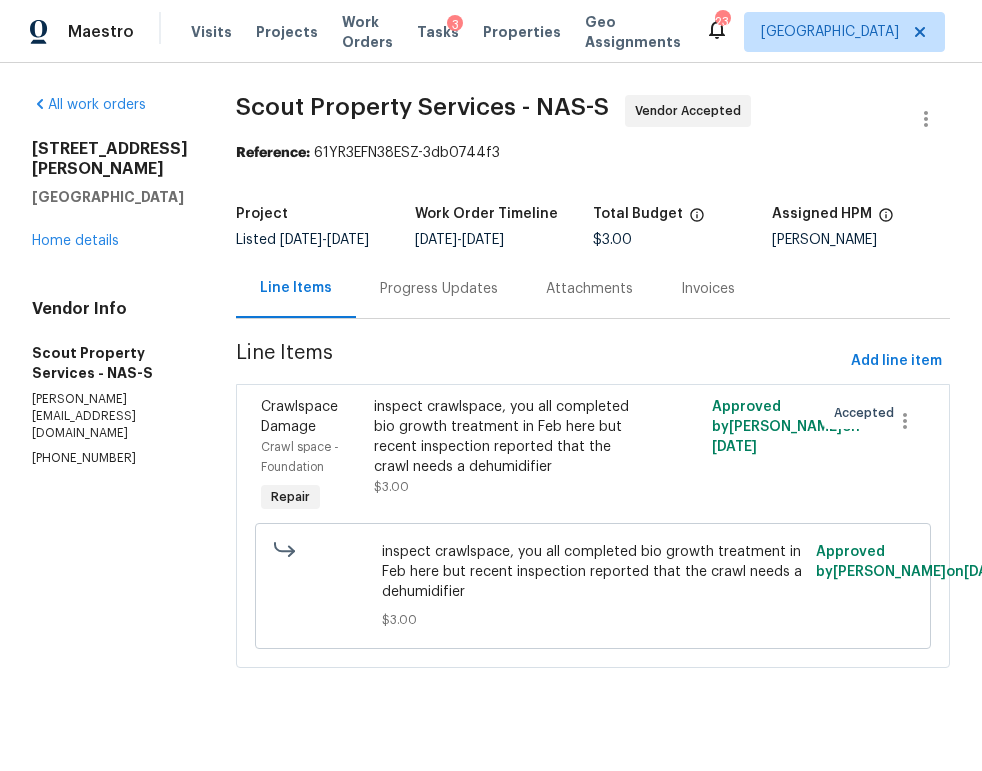 scroll, scrollTop: 0, scrollLeft: 0, axis: both 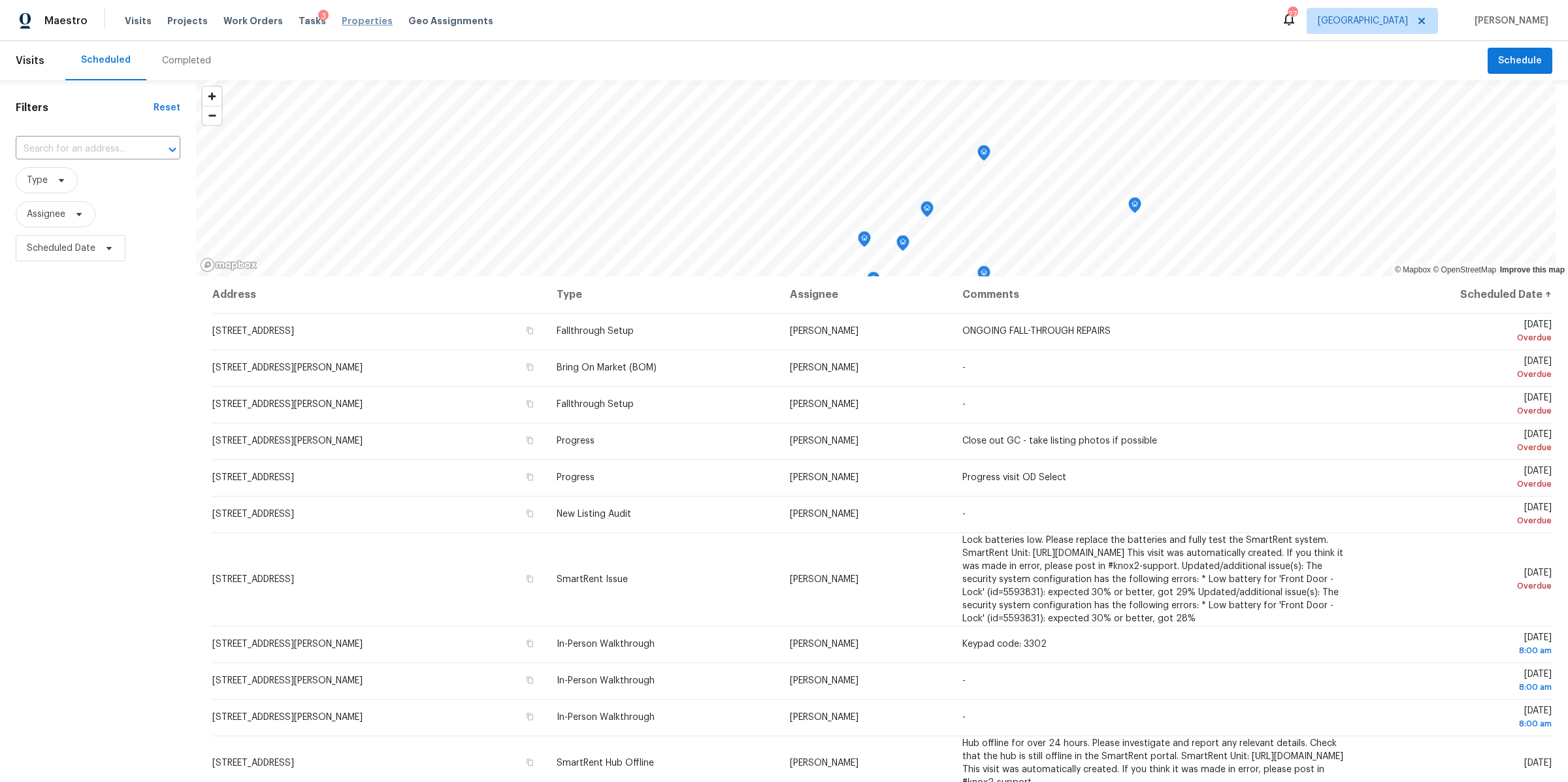 click on "Properties" at bounding box center [367, 21] 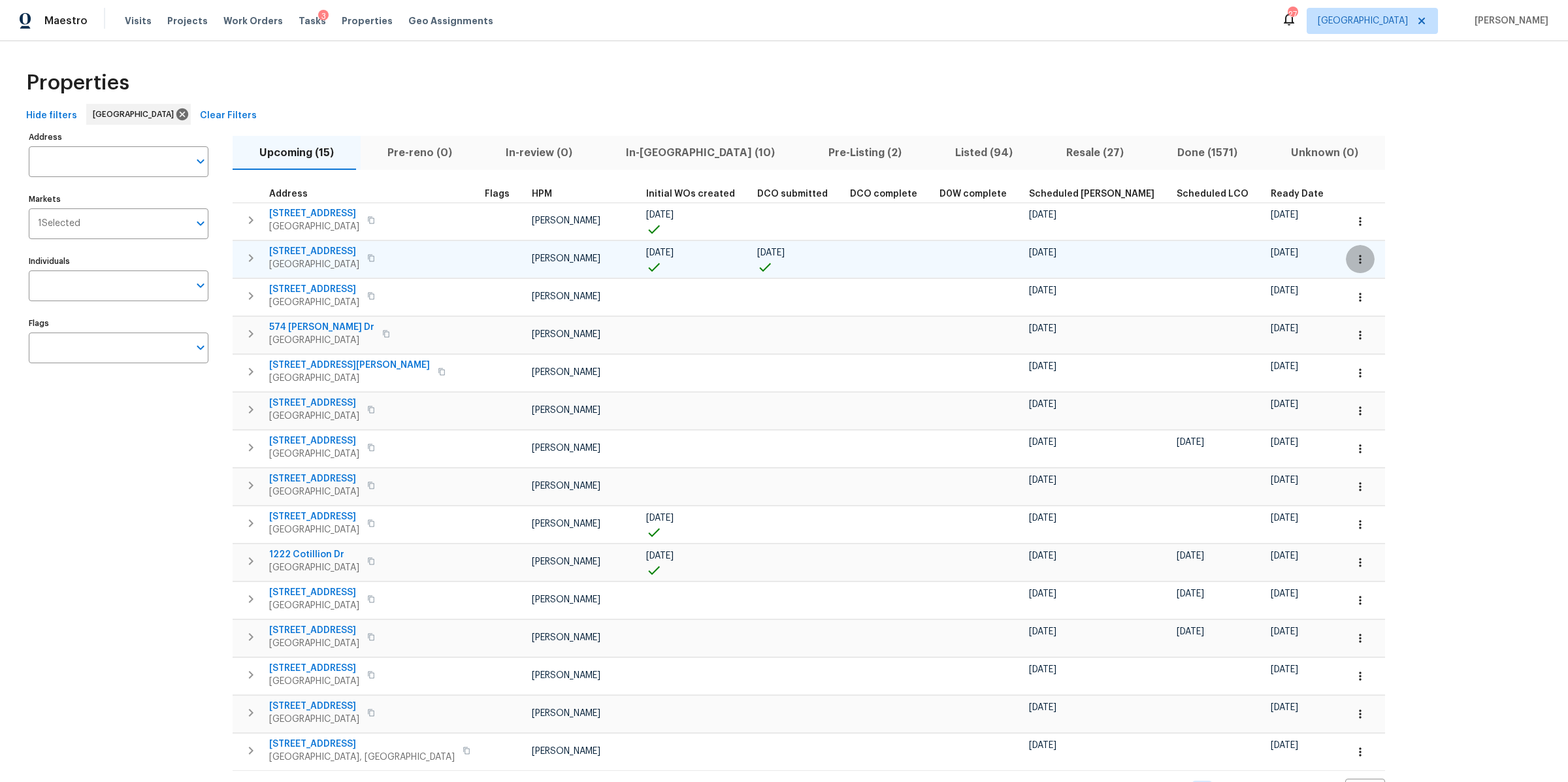 click 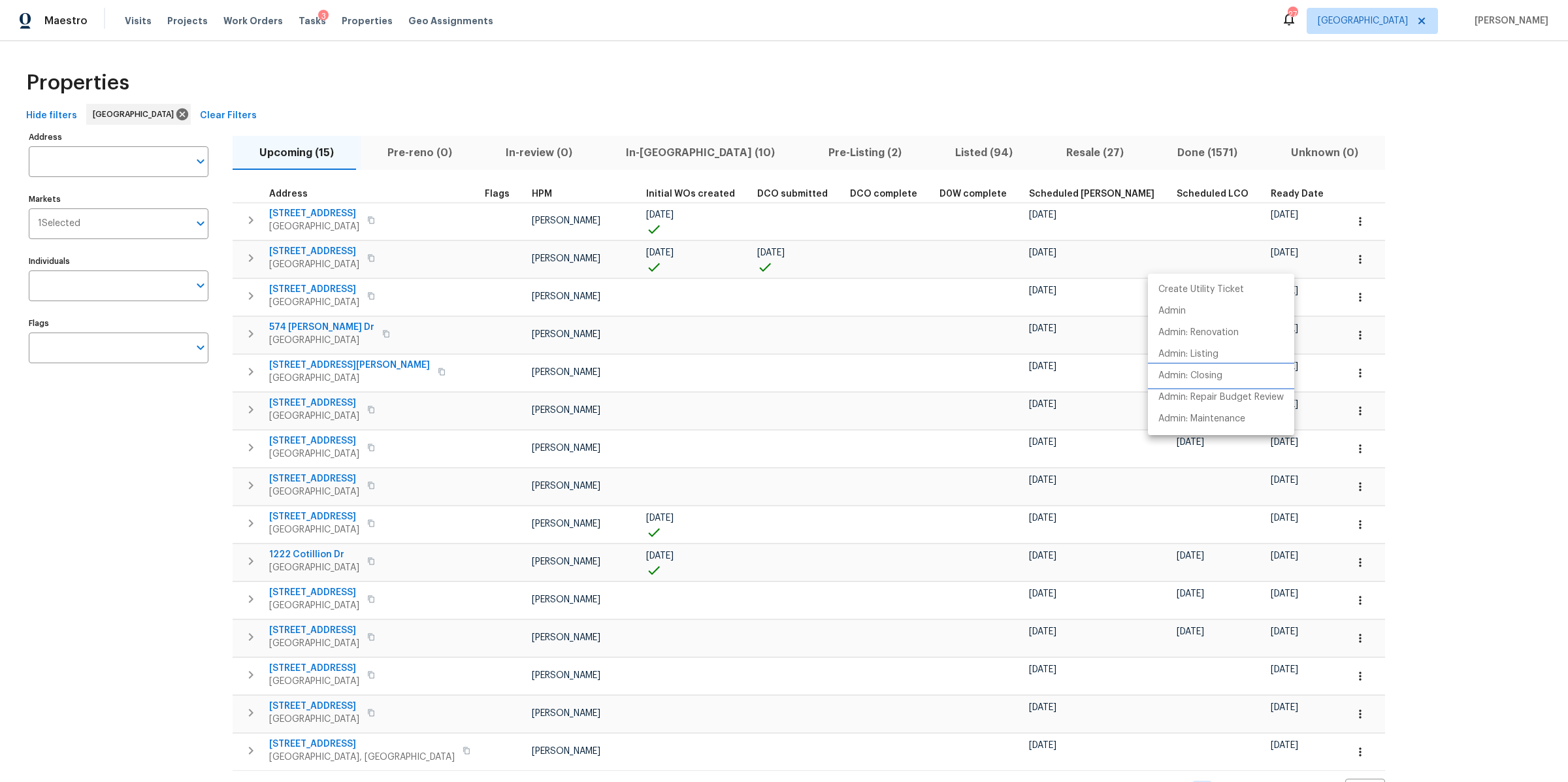 click on "Admin: Closing" at bounding box center [1190, 376] 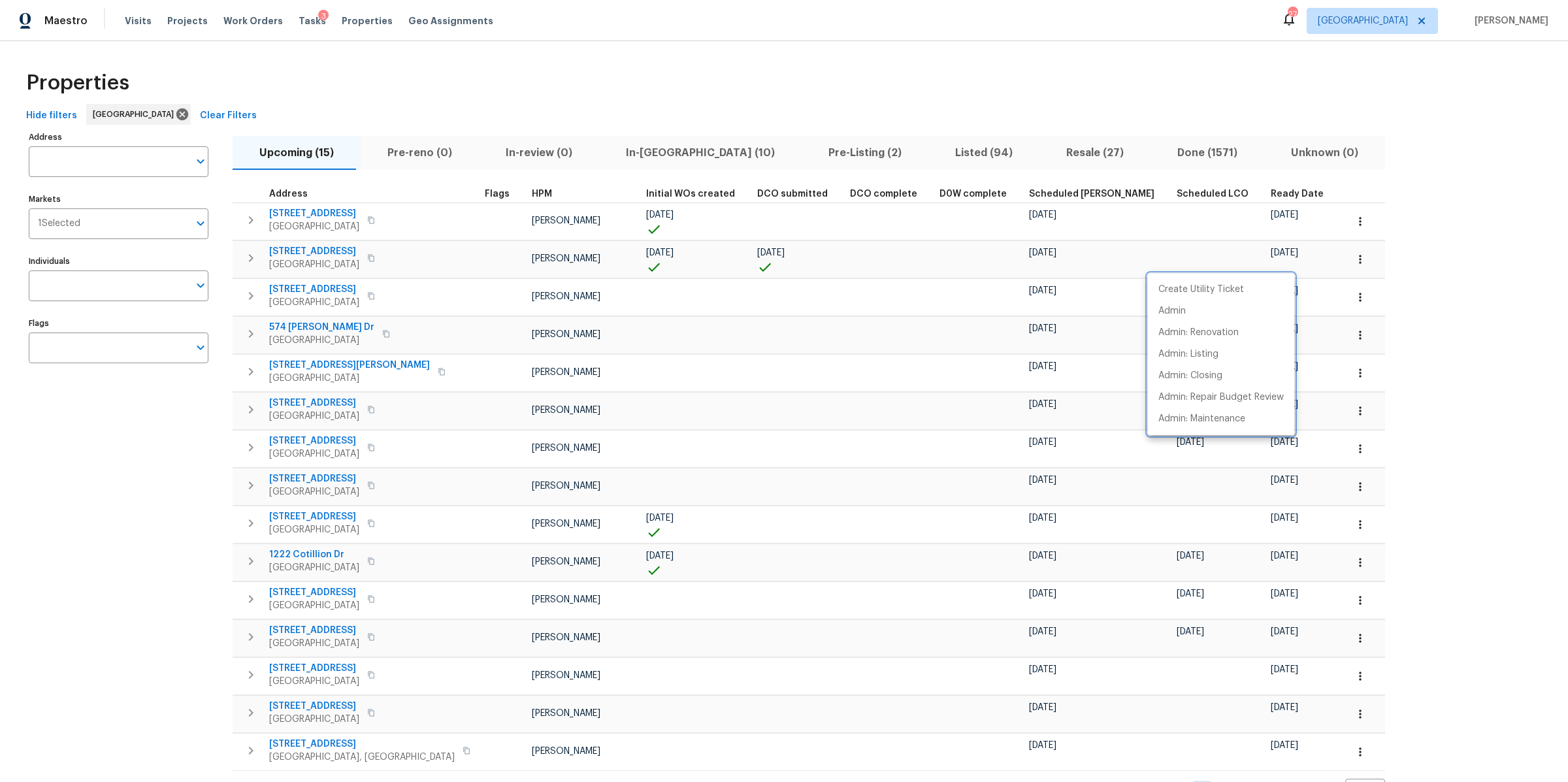 click at bounding box center (784, 391) 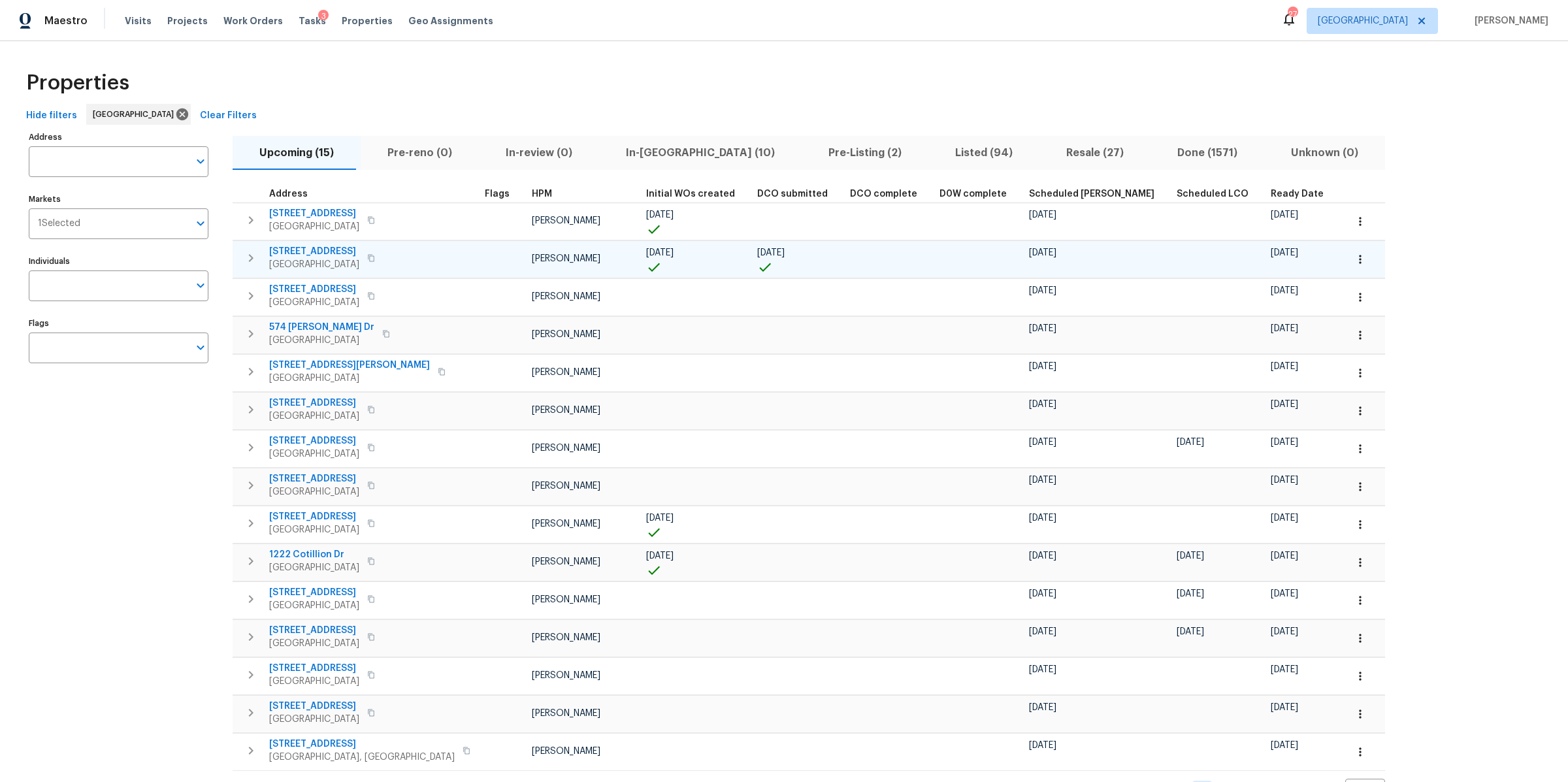 click on "238 Windmeade Cir" at bounding box center (314, 252) 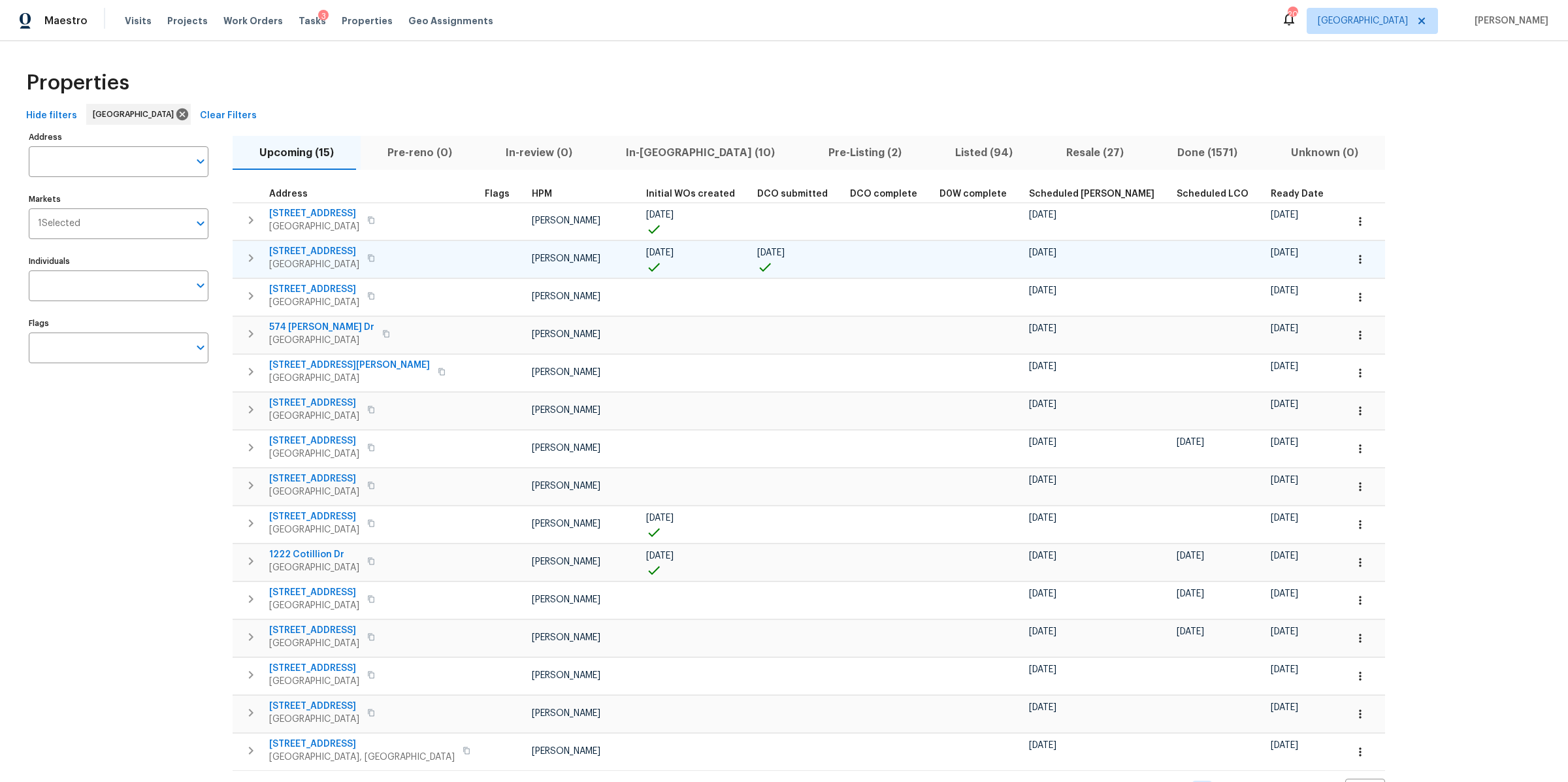 click 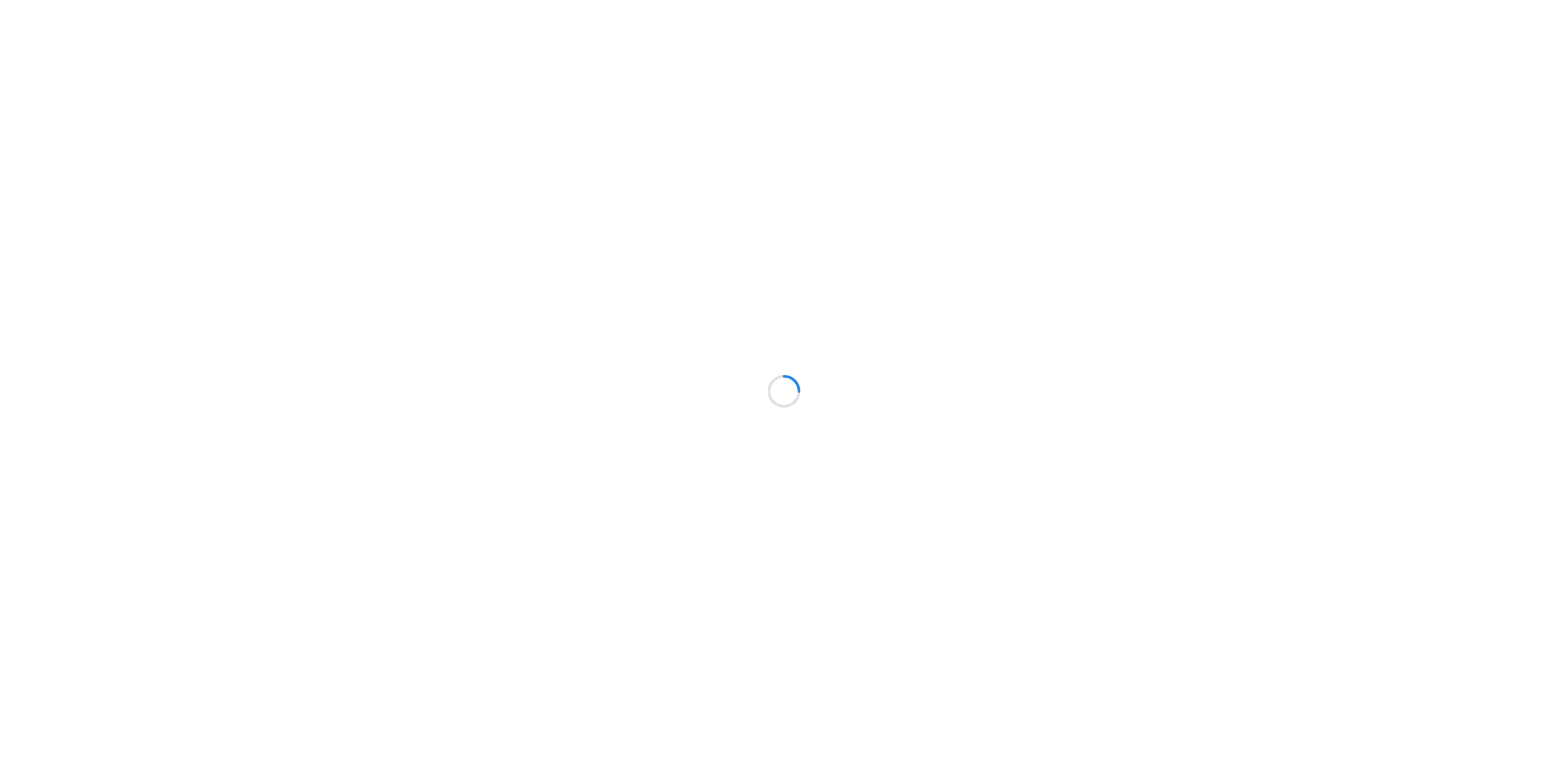 scroll, scrollTop: 0, scrollLeft: 0, axis: both 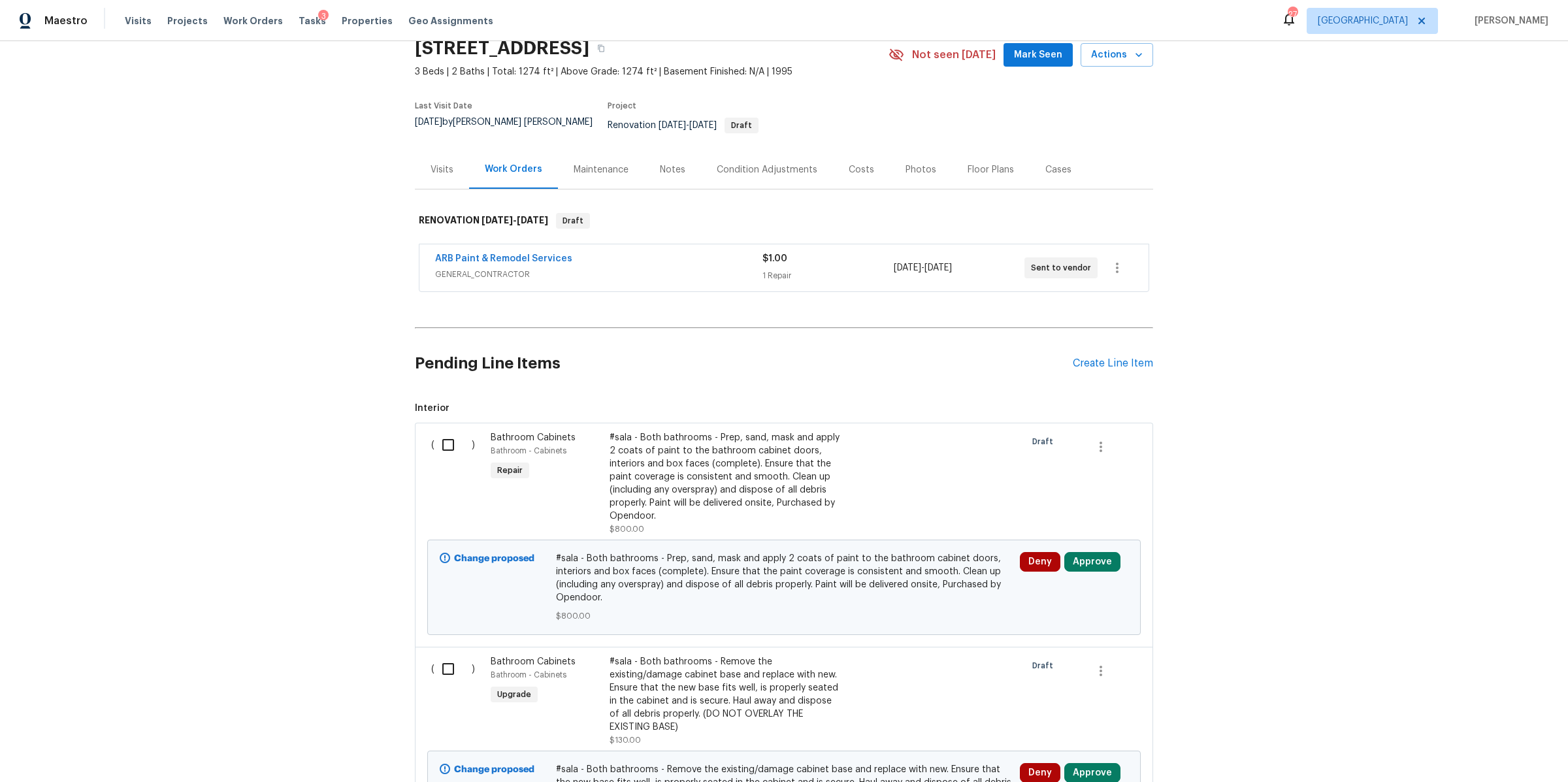 click on "Notes" at bounding box center (672, 169) 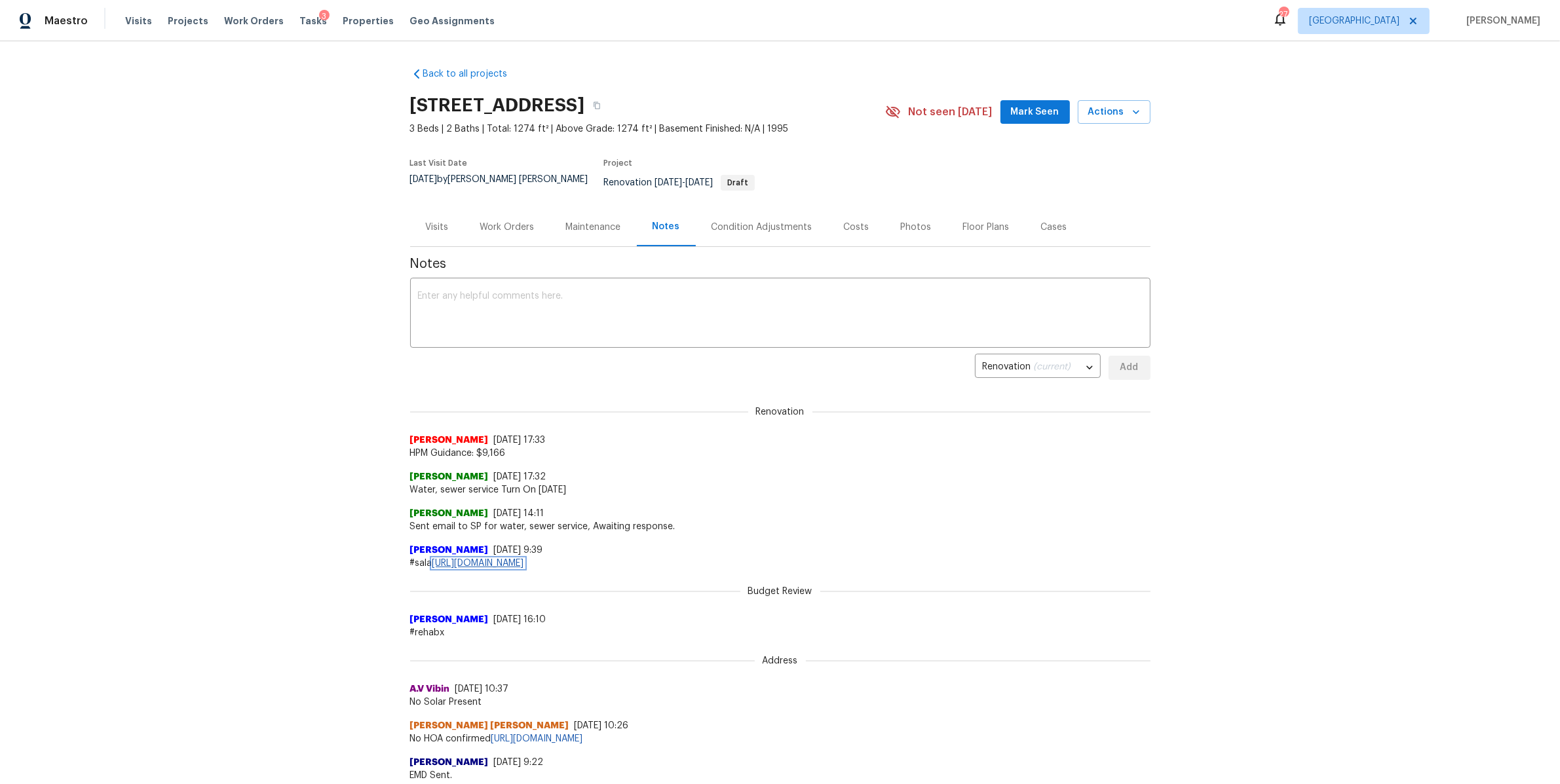 click on "https://docs.google.com/spreadsheets/d/1ULODRff7CVqSjCLmAMyooeq4jt1uTGcmBY5YHyKxX7w/edit?pli=1&gid=96977237#gid=96977237" at bounding box center (478, 563) 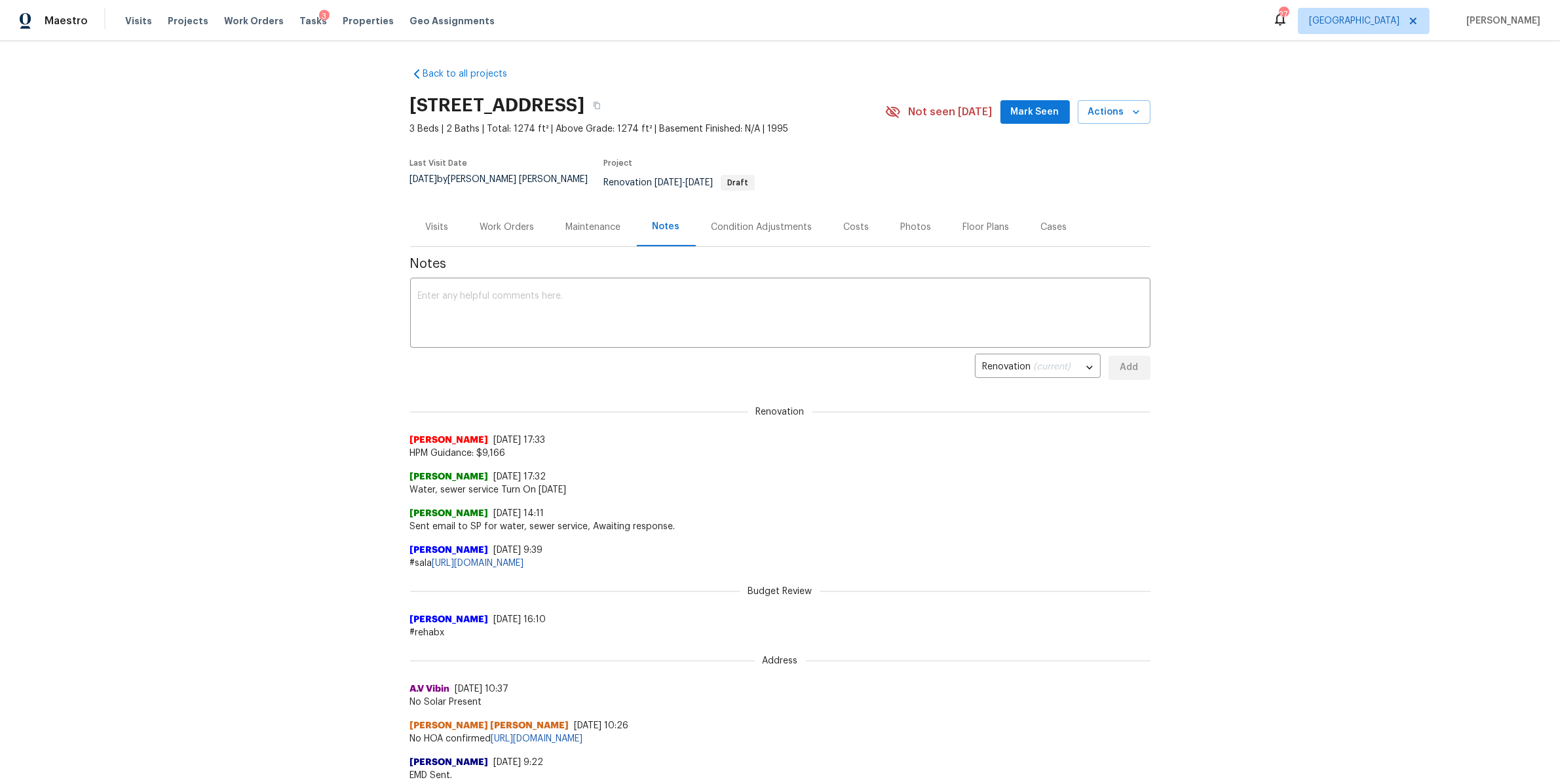 click on "Work Orders" at bounding box center [507, 227] 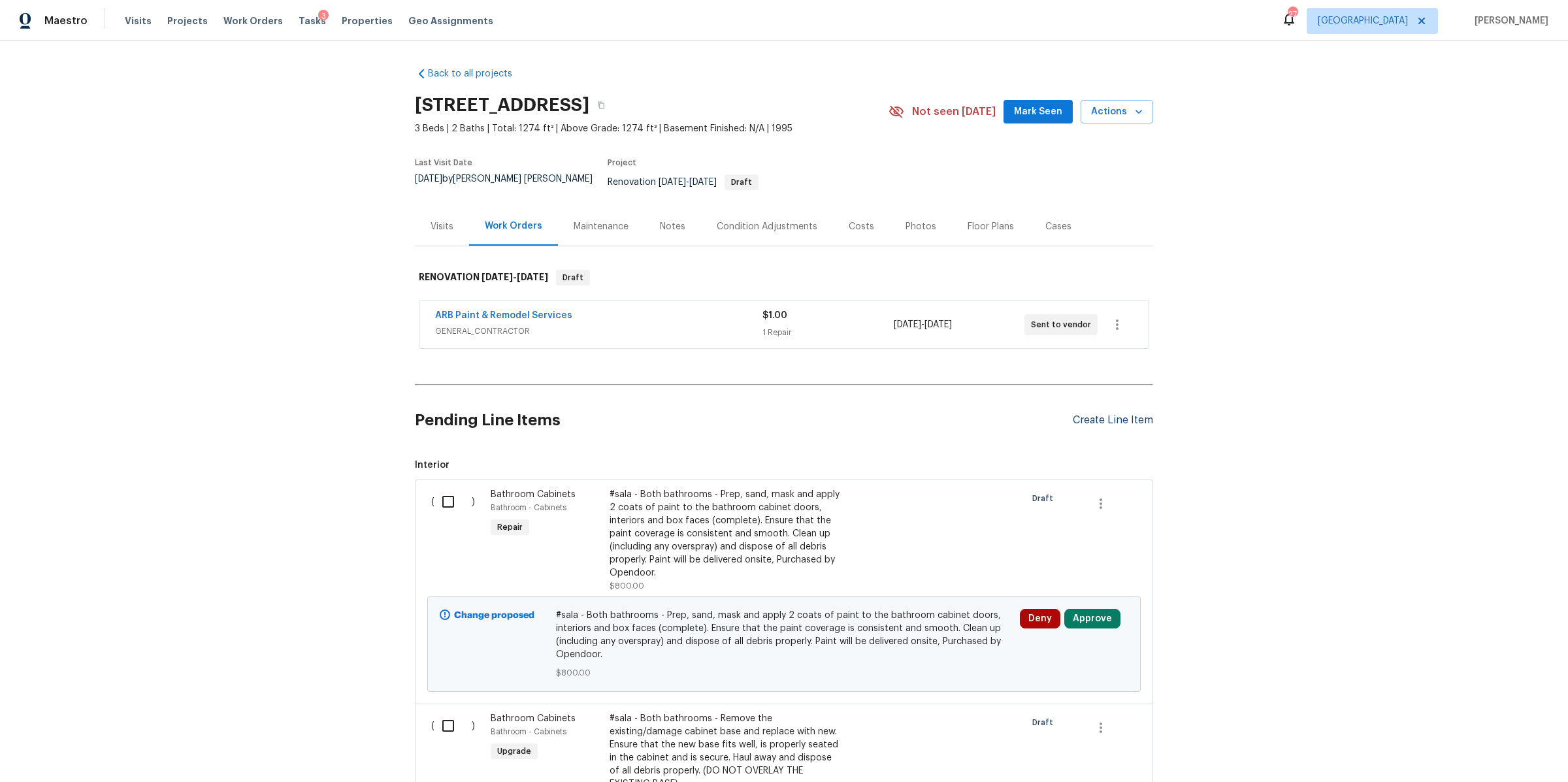 click on "Create Line Item" at bounding box center [1113, 420] 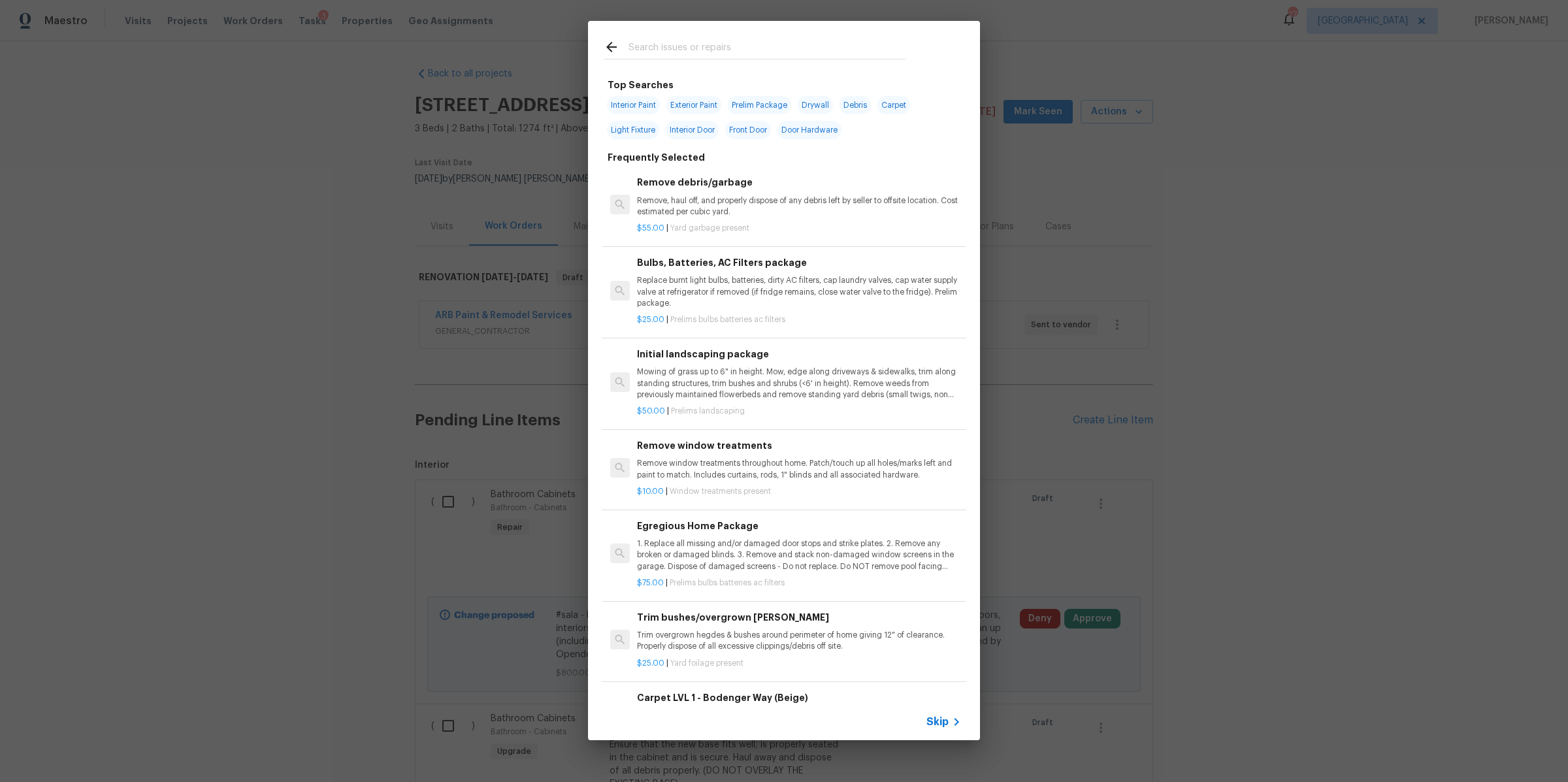 click at bounding box center (767, 49) 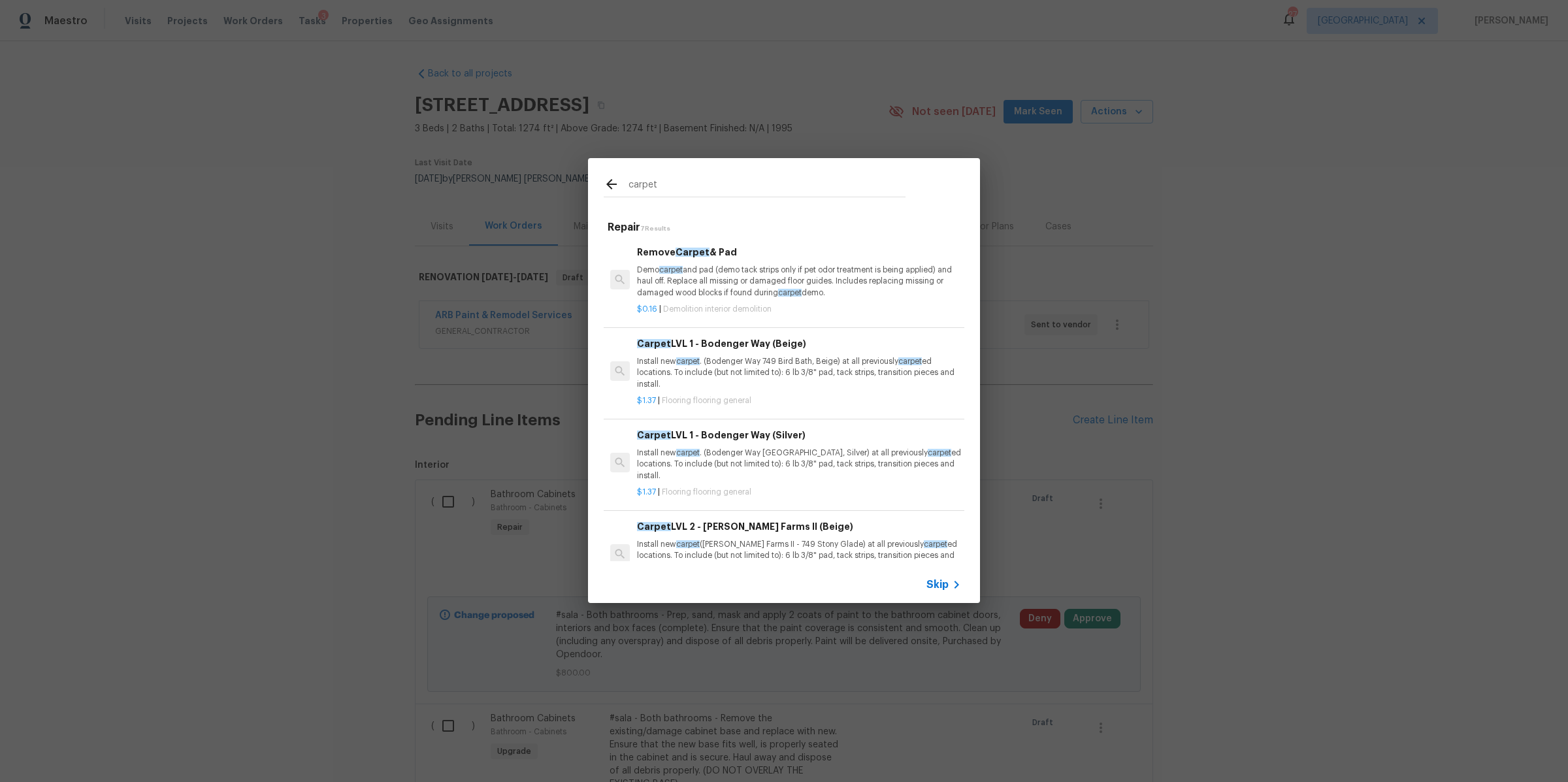 type on "carpet" 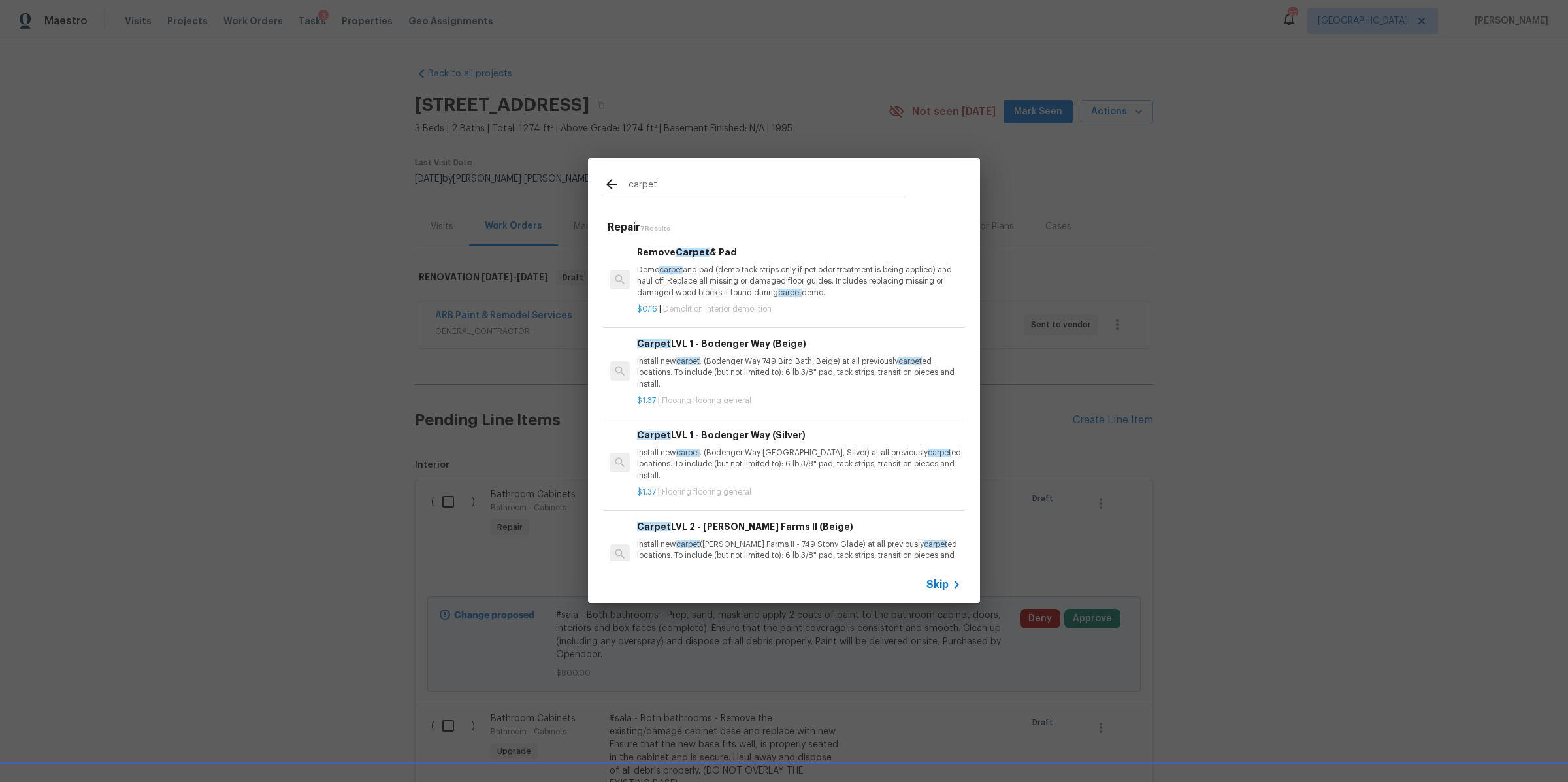 click on "Install new  carpet . (Bodenger Way 749 Bird Bath, Beige) at all previously  carpet ed locations. To include (but not limited to): 6 lb 3/8" pad, tack strips, transition pieces and install." at bounding box center (799, 372) 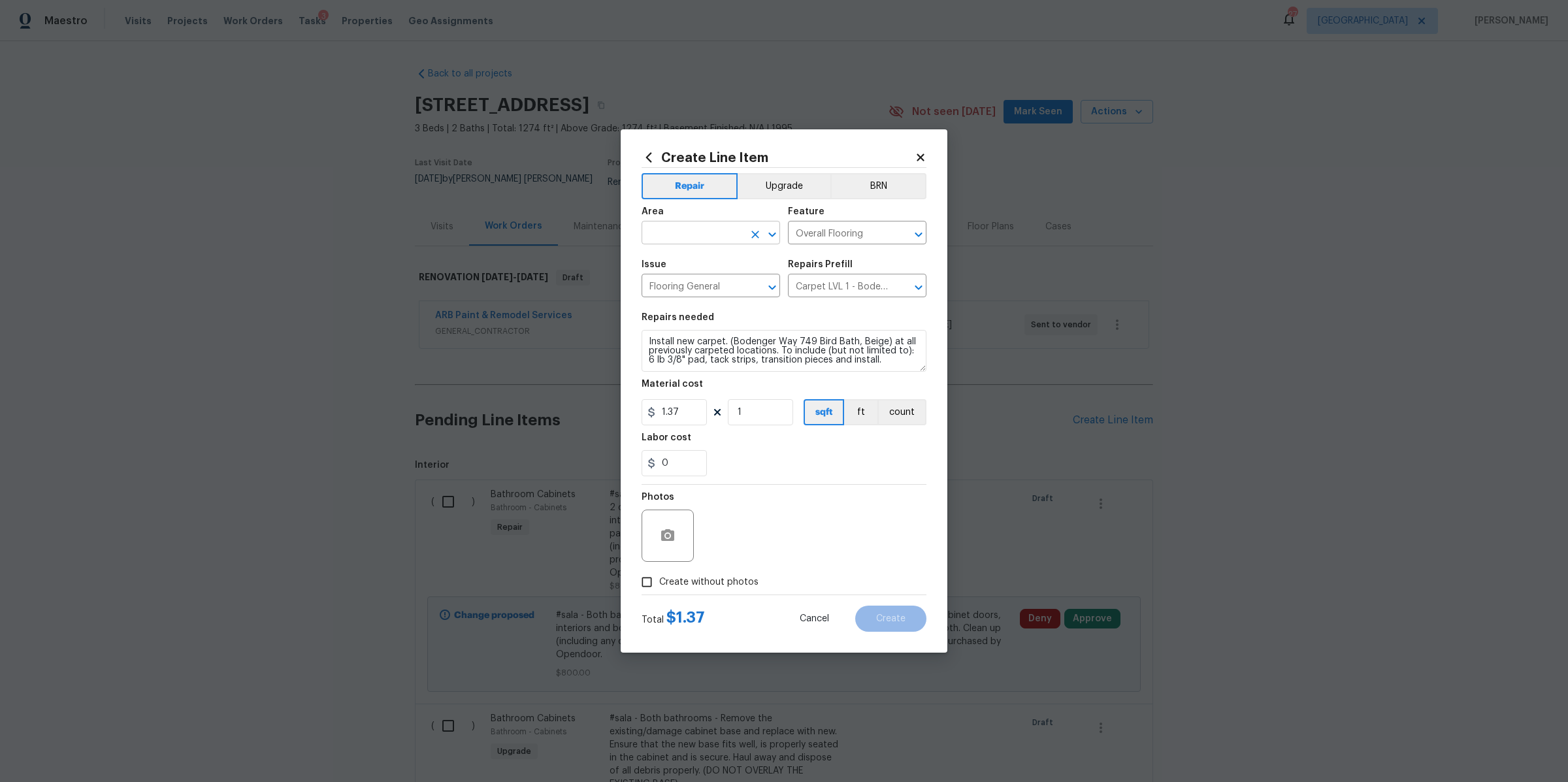 click at bounding box center (693, 234) 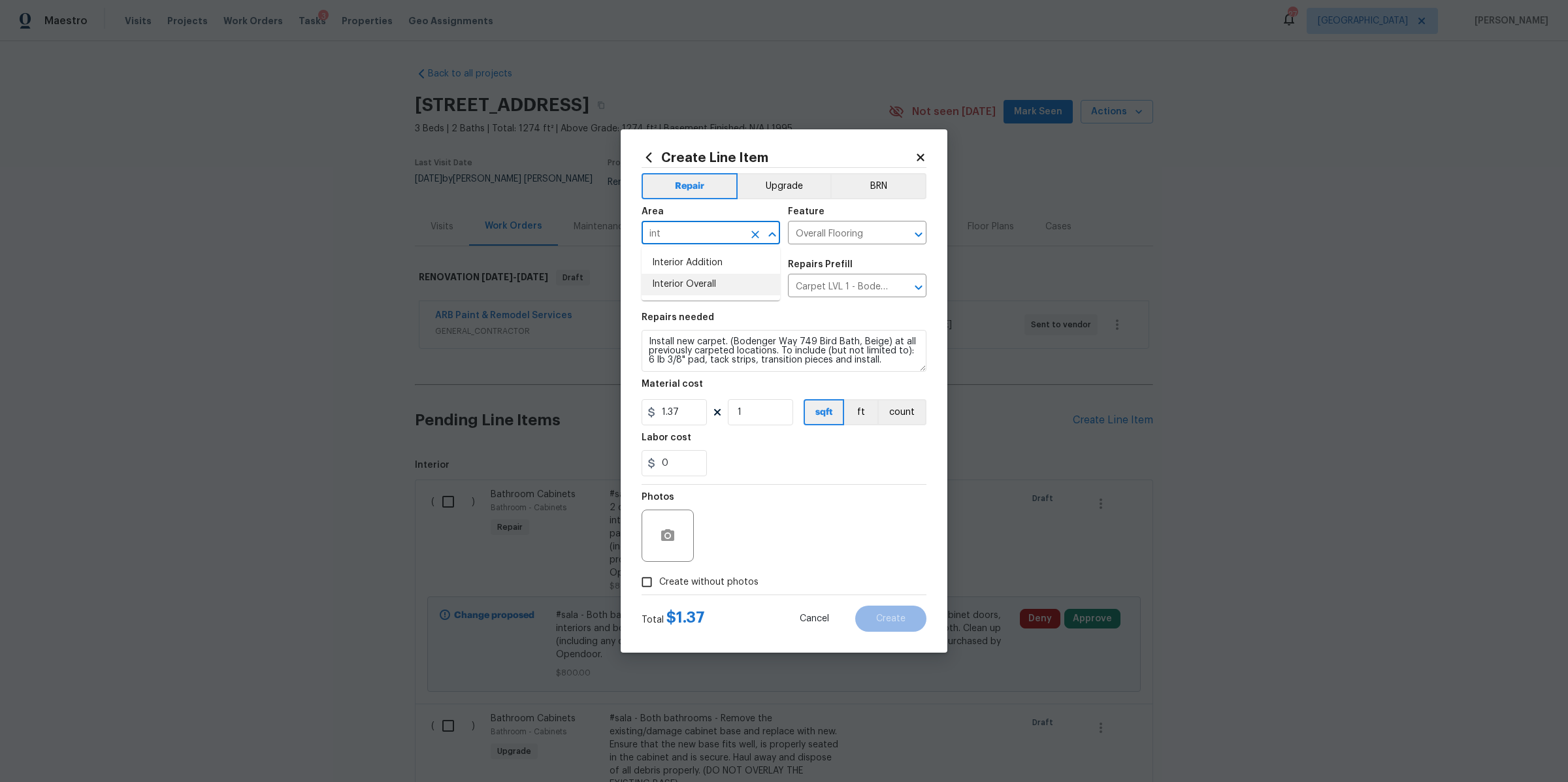 click on "Interior Overall" at bounding box center (711, 284) 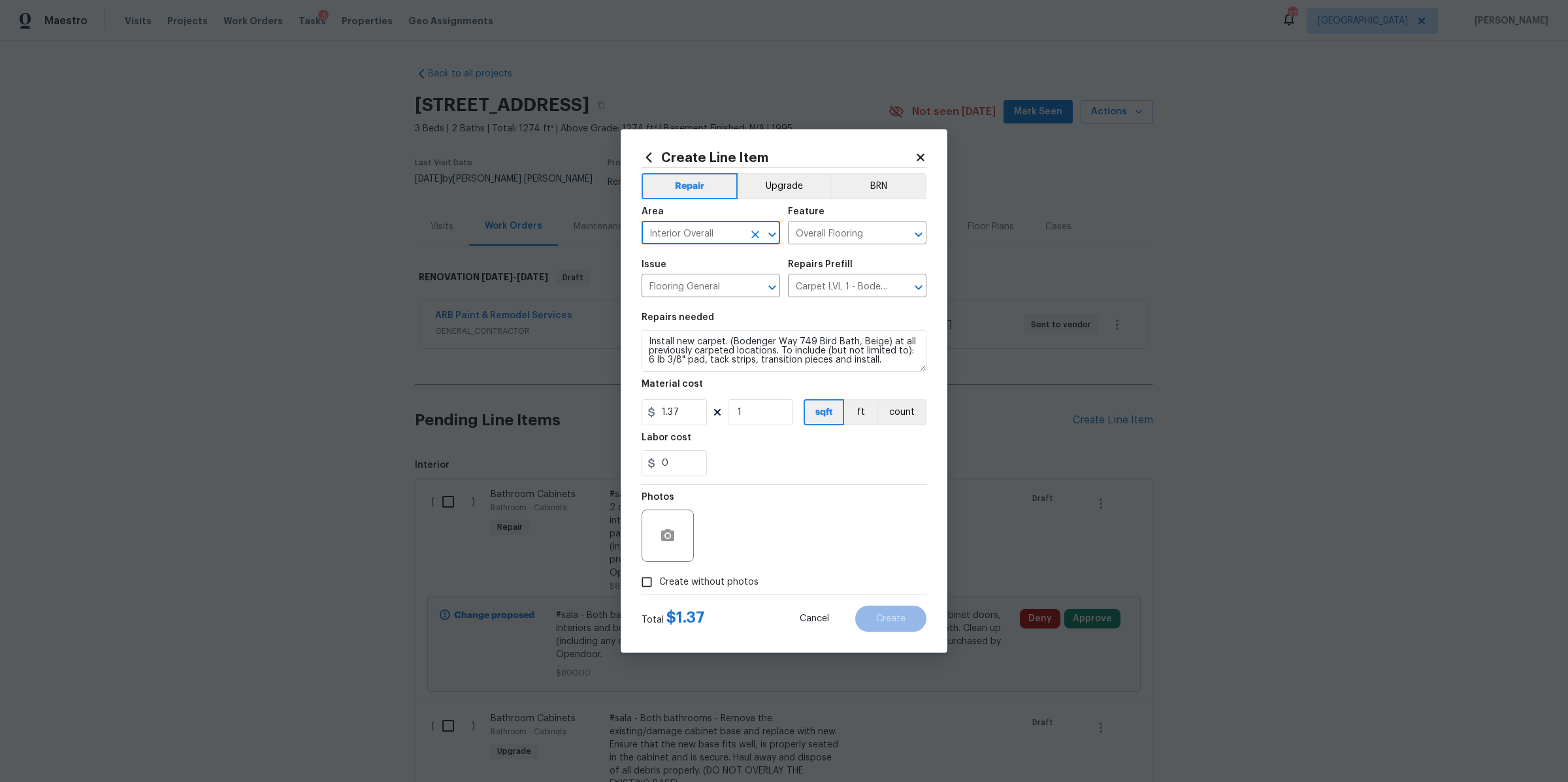 type on "Interior Overall" 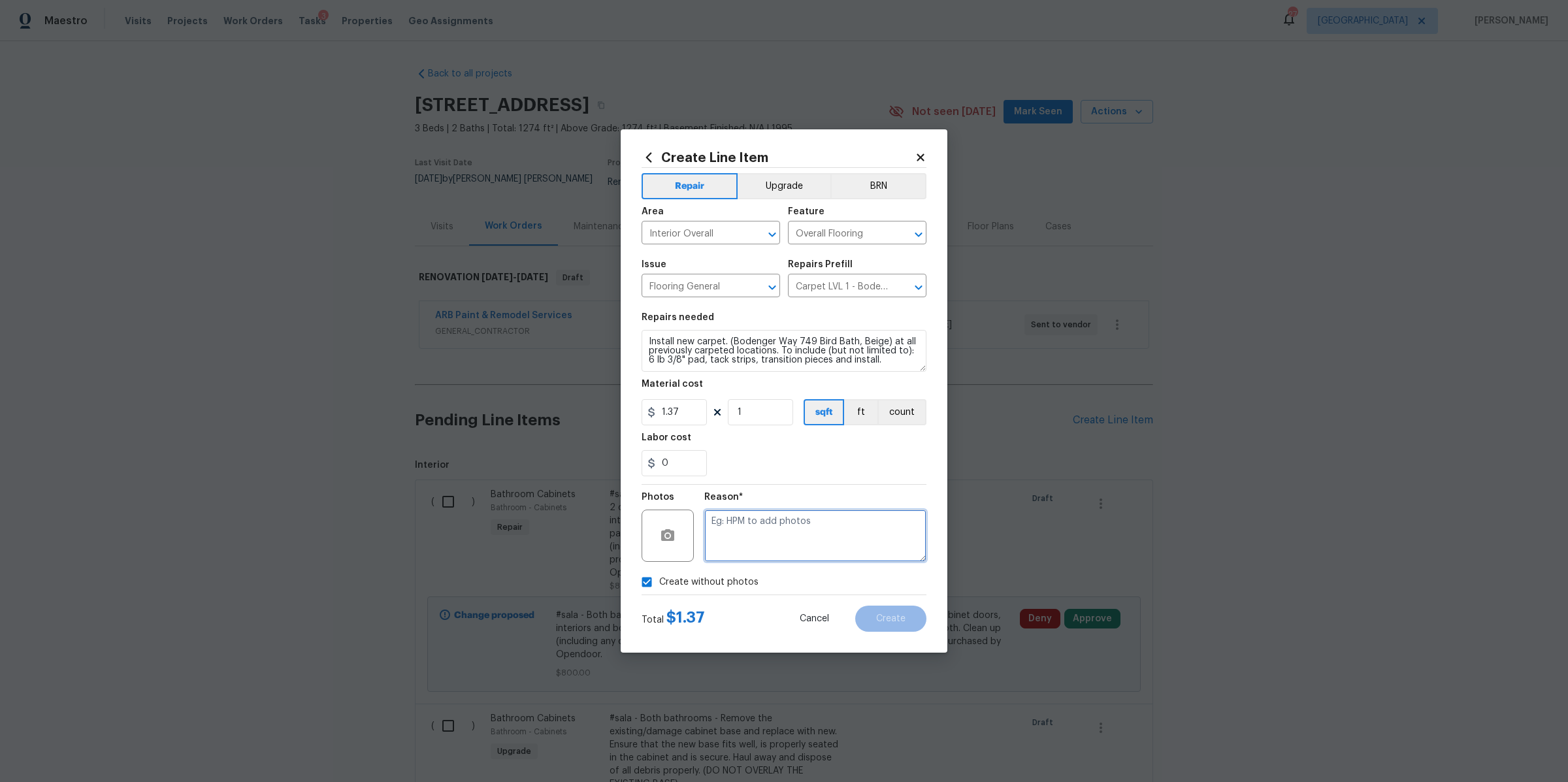 click at bounding box center [815, 536] 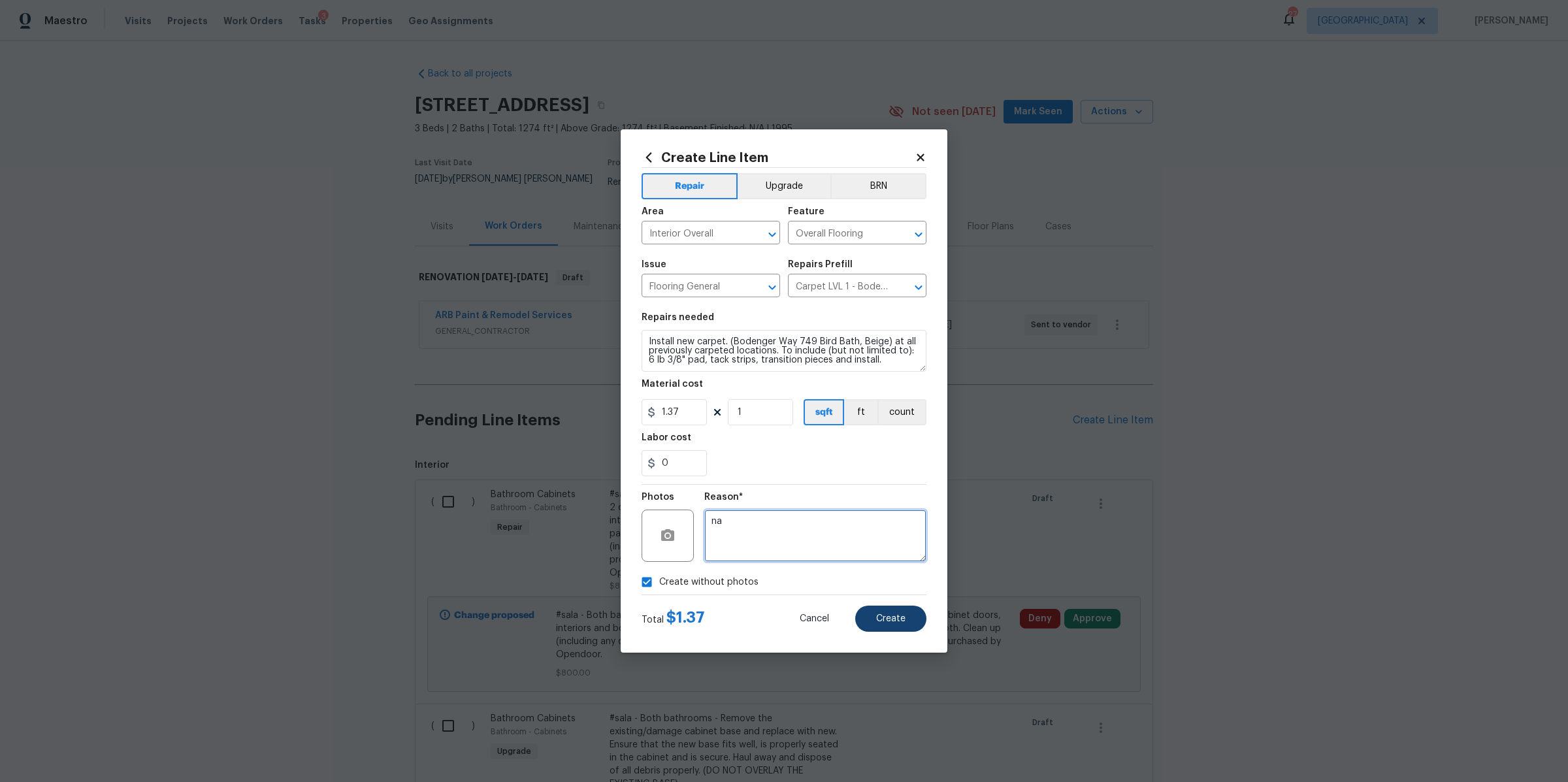 type on "na" 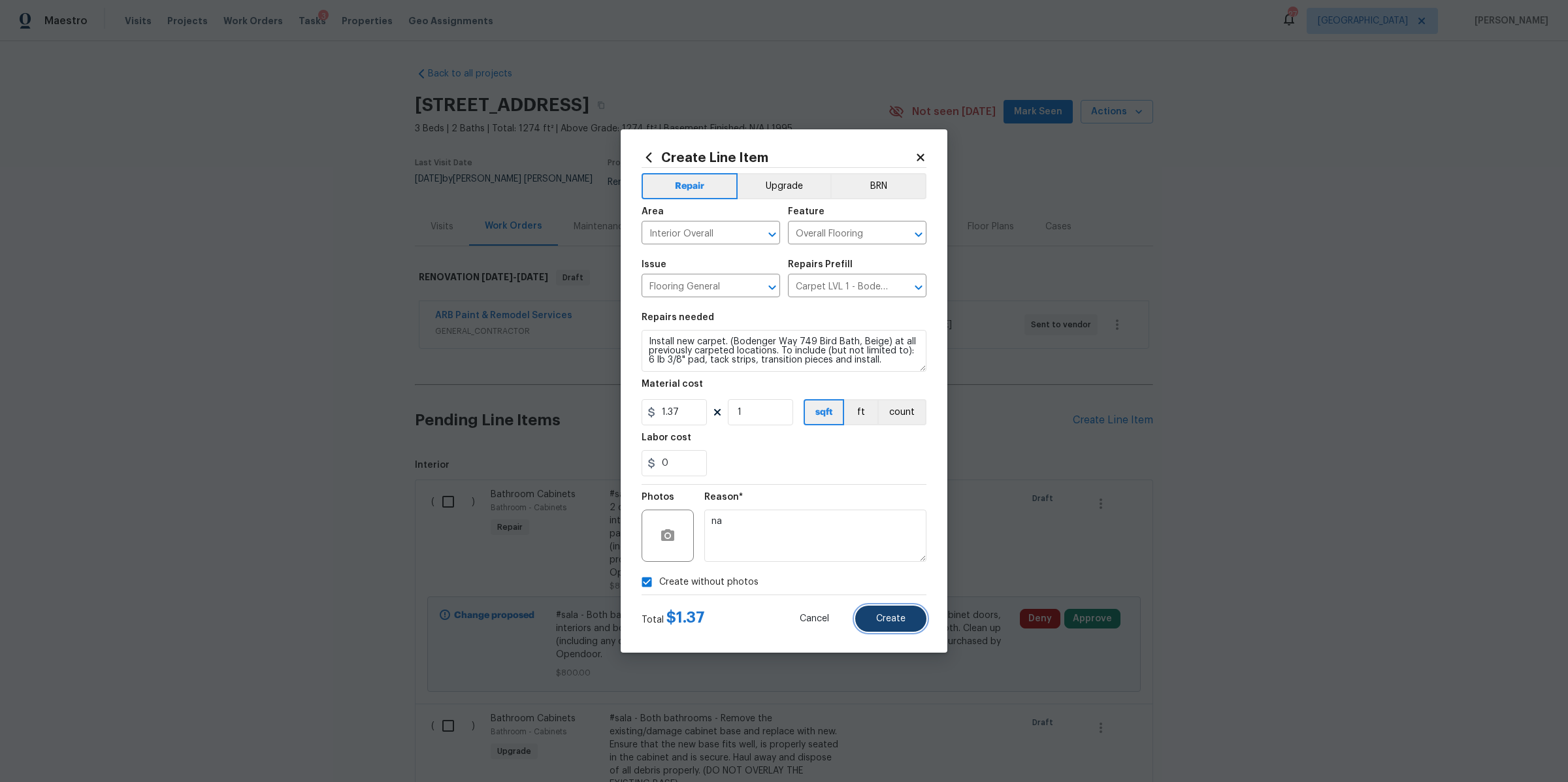 click on "Create" at bounding box center [890, 619] 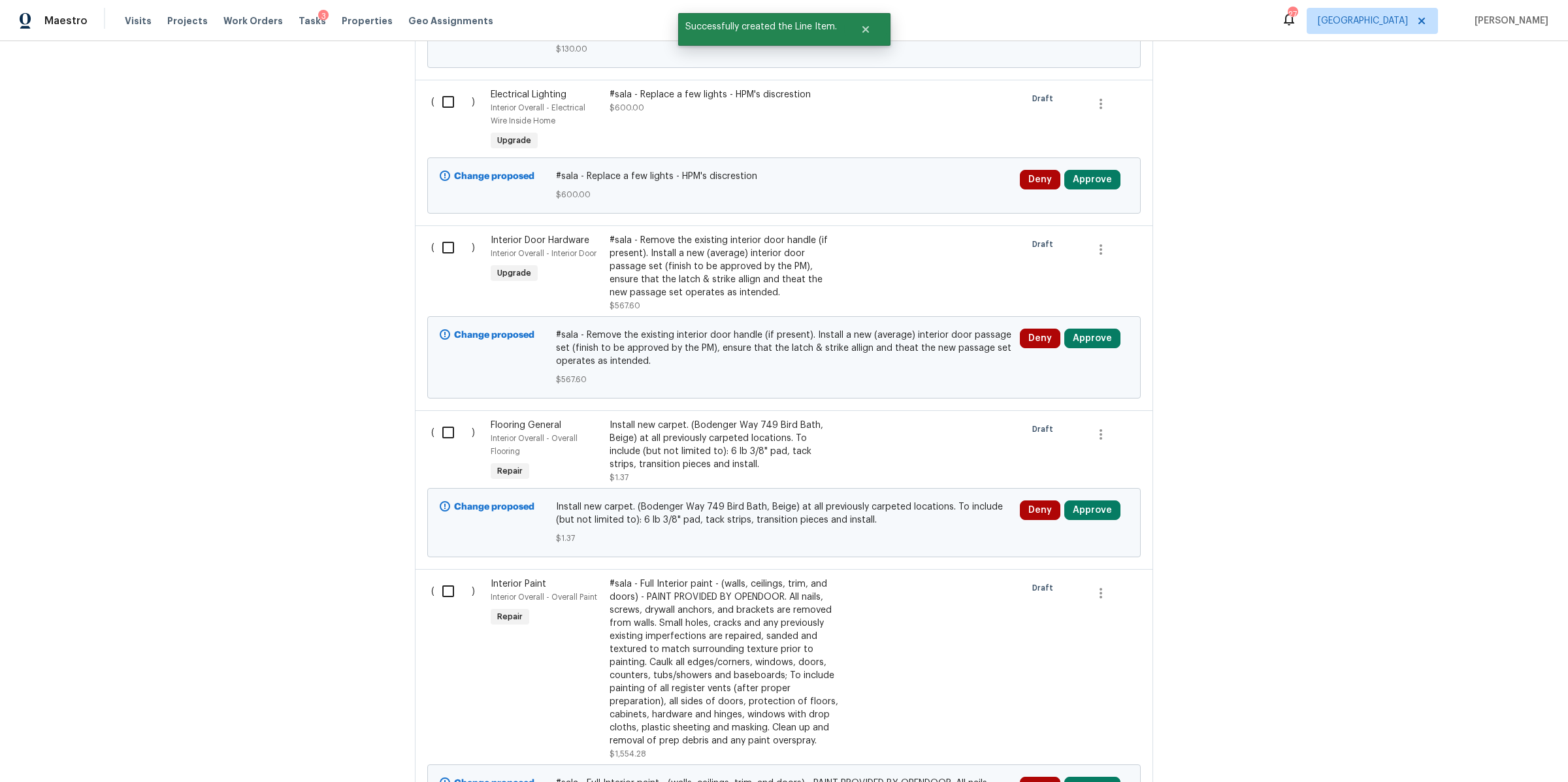 scroll, scrollTop: 818, scrollLeft: 0, axis: vertical 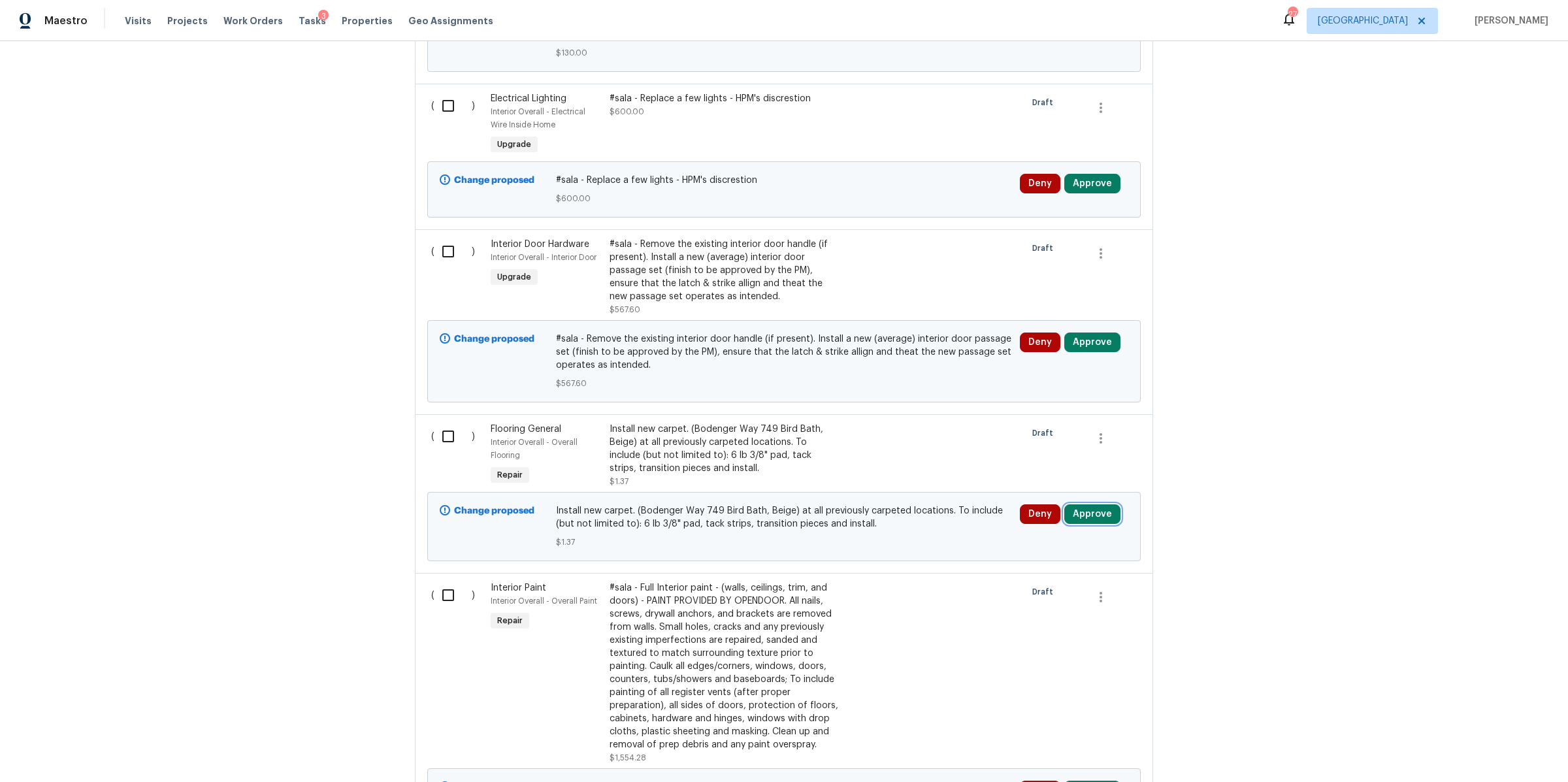 click on "Approve" at bounding box center (1092, 514) 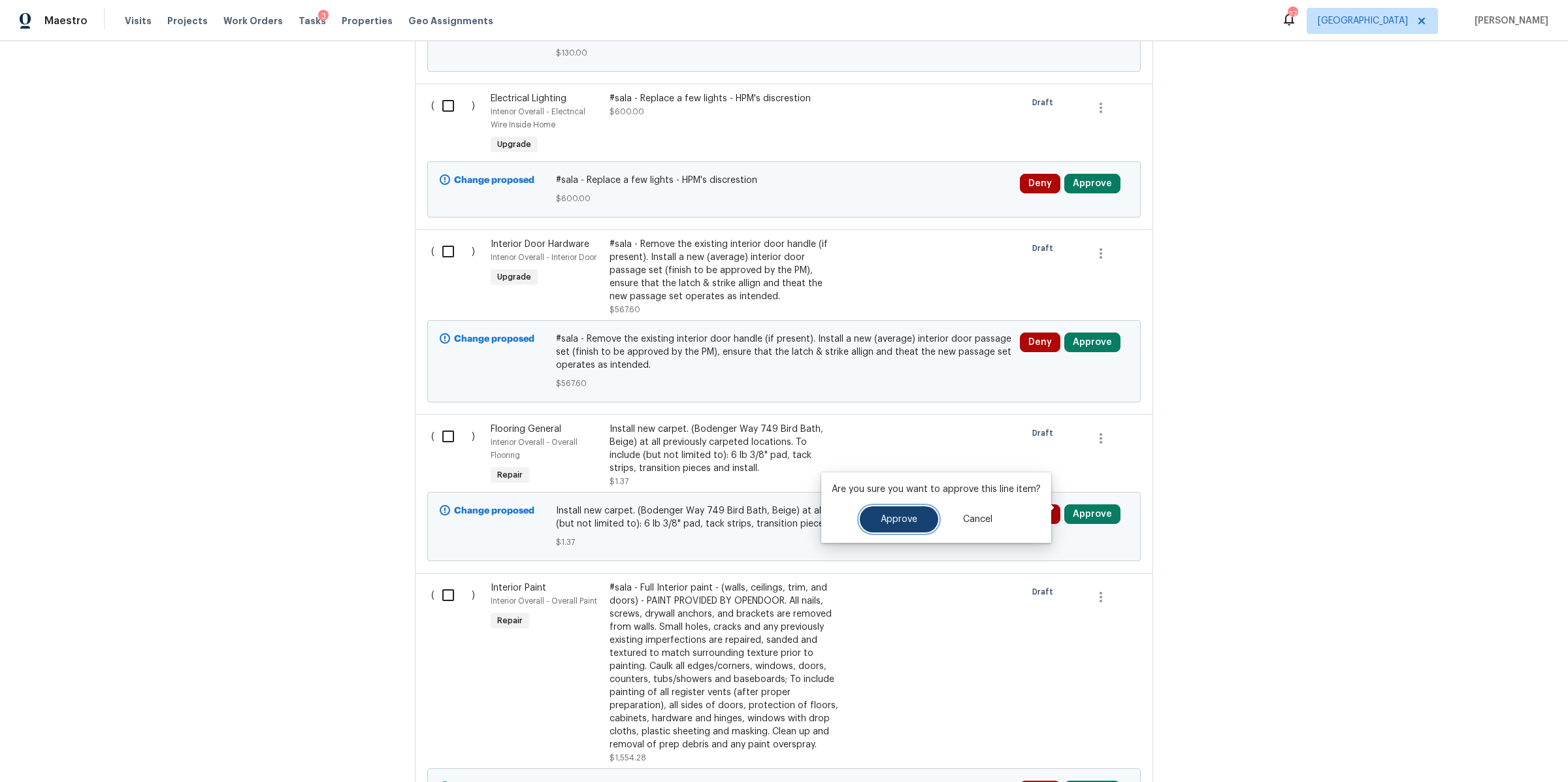 click on "Approve" at bounding box center [899, 519] 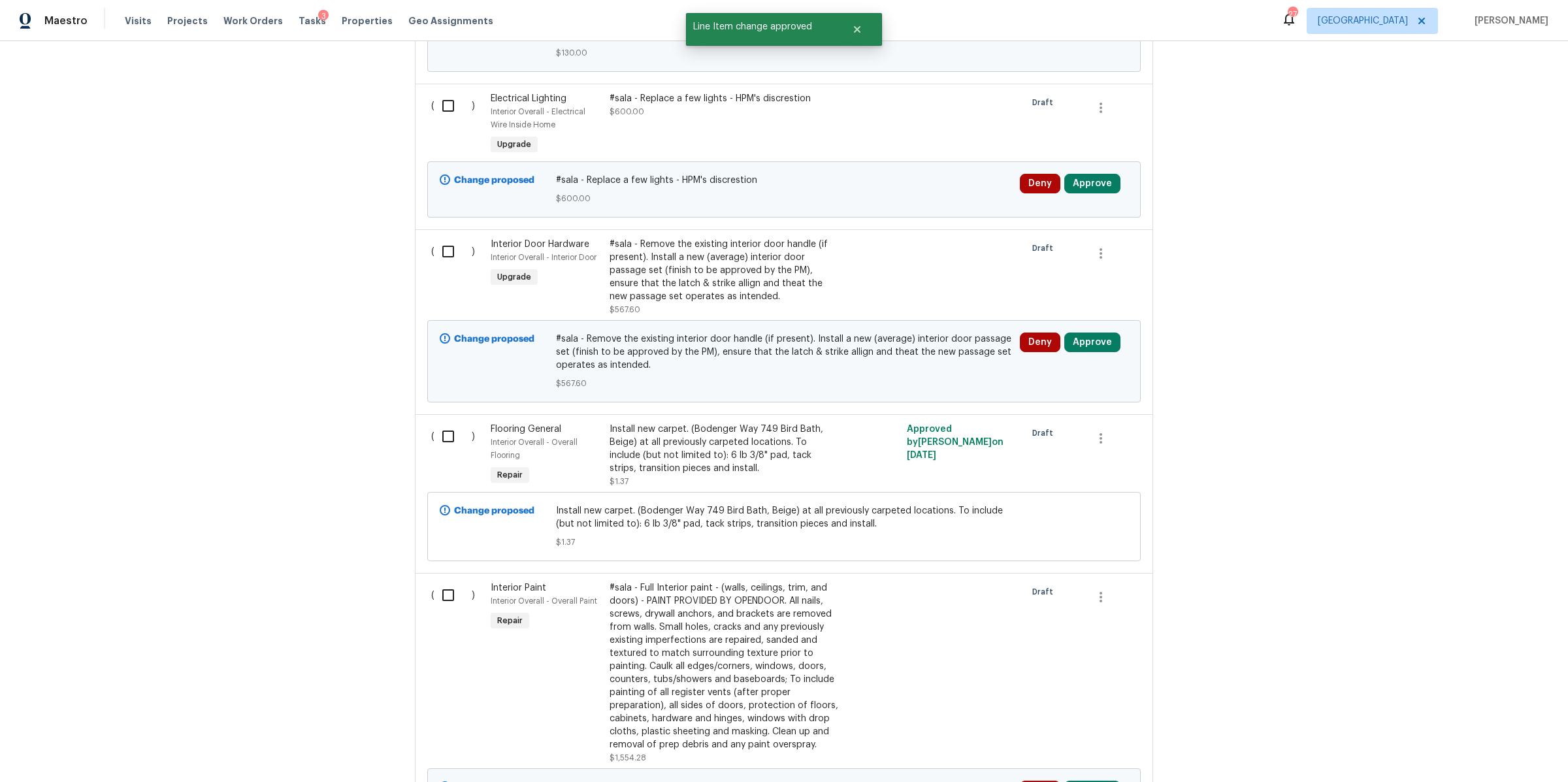 click at bounding box center [453, 436] 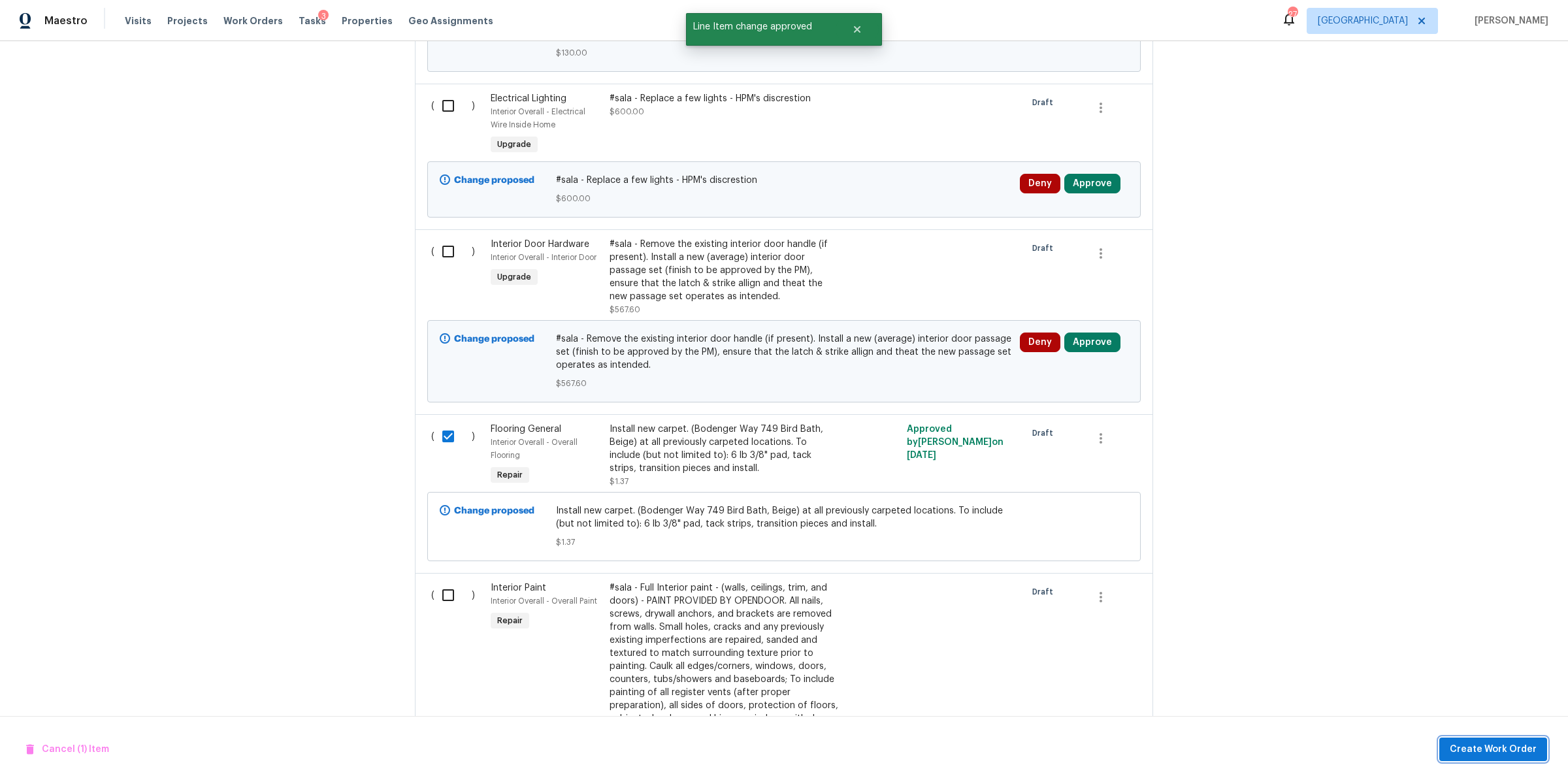 click on "Create Work Order" at bounding box center (1493, 749) 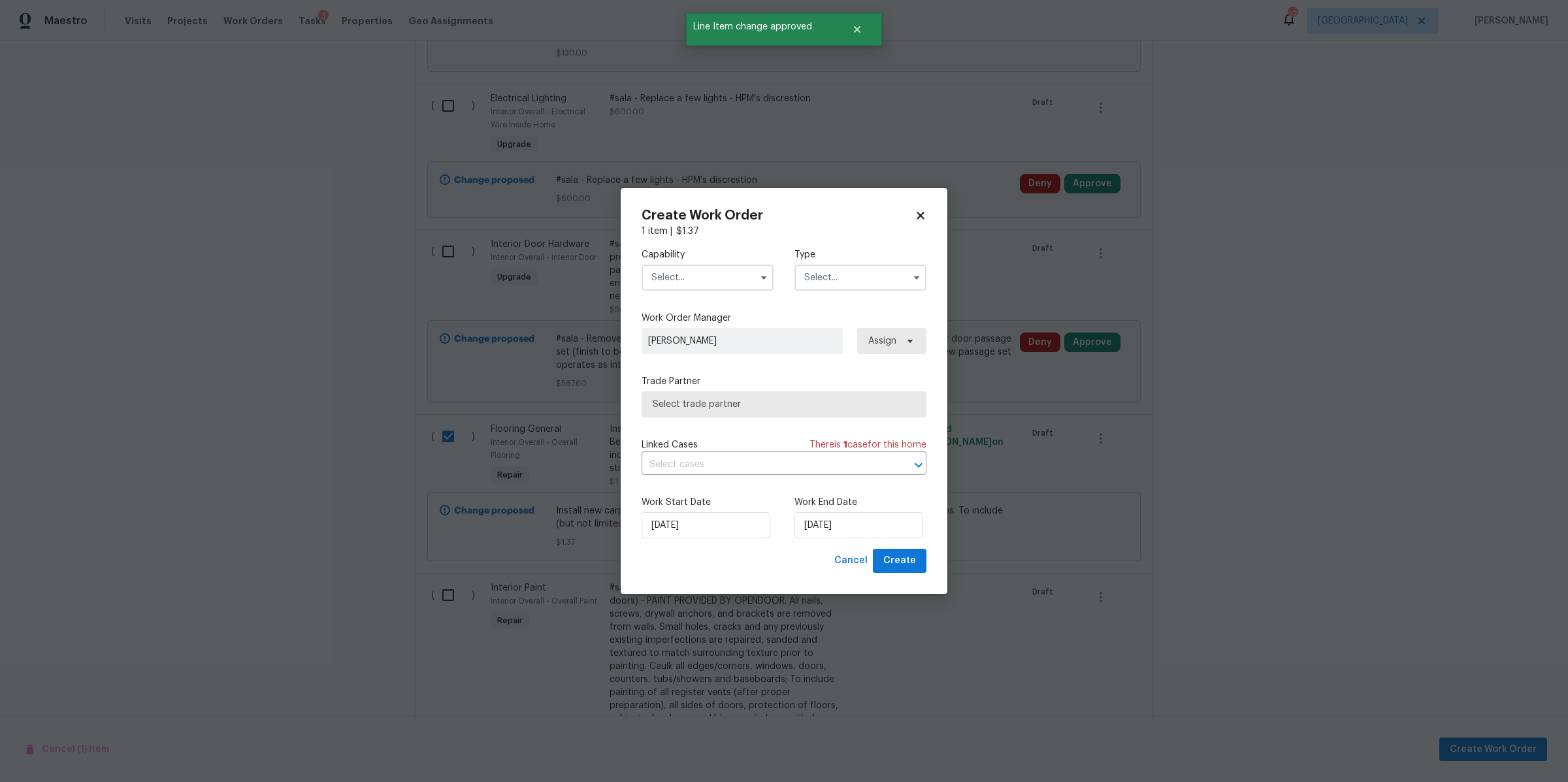 click at bounding box center [708, 278] 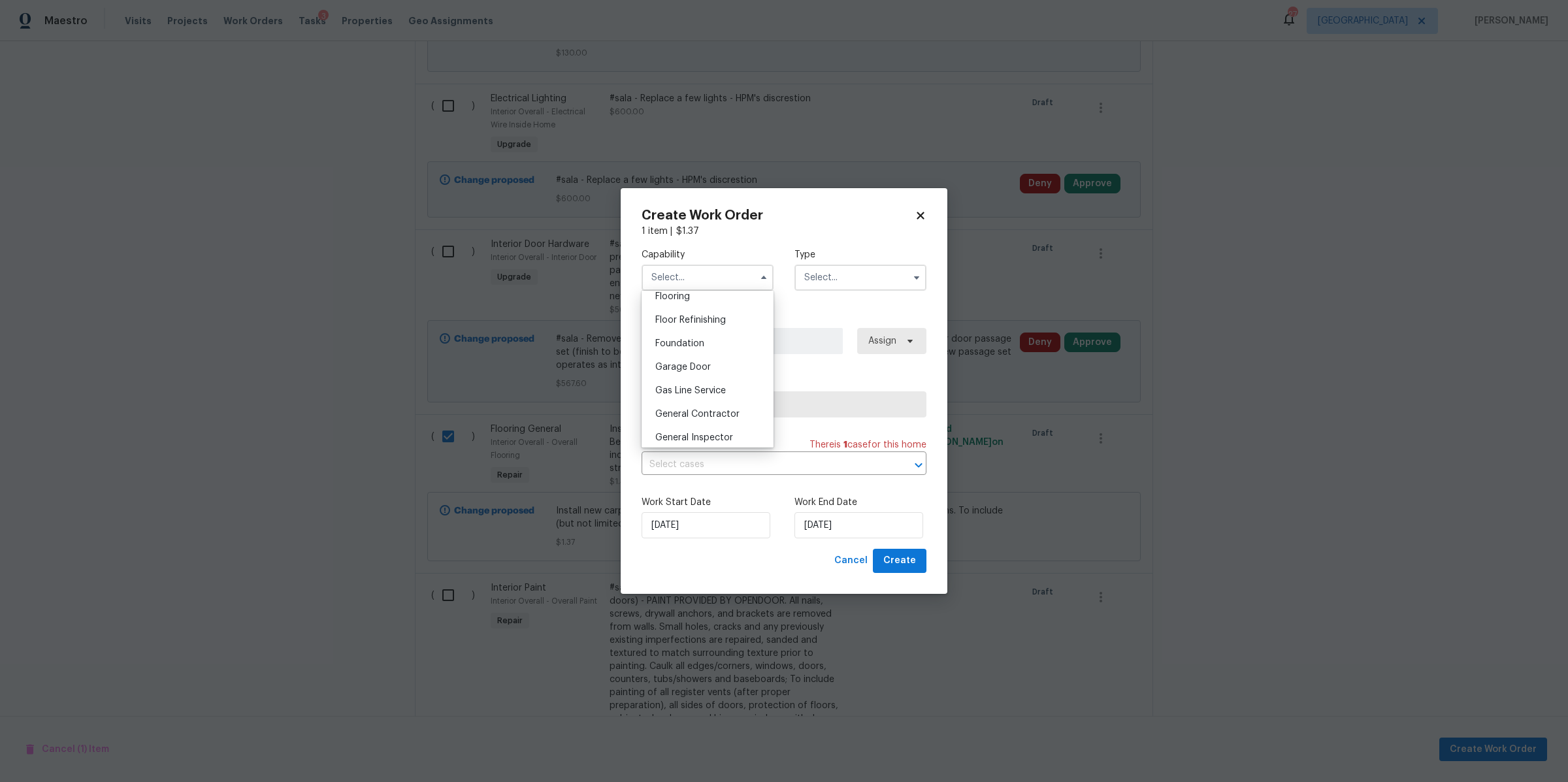scroll, scrollTop: 518, scrollLeft: 0, axis: vertical 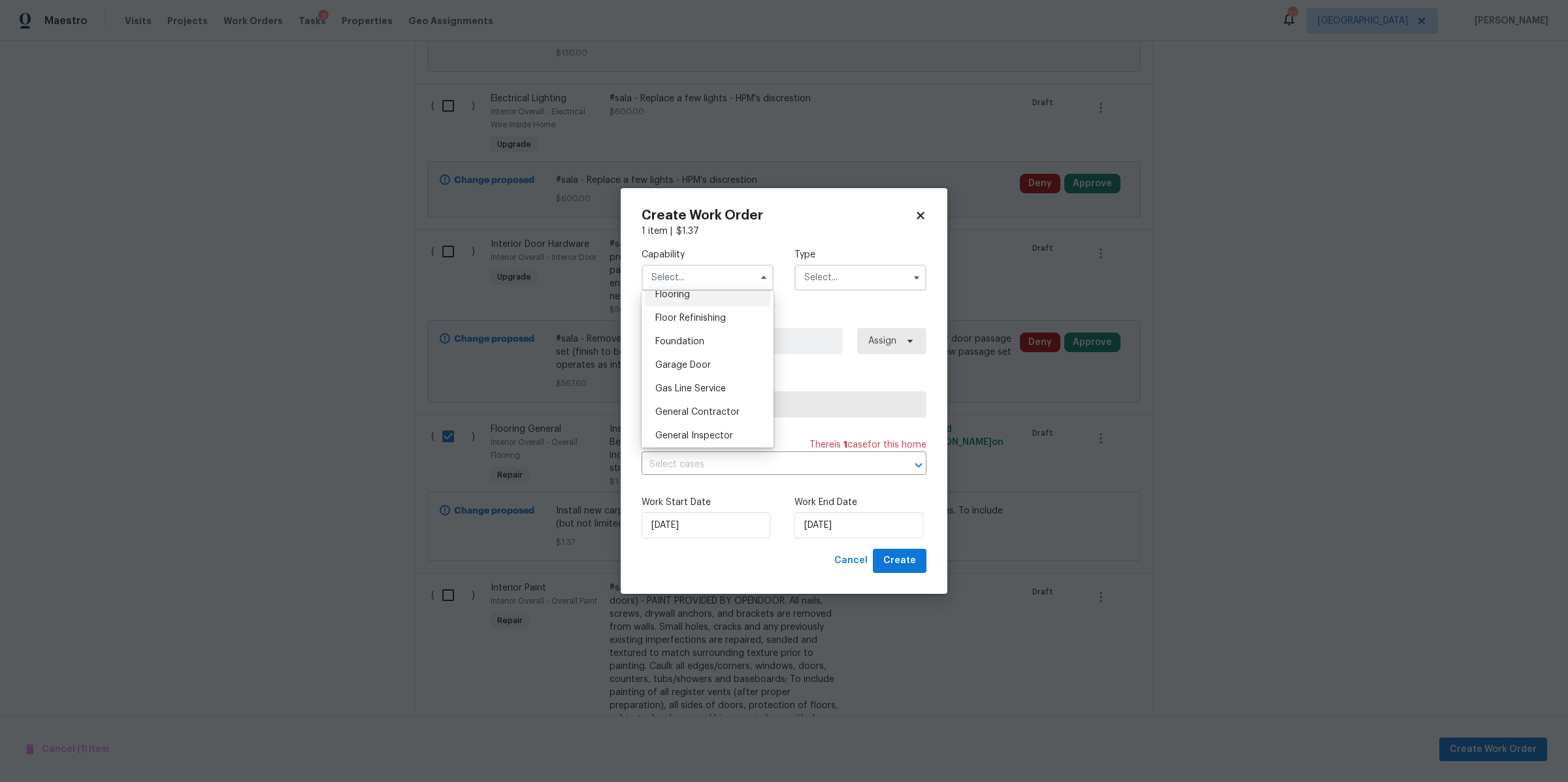 click on "Flooring" at bounding box center (672, 295) 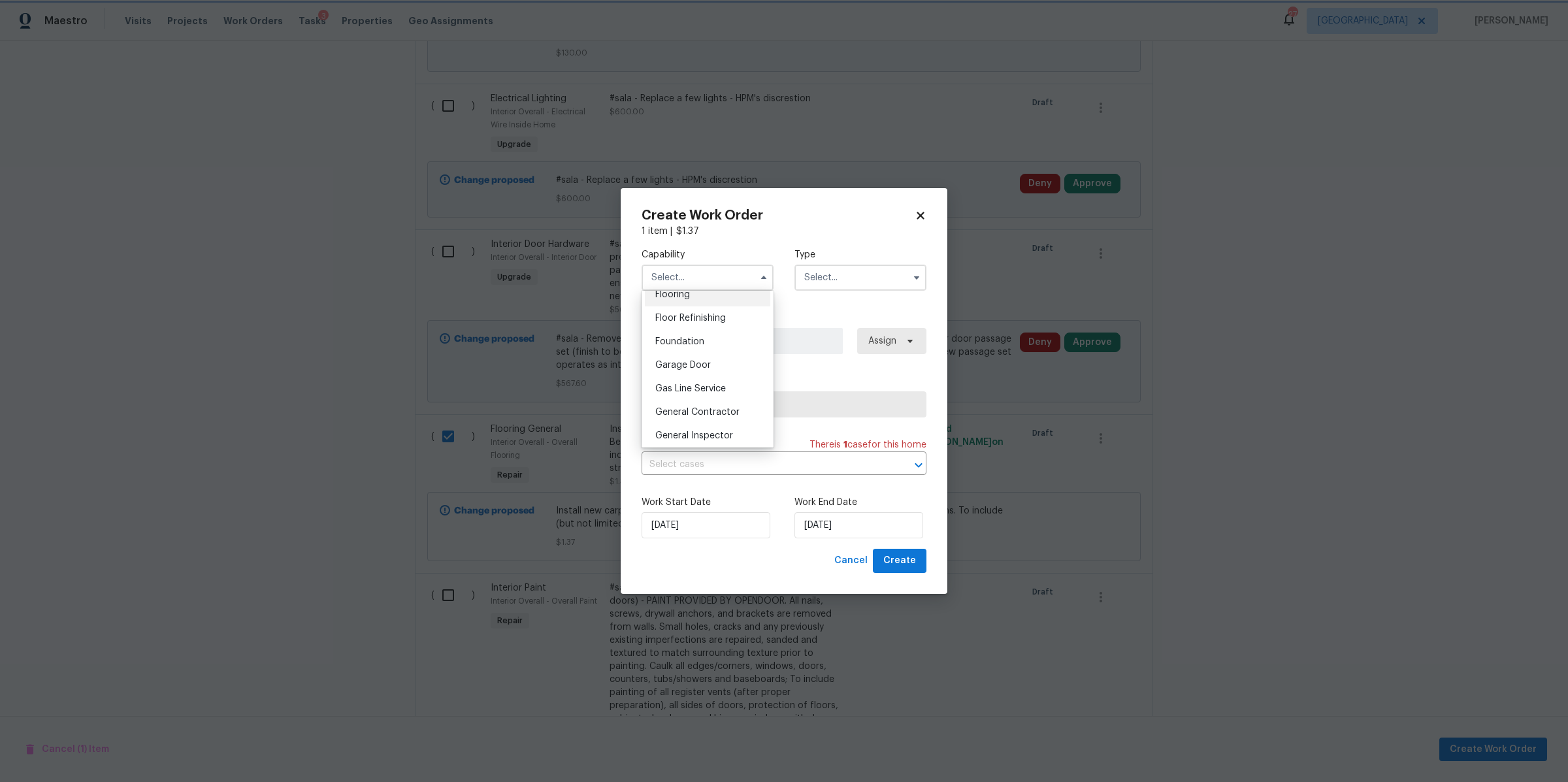type on "Flooring" 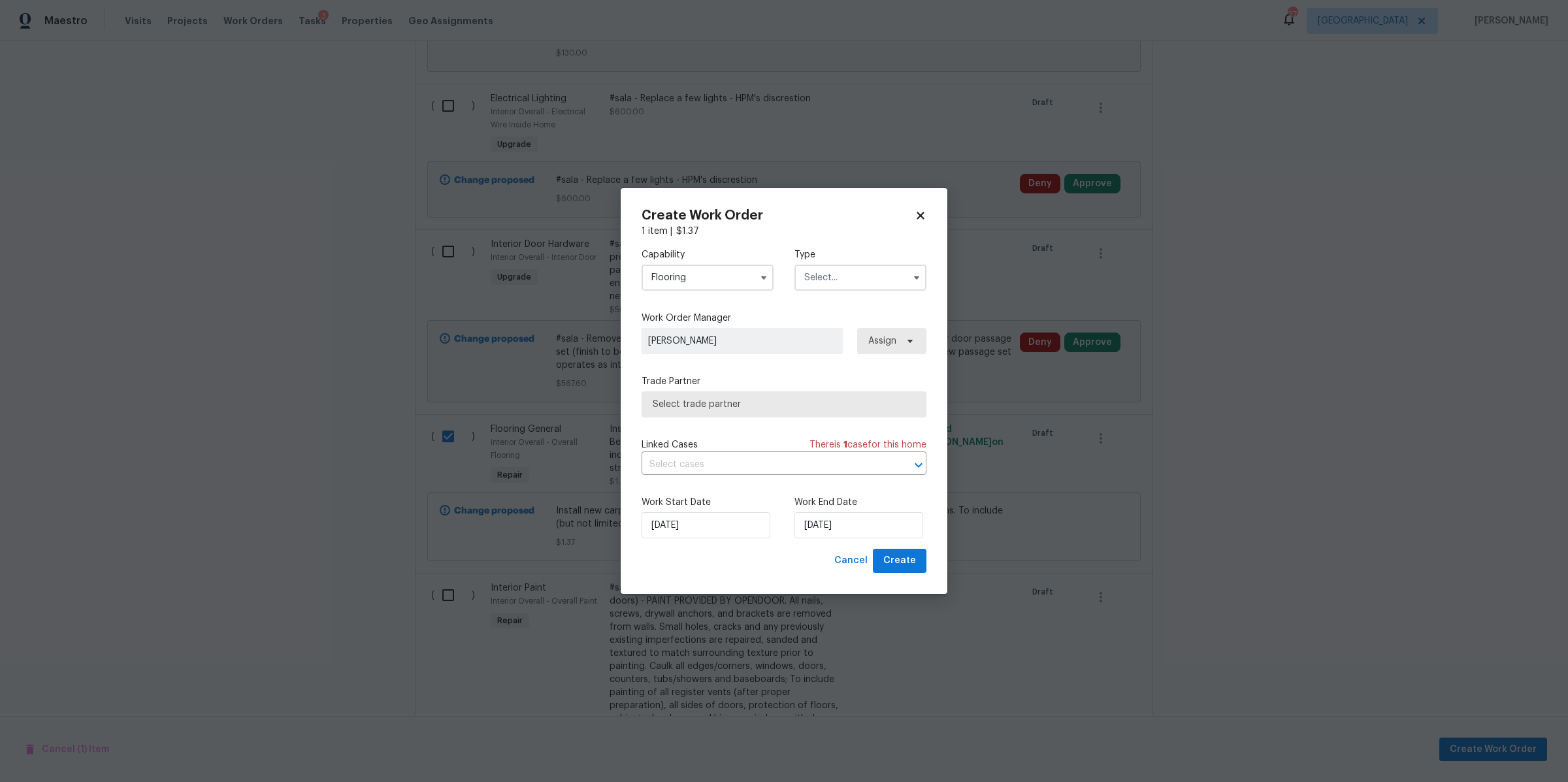 click at bounding box center (860, 278) 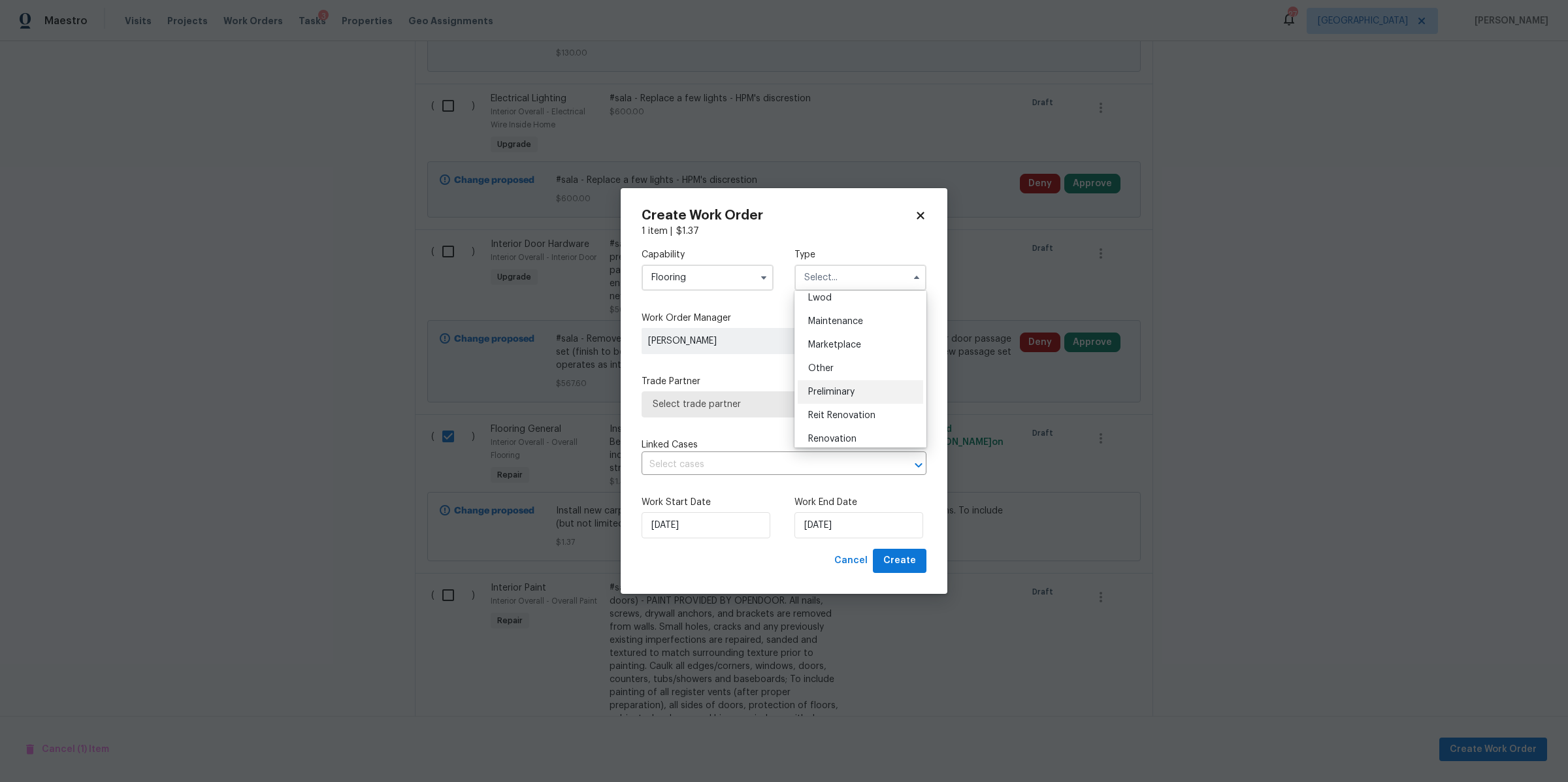scroll, scrollTop: 201, scrollLeft: 0, axis: vertical 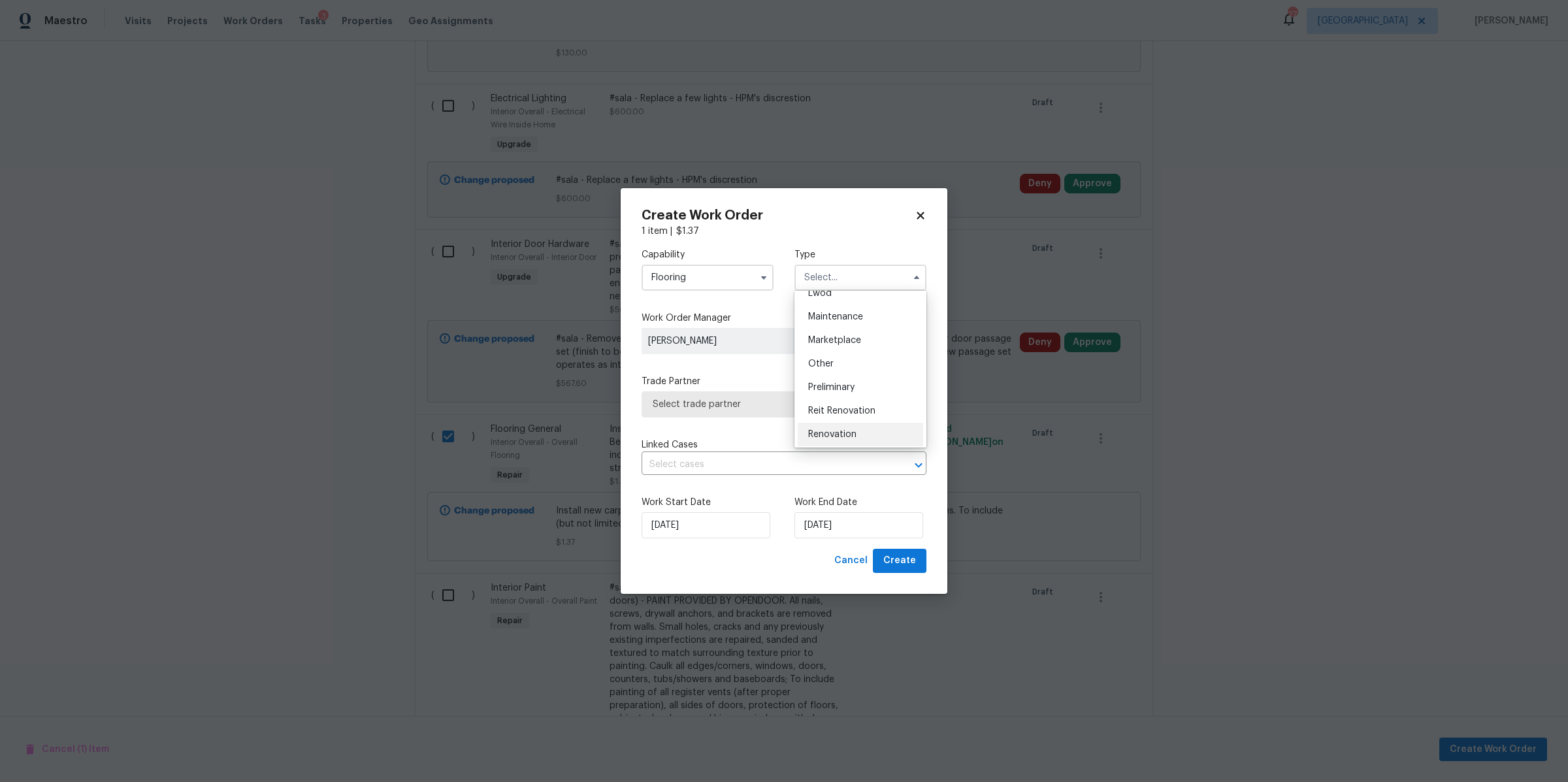 click on "Renovation" at bounding box center (832, 434) 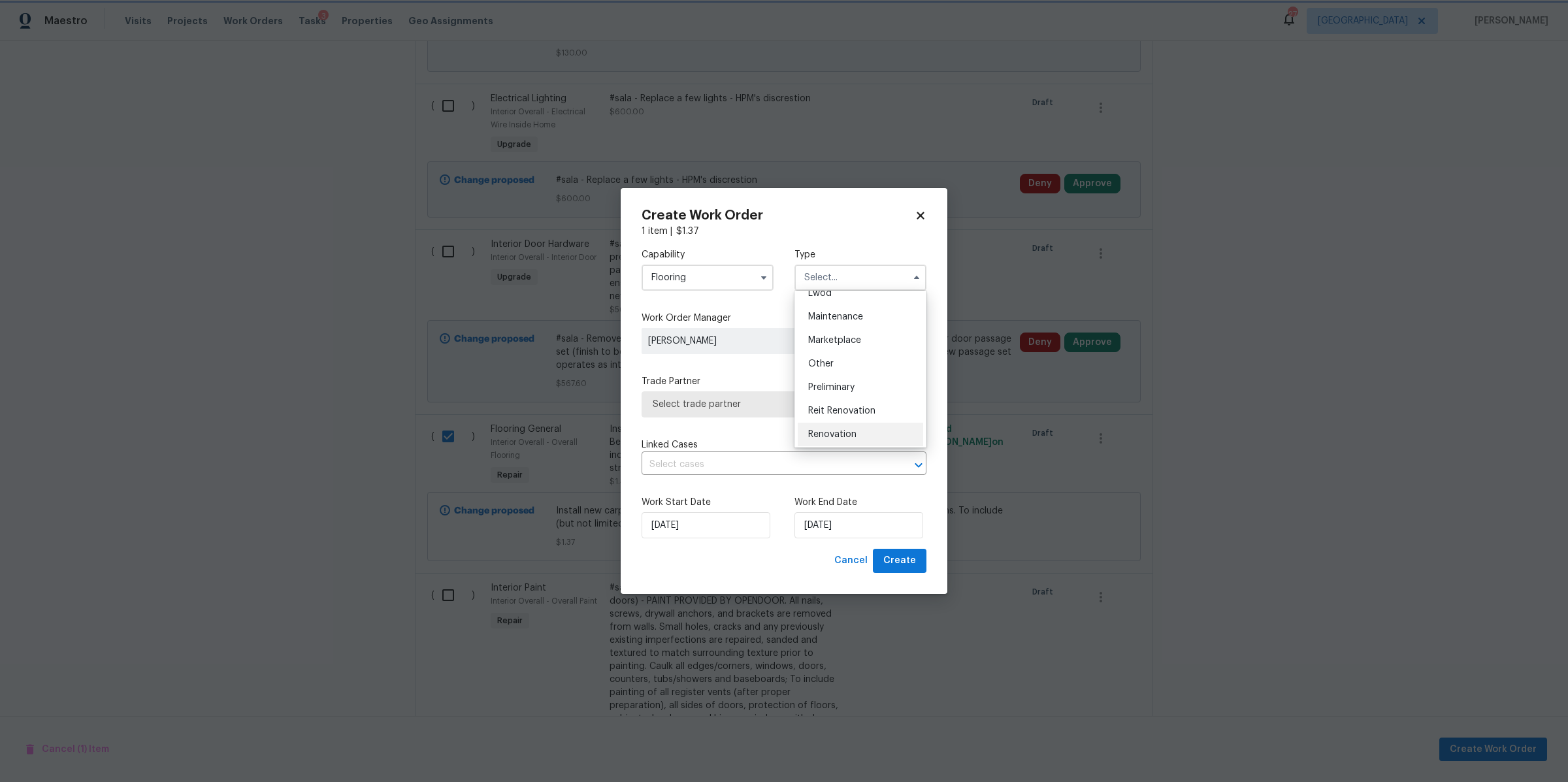 type on "Renovation" 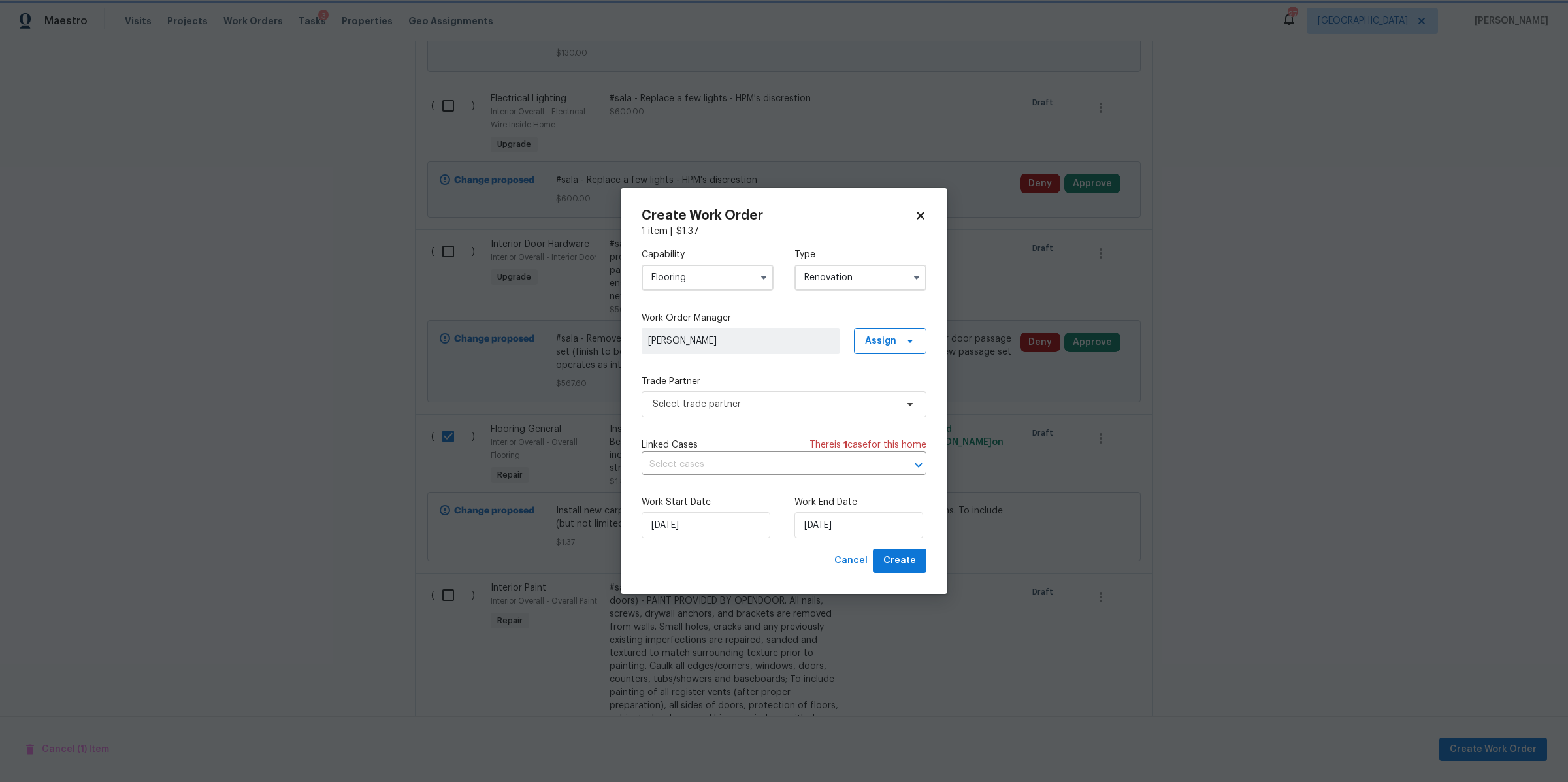 scroll, scrollTop: 0, scrollLeft: 0, axis: both 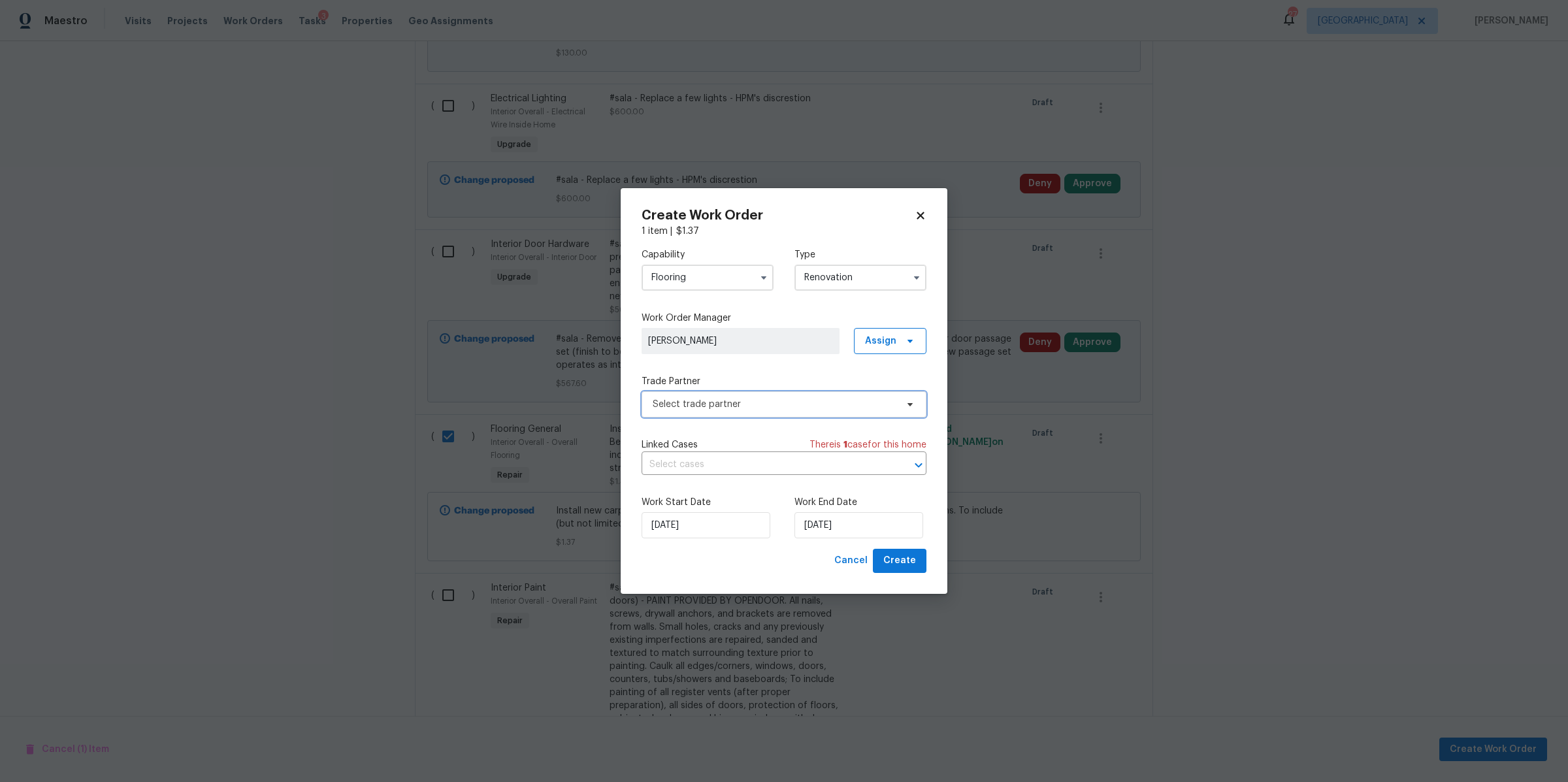 click on "Select trade partner" at bounding box center [774, 404] 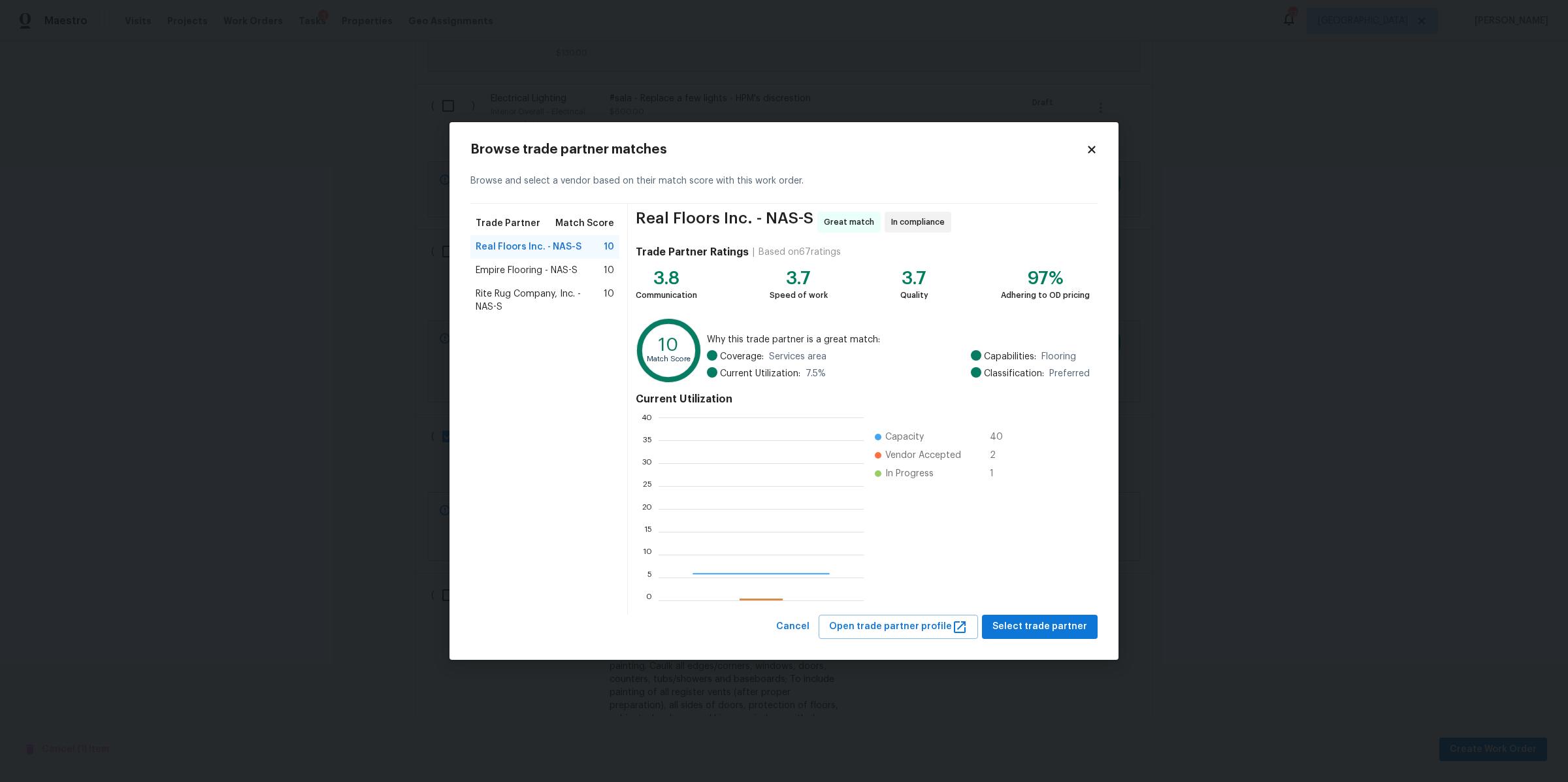 scroll, scrollTop: 1, scrollLeft: 1, axis: both 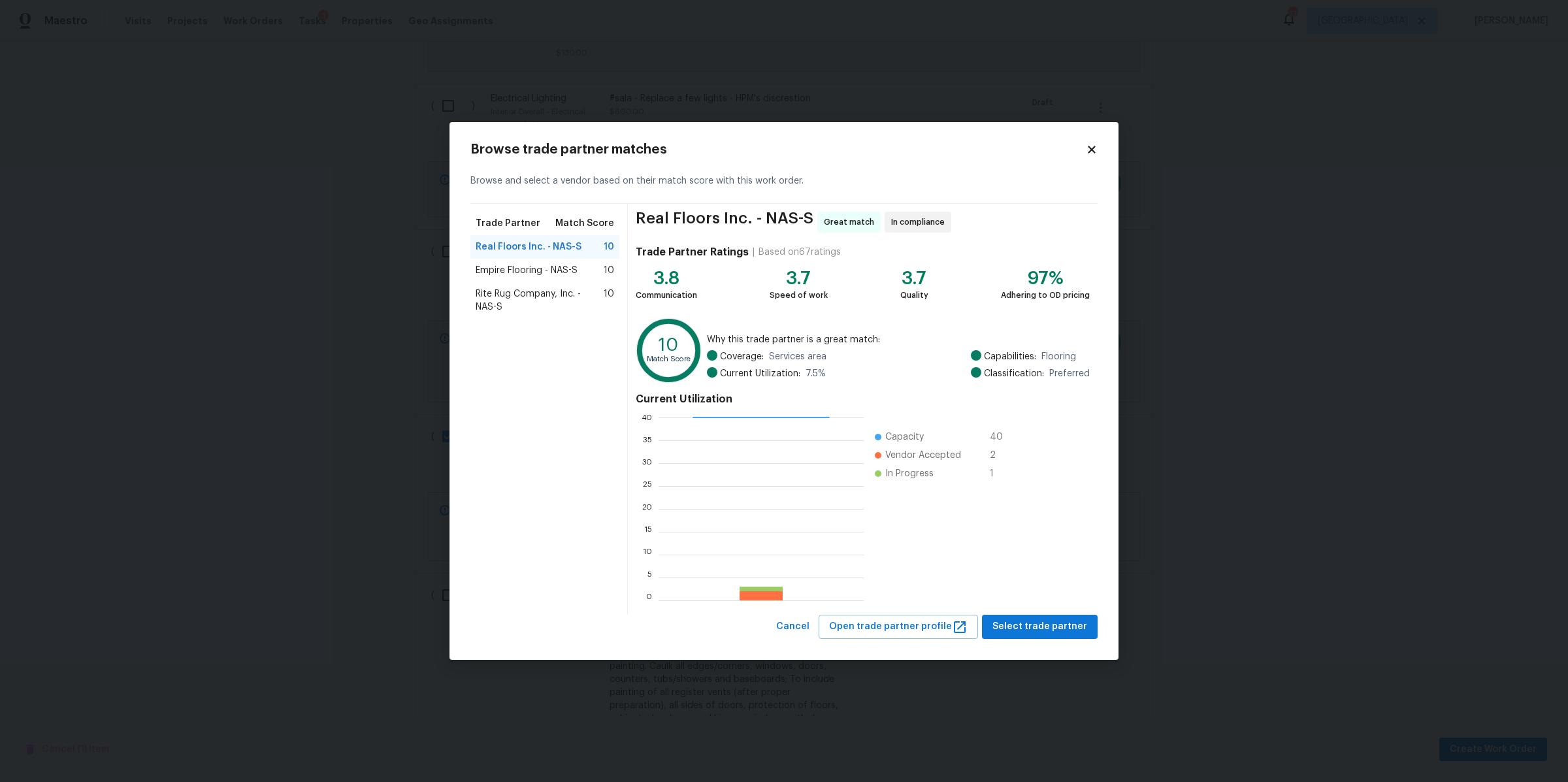 click on "Empire Flooring - NAS-S" at bounding box center (527, 270) 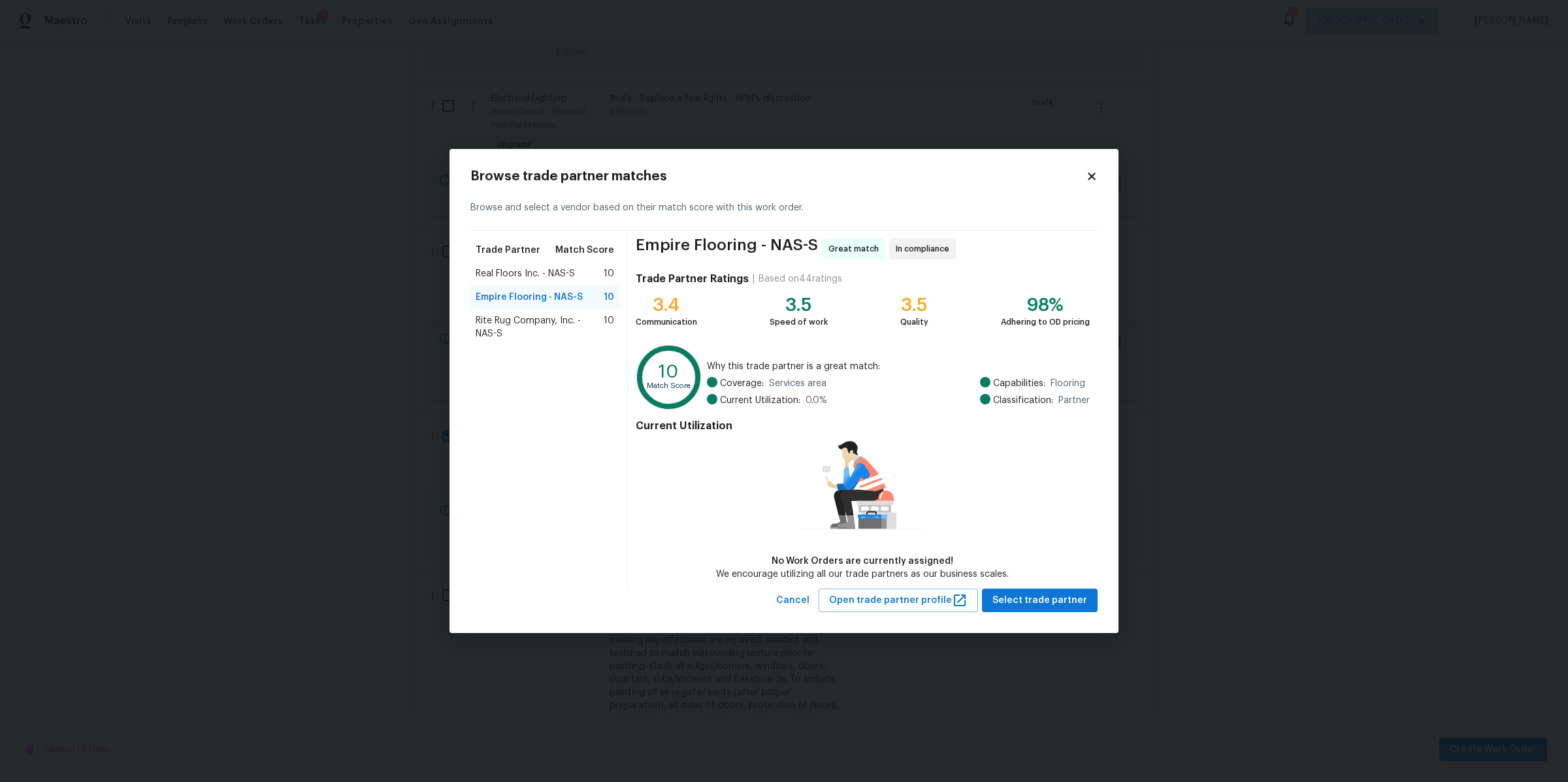 click on "Rite Rug Company, Inc. - NAS-S" at bounding box center [540, 327] 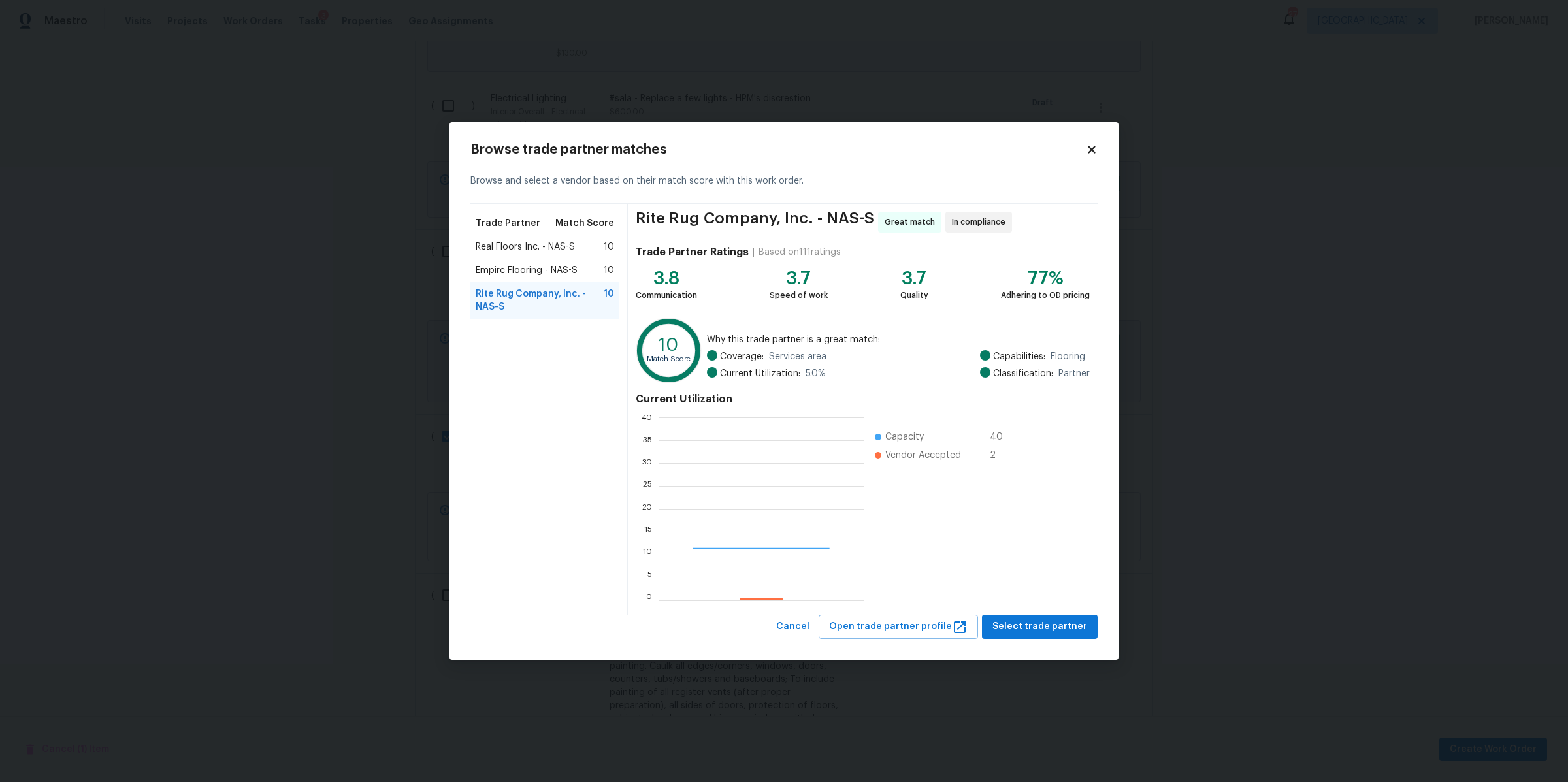 scroll, scrollTop: 1, scrollLeft: 1, axis: both 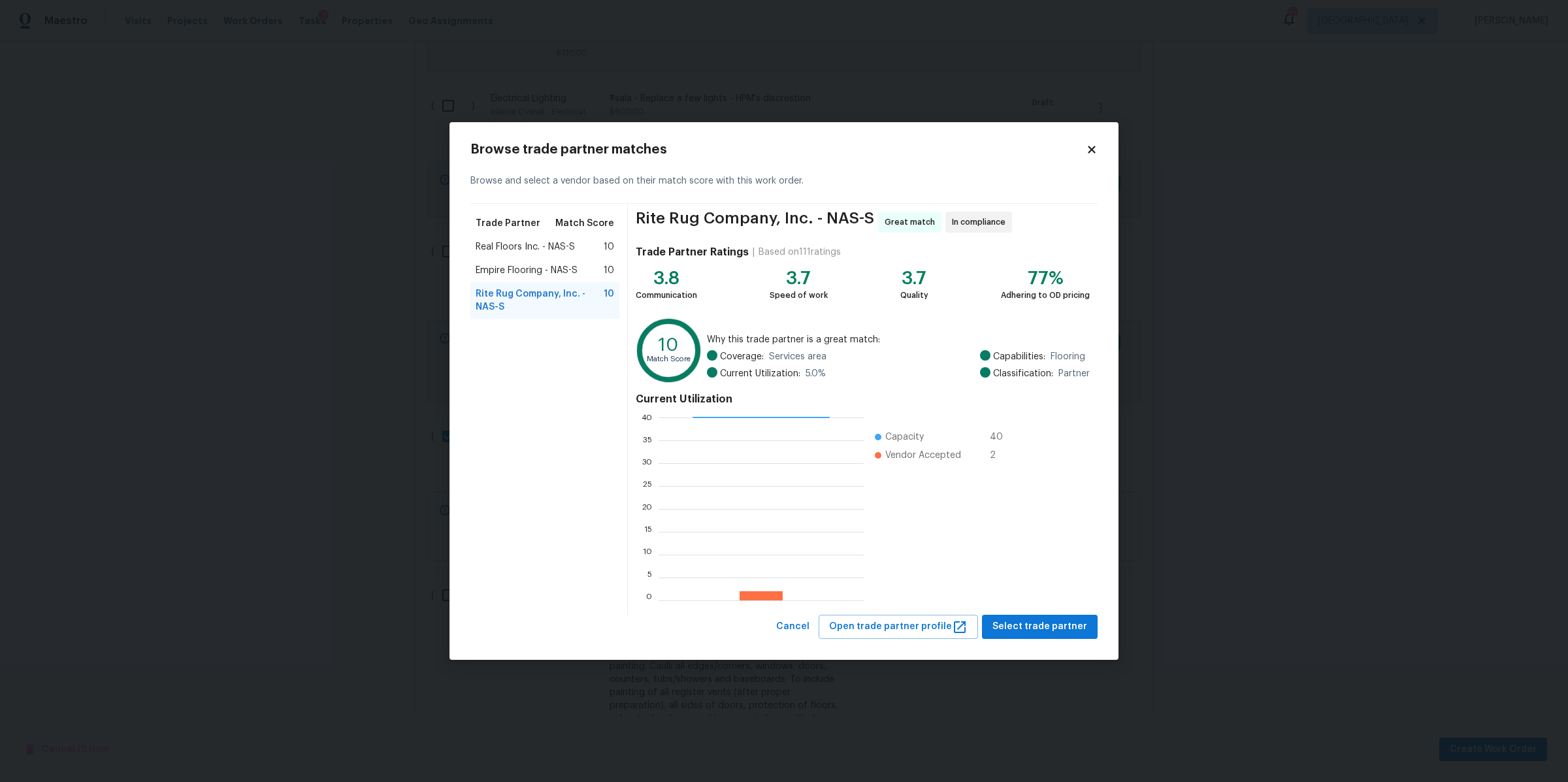 click on "Real Floors Inc. - NAS-S" at bounding box center [525, 247] 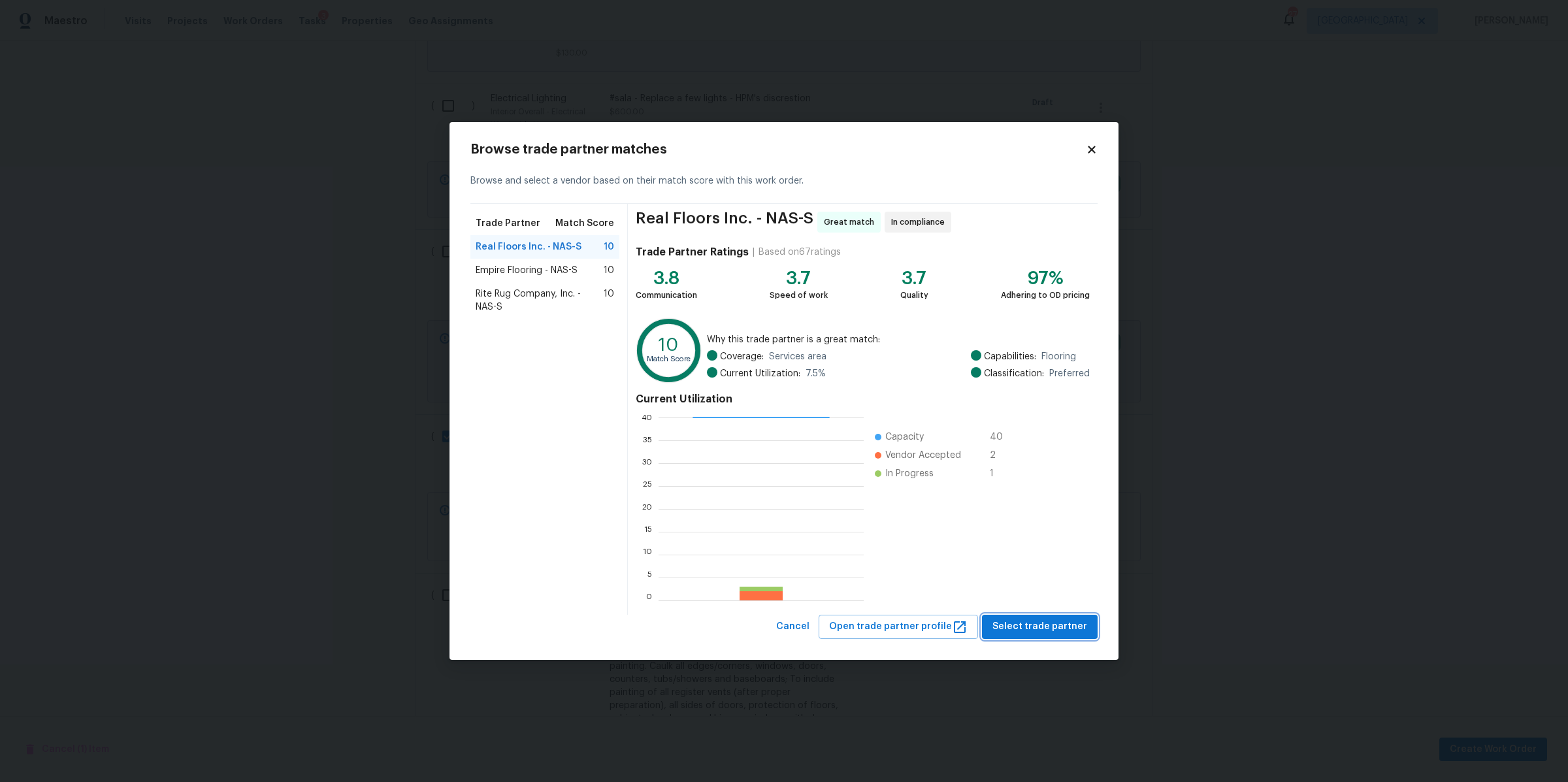 click on "Select trade partner" at bounding box center (1039, 627) 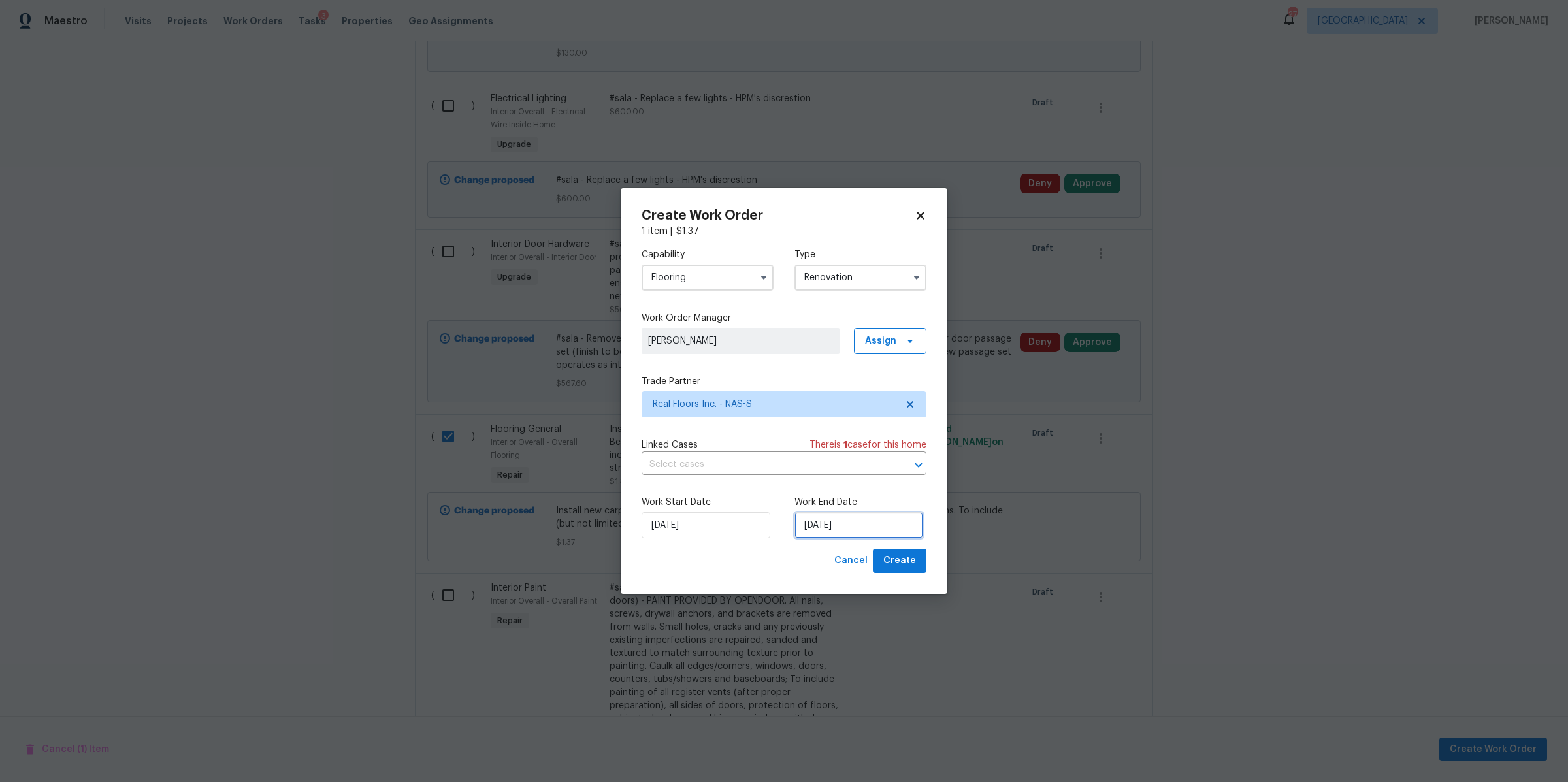 click on "[DATE]" at bounding box center (858, 525) 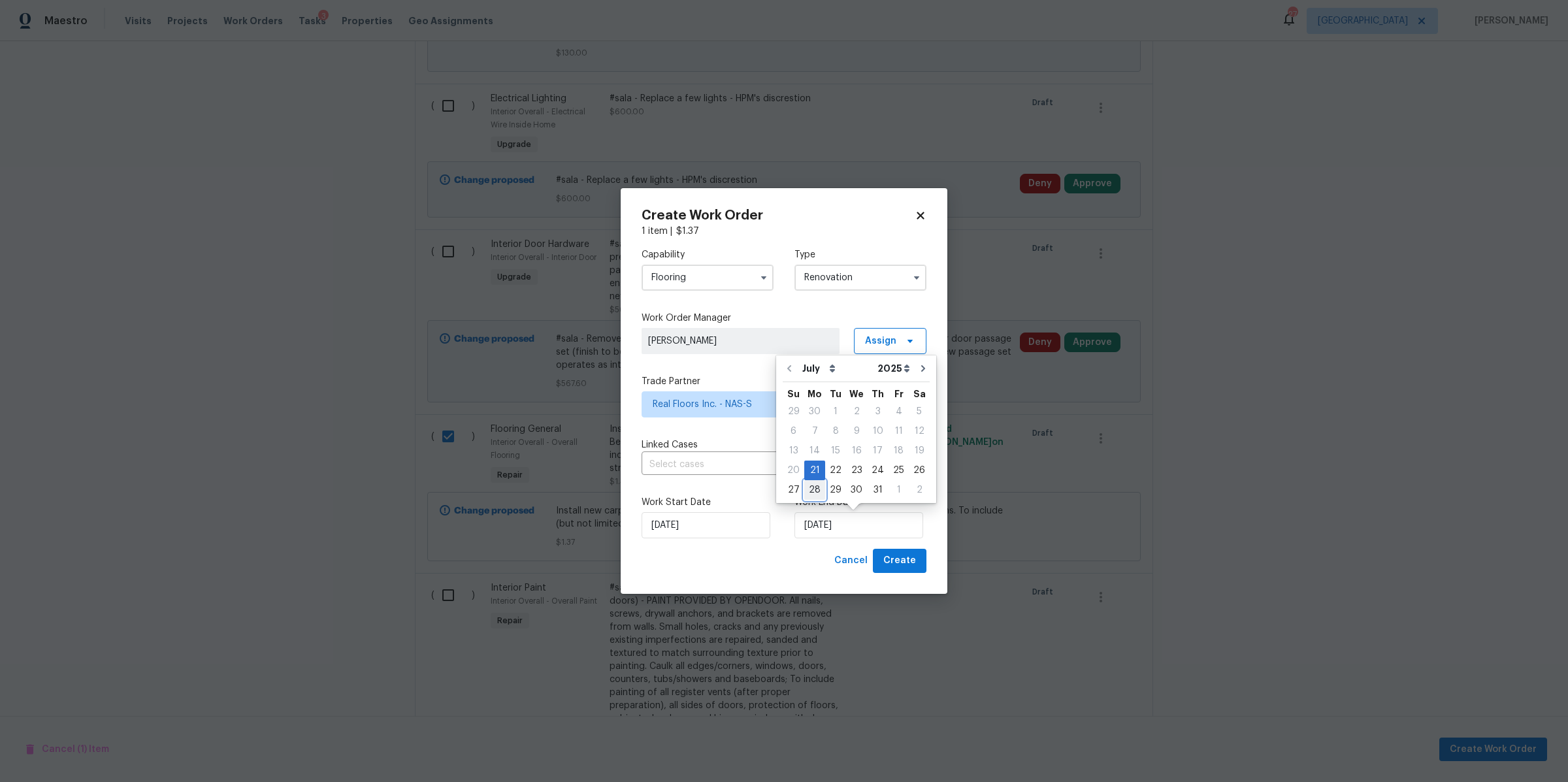 click on "28" at bounding box center (815, 490) 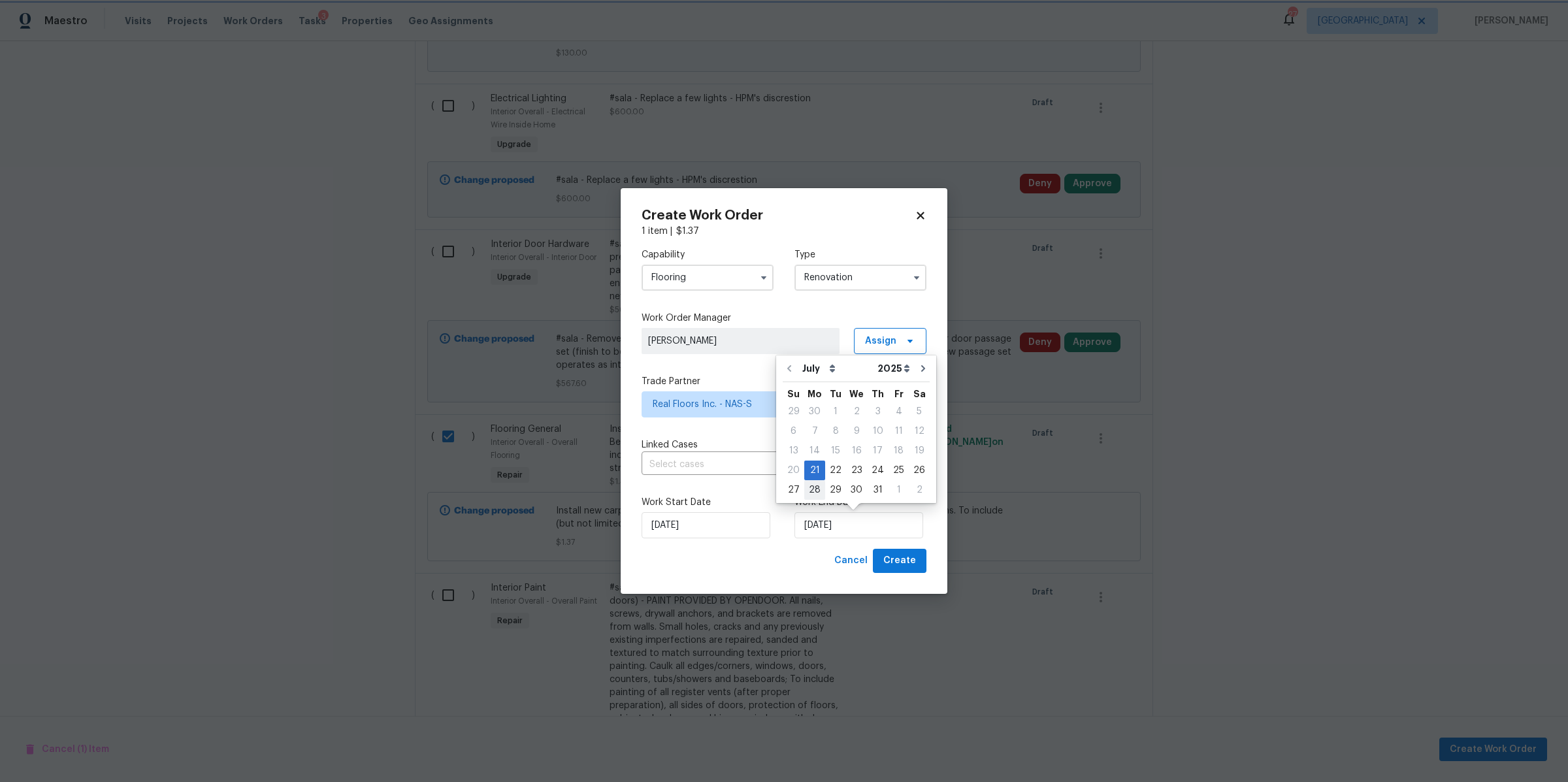 type on "7/28/2025" 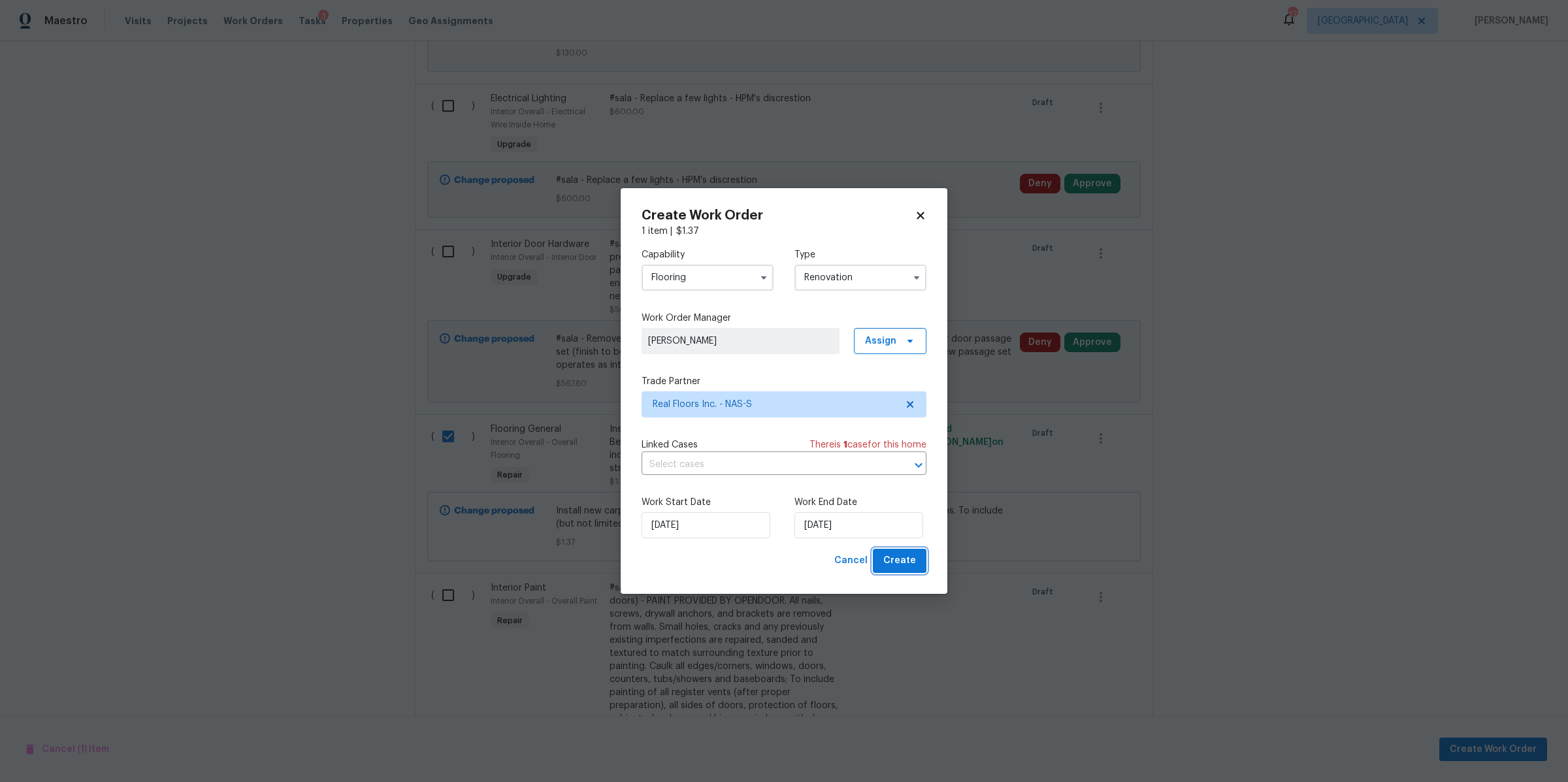 click on "Create" at bounding box center (900, 561) 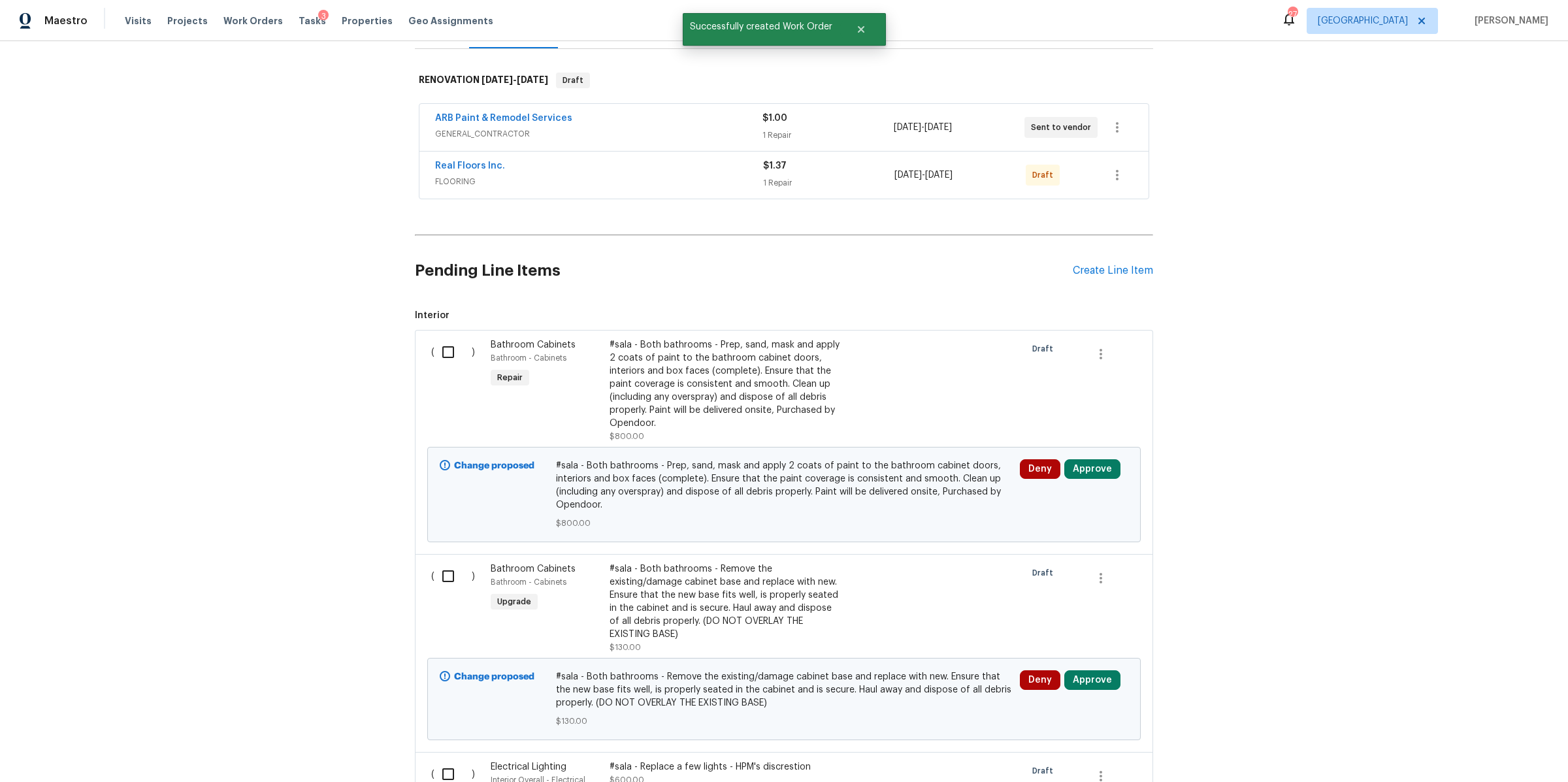 scroll, scrollTop: 195, scrollLeft: 0, axis: vertical 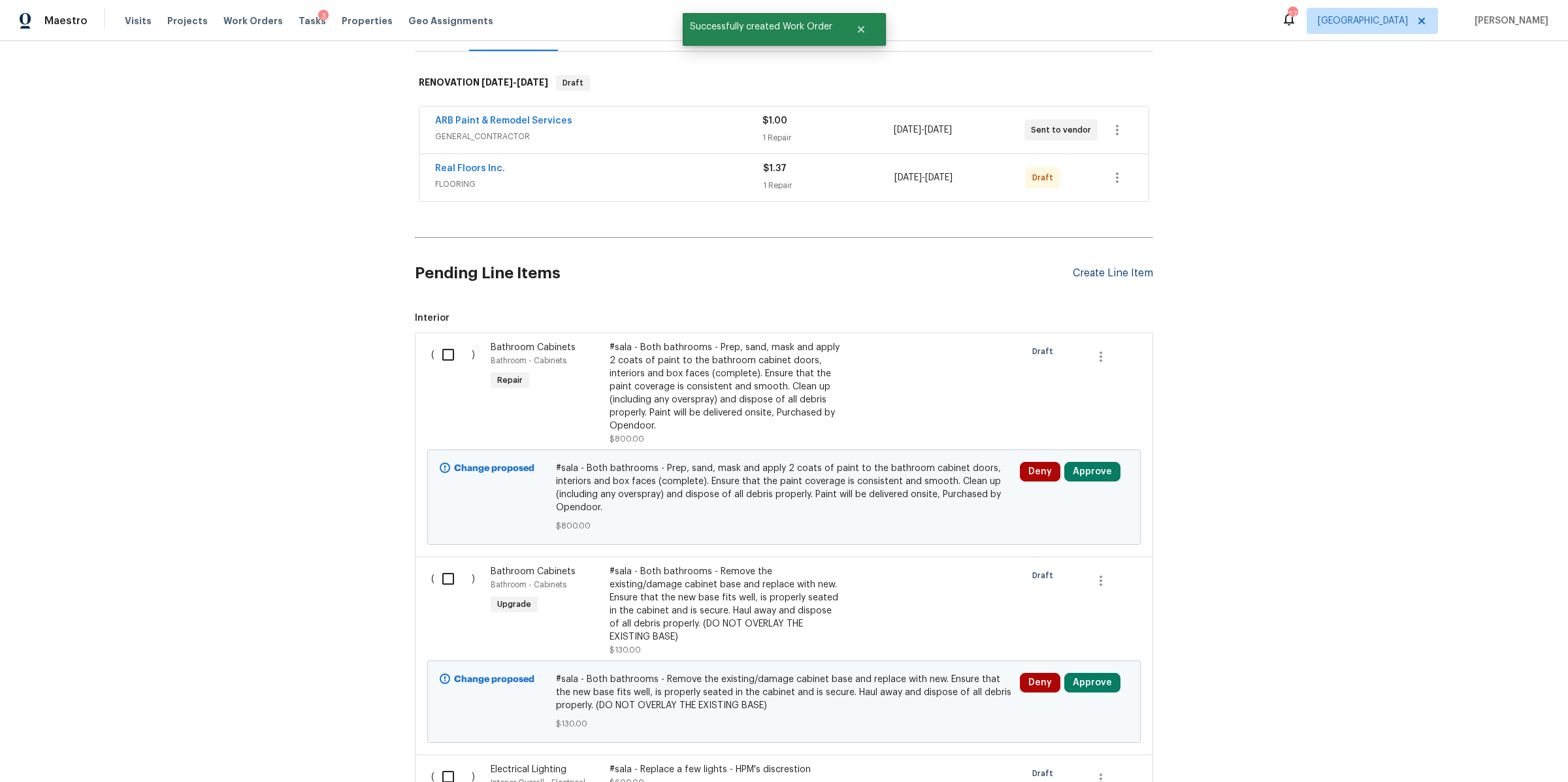 click on "Create Line Item" at bounding box center (1113, 273) 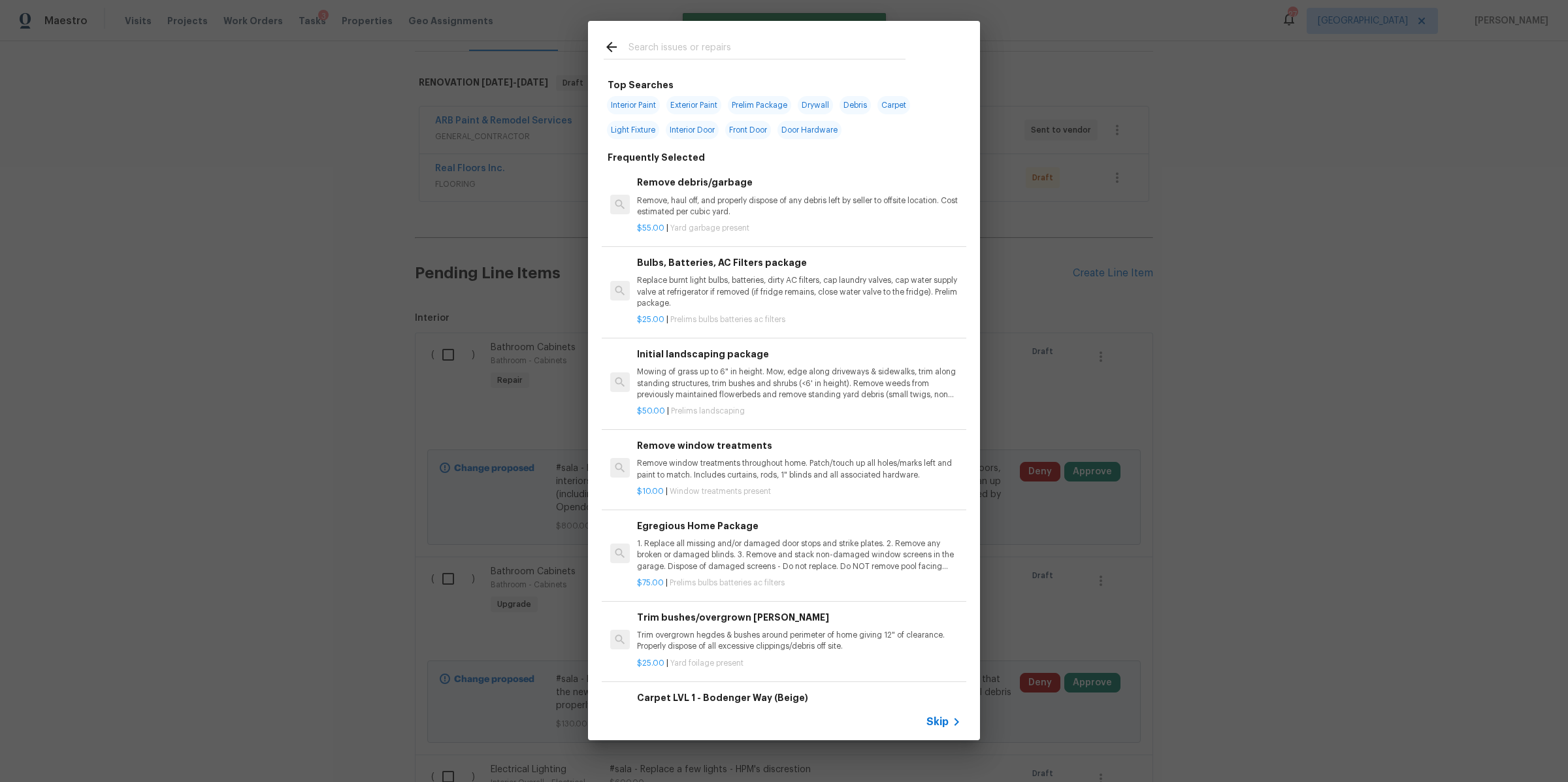 click at bounding box center [767, 49] 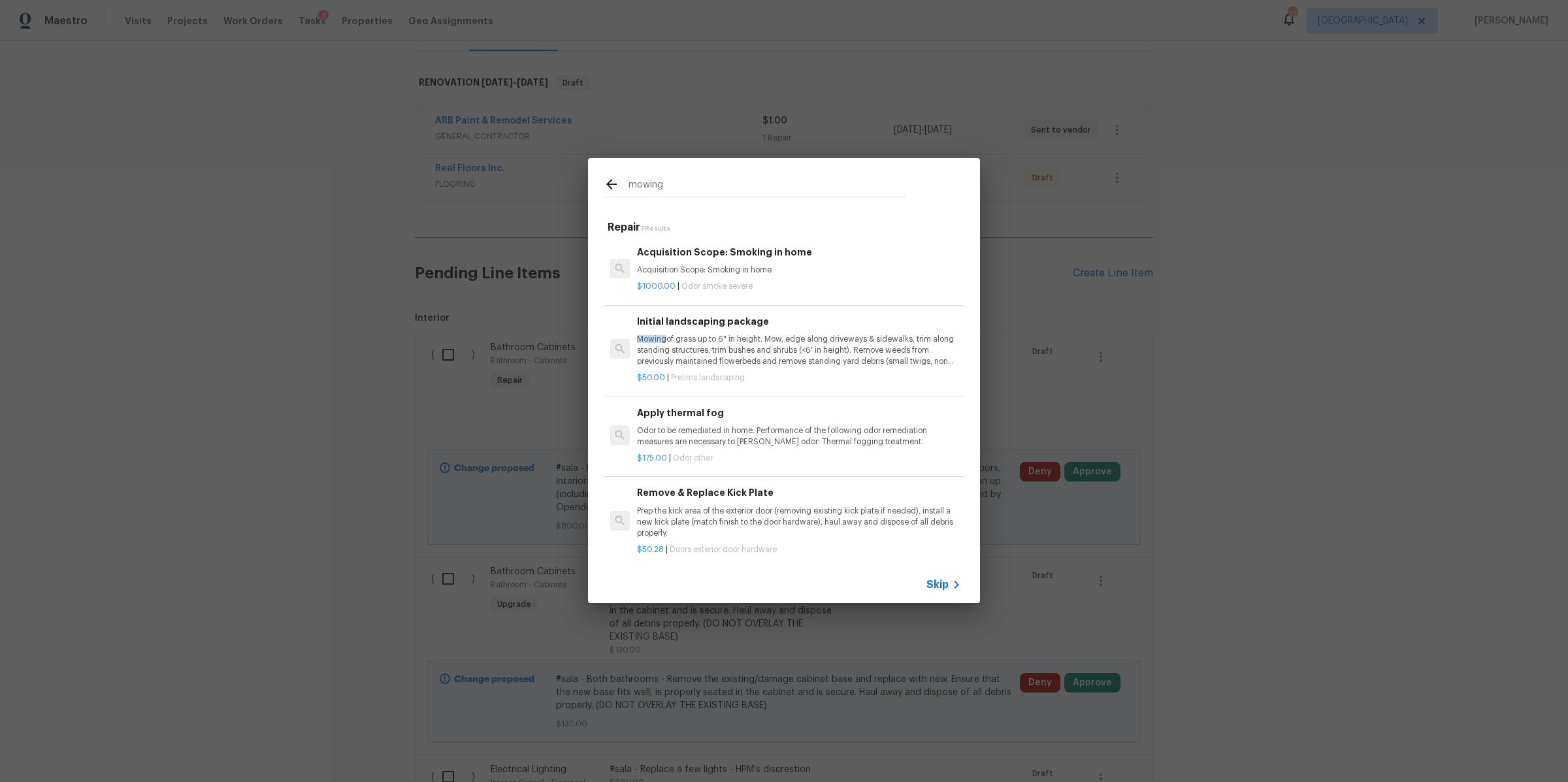 type on "mowing" 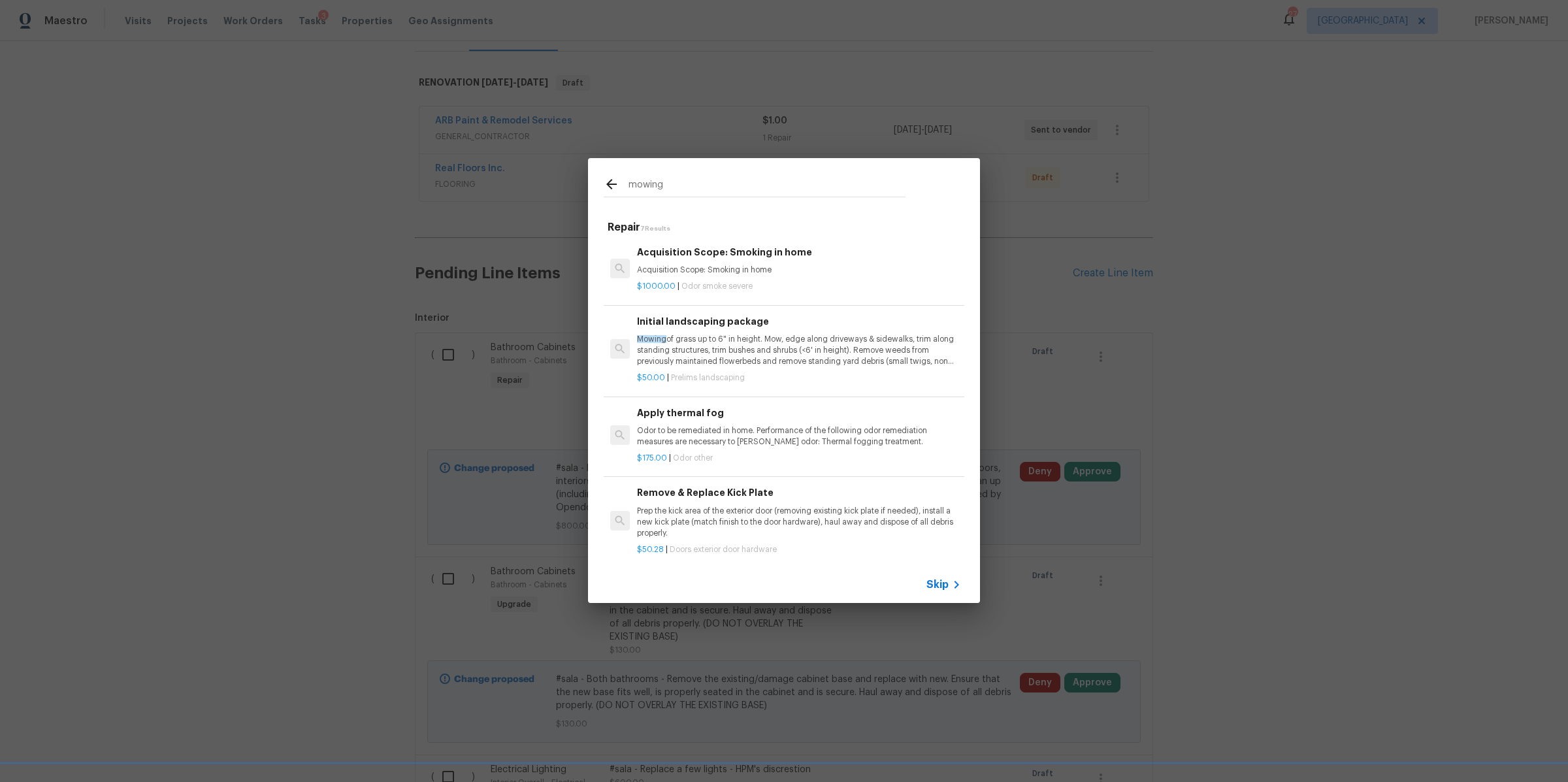 click on "Mowing  of grass up to 6" in height. Mow, edge along driveways & sidewalks, trim along standing structures, trim bushes and shrubs (<6' in height). Remove weeds from previously maintained flowerbeds and remove standing yard debris (small twigs, non seasonal falling leaves).  Use leaf blower to remove clippings from hard surfaces."" at bounding box center [799, 350] 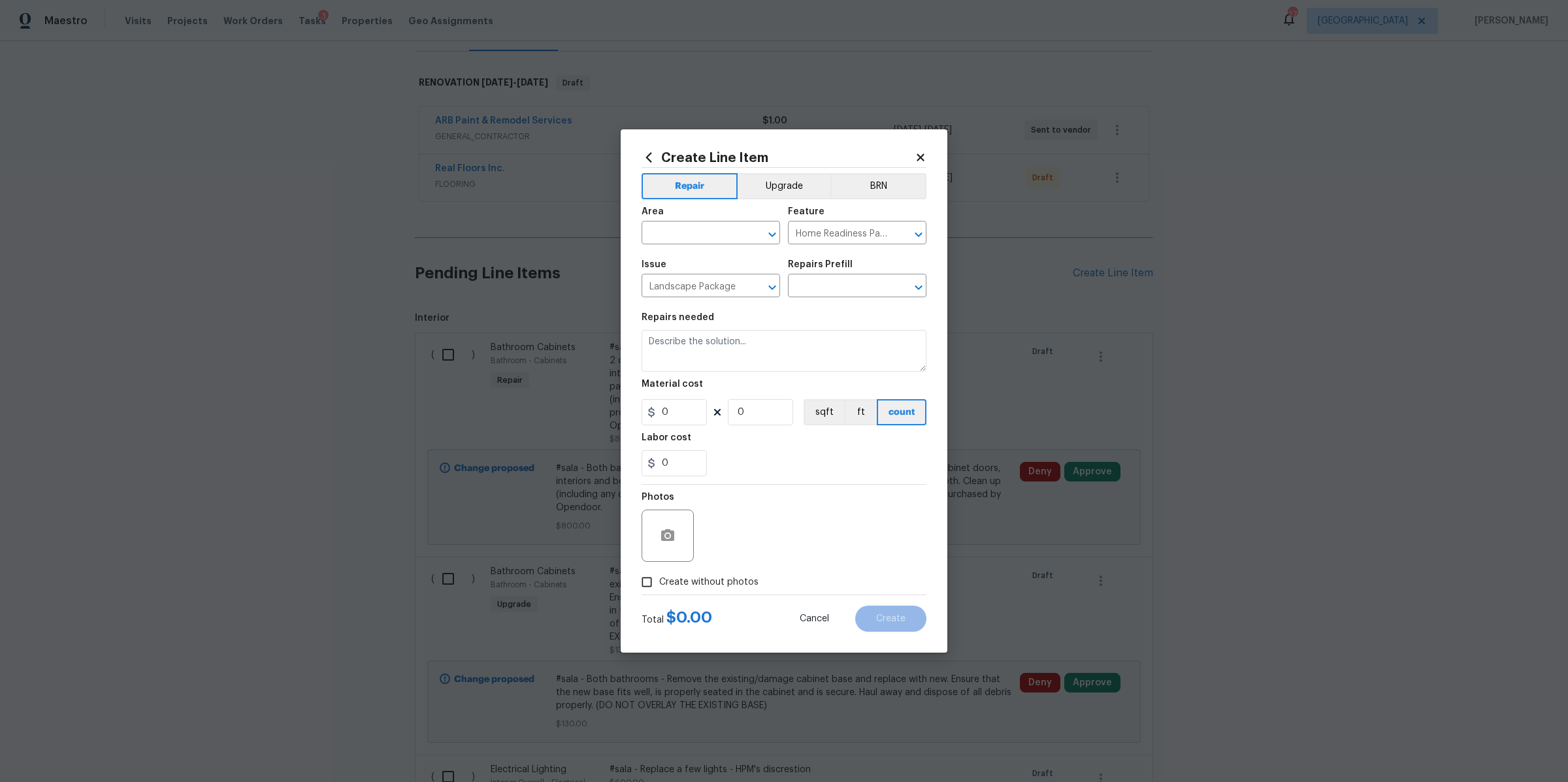type on "Initial landscaping package $50.00" 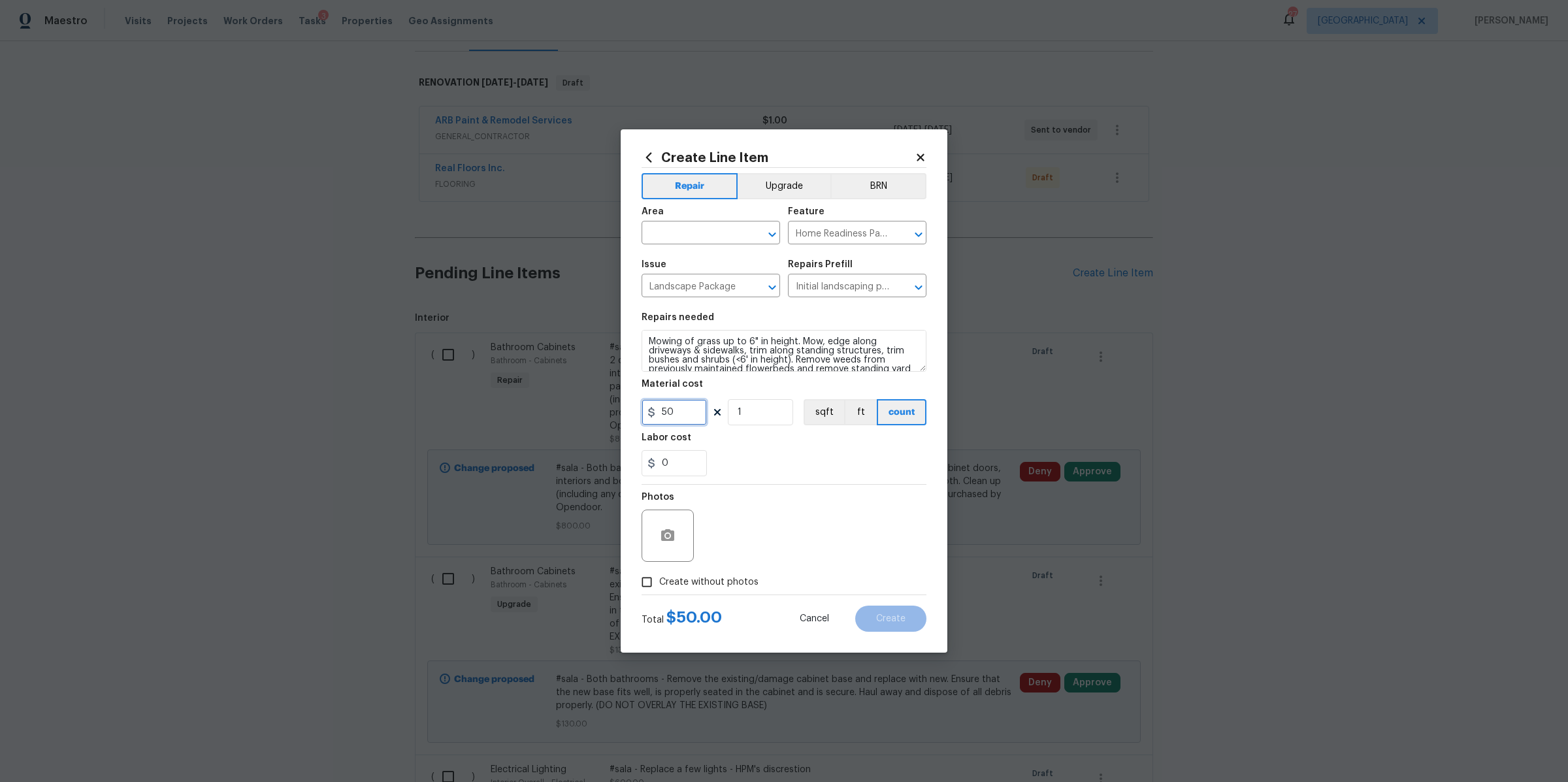 click on "50" at bounding box center [674, 412] 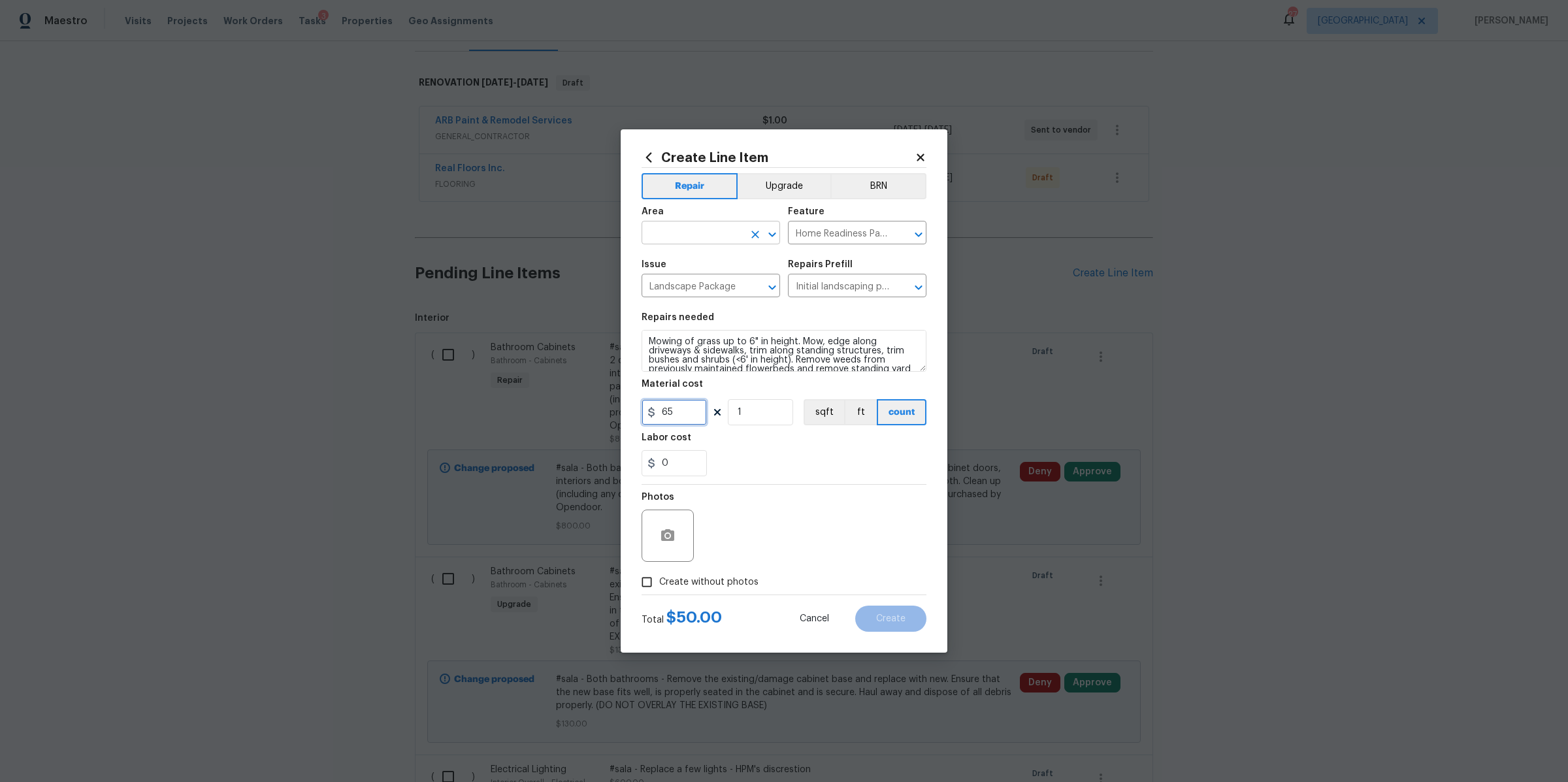 type on "65" 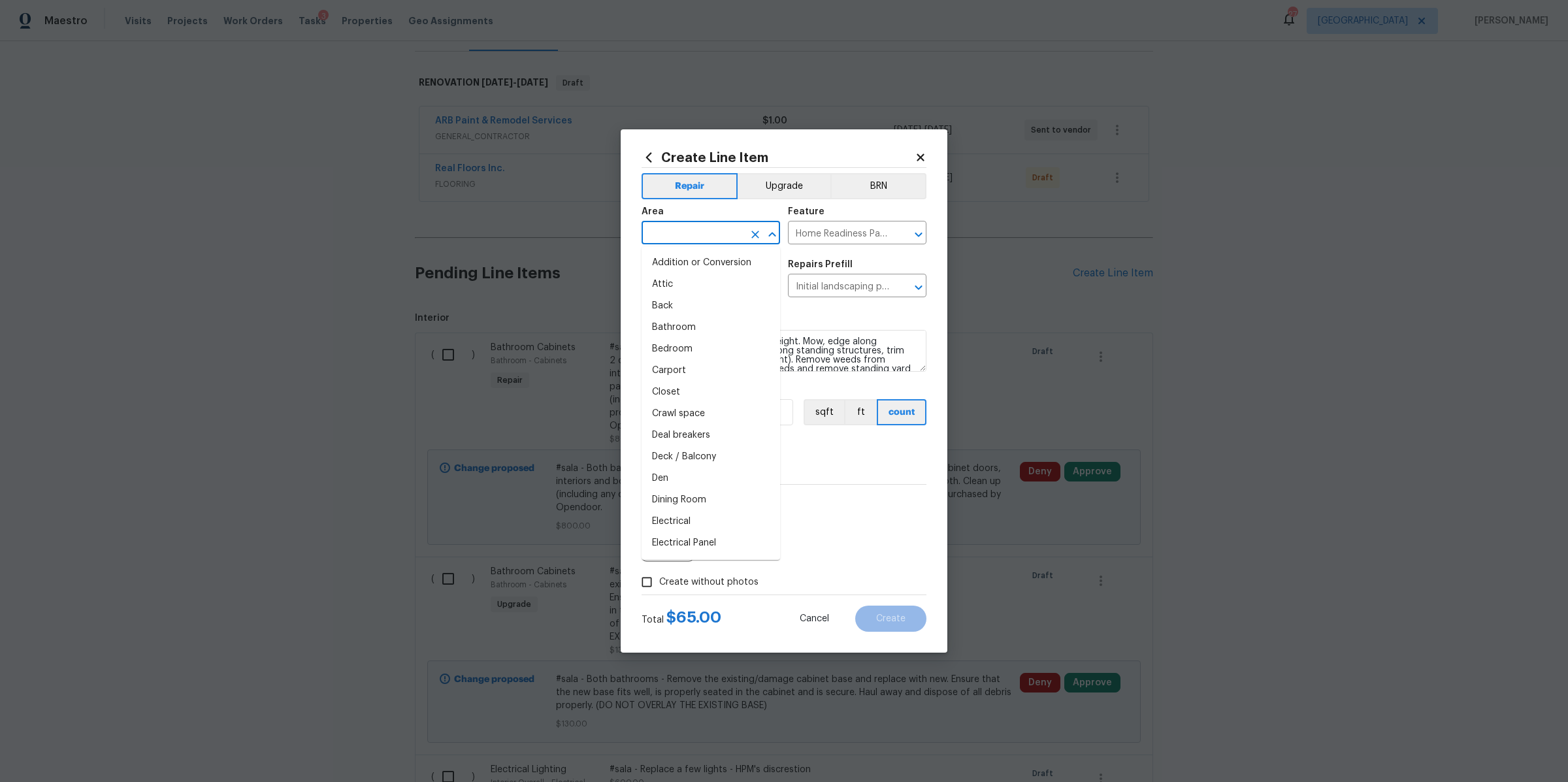 click at bounding box center [693, 234] 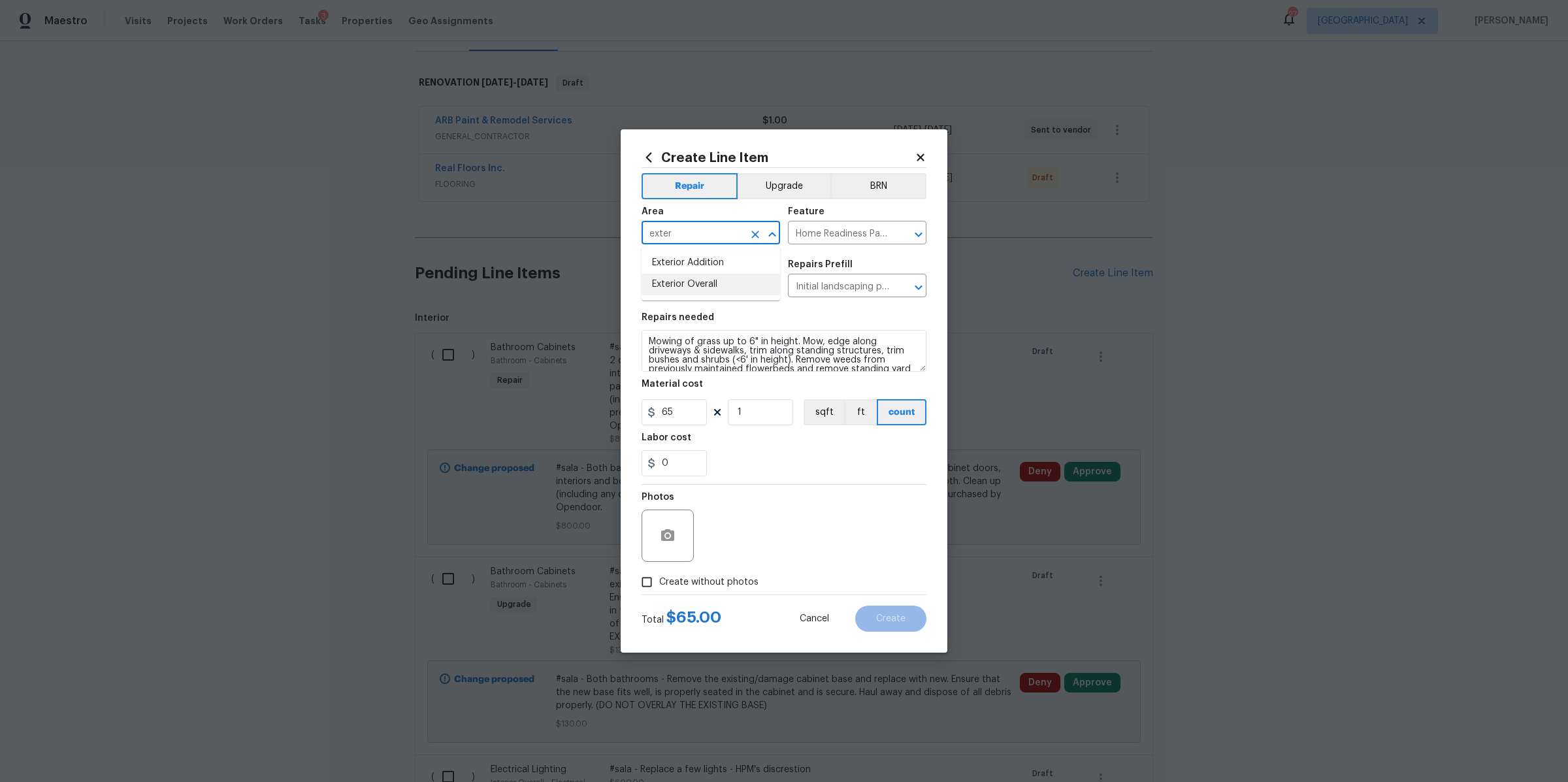 click on "Exterior Overall" at bounding box center (711, 284) 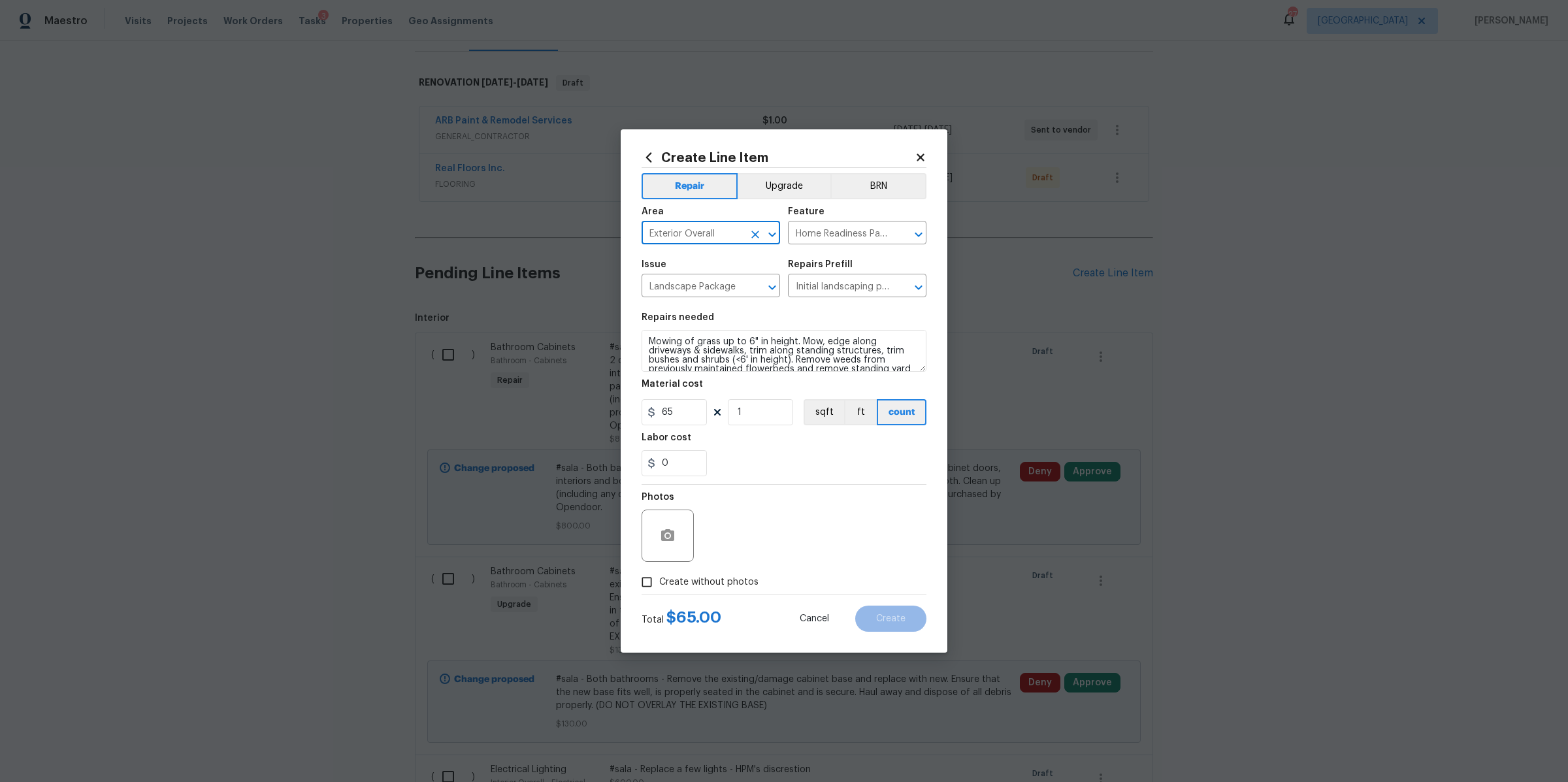 type on "Exterior Overall" 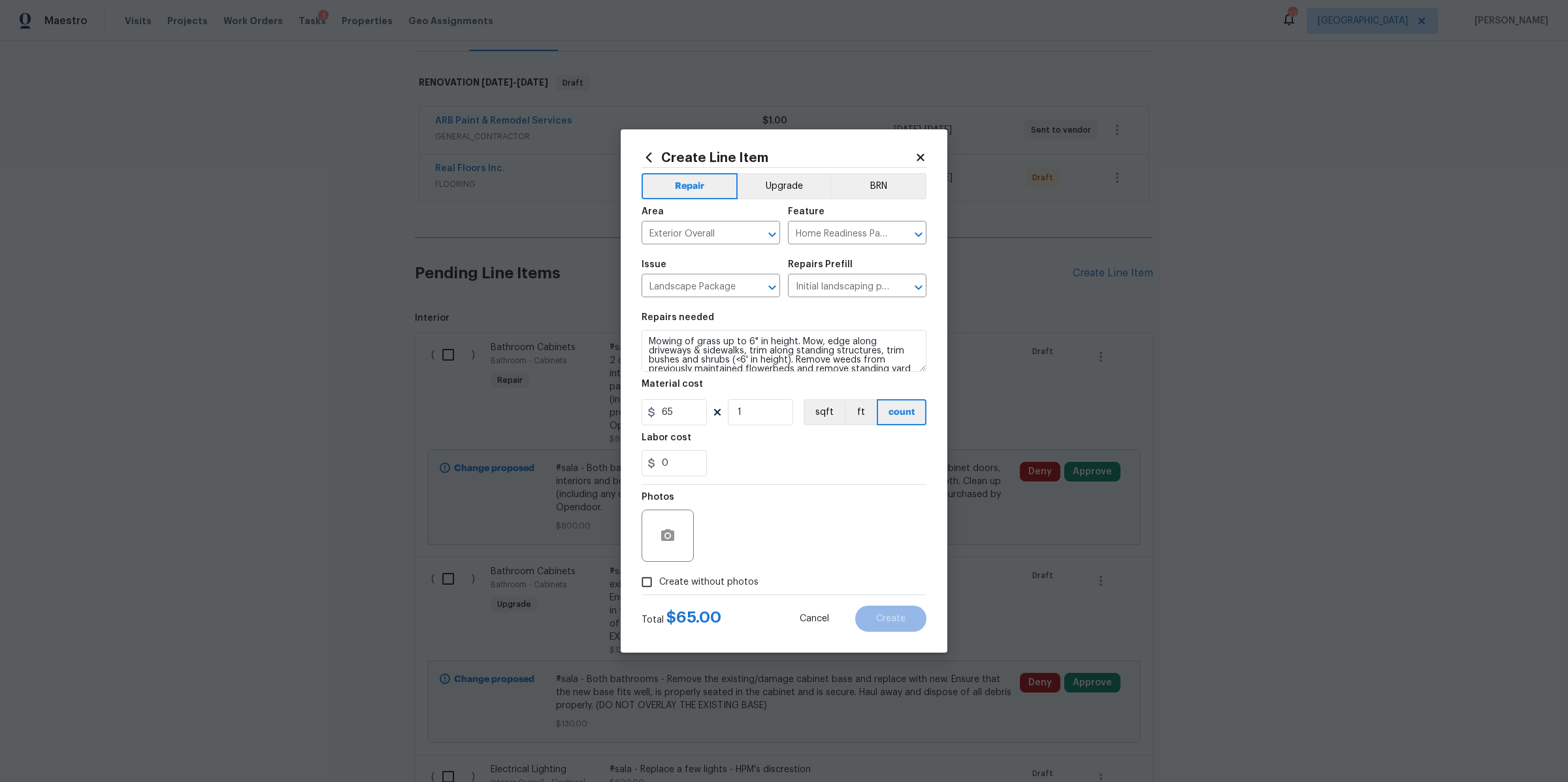 click on "Create without photos" at bounding box center (696, 582) 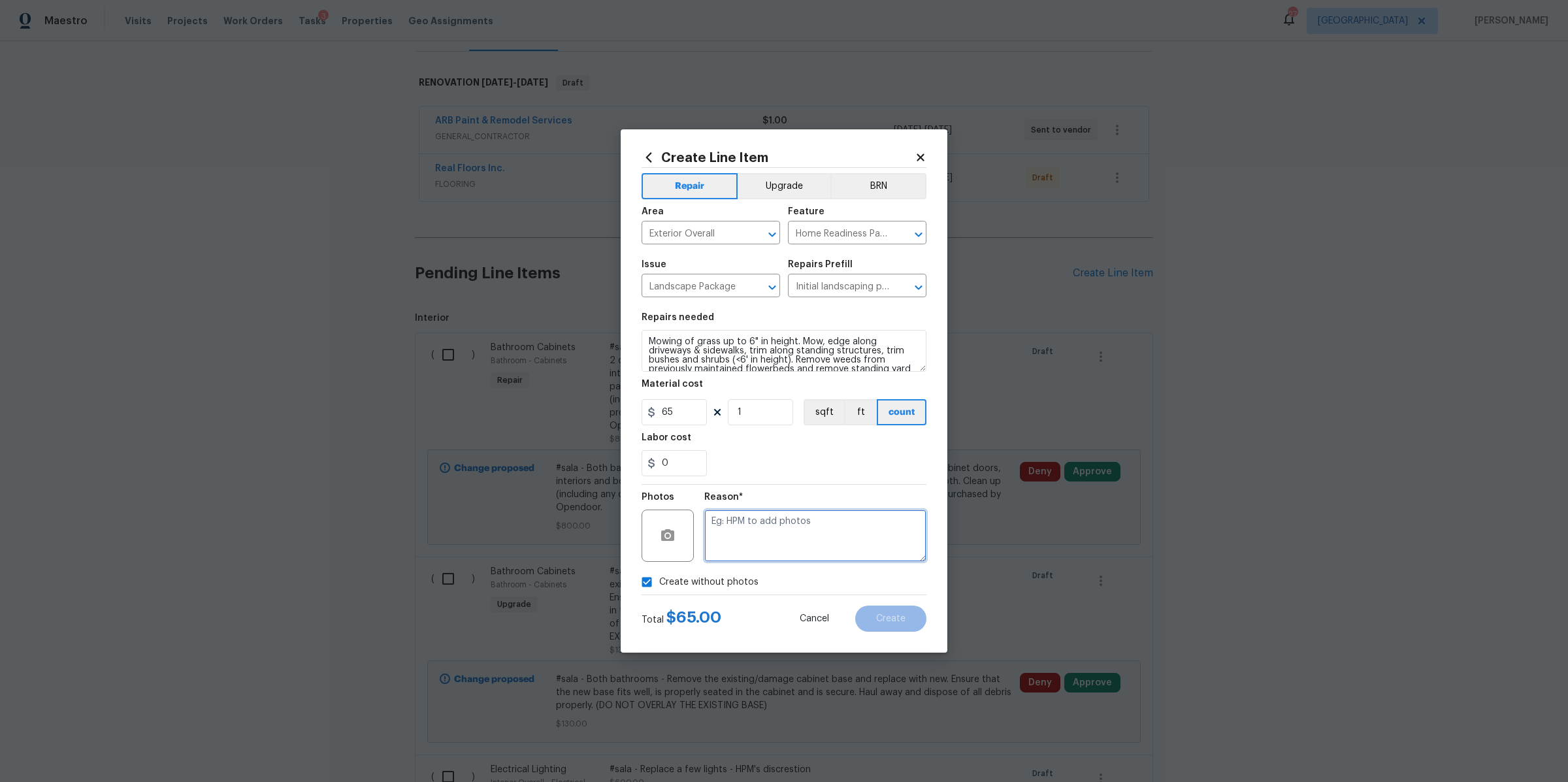 click at bounding box center [815, 536] 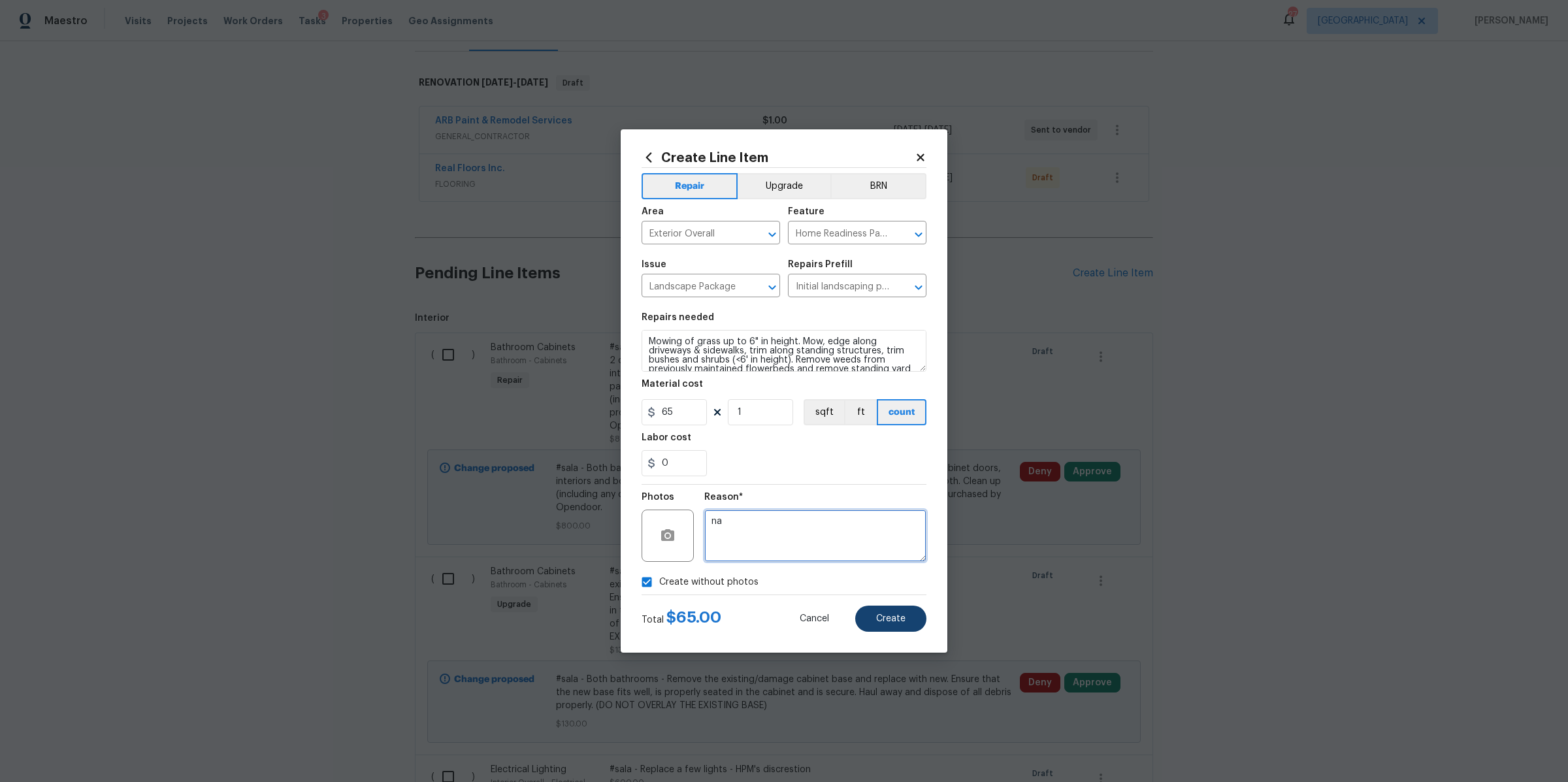 type on "na" 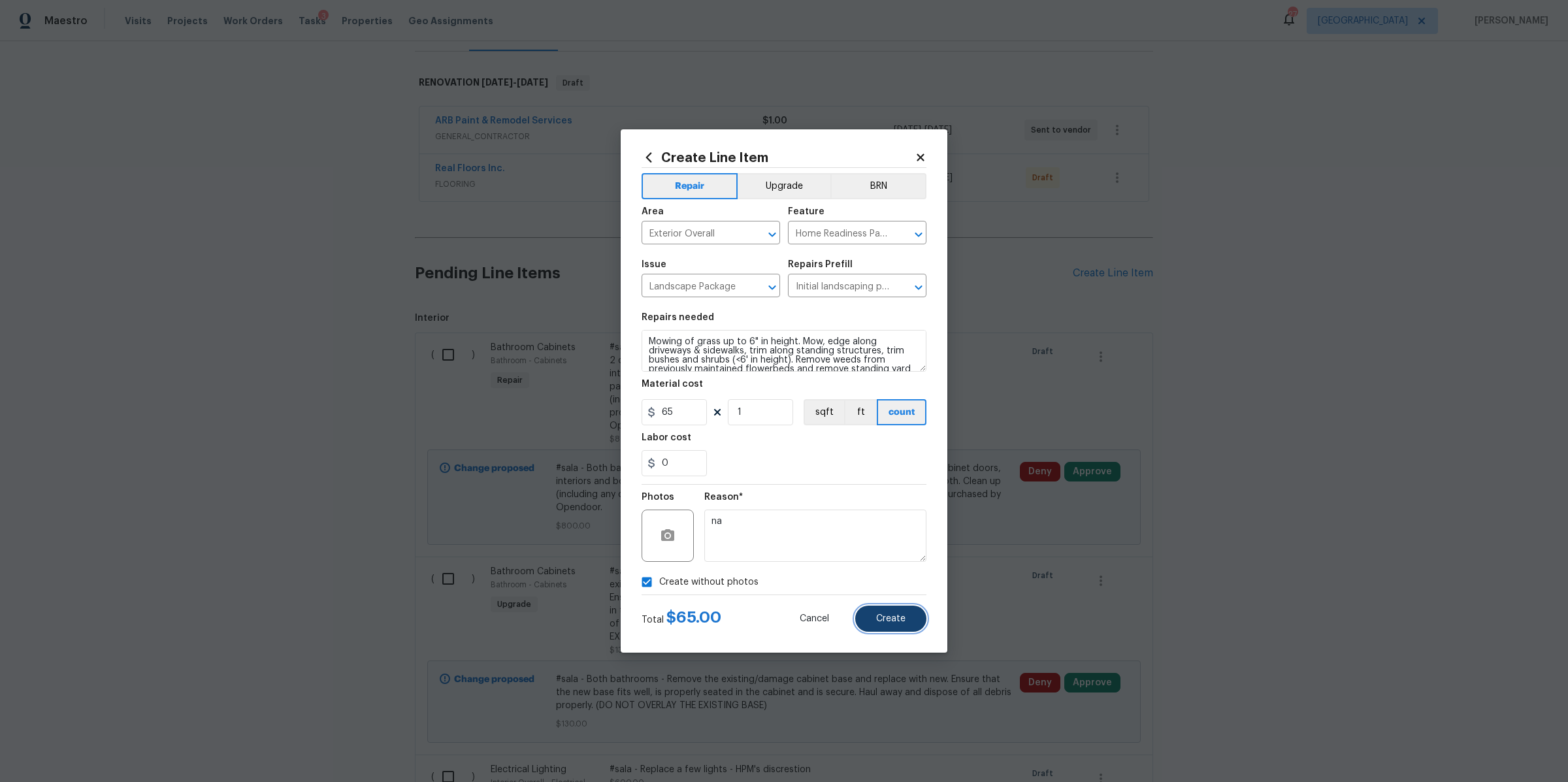 click on "Create" at bounding box center [890, 619] 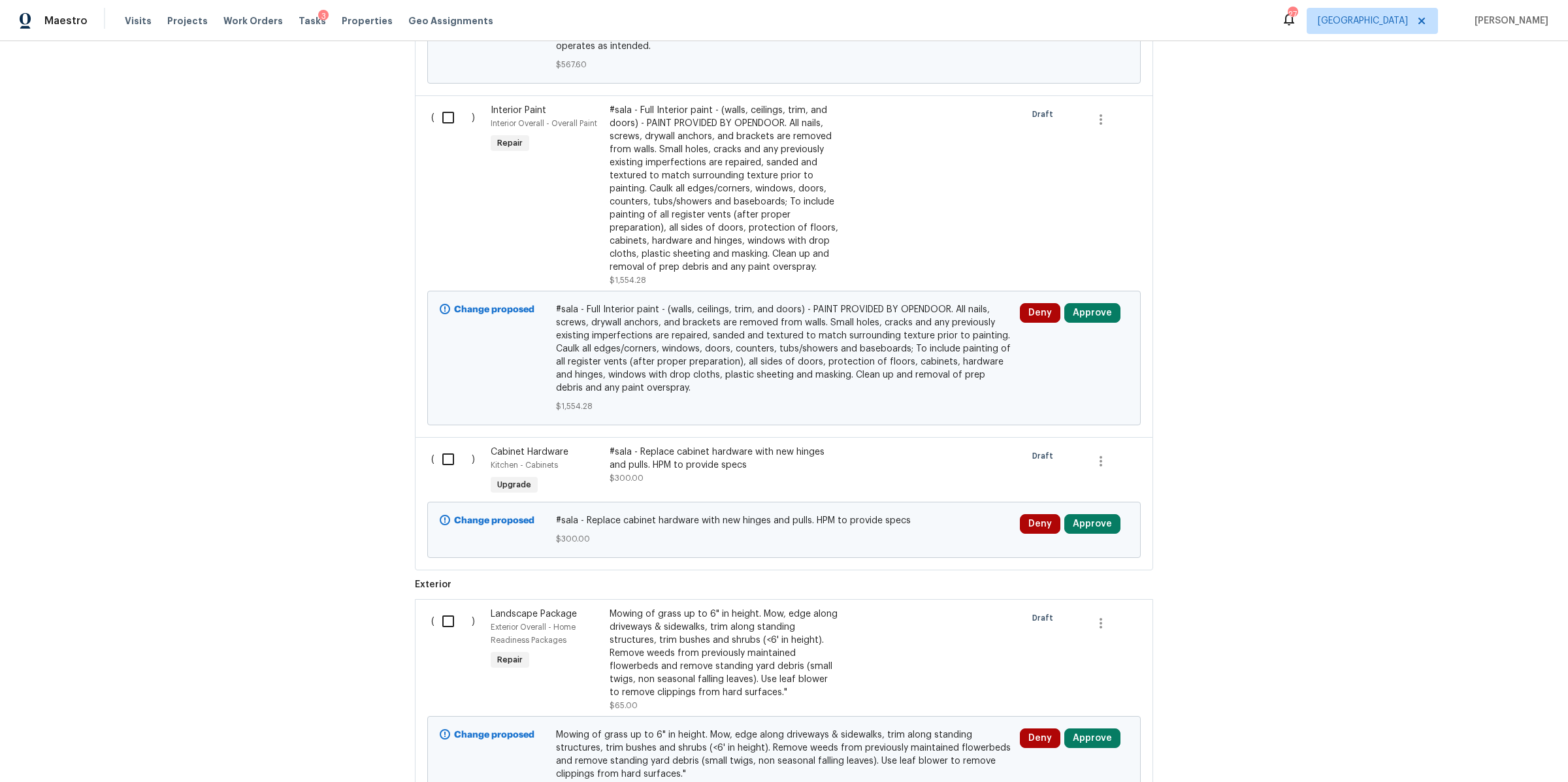 scroll, scrollTop: 1322, scrollLeft: 0, axis: vertical 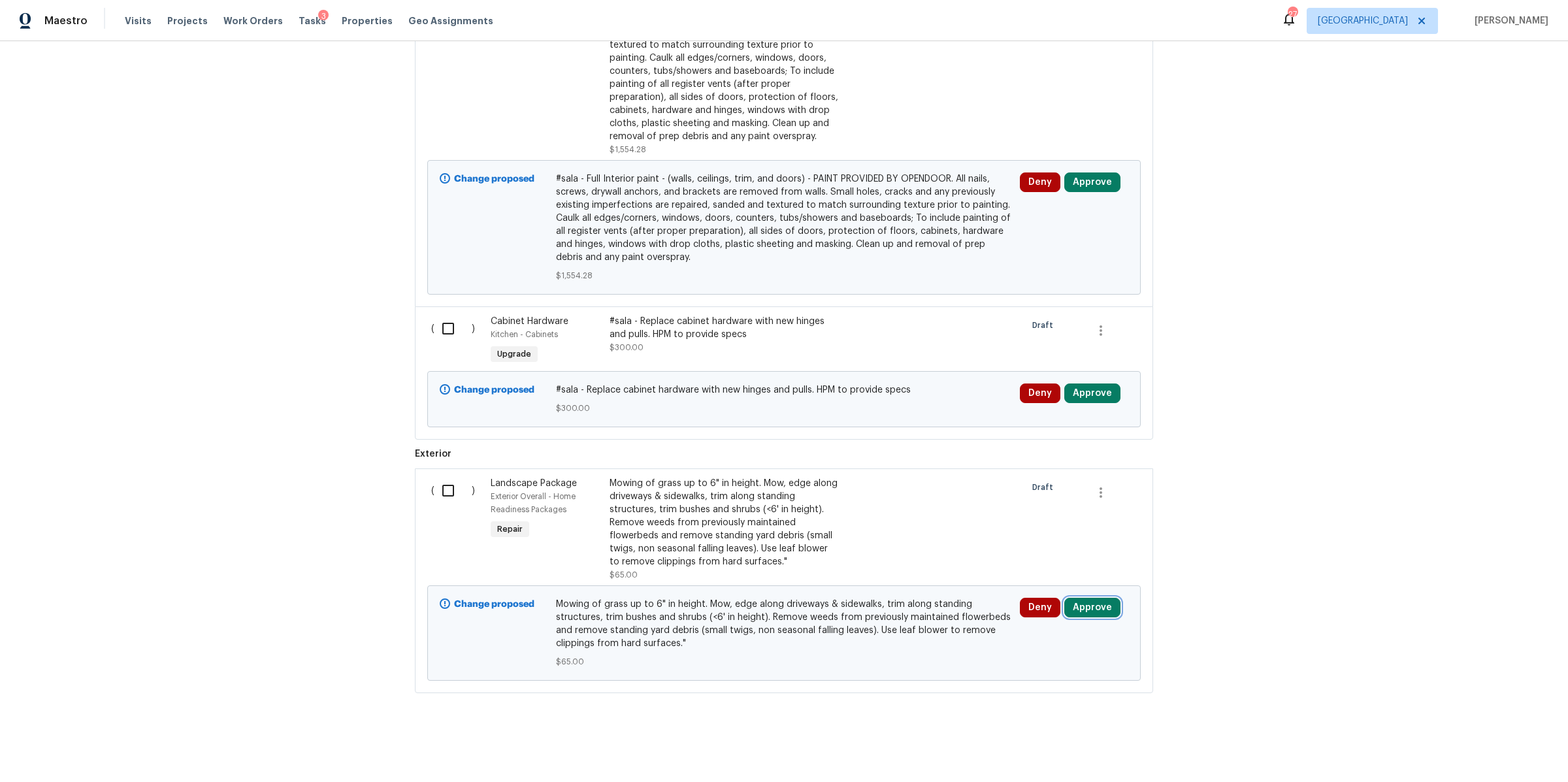 click on "Approve" at bounding box center [1092, 608] 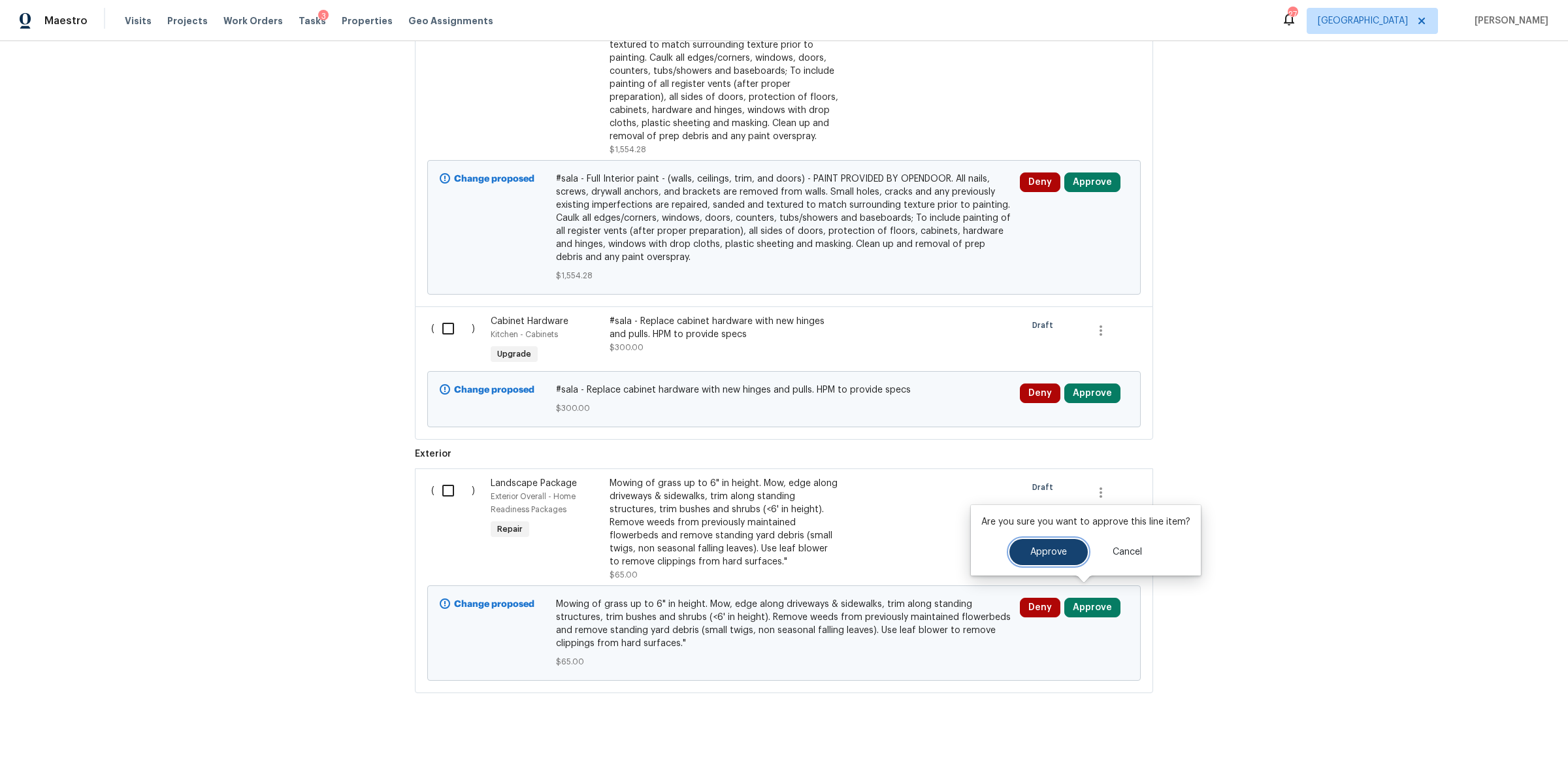 click on "Approve" at bounding box center (1049, 552) 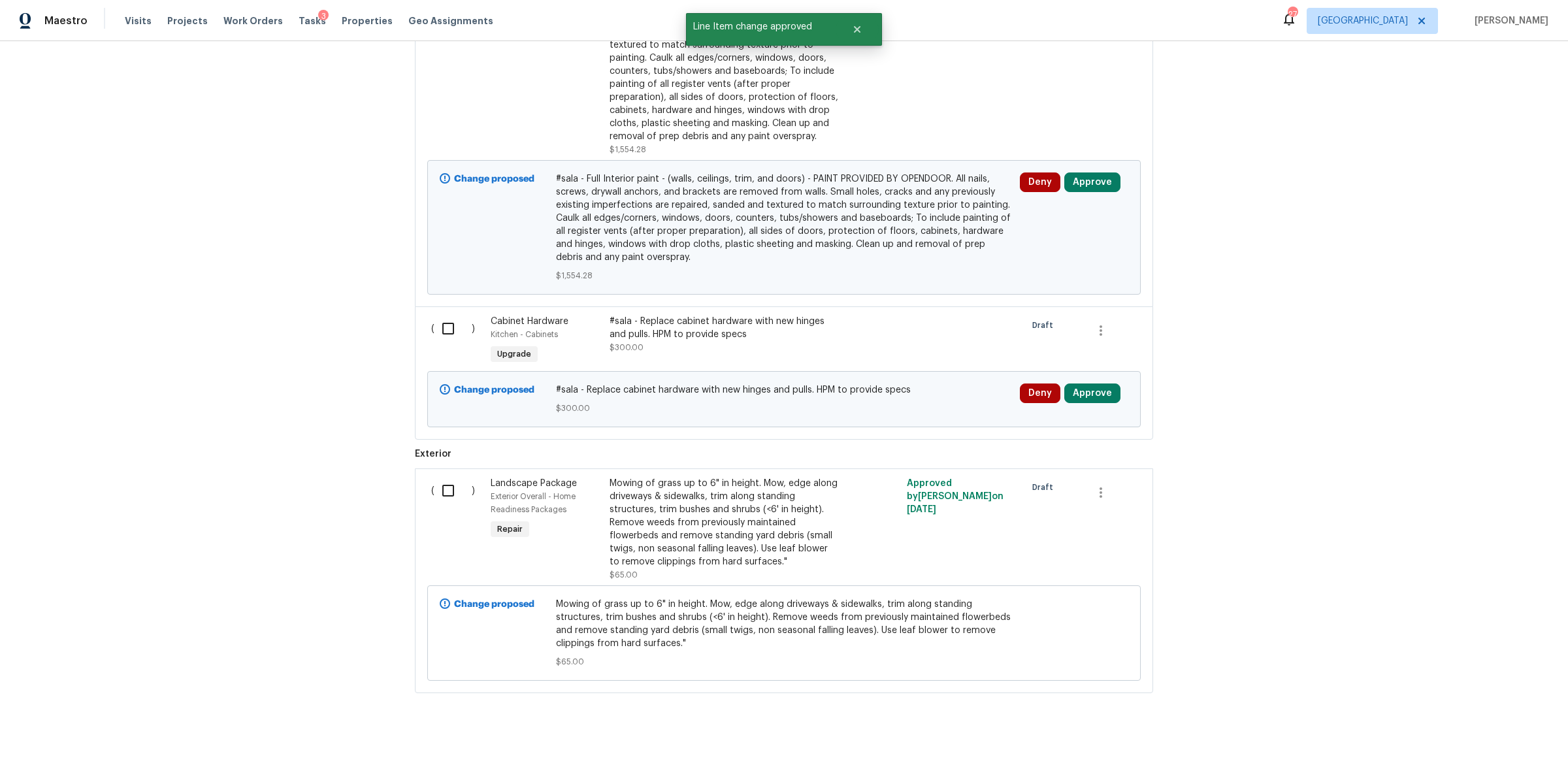 click at bounding box center [453, 491] 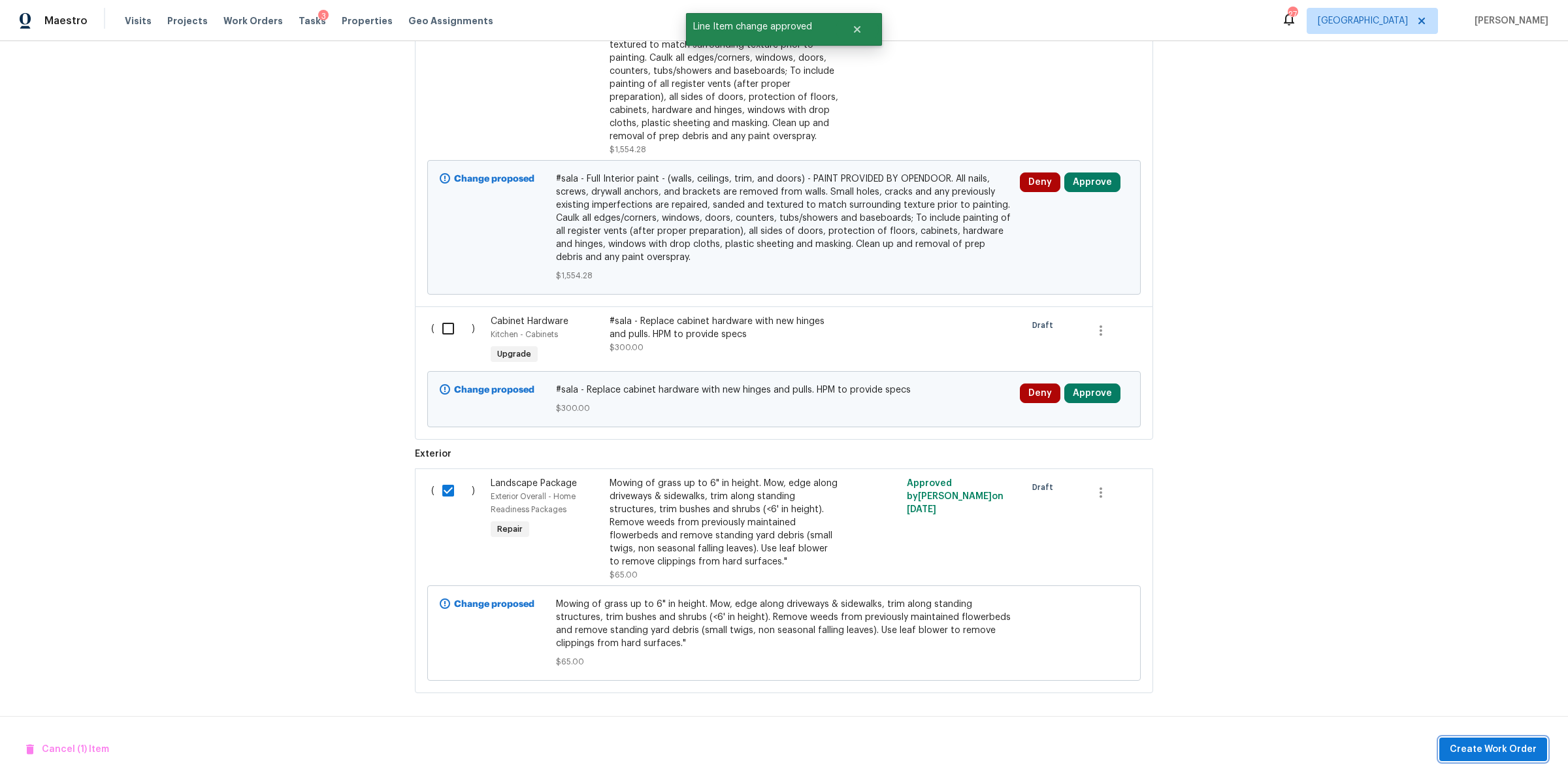 click on "Create Work Order" at bounding box center [1493, 749] 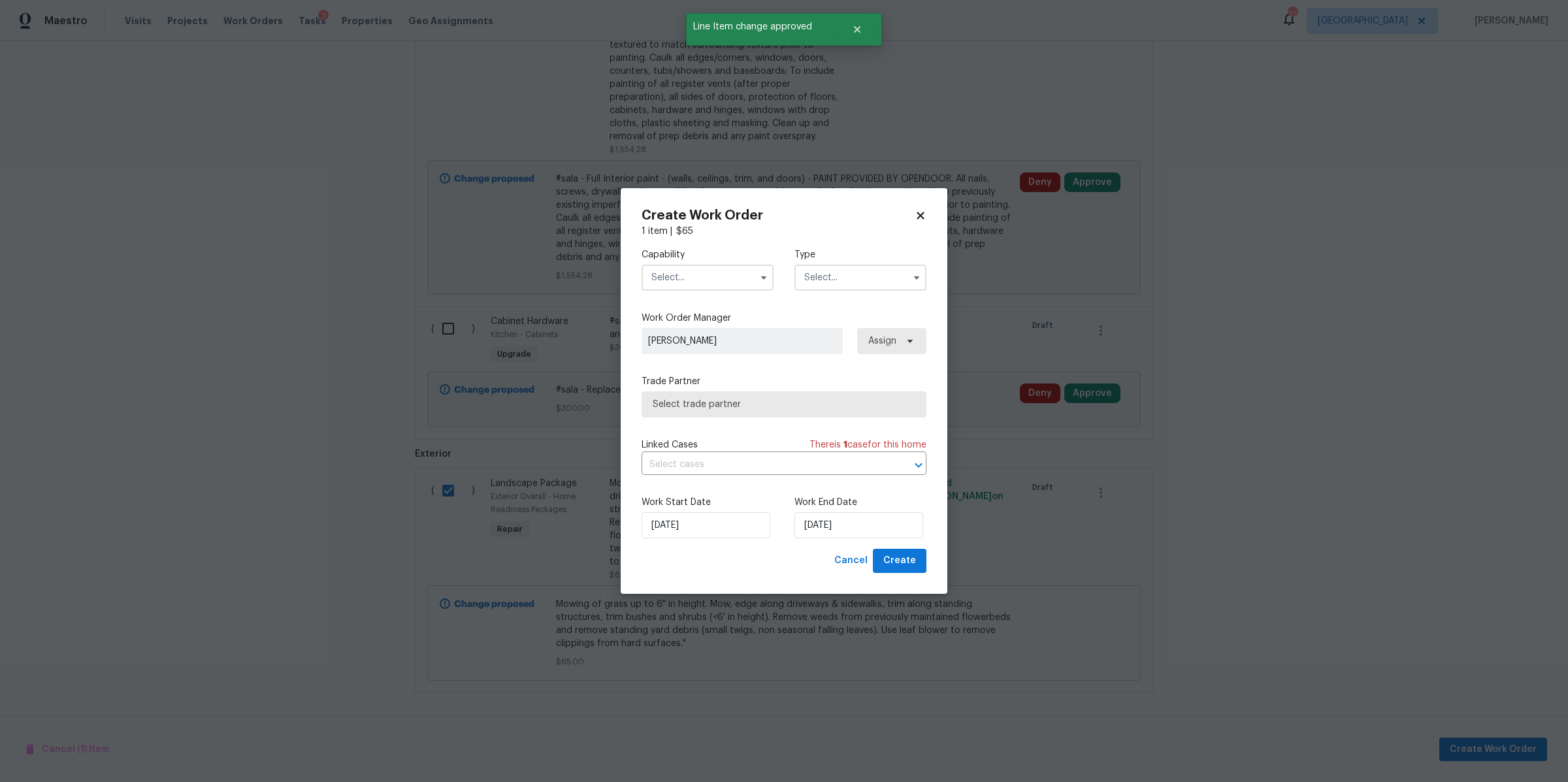 click at bounding box center (708, 278) 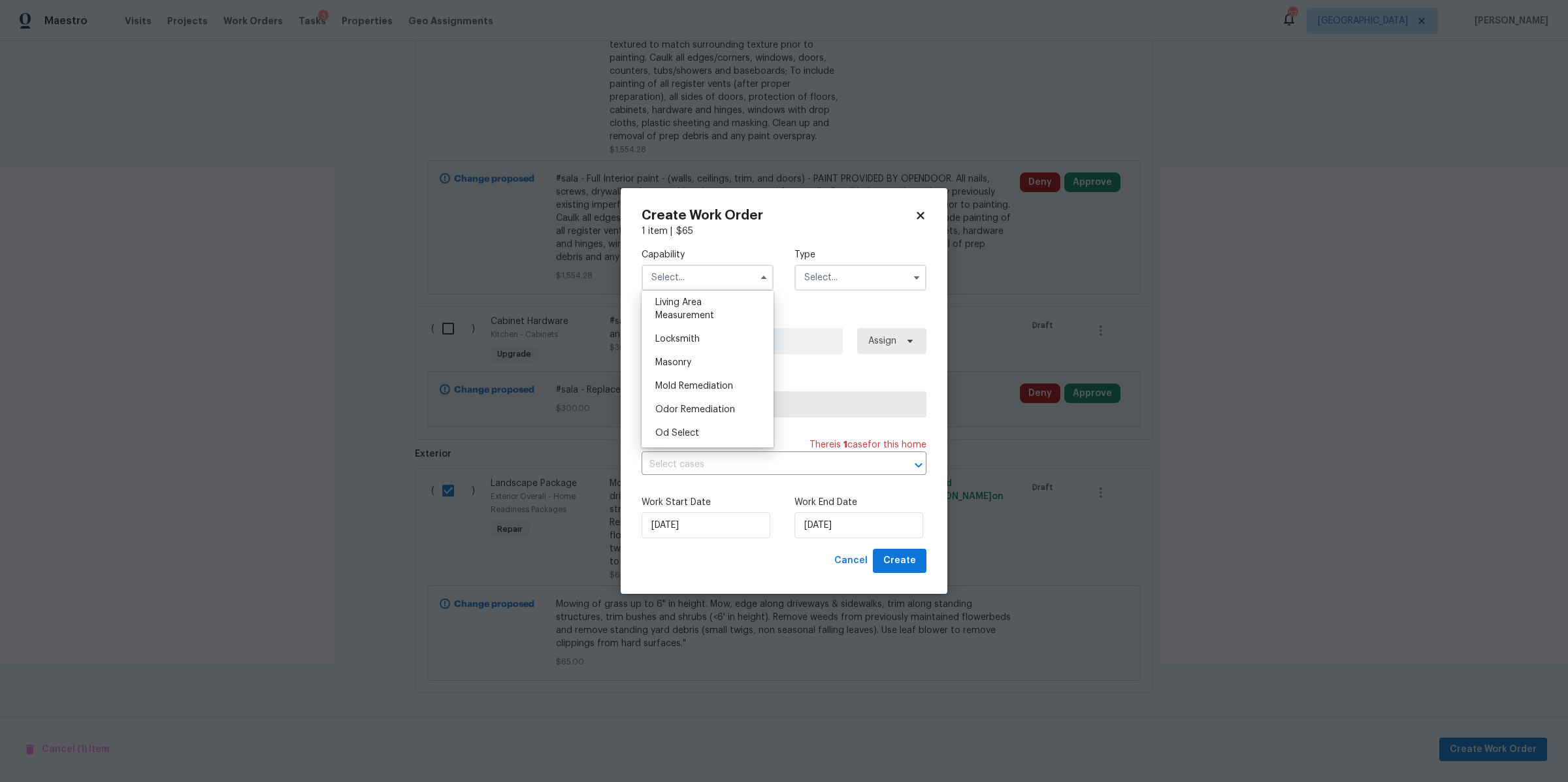 scroll, scrollTop: 882, scrollLeft: 0, axis: vertical 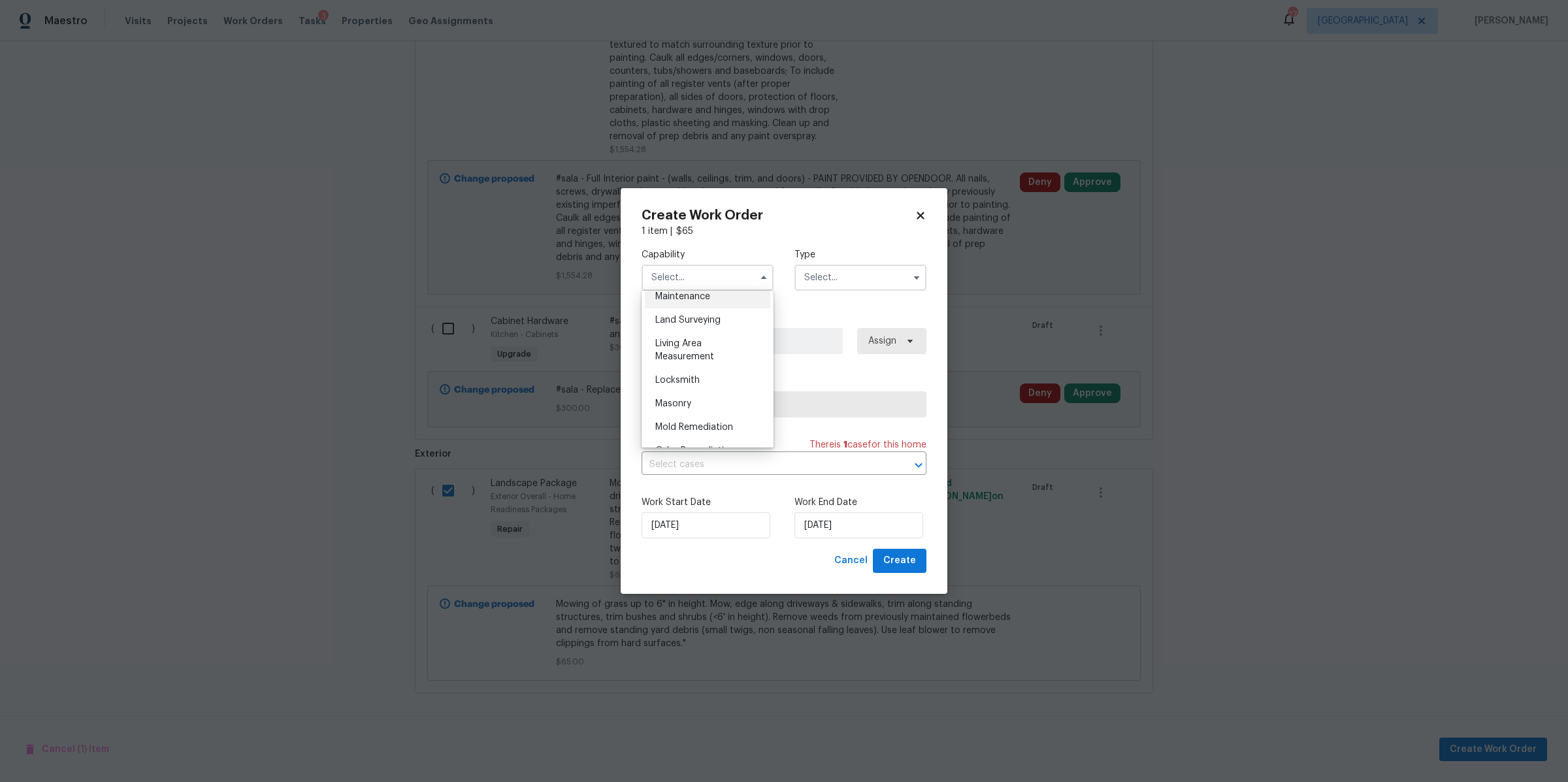 click on "Landscaping Maintenance" at bounding box center (708, 290) 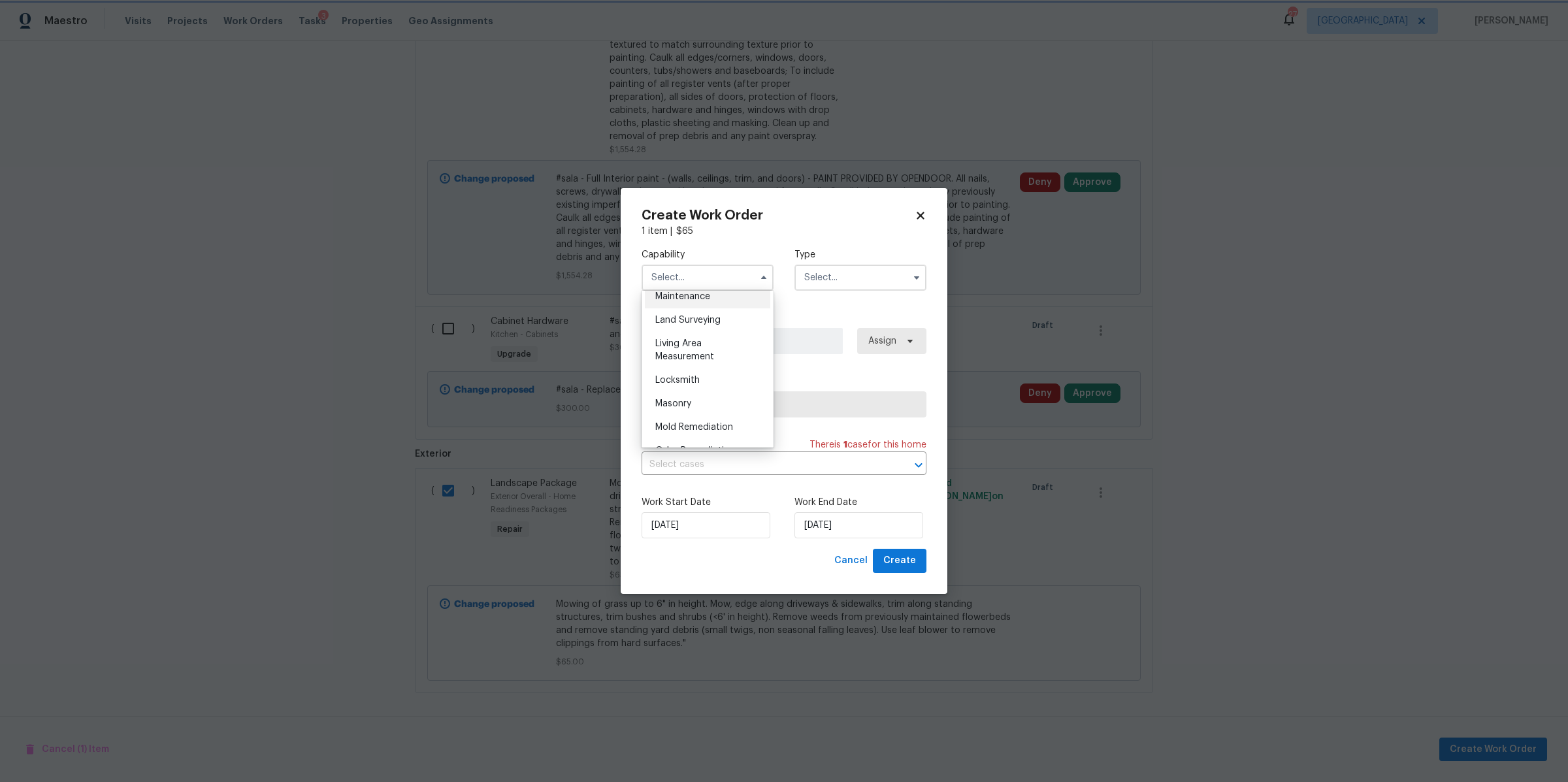 type on "Landscaping Maintenance" 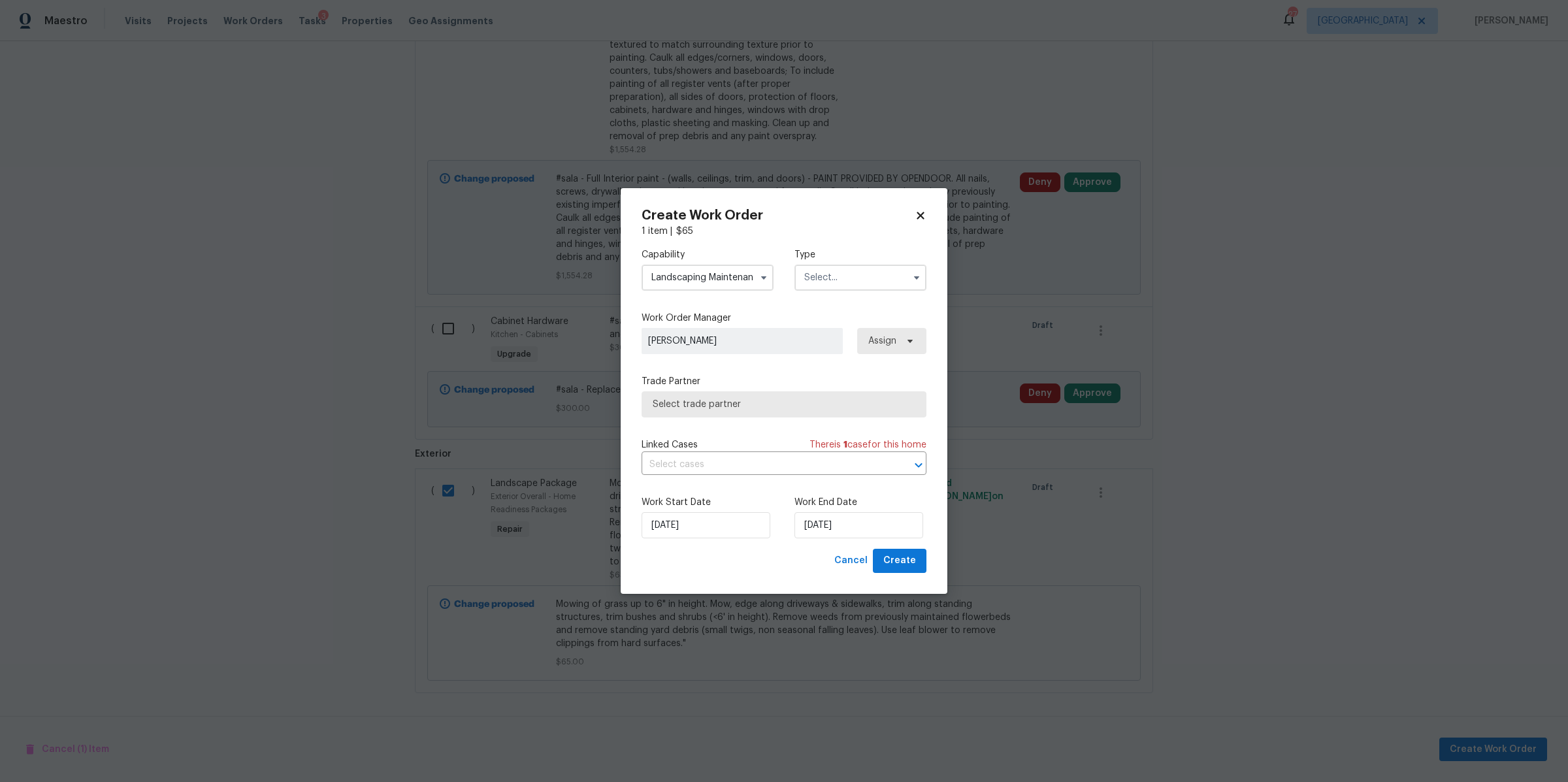 click at bounding box center (860, 278) 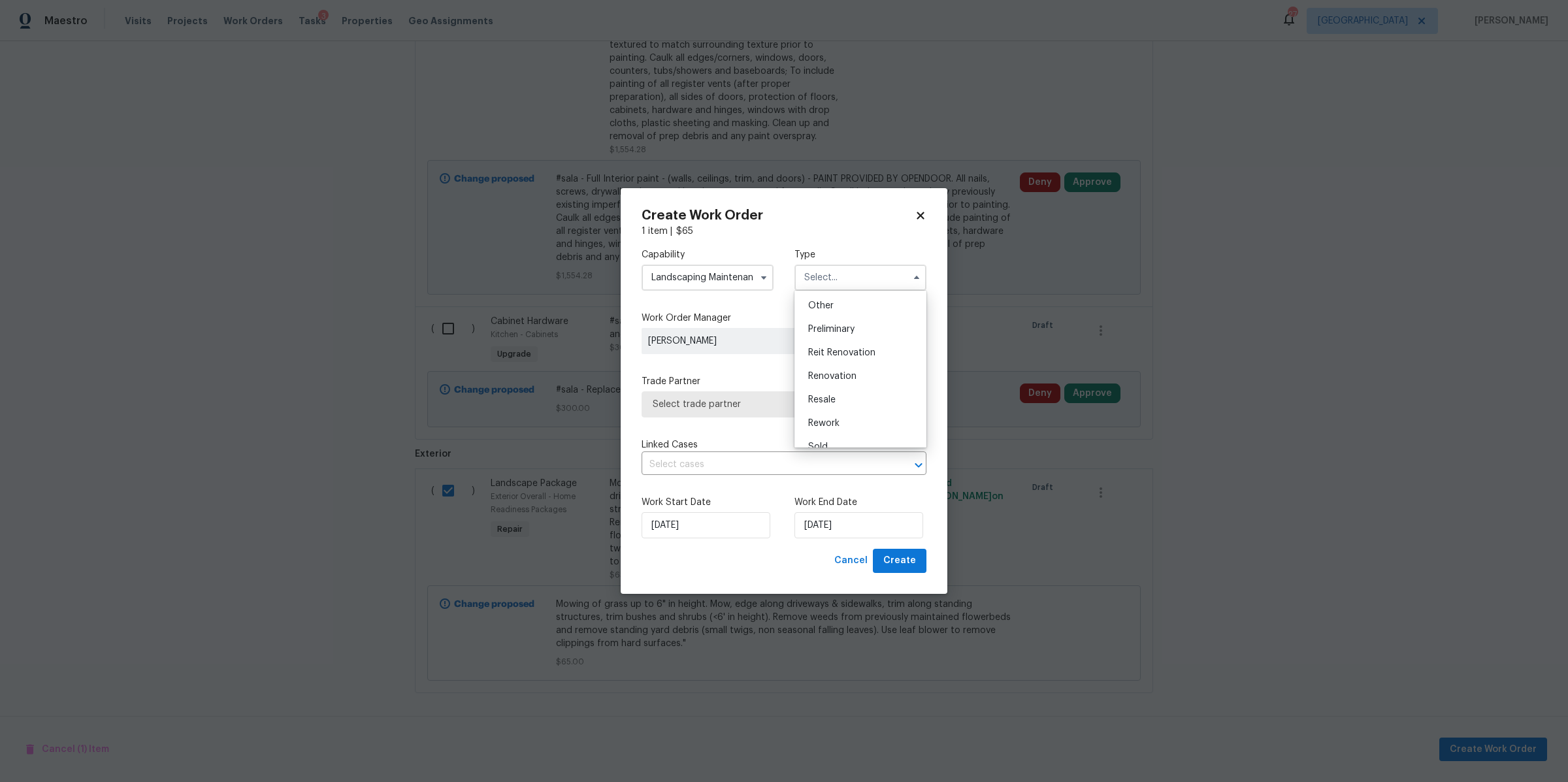 scroll, scrollTop: 259, scrollLeft: 0, axis: vertical 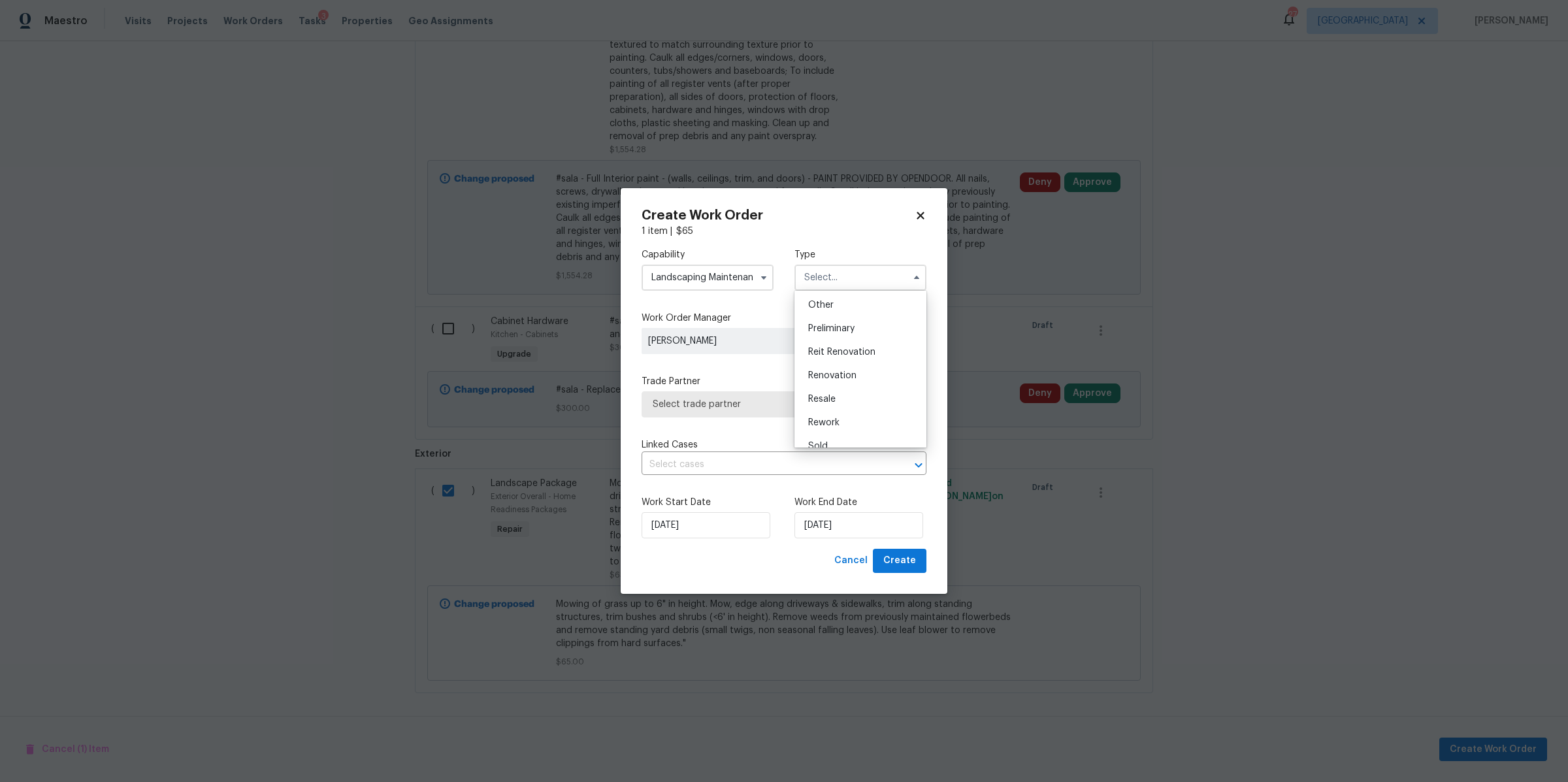 click on "Renovation" at bounding box center [832, 376] 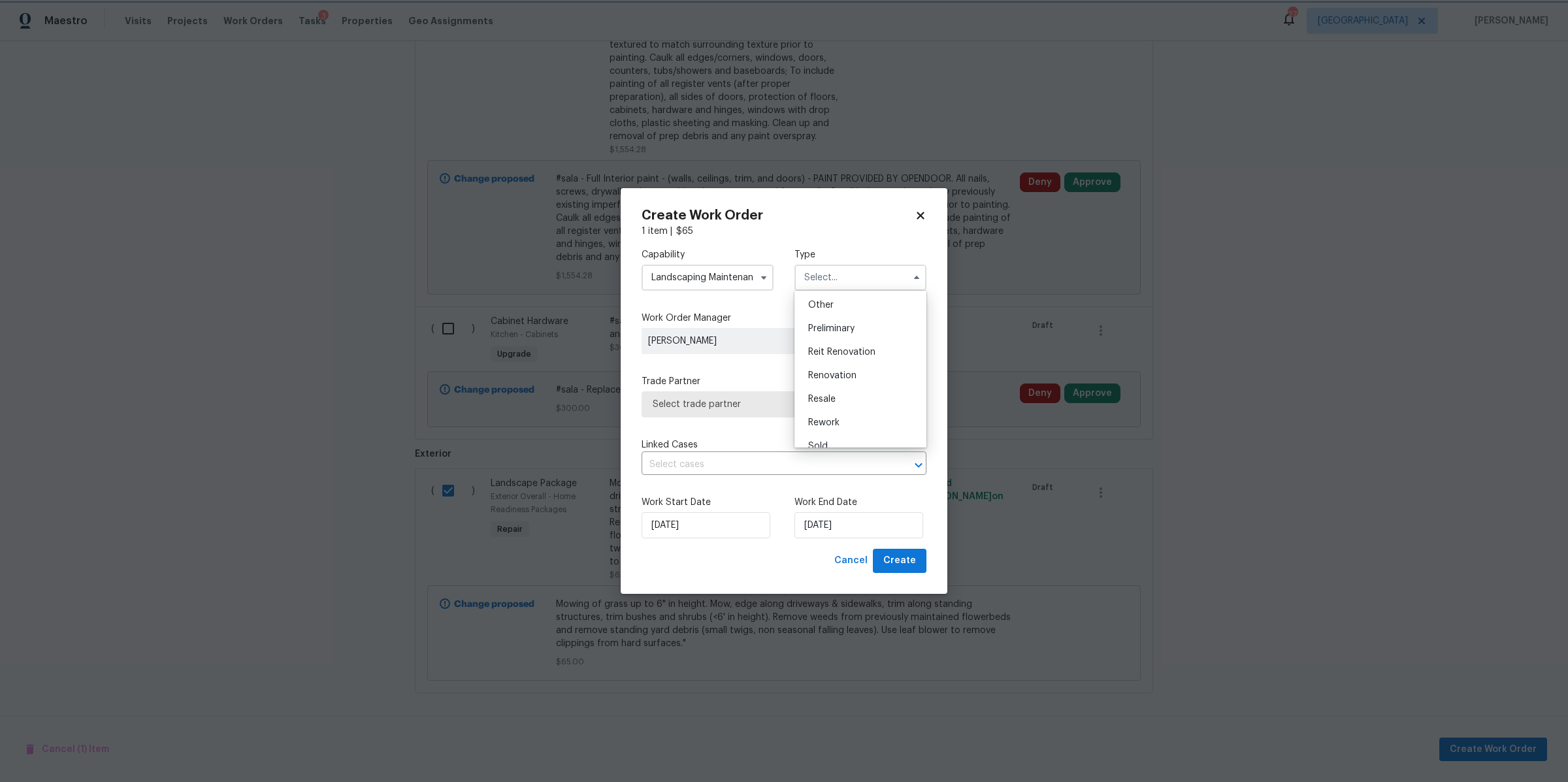 type on "Renovation" 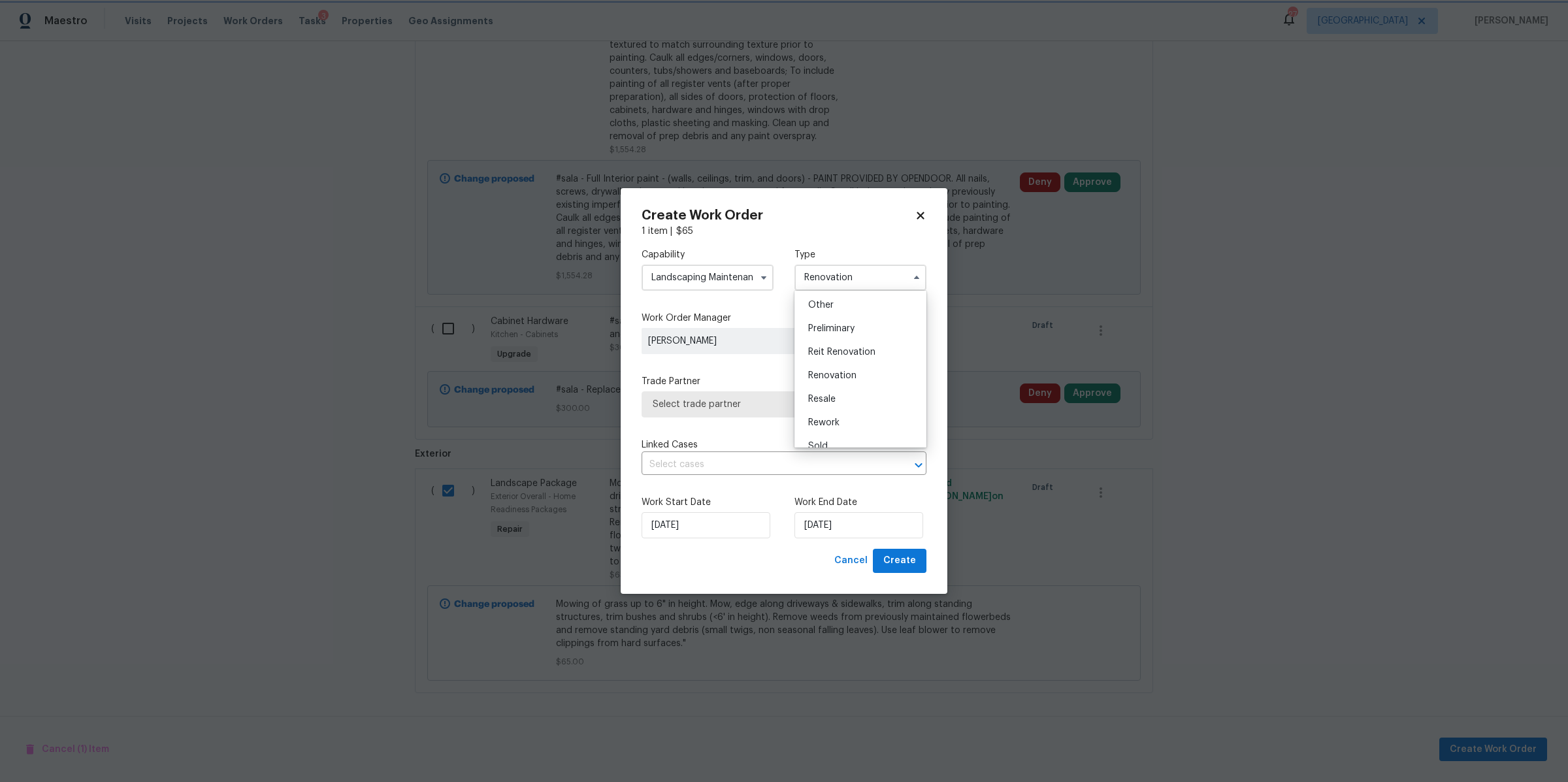 scroll, scrollTop: 0, scrollLeft: 0, axis: both 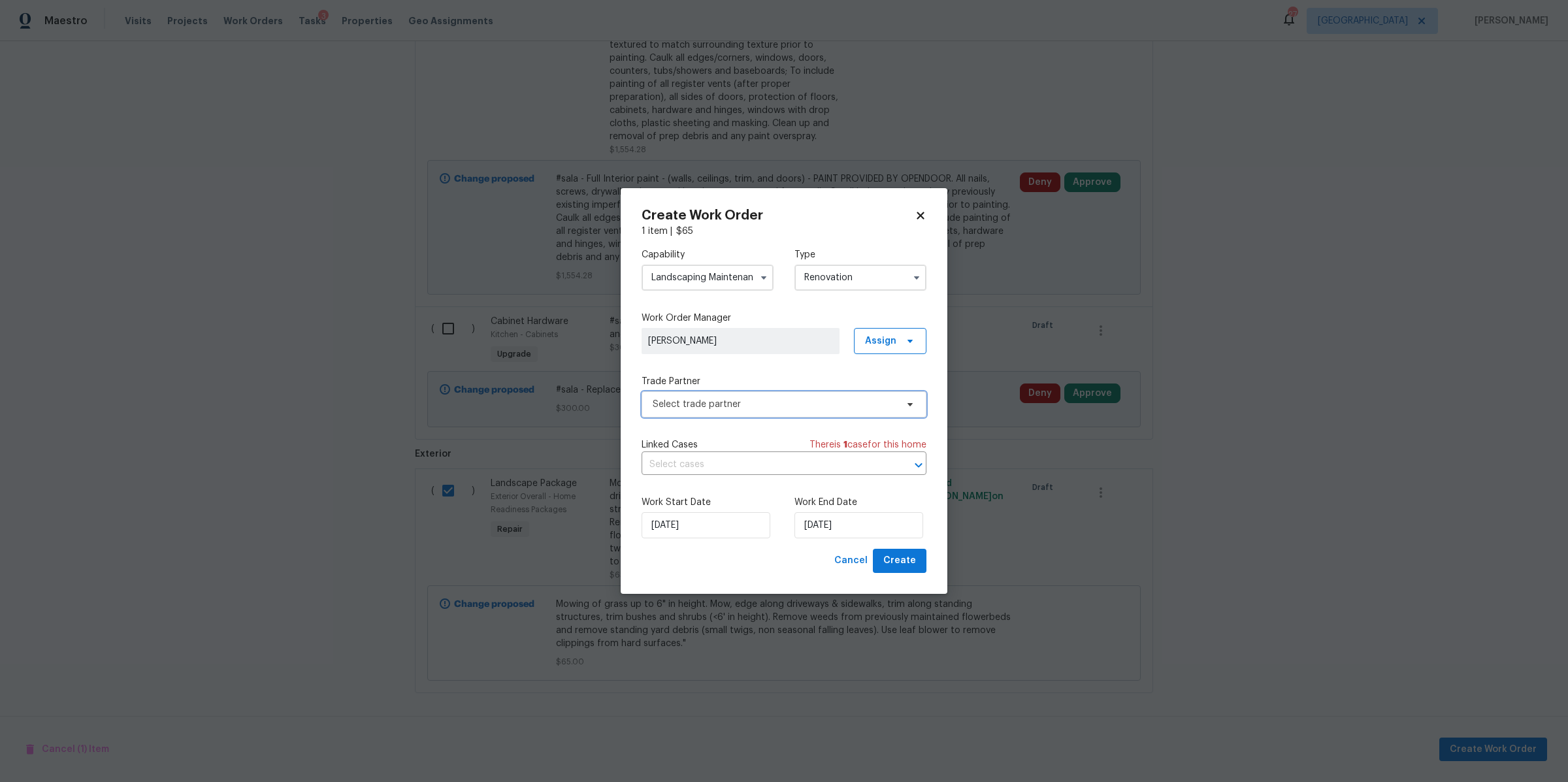 click on "Select trade partner" at bounding box center [784, 404] 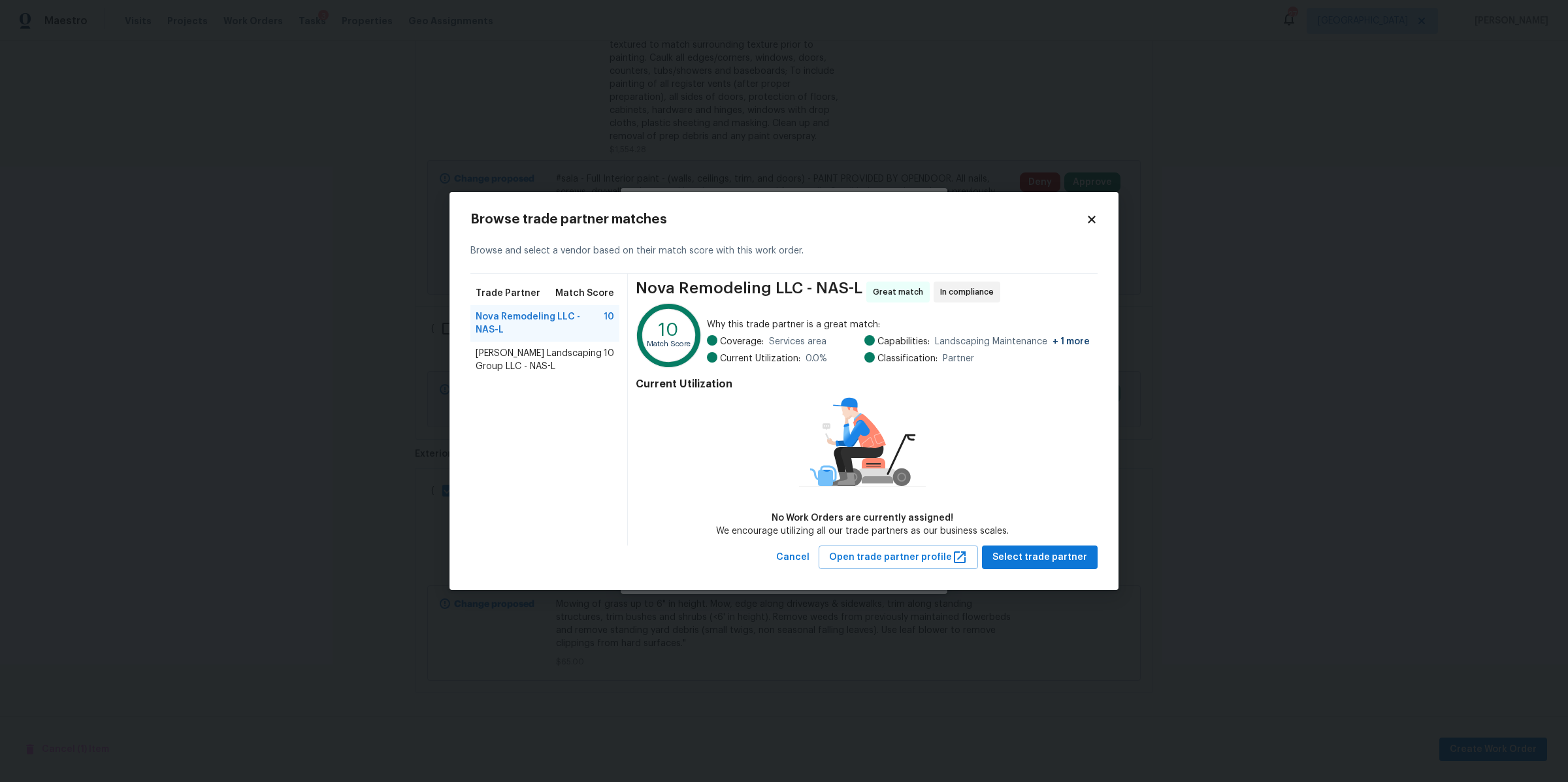 click on "Sandoval Landscaping Group LLC - NAS-L" at bounding box center (540, 360) 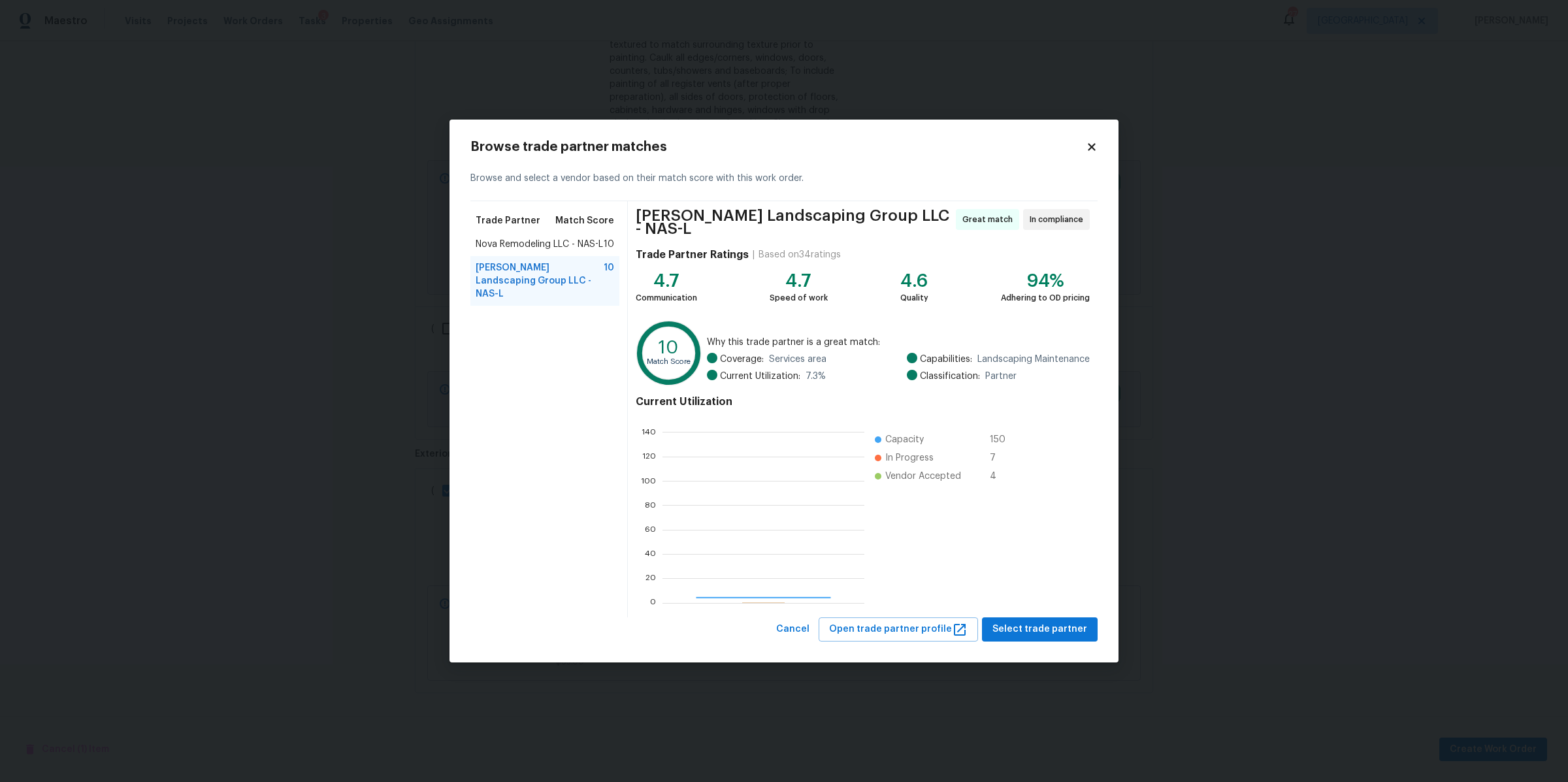 scroll, scrollTop: 1, scrollLeft: 1, axis: both 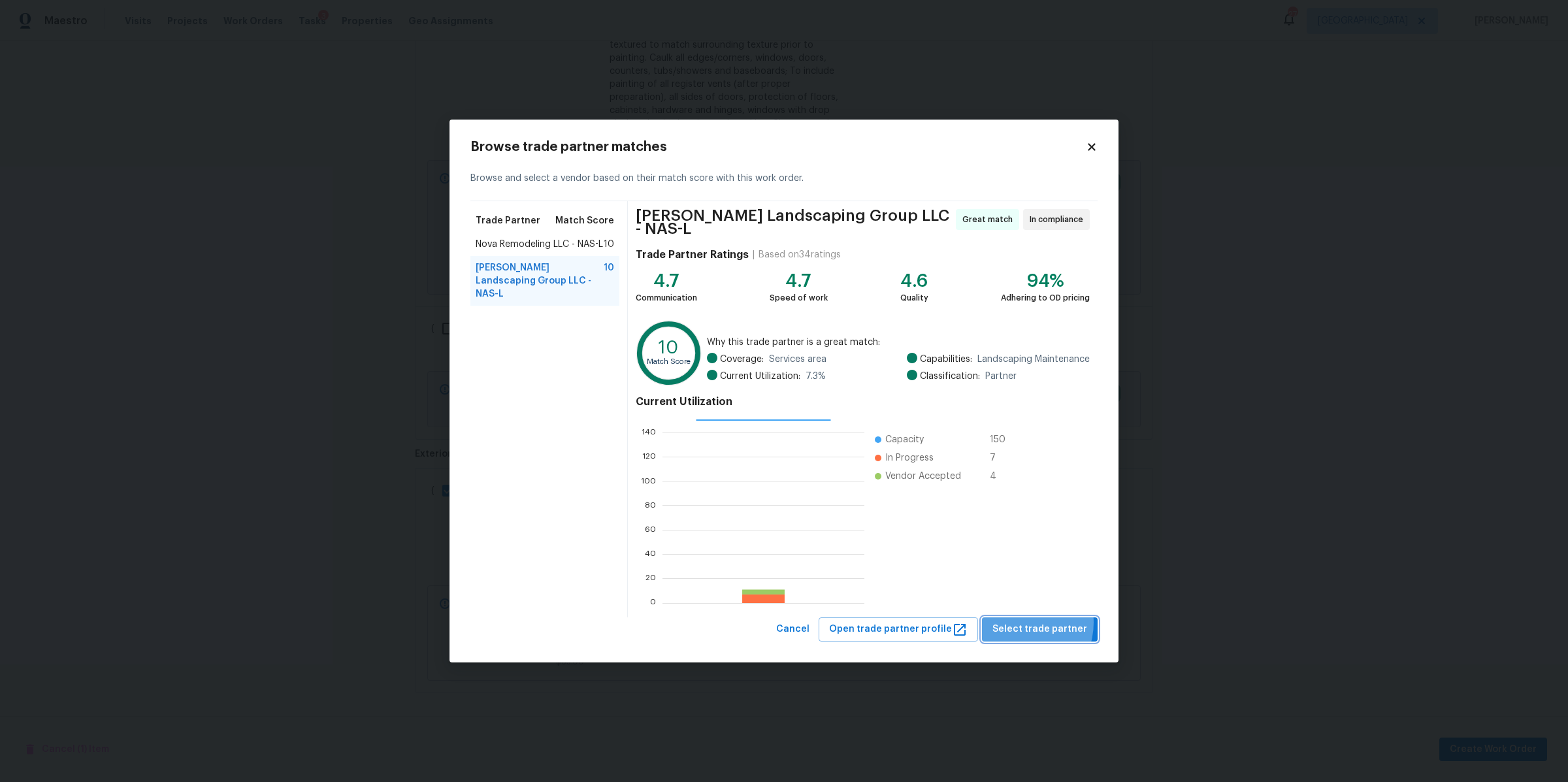 click on "Select trade partner" at bounding box center [1039, 629] 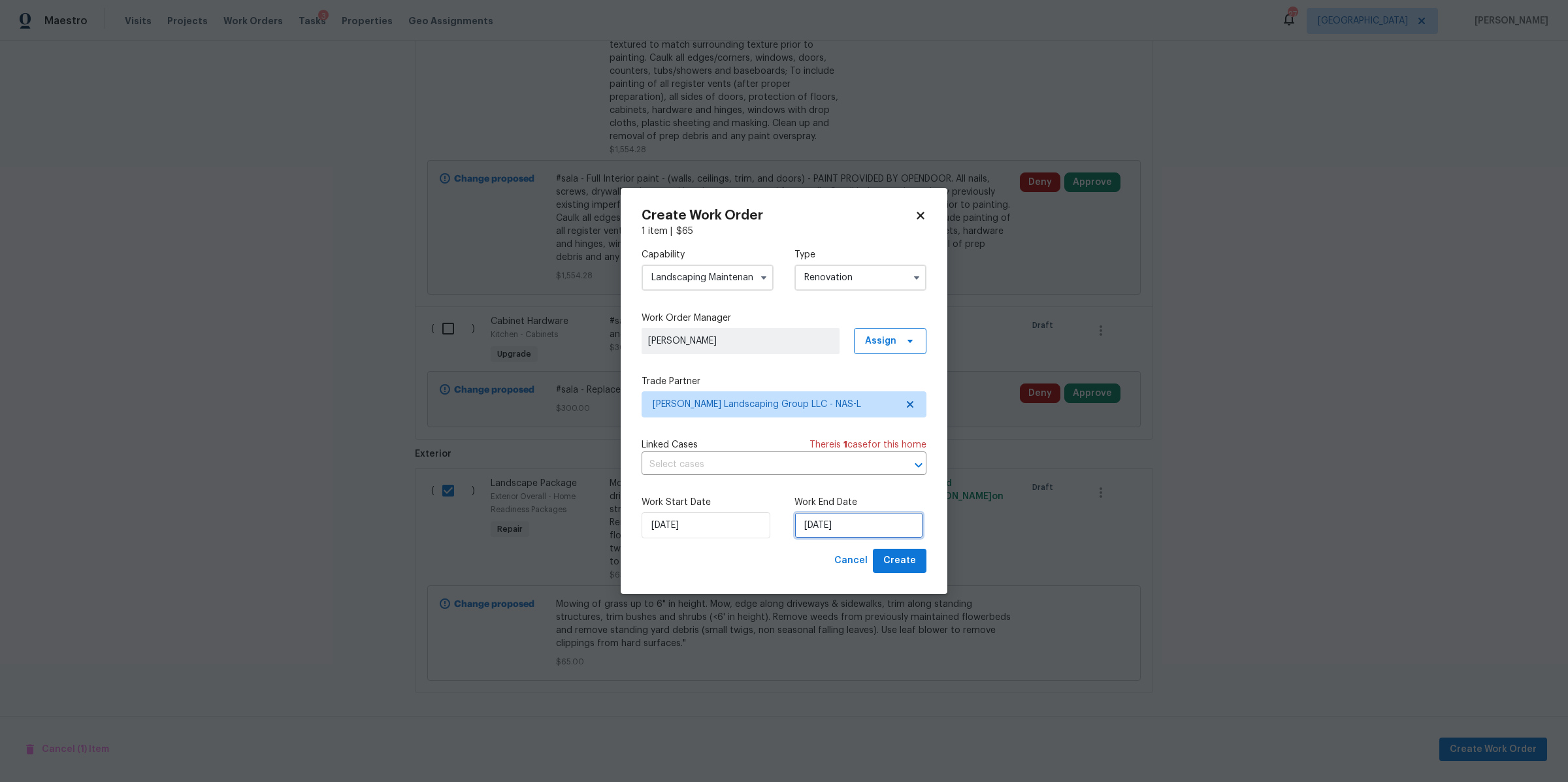 click on "[DATE]" at bounding box center (858, 525) 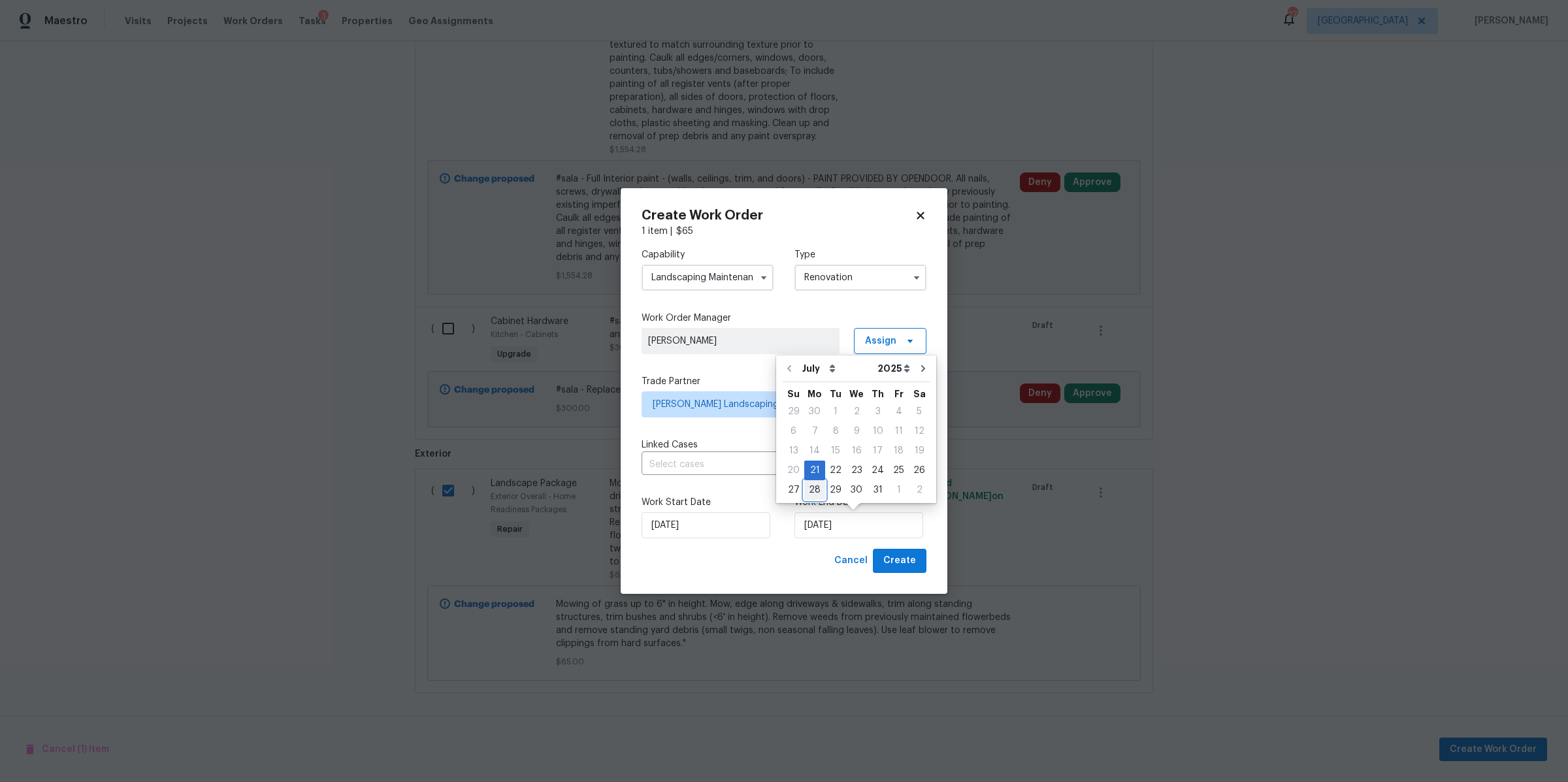 click on "28" at bounding box center [815, 490] 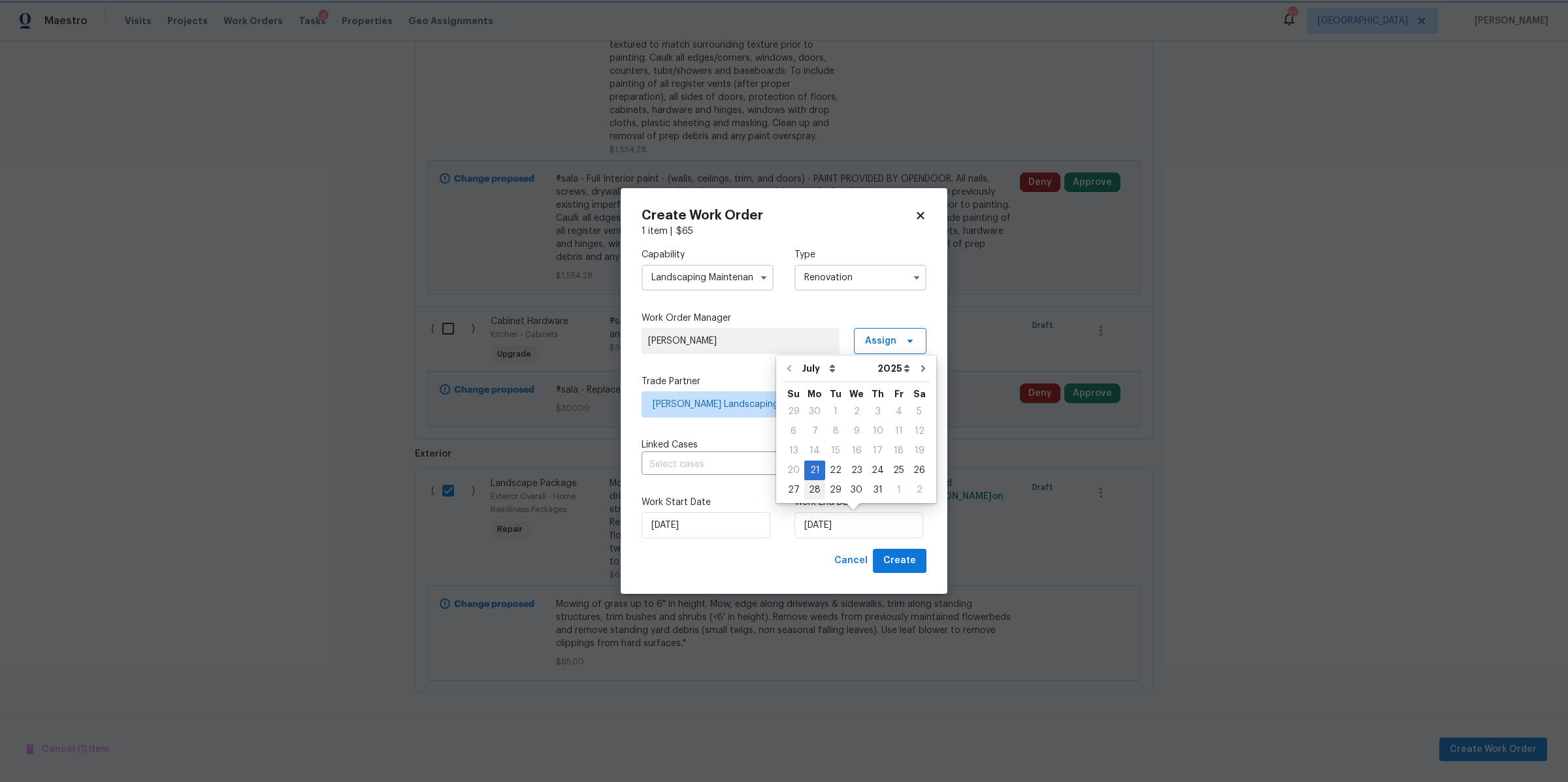 type on "7/28/2025" 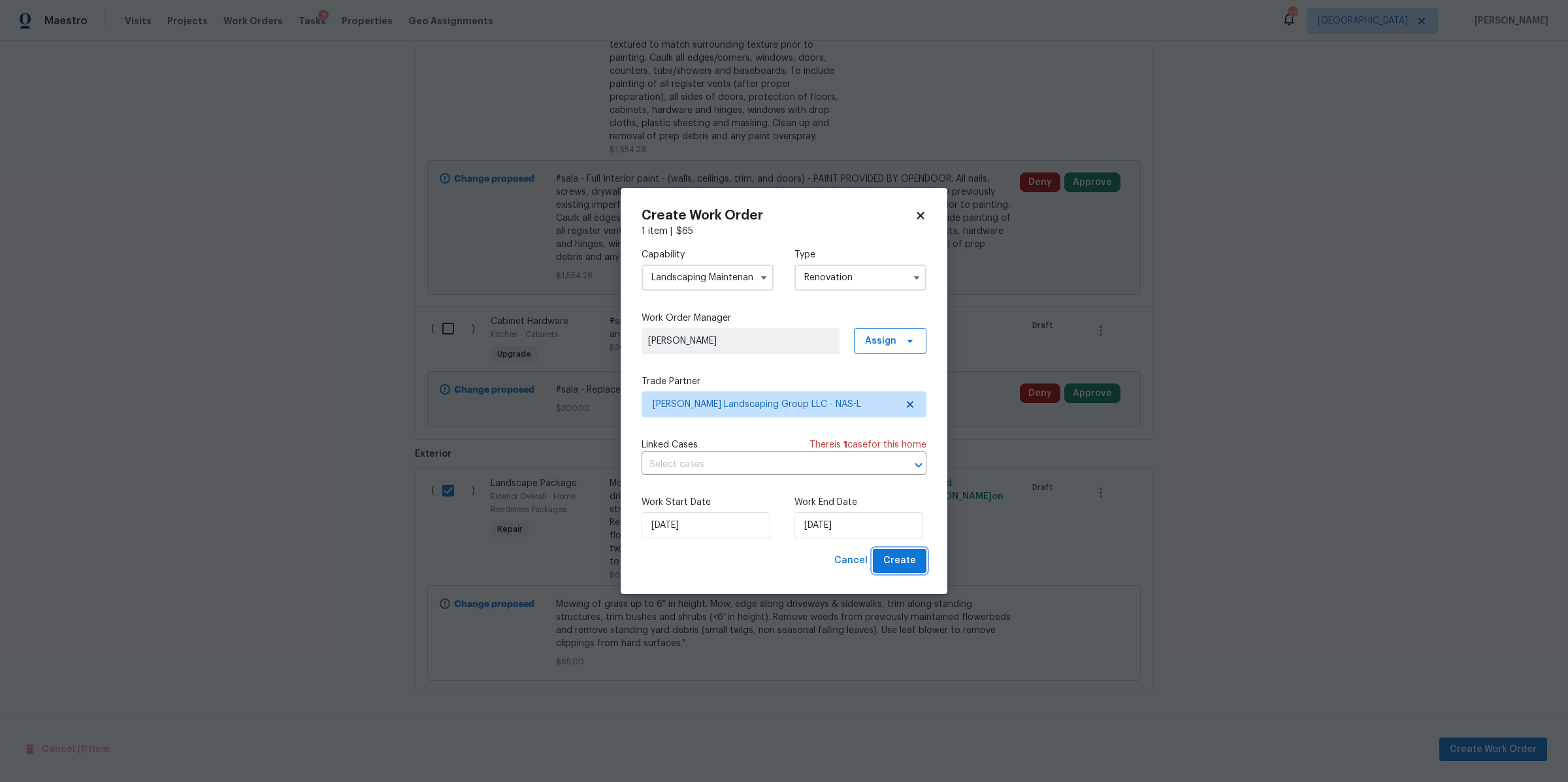 click on "Create" at bounding box center [900, 561] 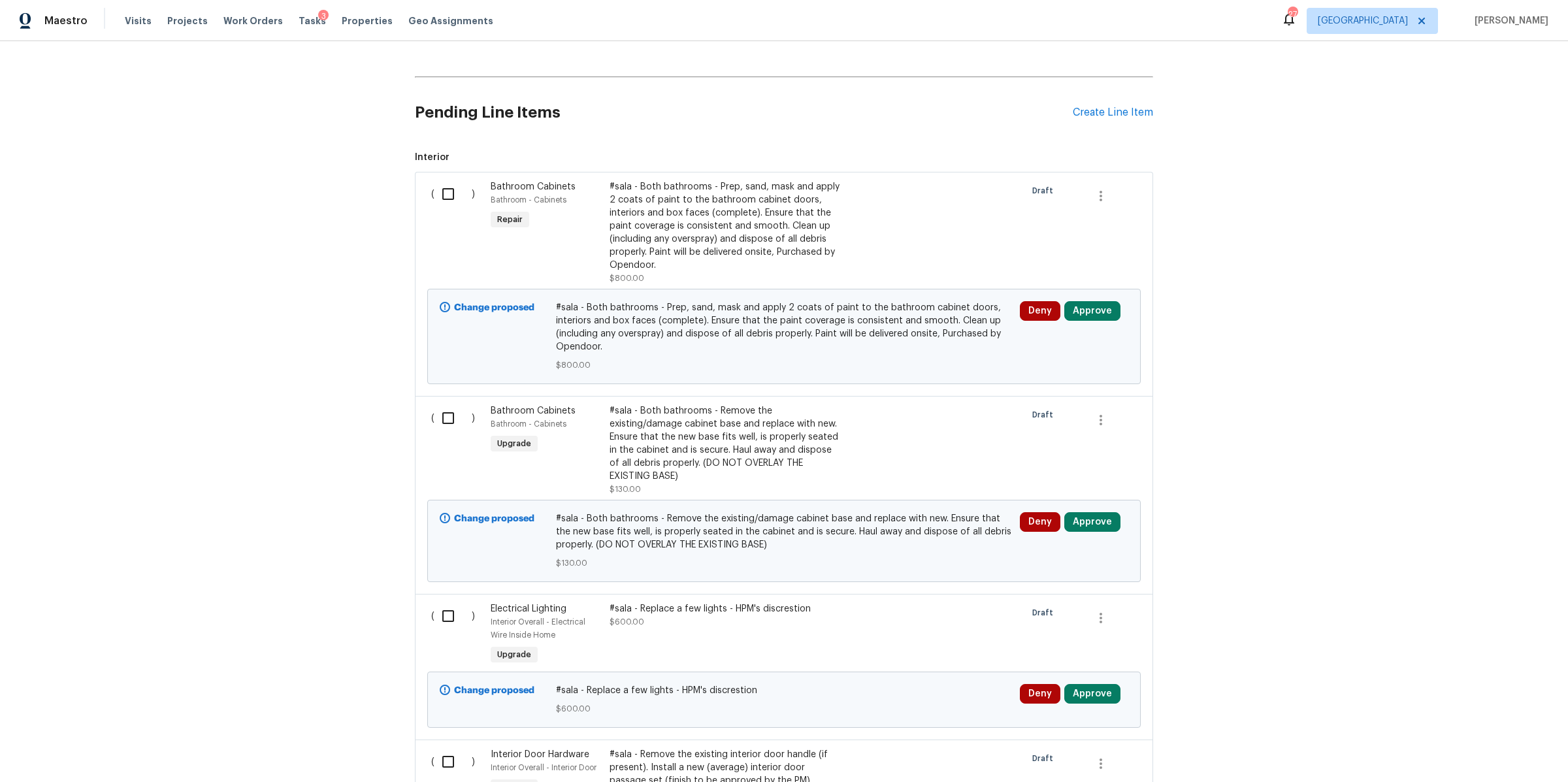 scroll, scrollTop: 0, scrollLeft: 0, axis: both 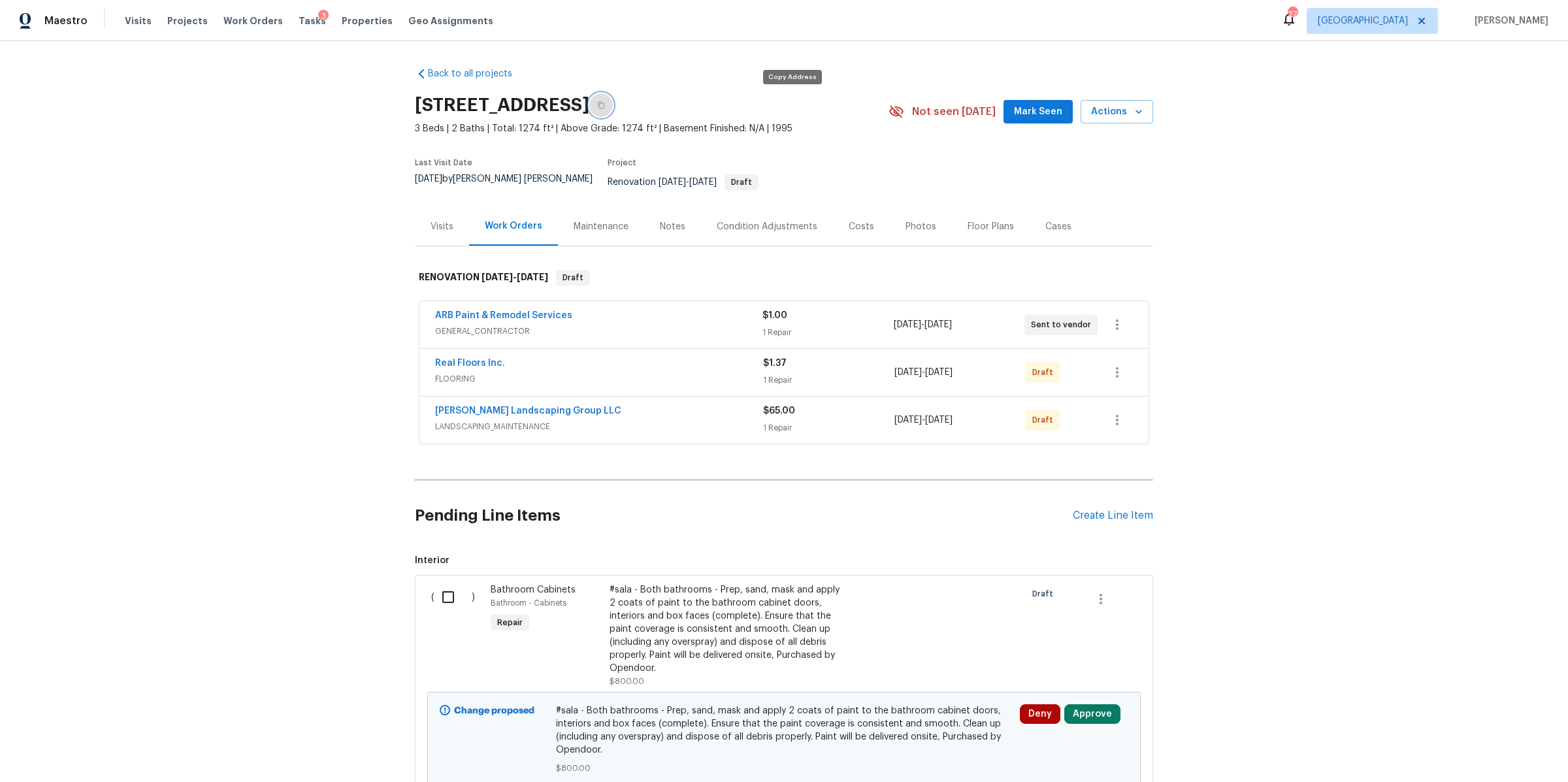 click 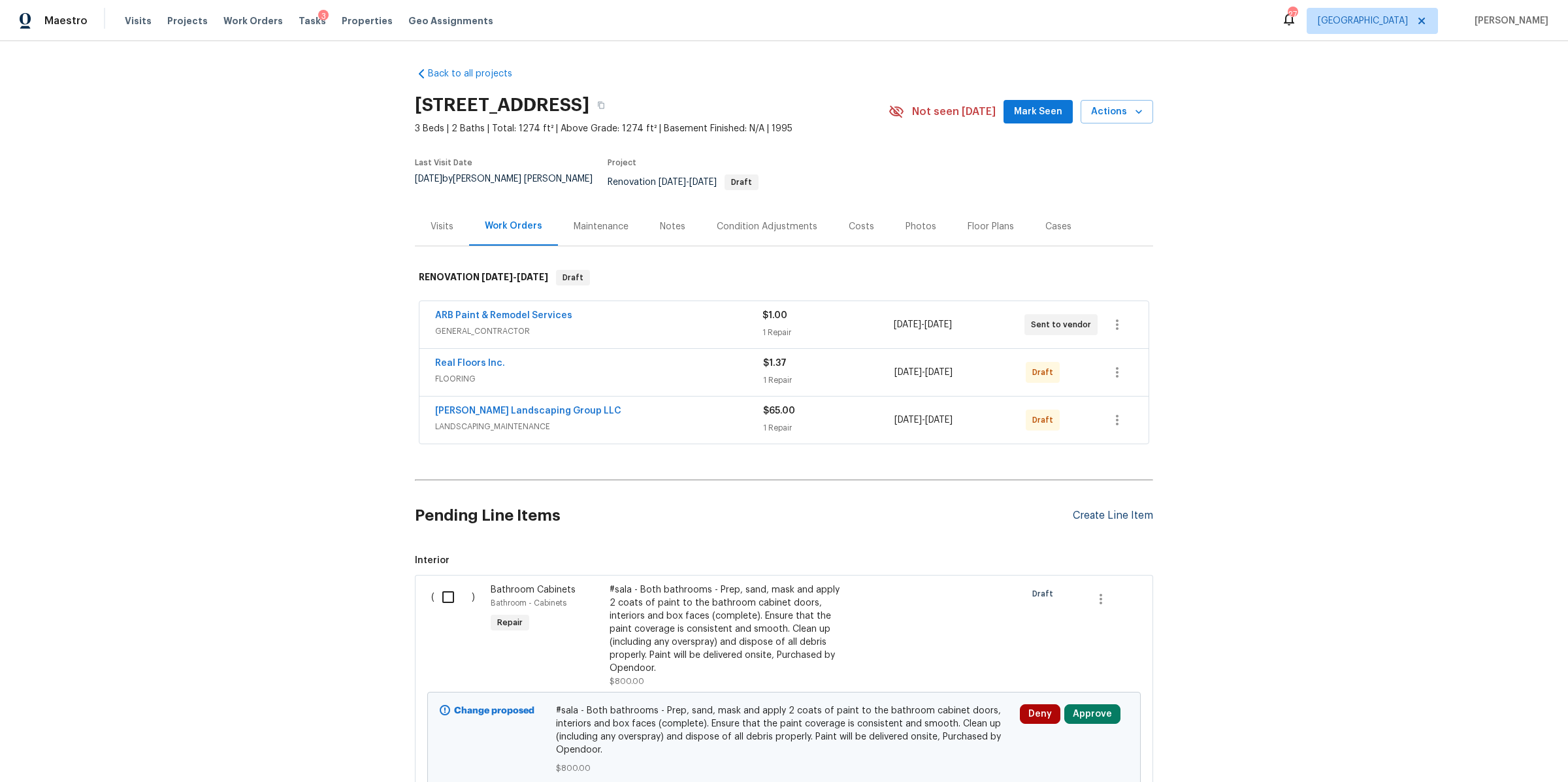 click on "Create Line Item" at bounding box center (1113, 515) 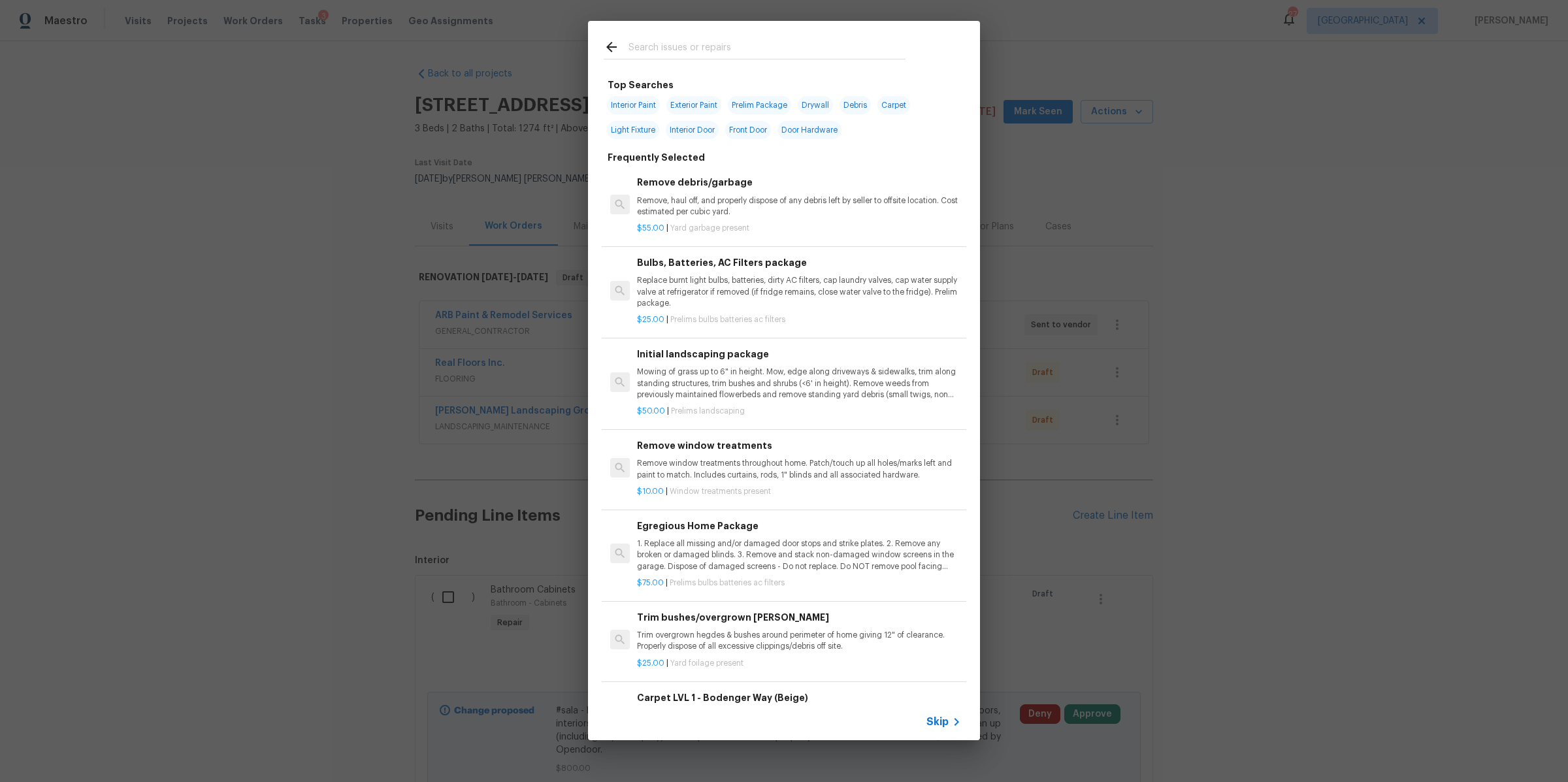click at bounding box center [767, 49] 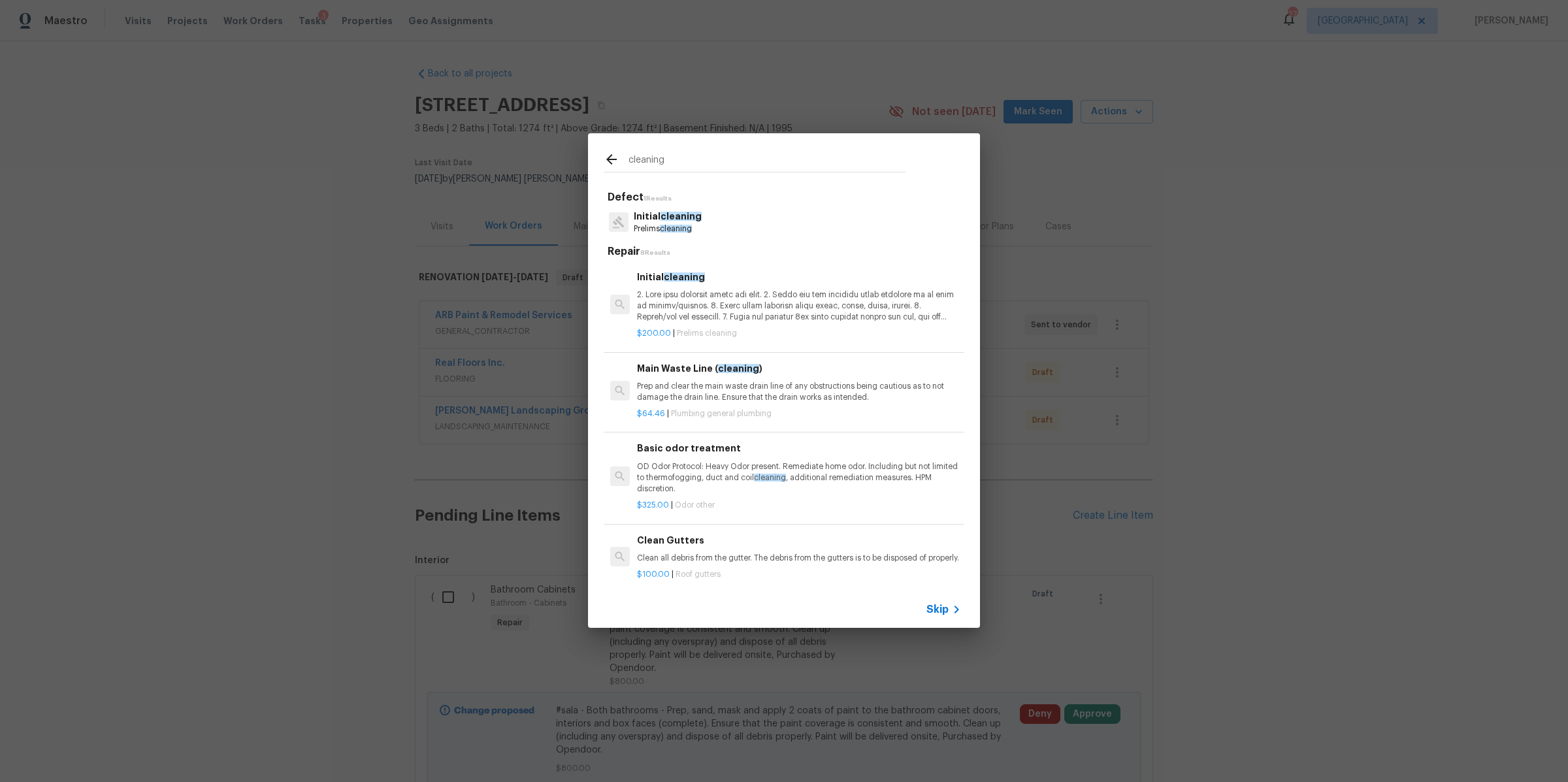 type on "cleaning" 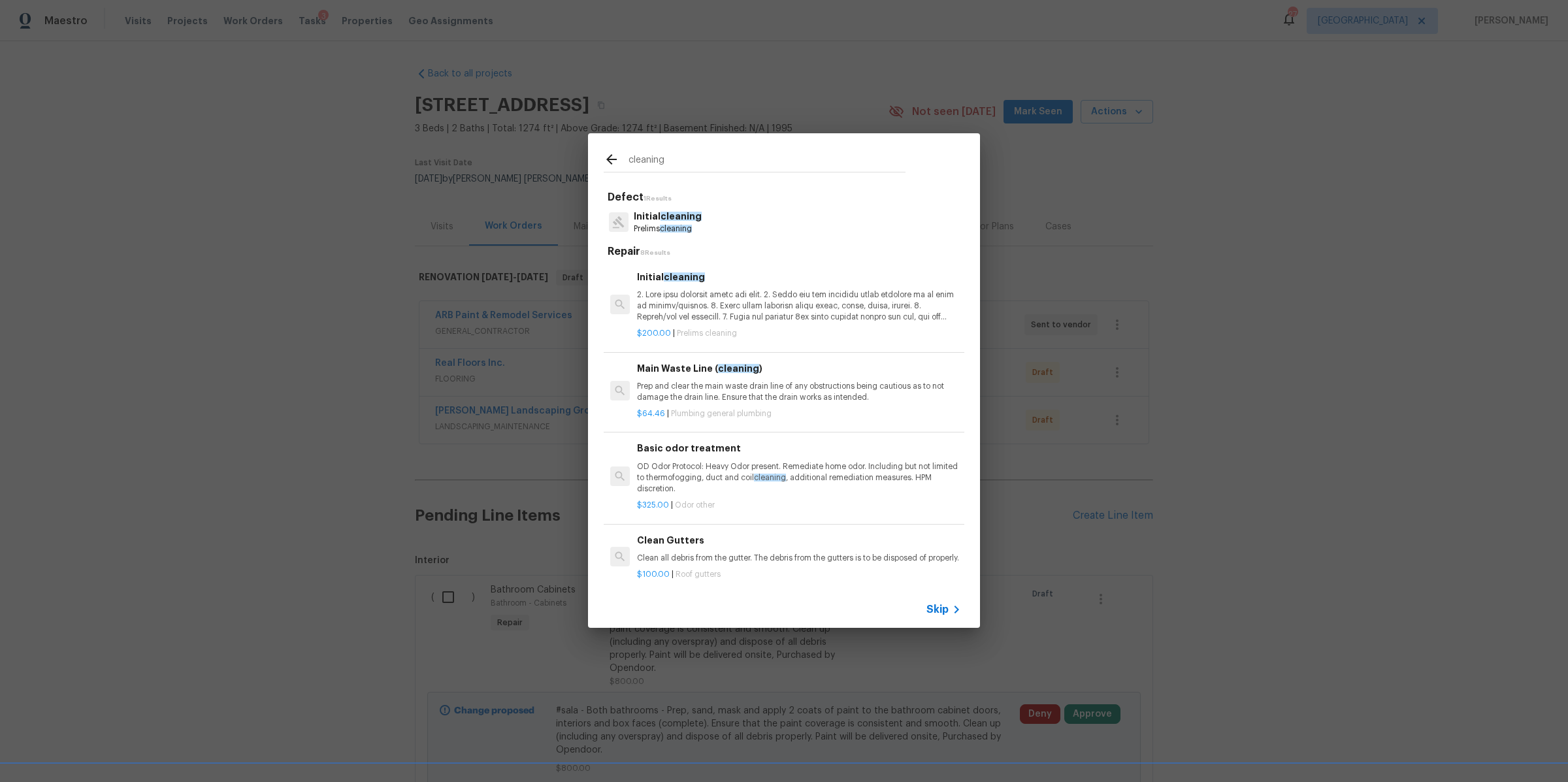 click on "cleaning" at bounding box center [681, 216] 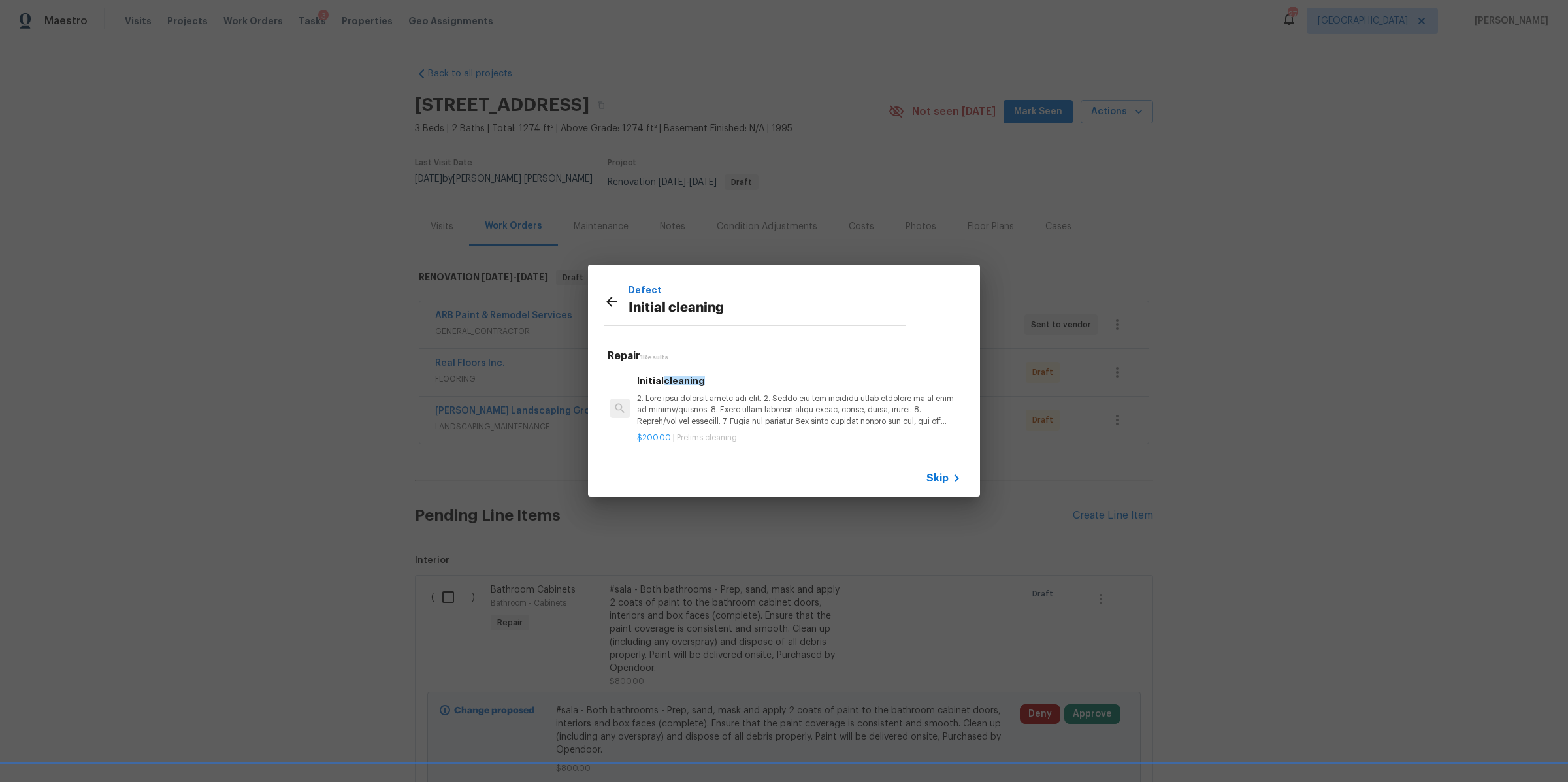 click at bounding box center [799, 410] 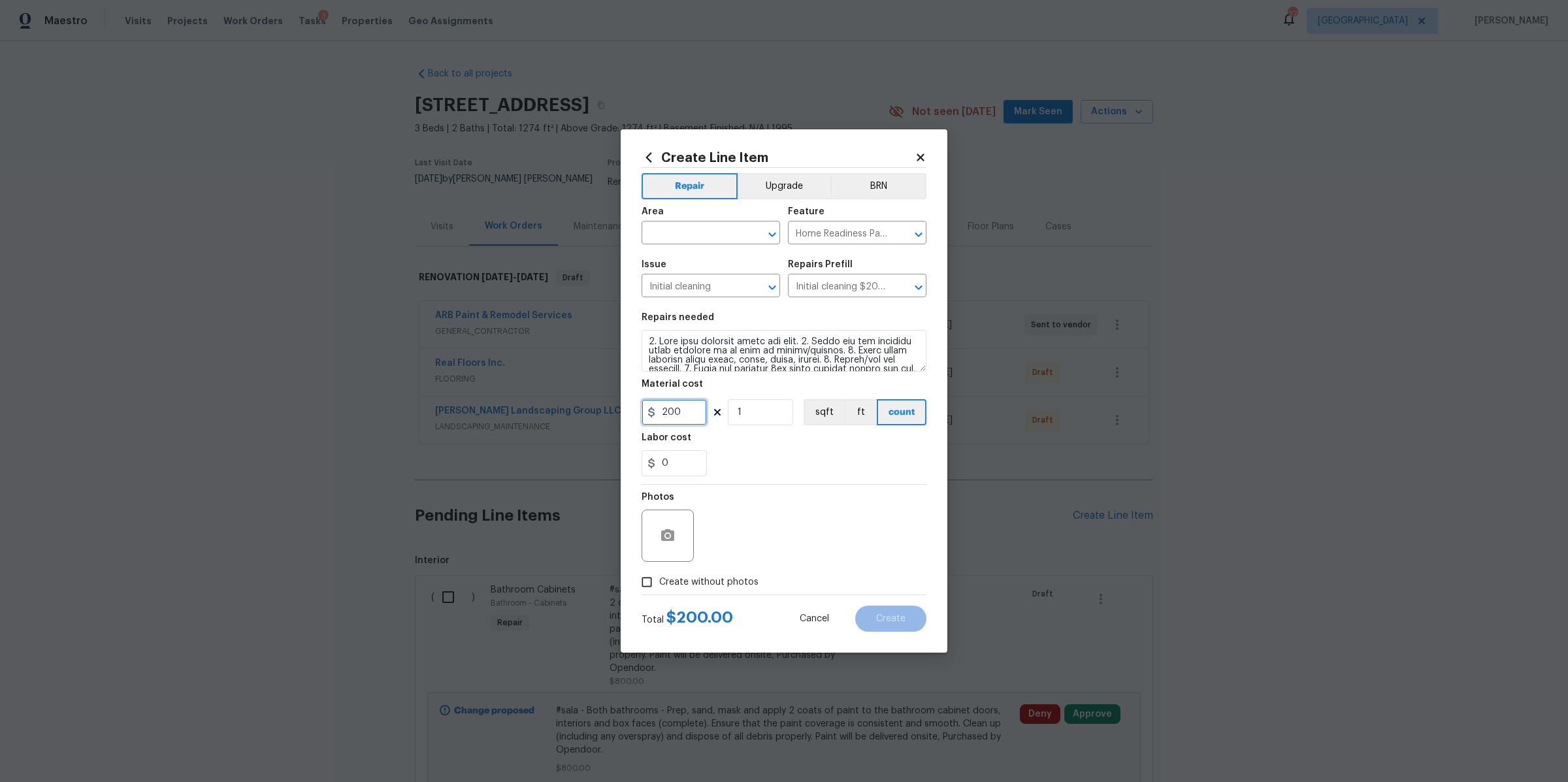 click on "200" at bounding box center [674, 412] 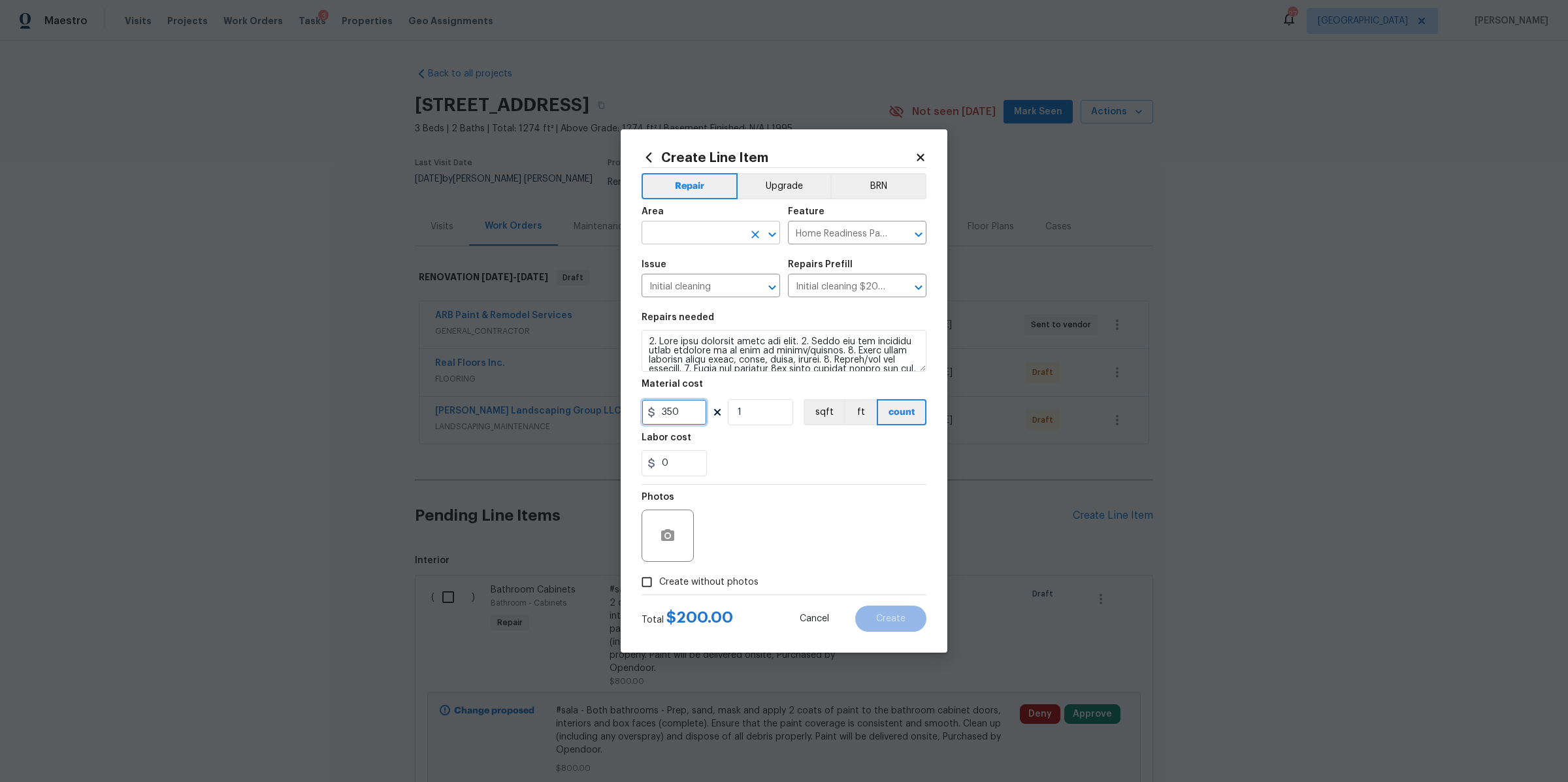 type on "350" 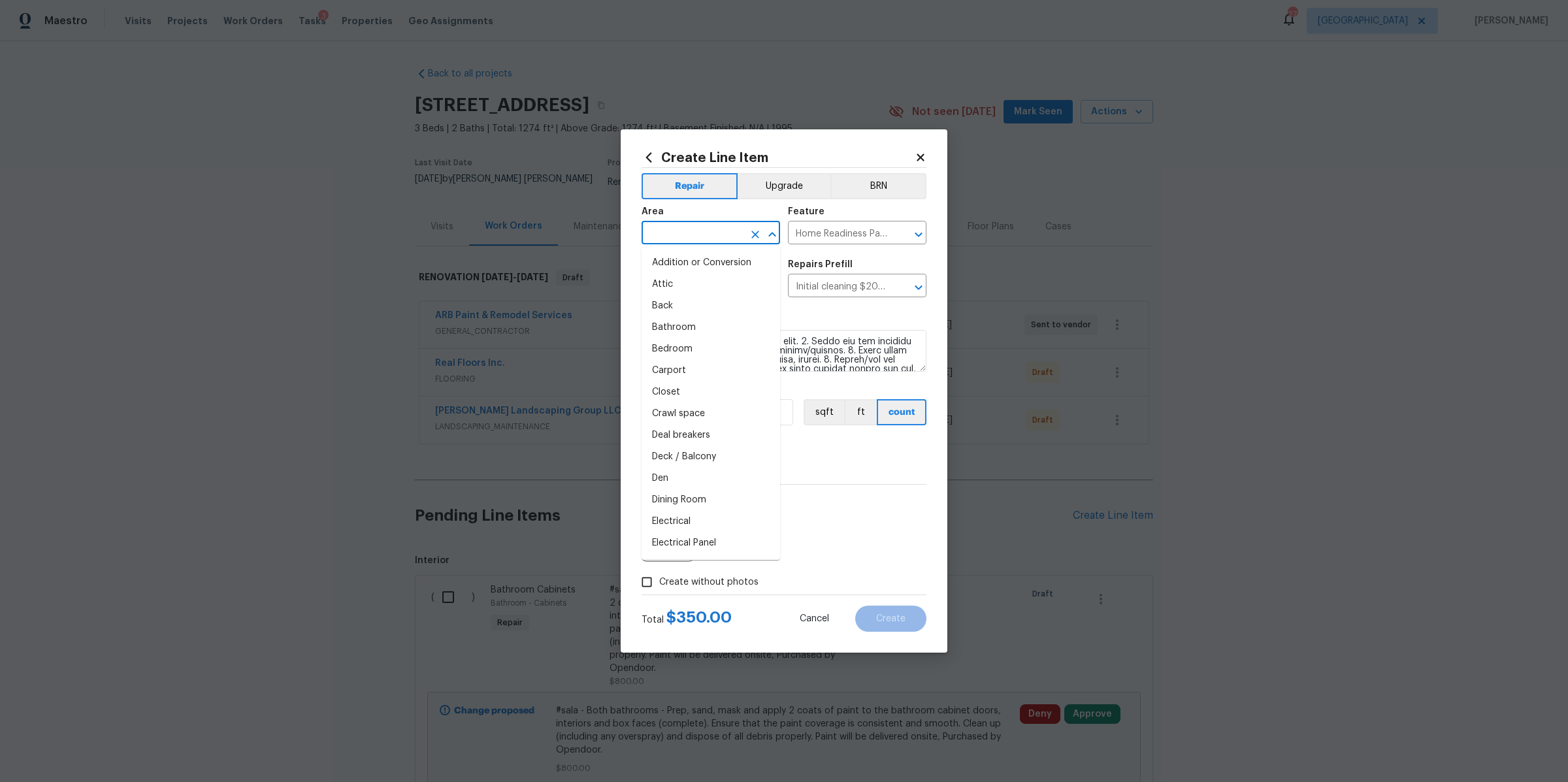 click at bounding box center [693, 234] 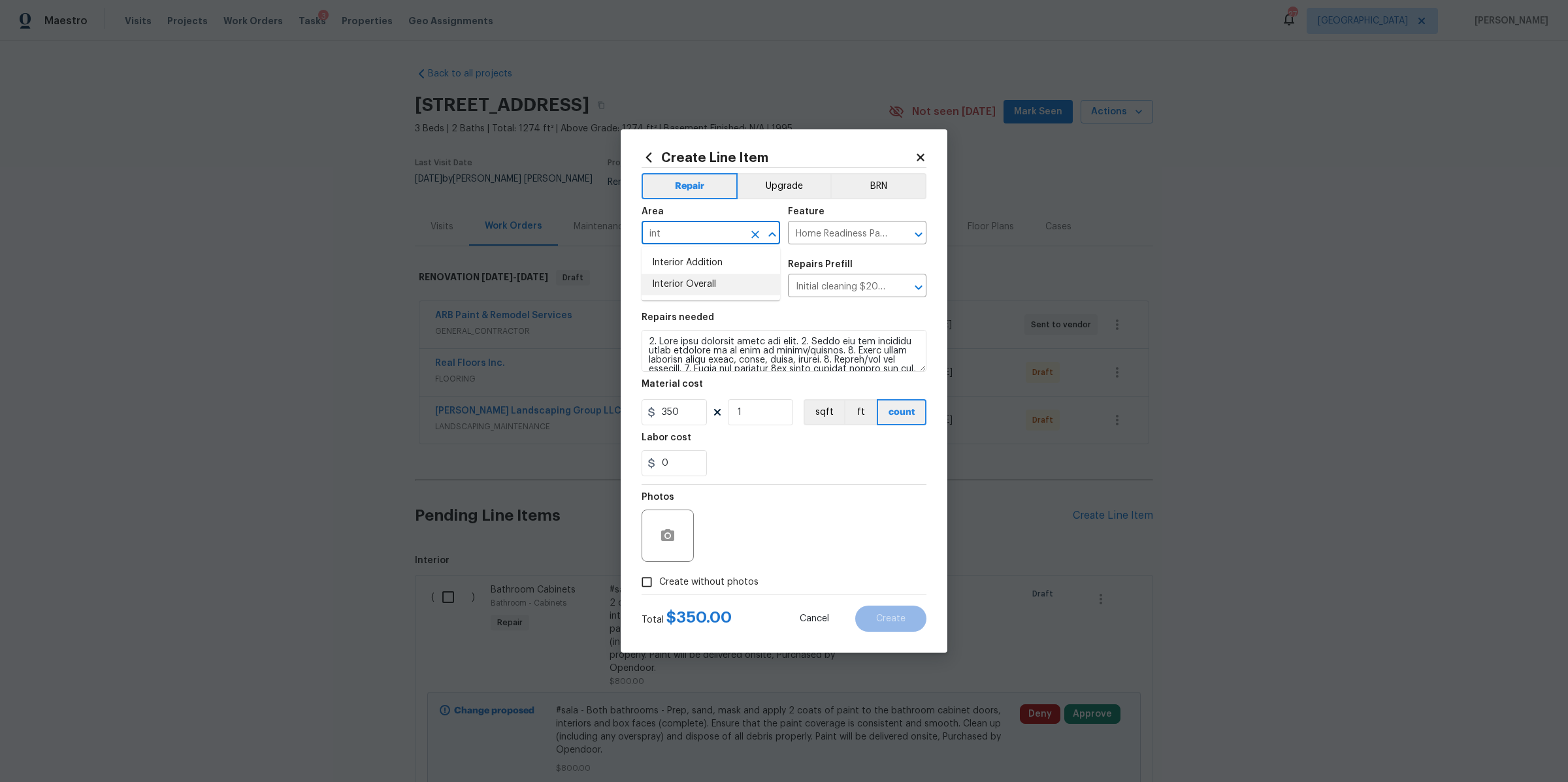 click on "Interior Overall" at bounding box center (711, 284) 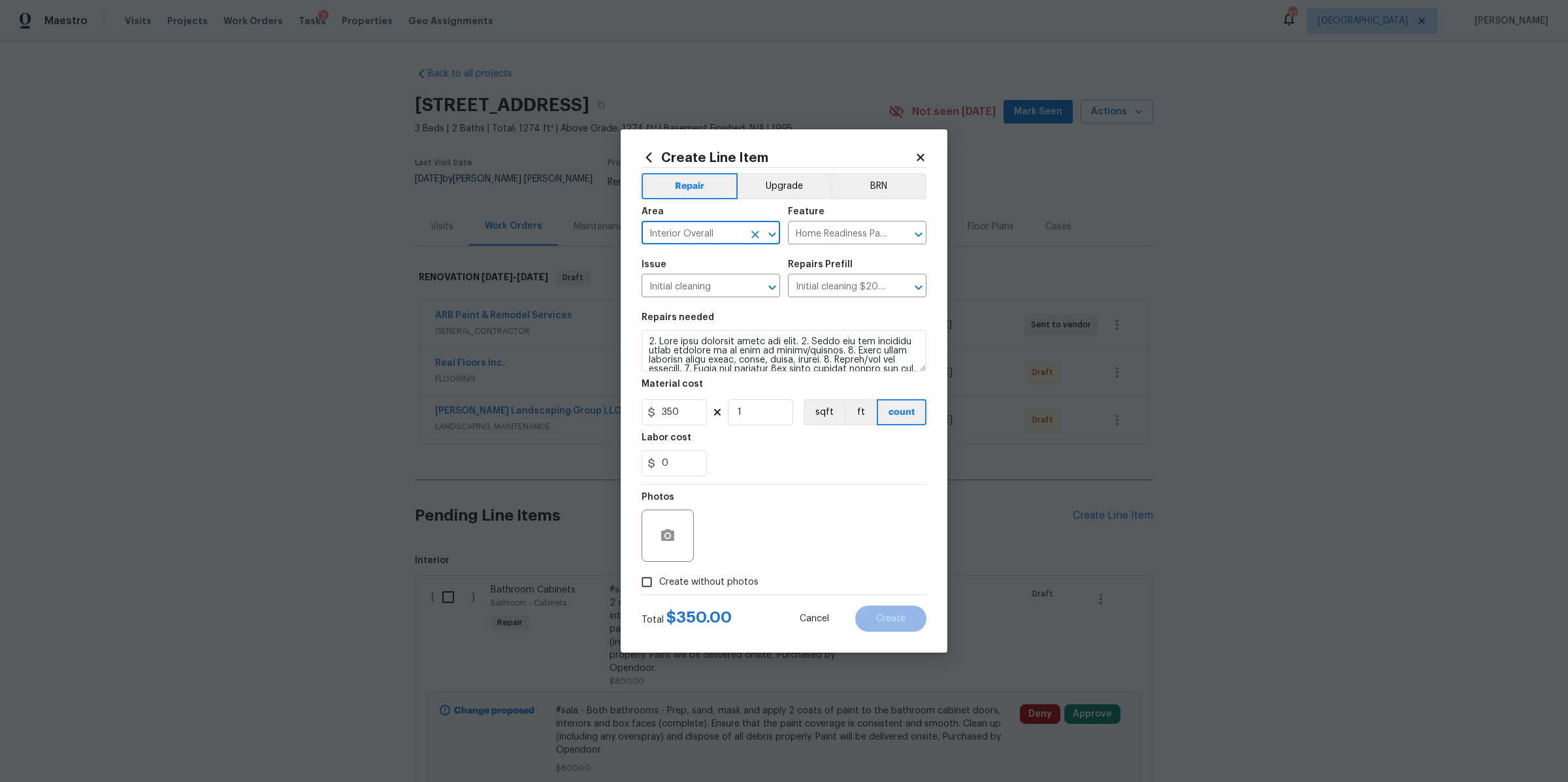 type on "Interior Overall" 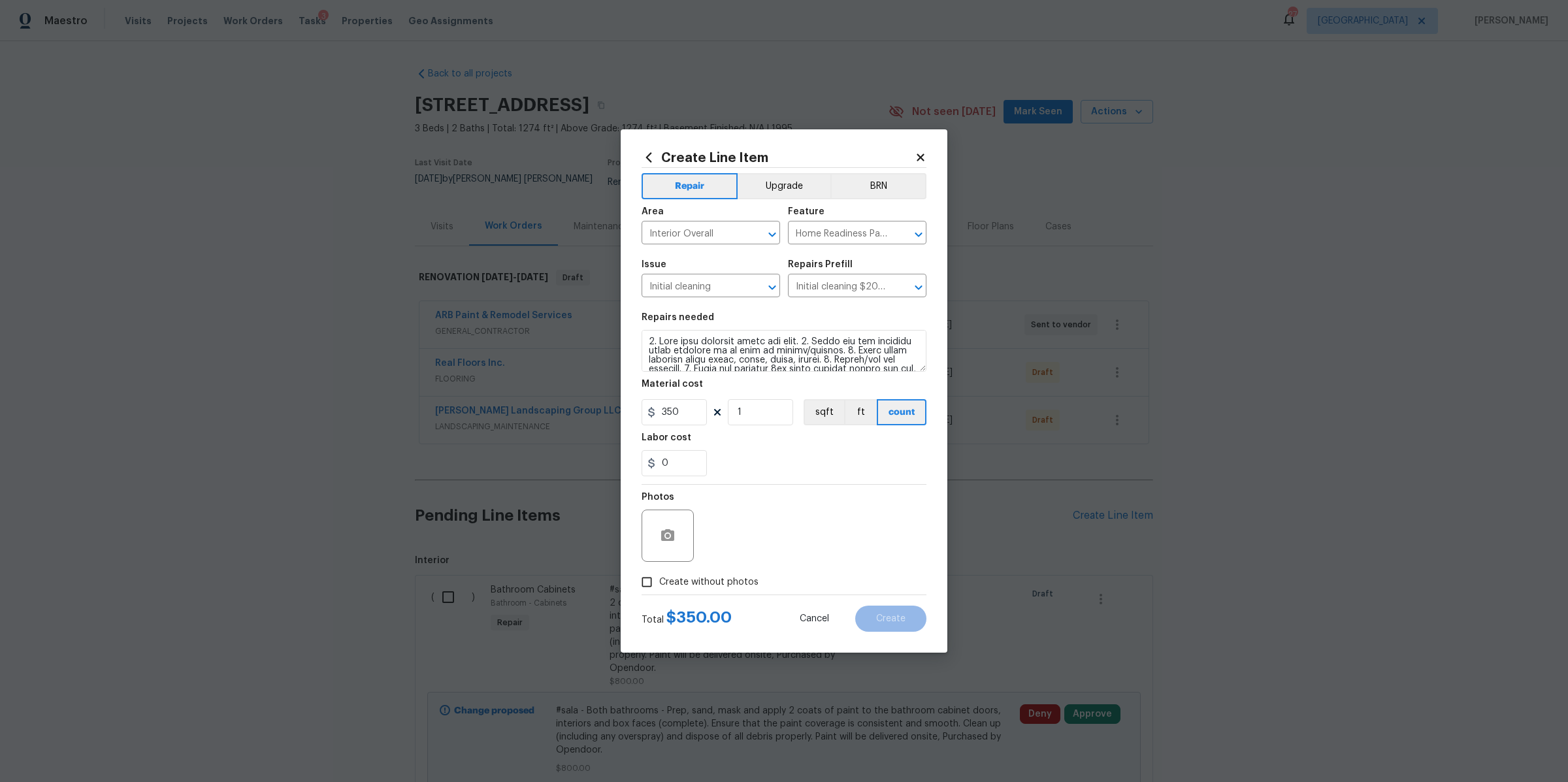 click on "Create without photos" at bounding box center [709, 582] 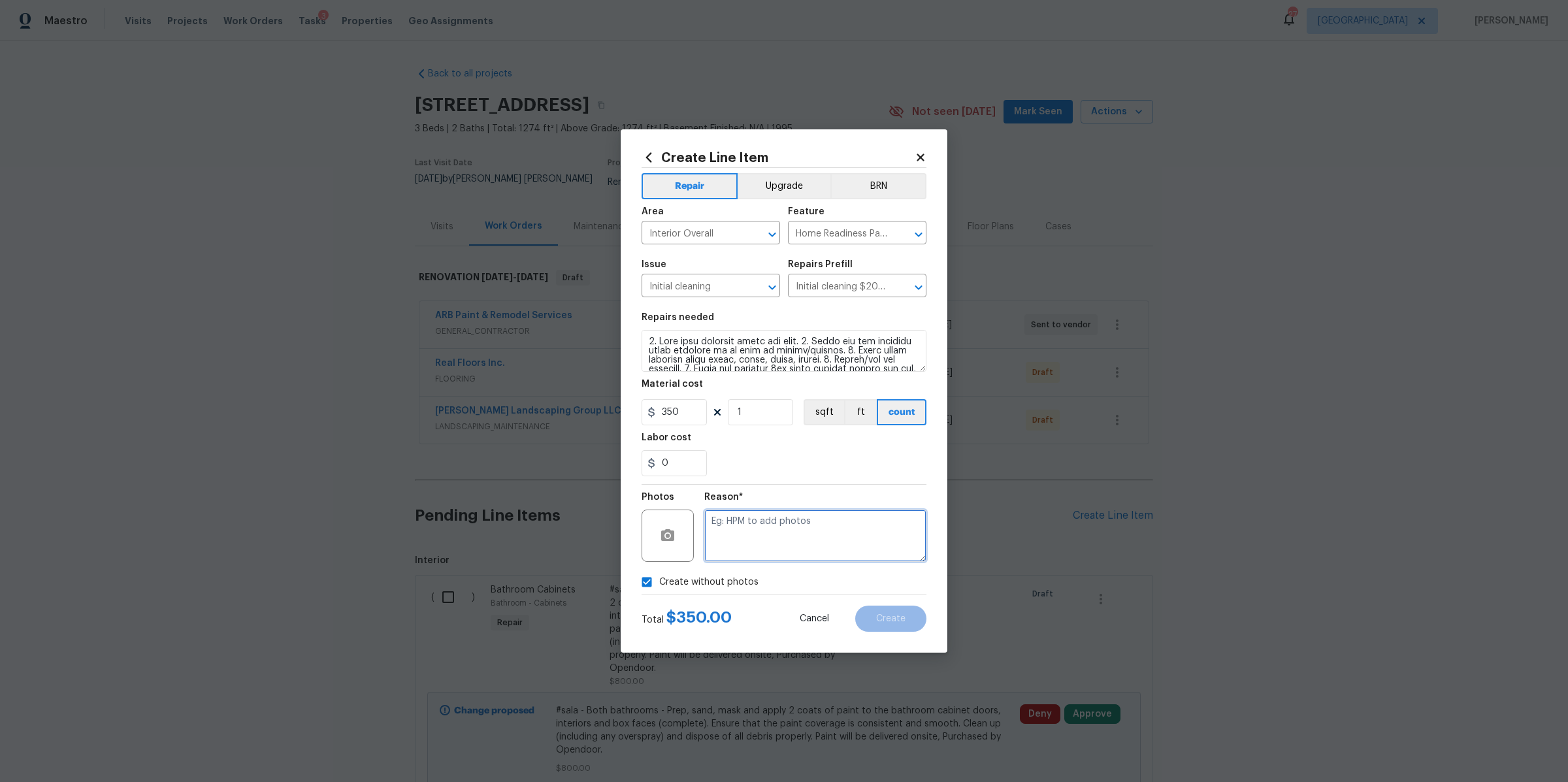 click at bounding box center (815, 536) 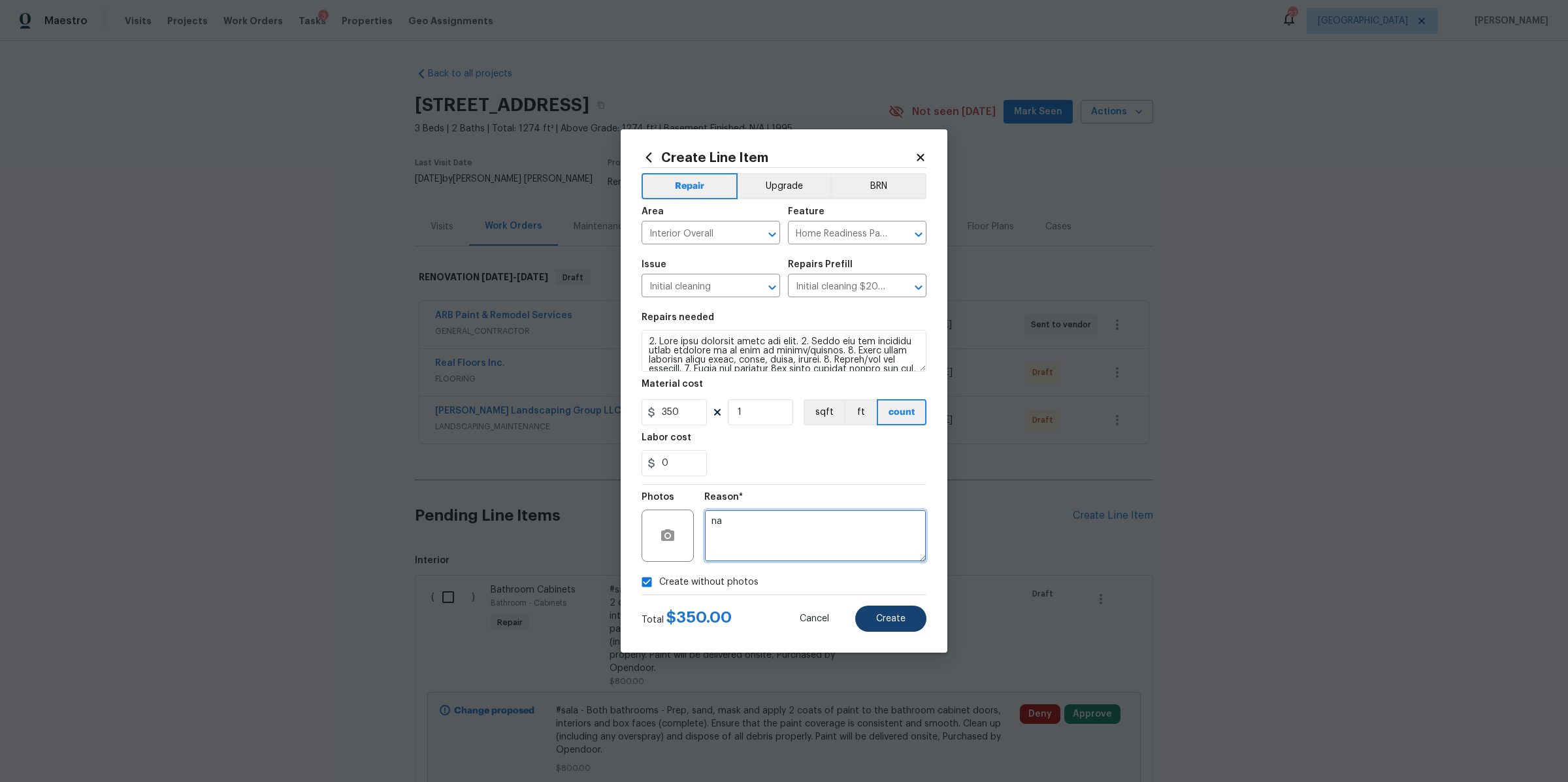 type on "na" 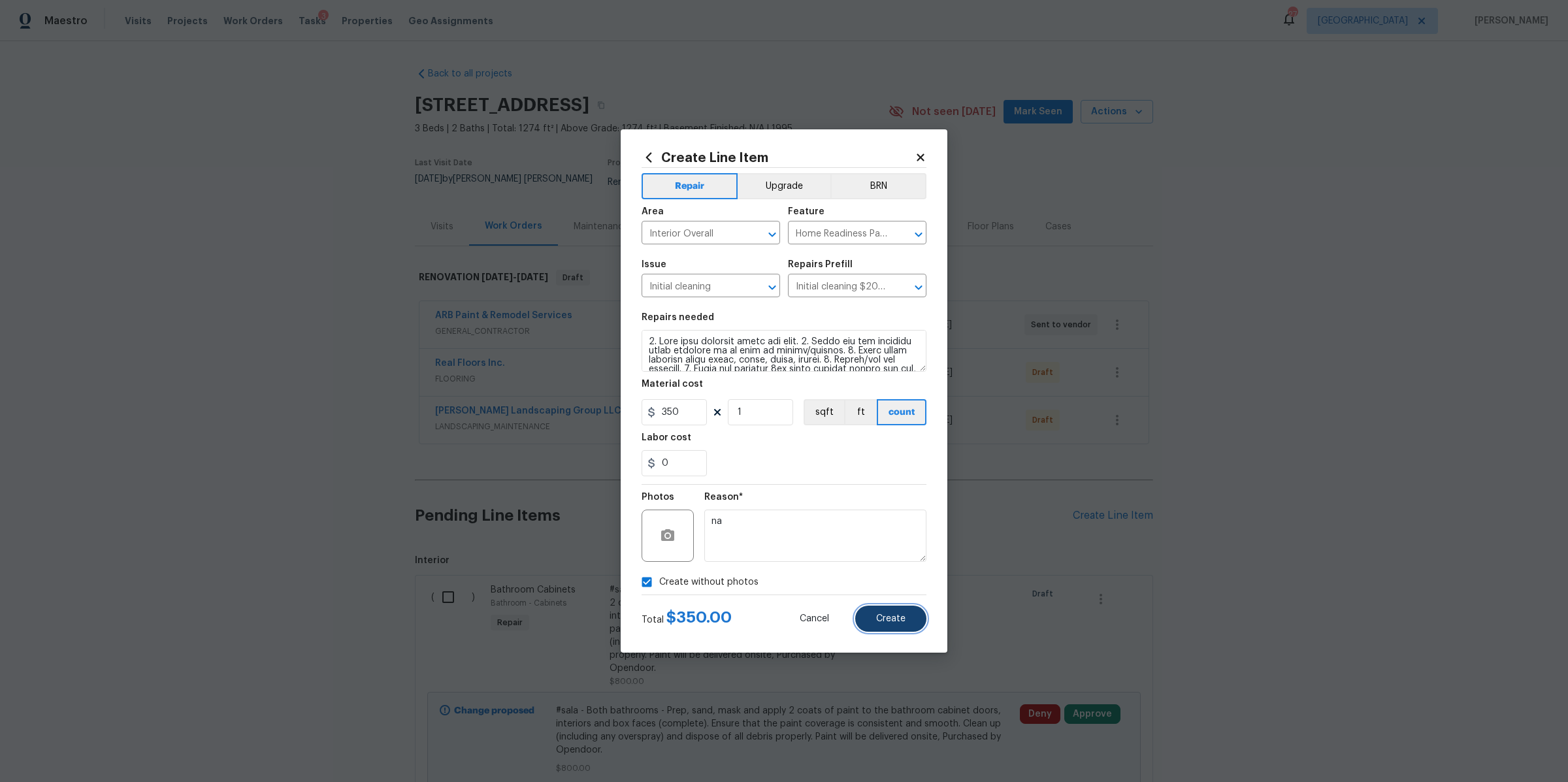 click on "Create" at bounding box center (890, 619) 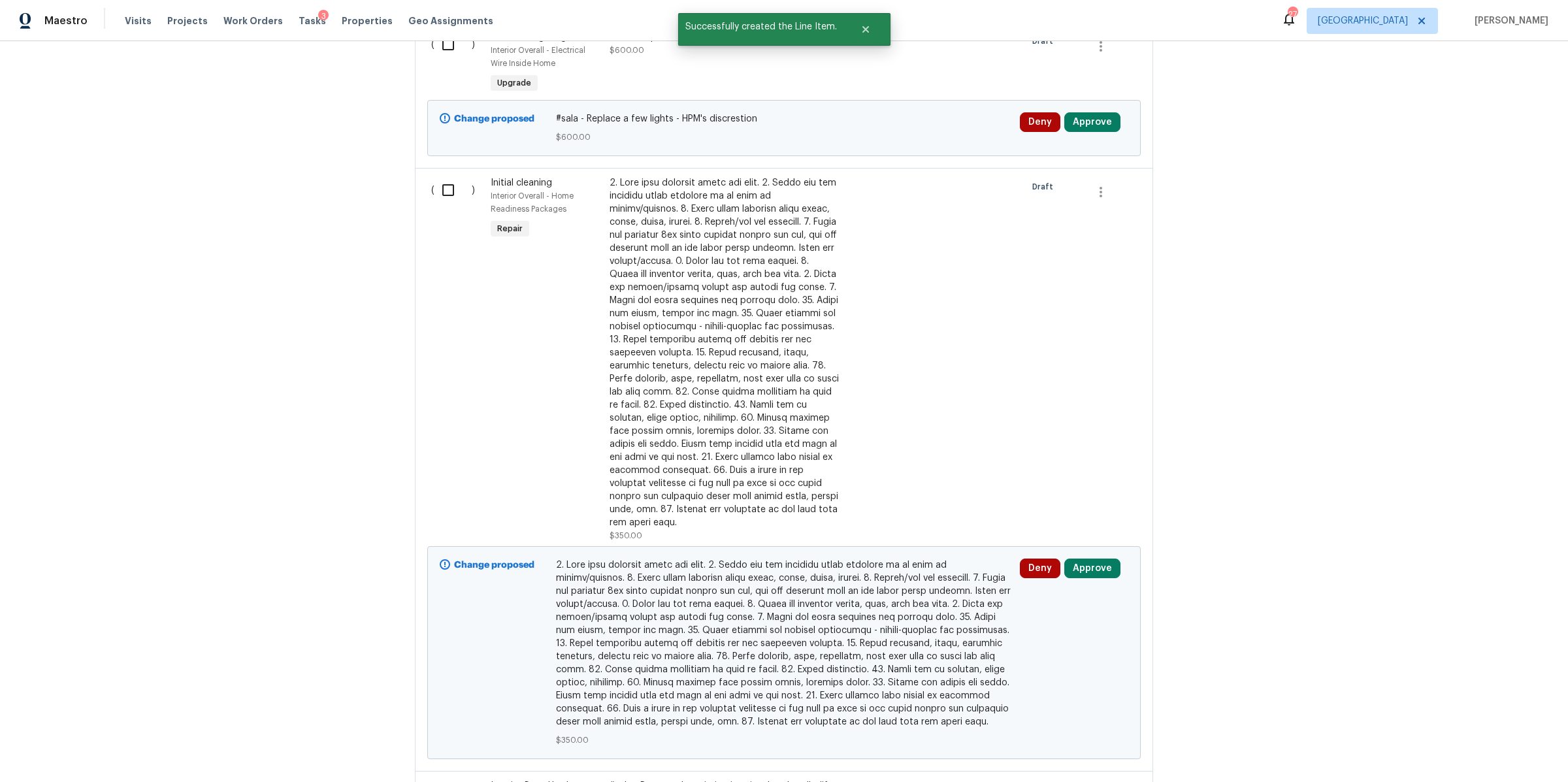 scroll, scrollTop: 968, scrollLeft: 0, axis: vertical 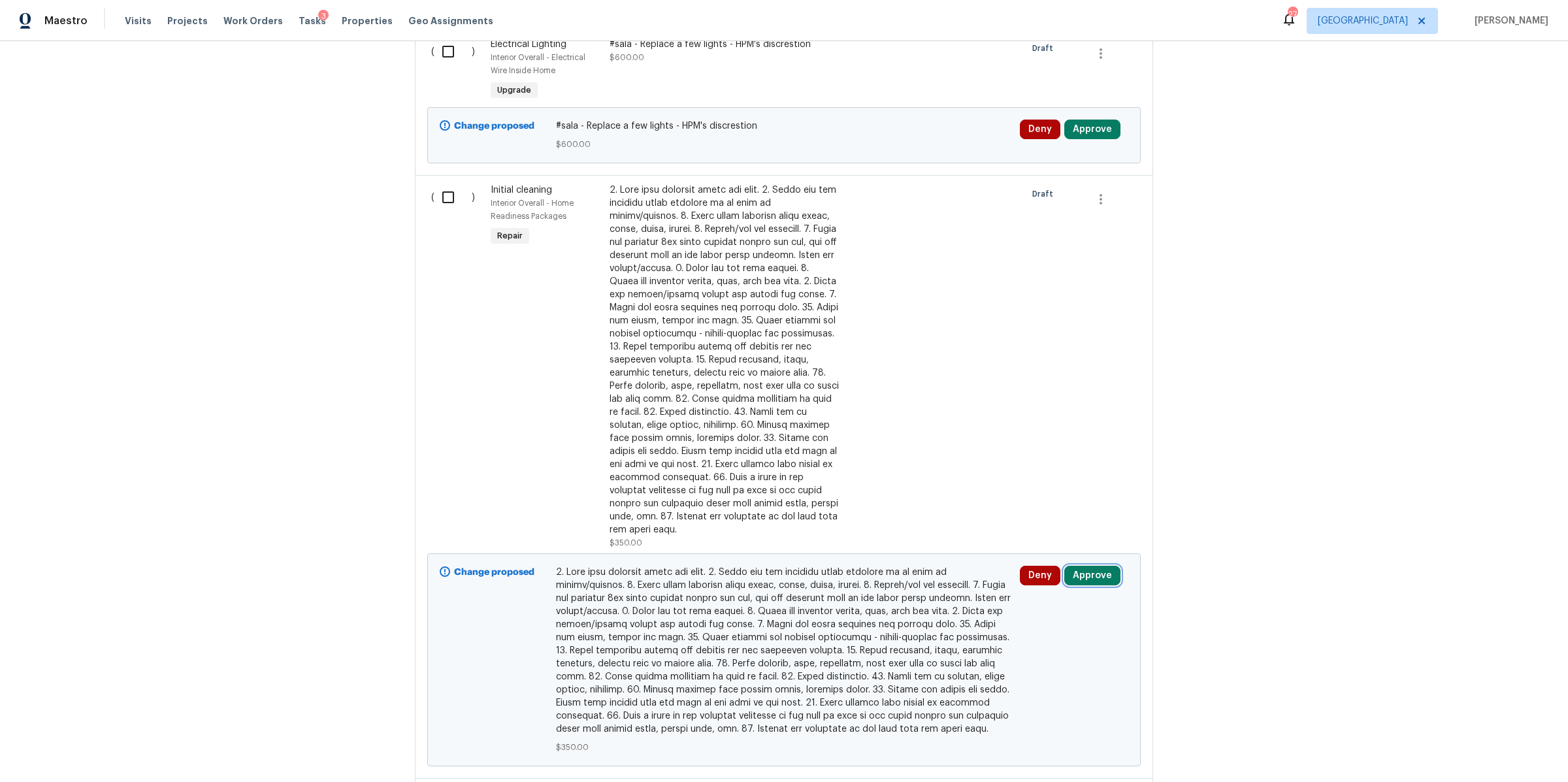click on "Approve" at bounding box center (1092, 576) 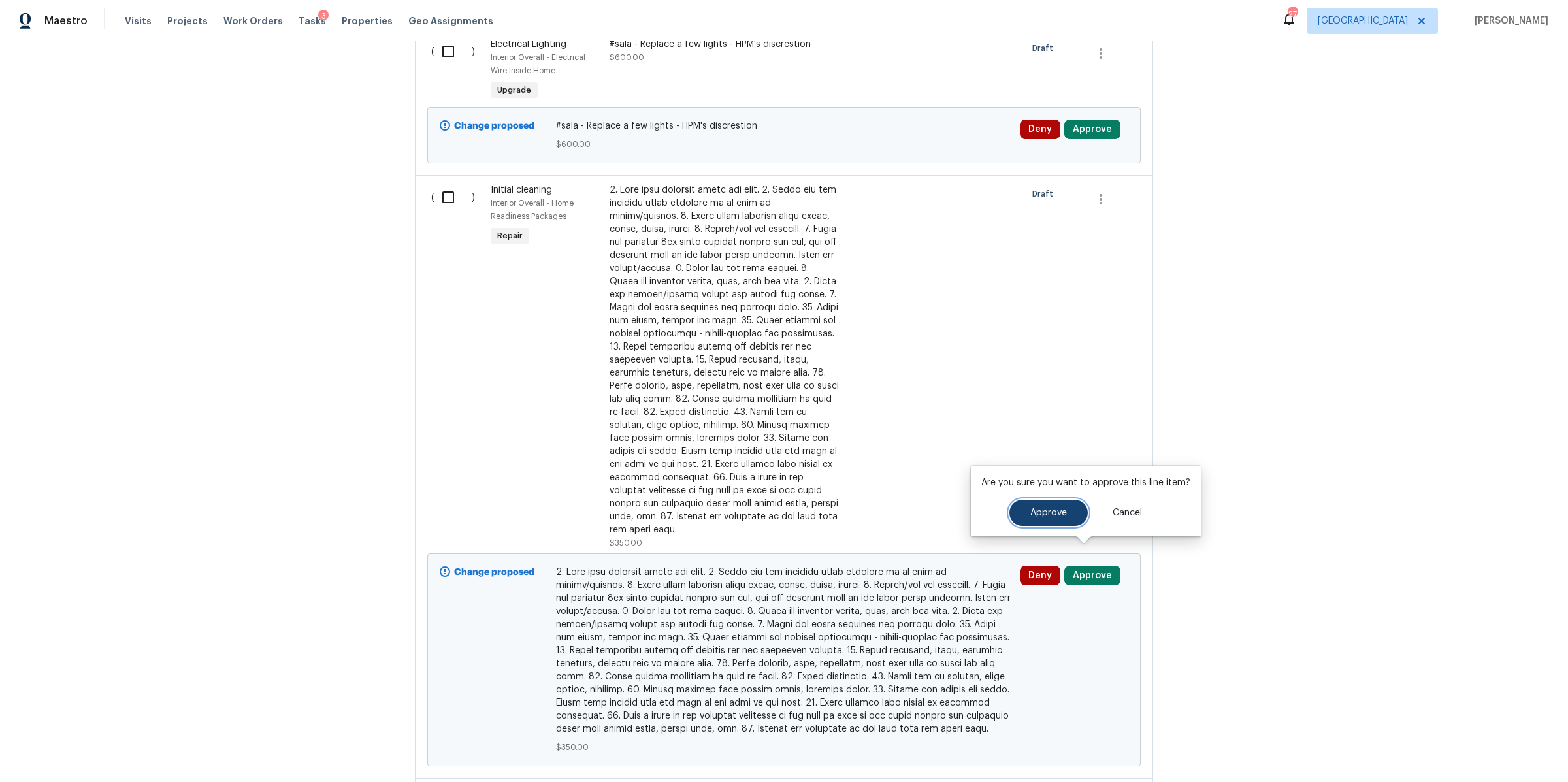 click on "Approve" at bounding box center (1049, 513) 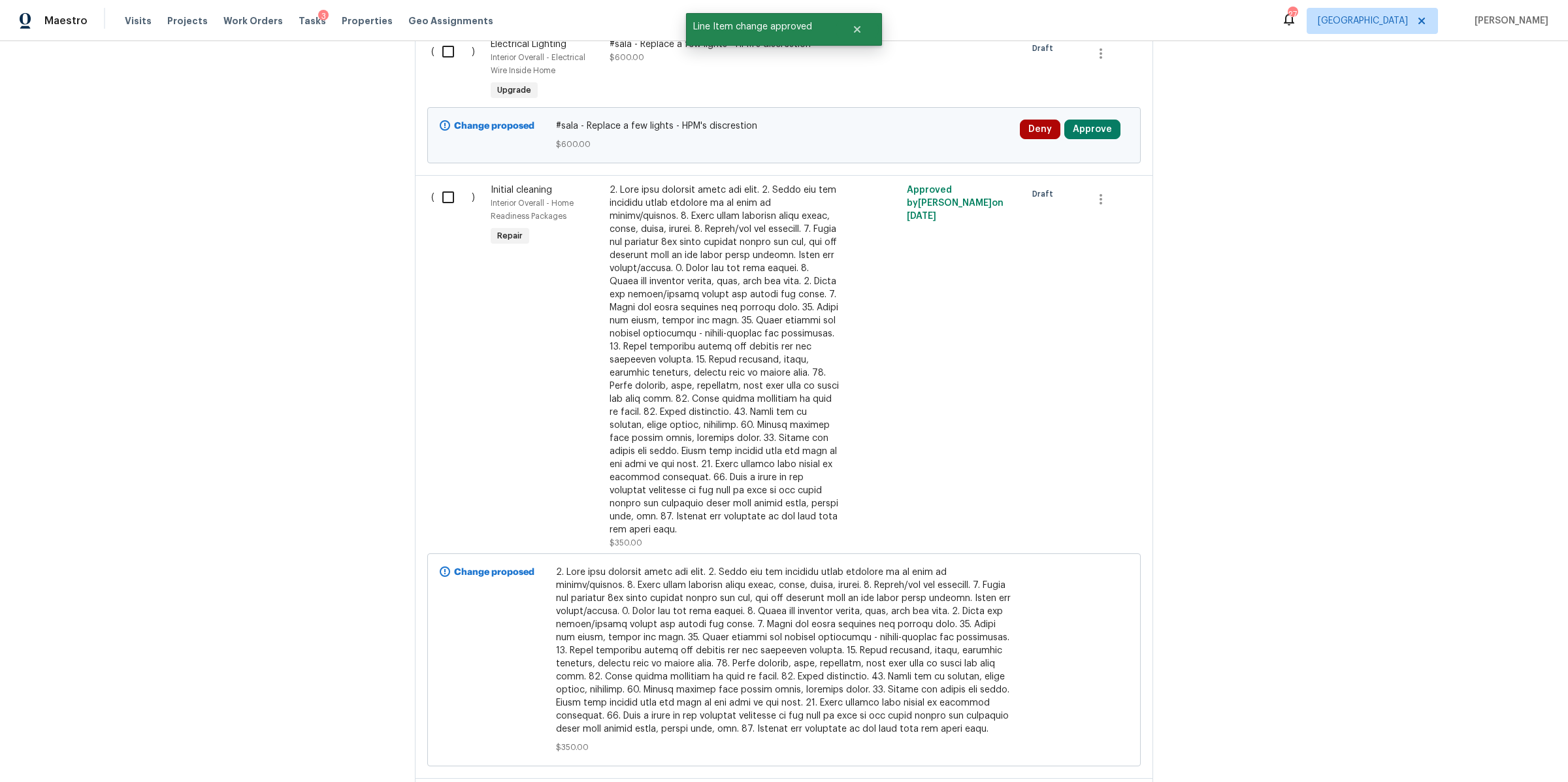 click at bounding box center (453, 197) 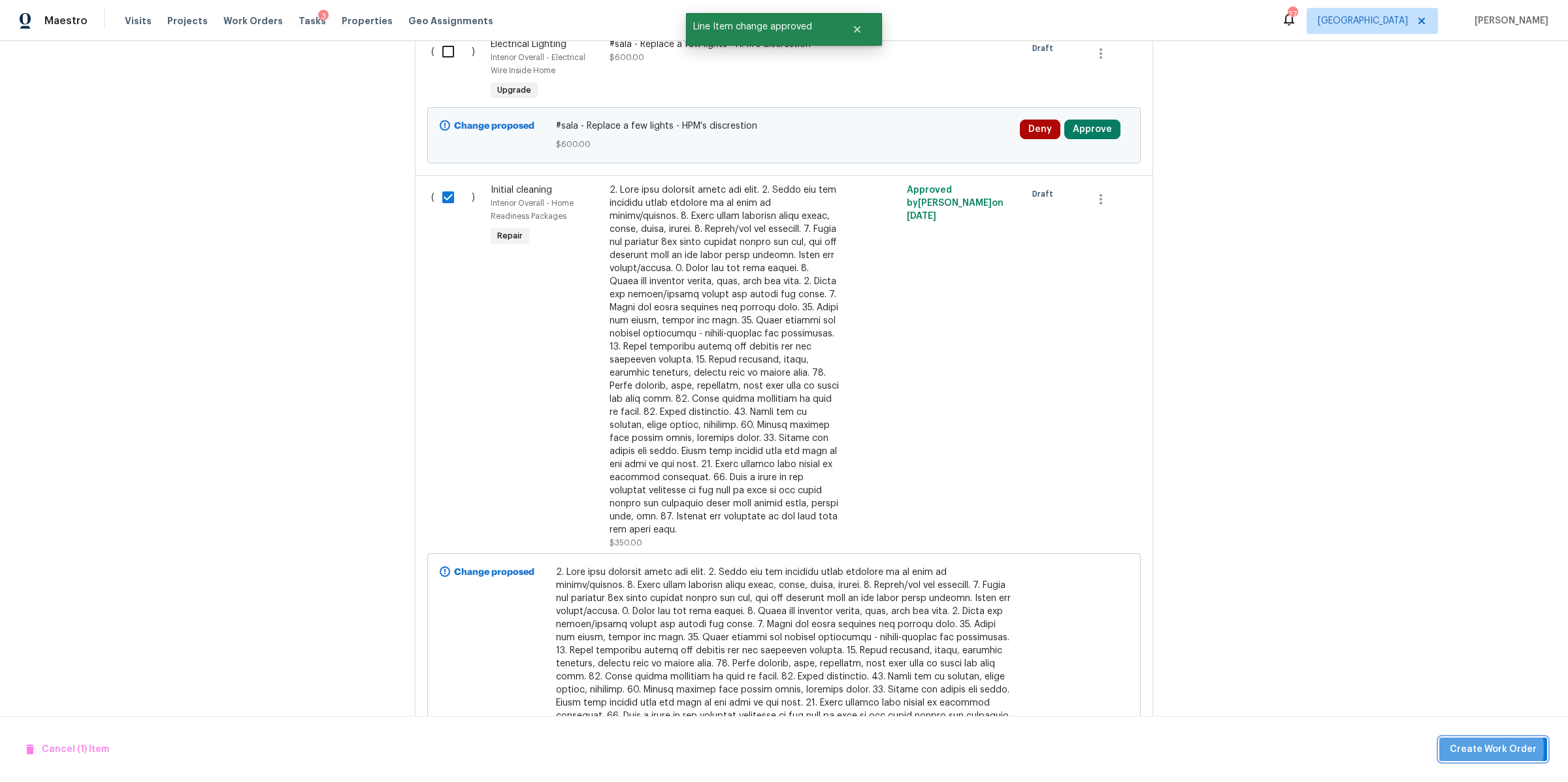 click on "Create Work Order" at bounding box center (1493, 749) 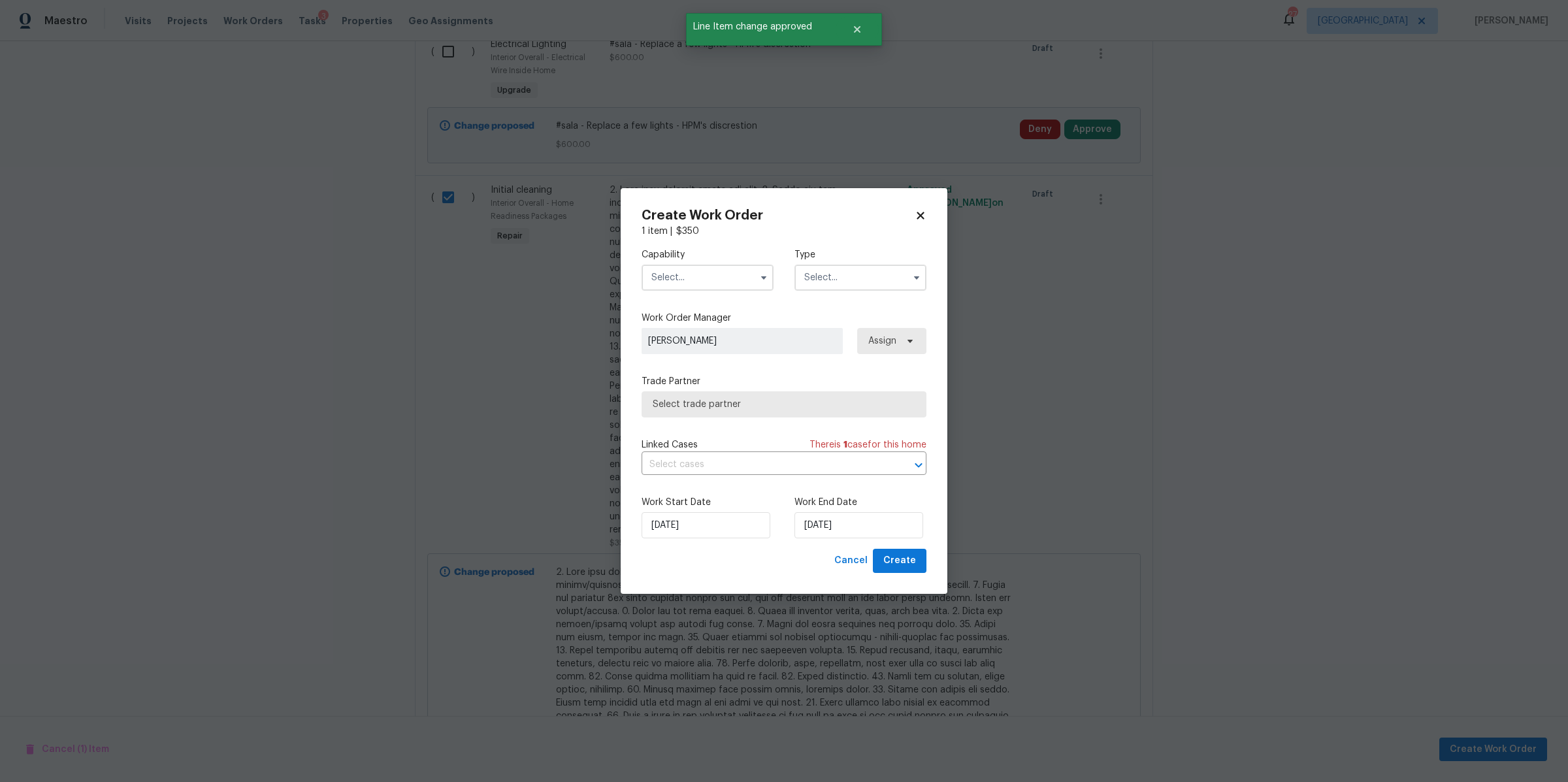 click at bounding box center (708, 278) 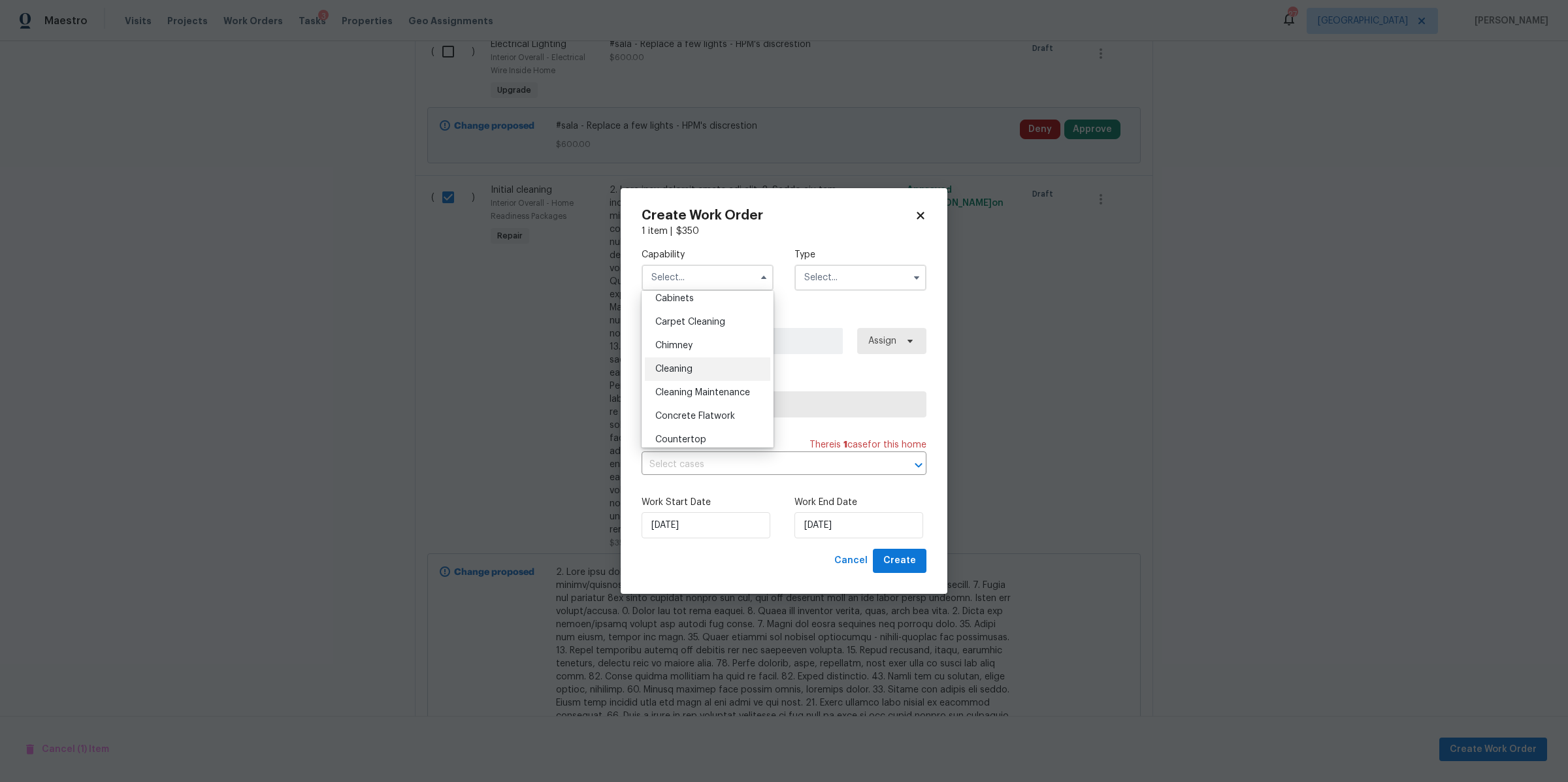 scroll, scrollTop: 128, scrollLeft: 0, axis: vertical 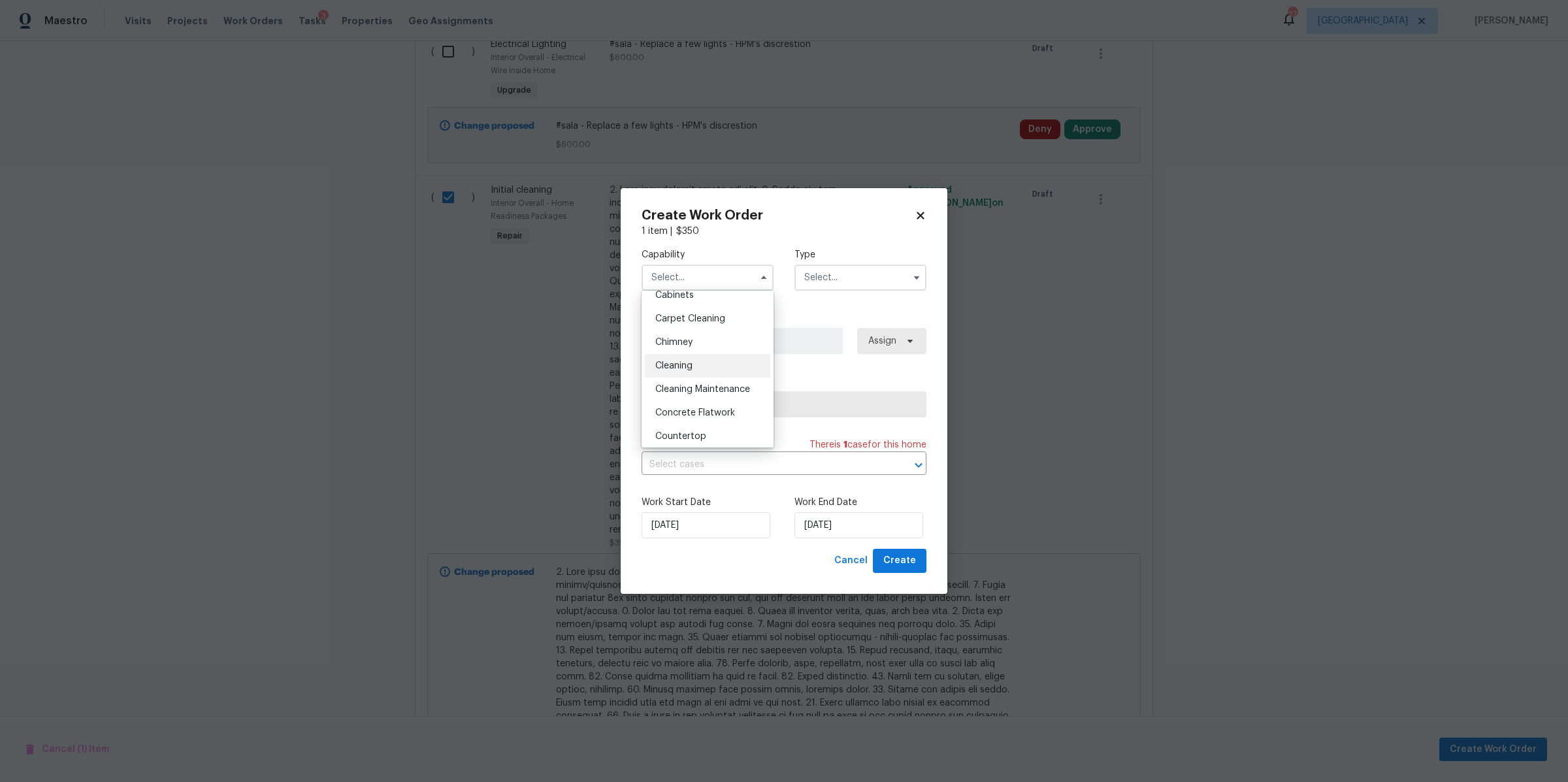 click on "Cleaning" at bounding box center [708, 366] 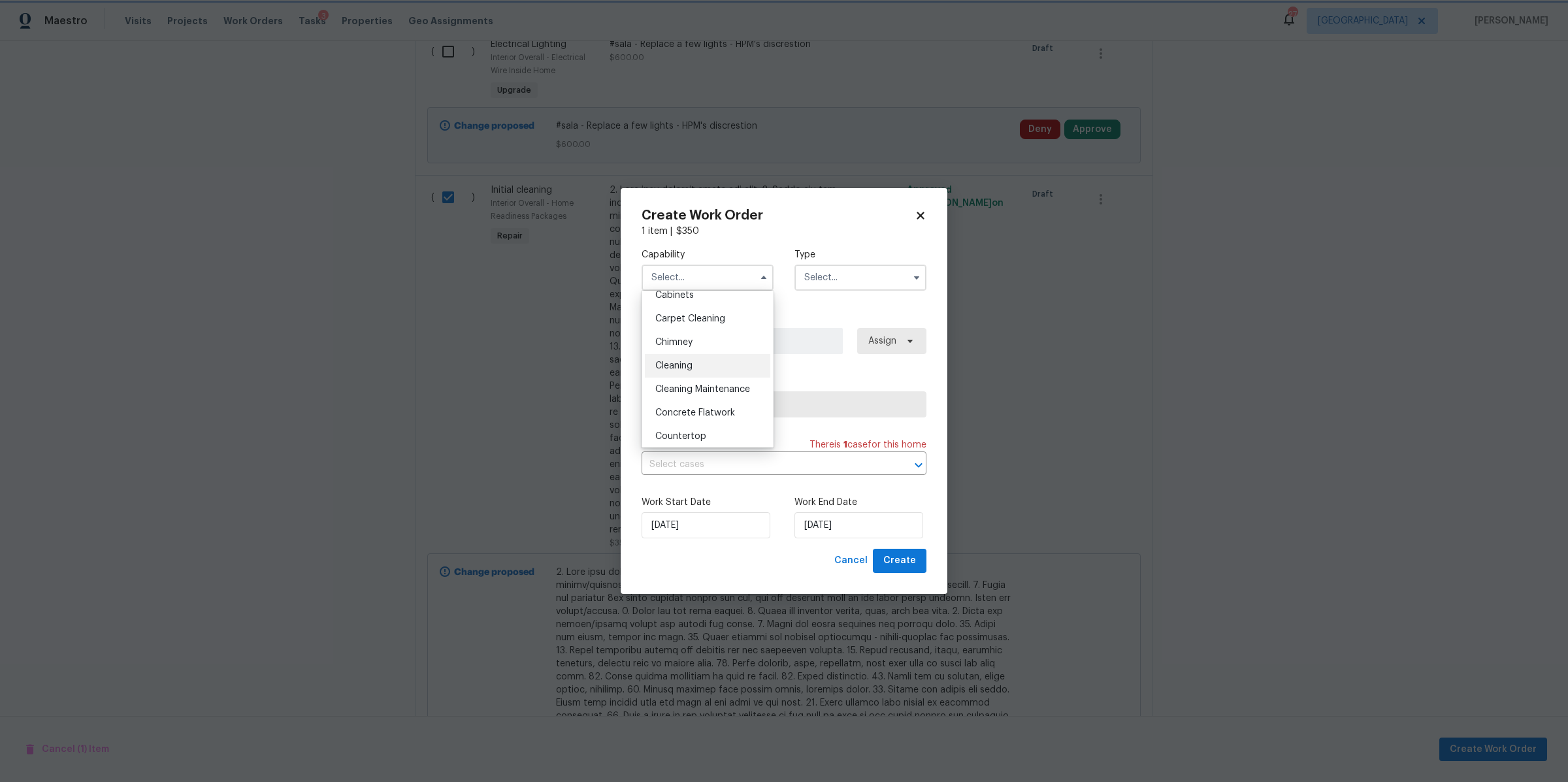 type on "Cleaning" 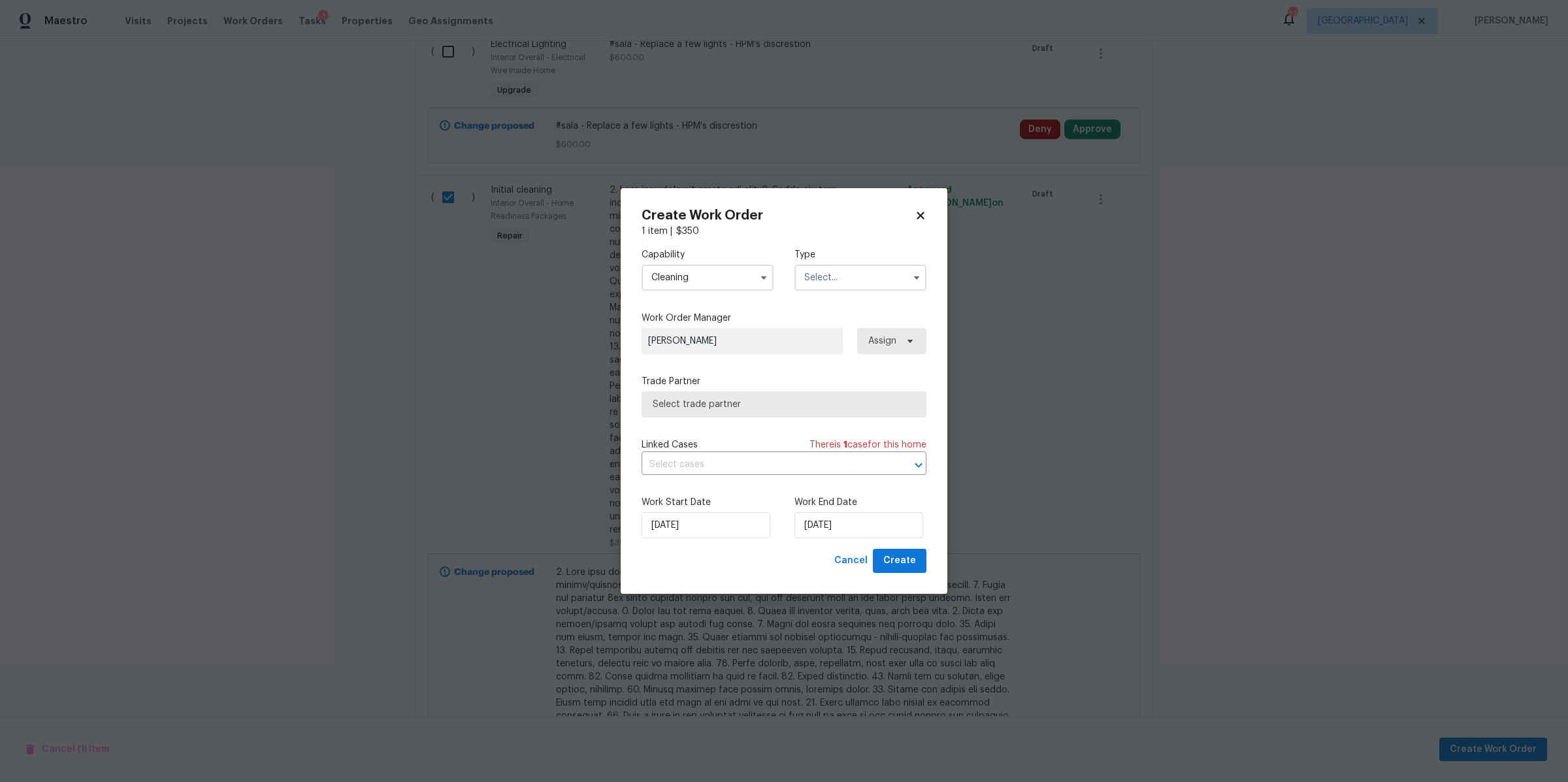 click at bounding box center [860, 278] 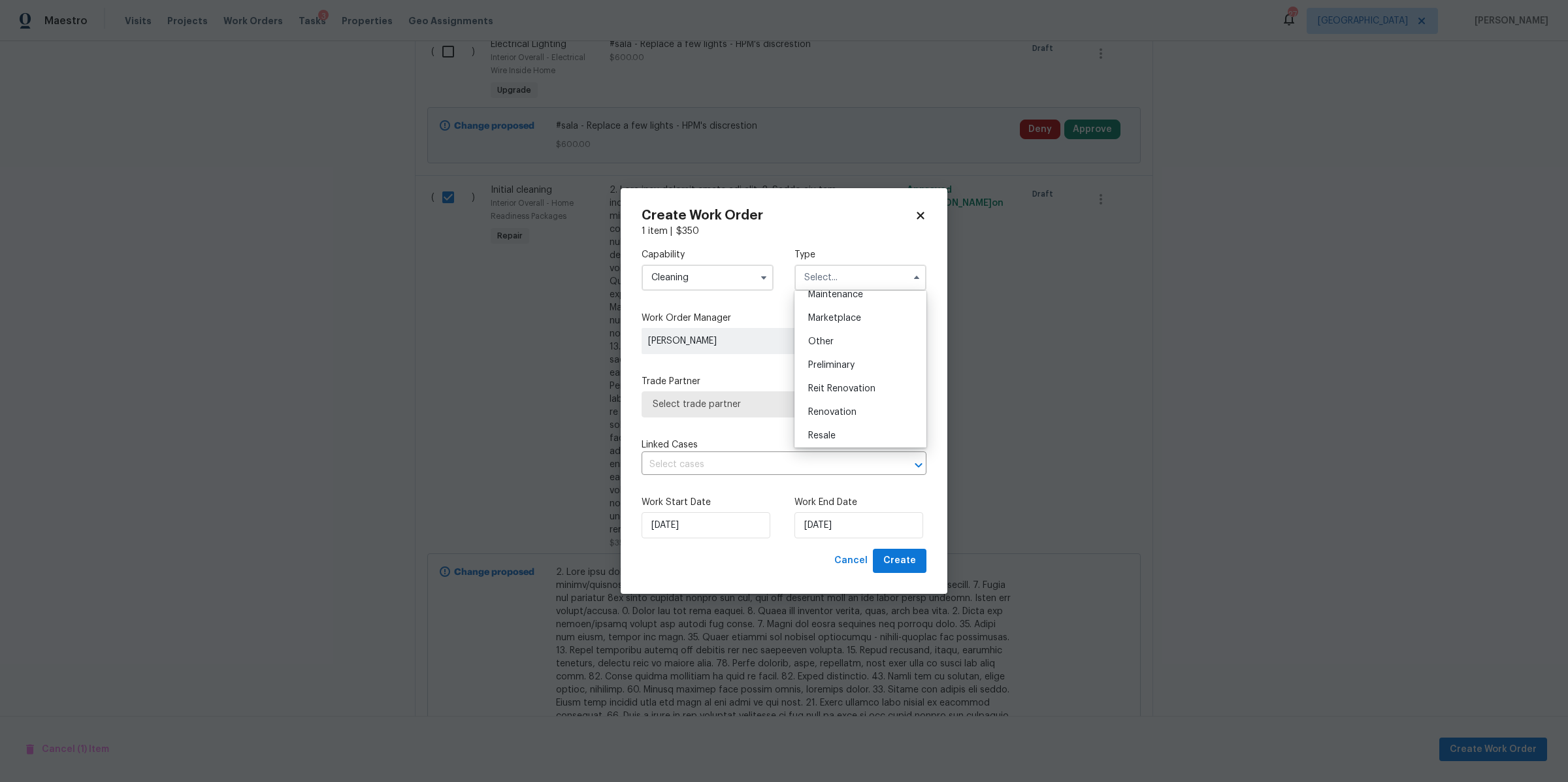 scroll, scrollTop: 226, scrollLeft: 0, axis: vertical 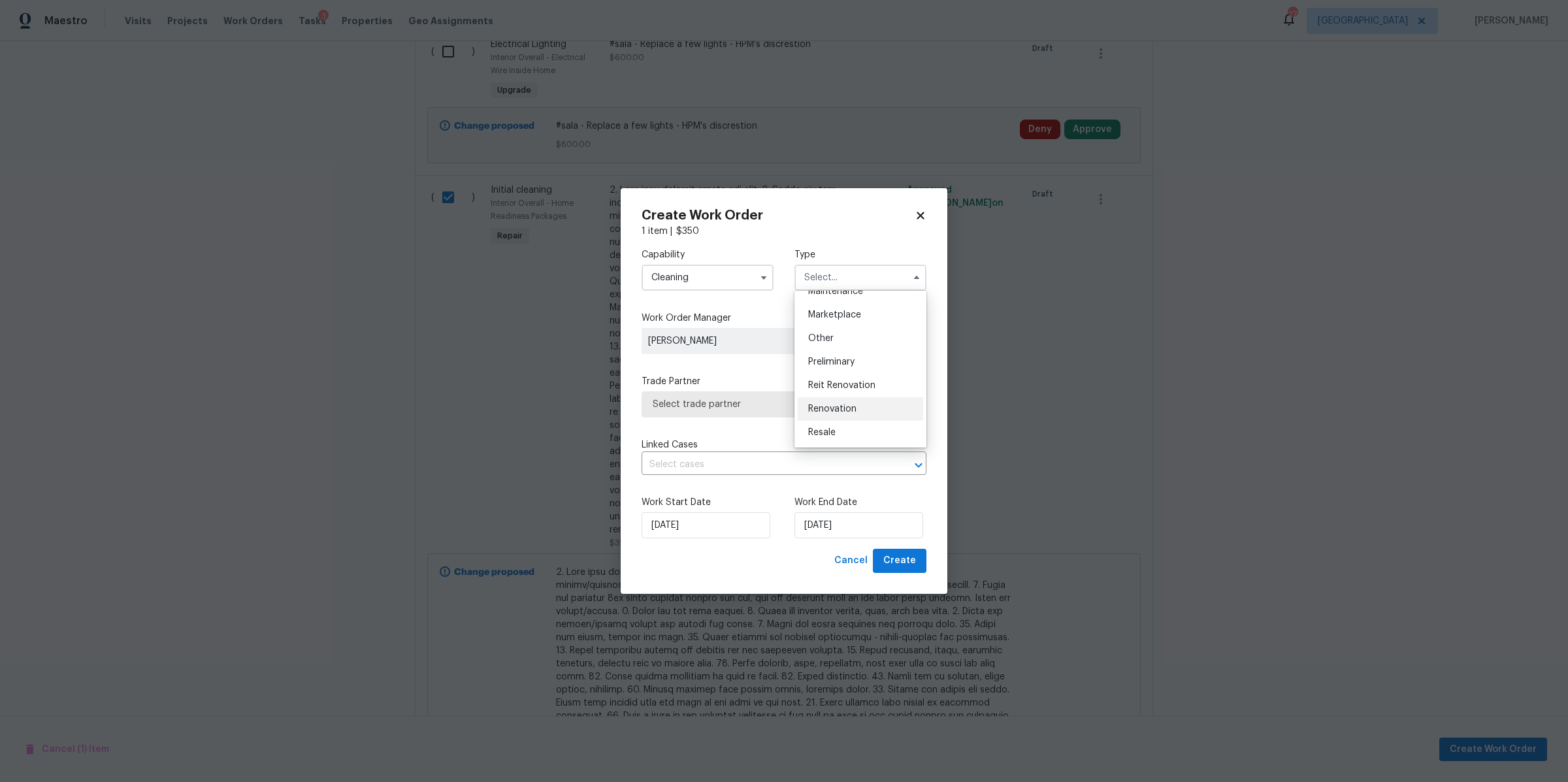 click on "Renovation" at bounding box center (832, 409) 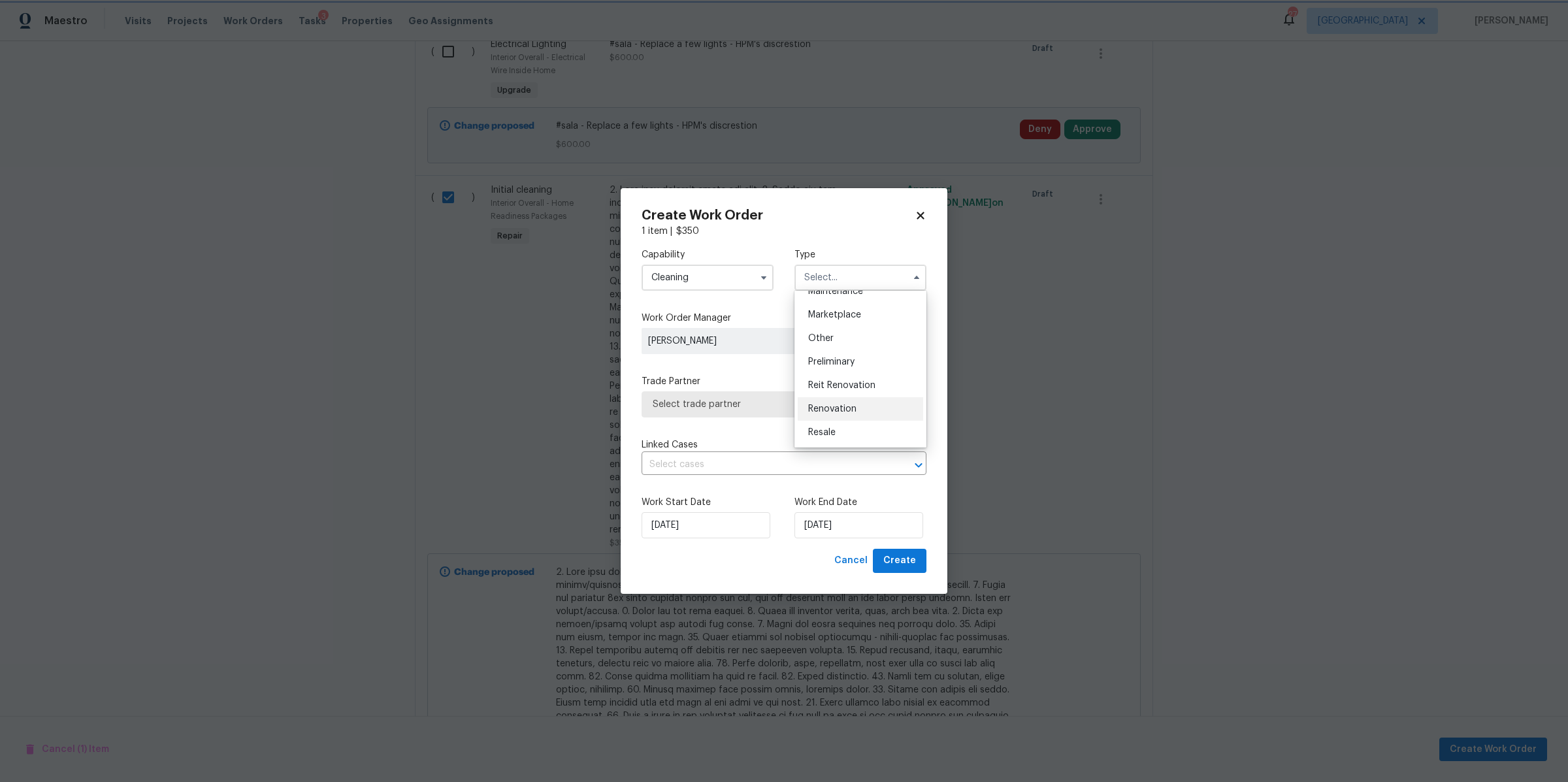 type on "Renovation" 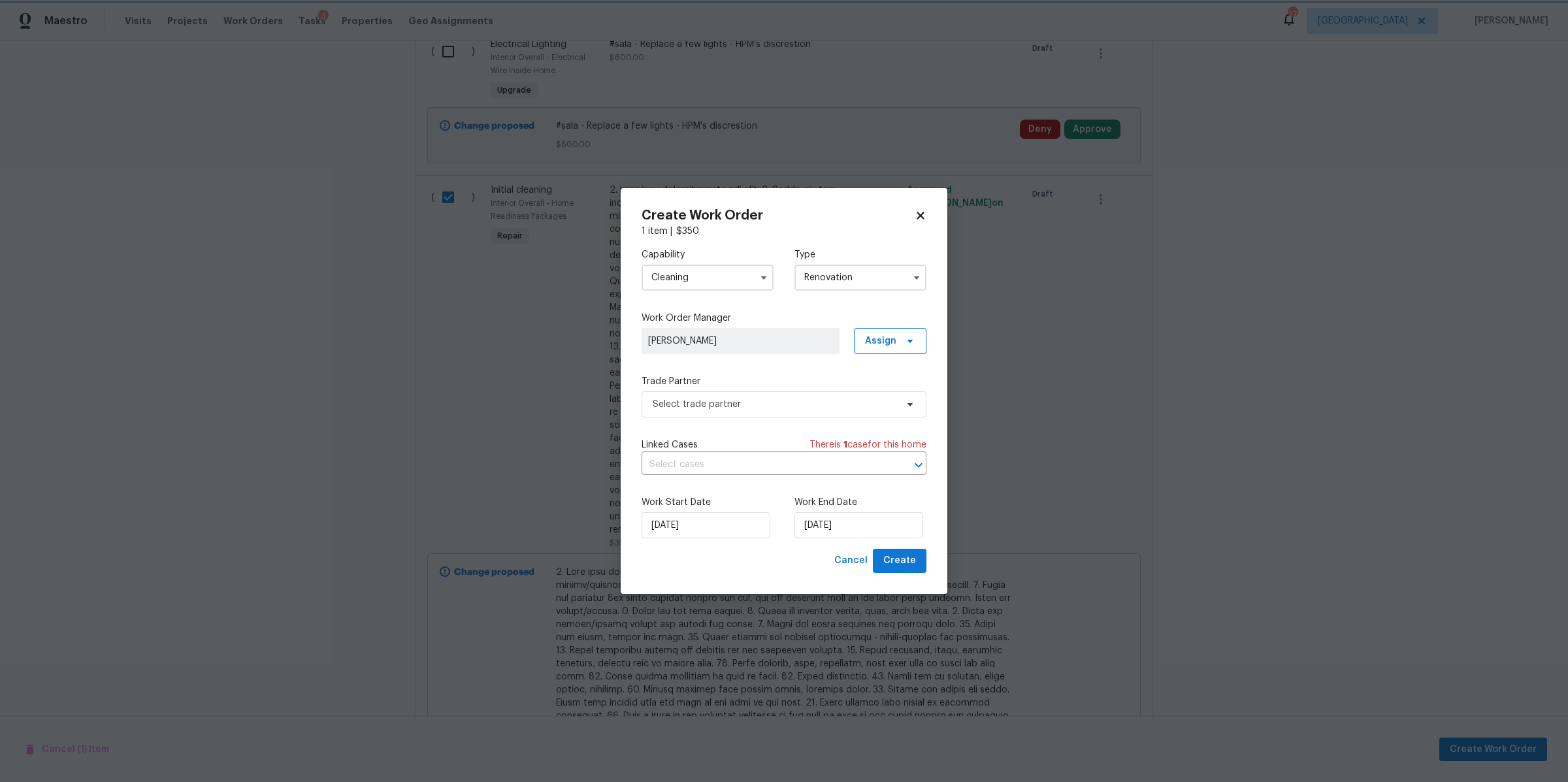 scroll, scrollTop: 0, scrollLeft: 0, axis: both 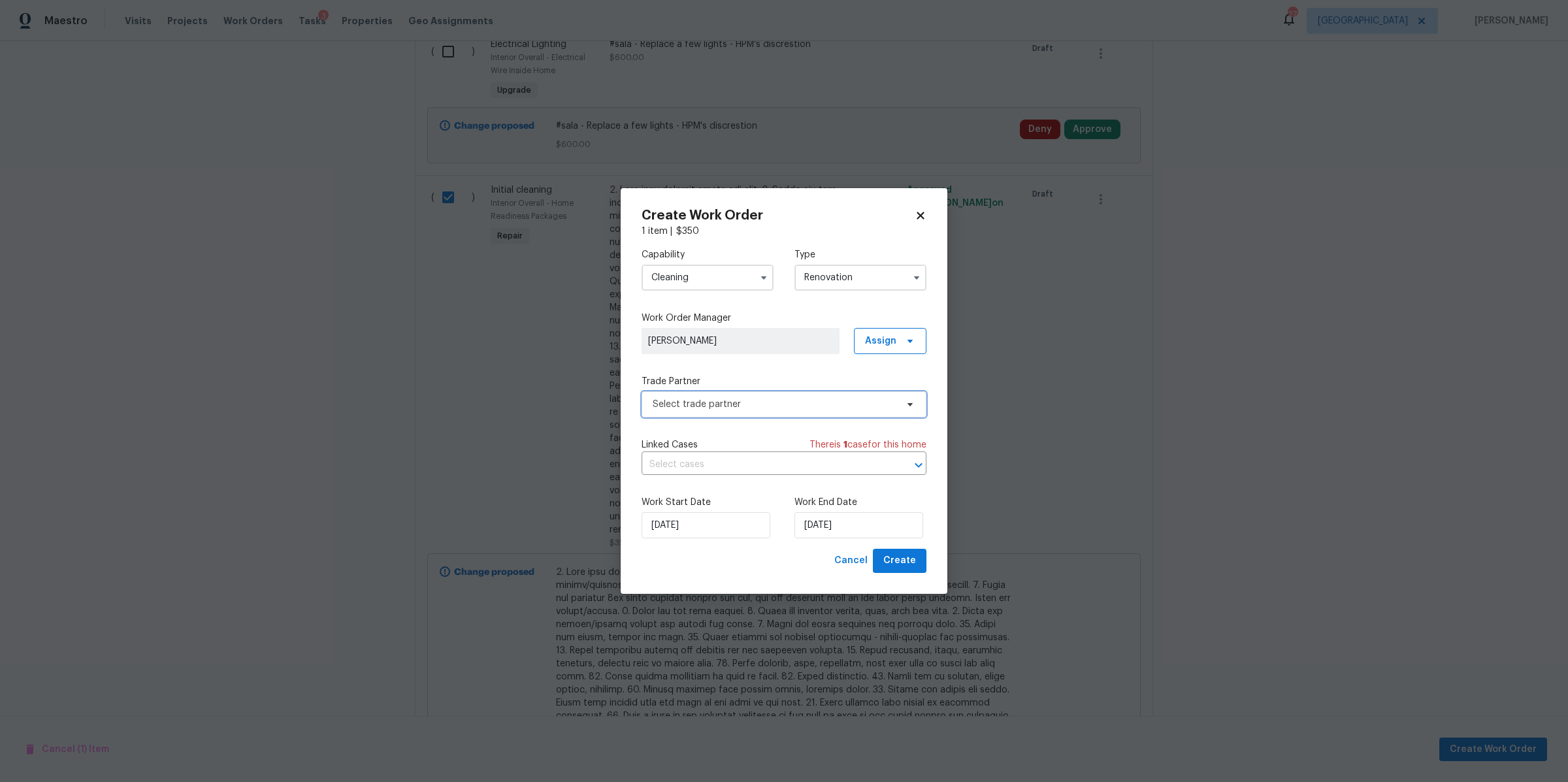 click on "Select trade partner" at bounding box center (774, 404) 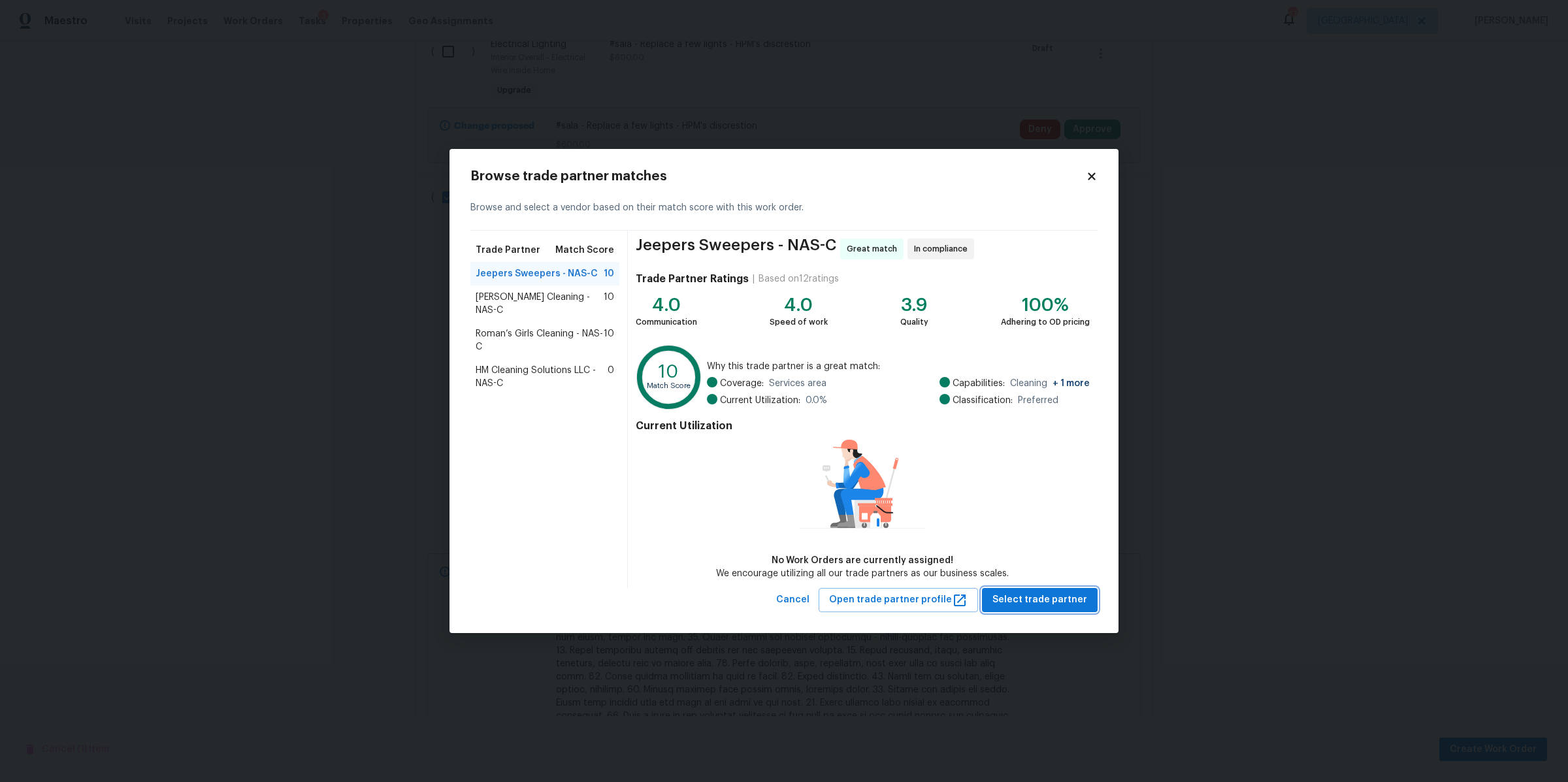 click on "Select trade partner" at bounding box center (1039, 600) 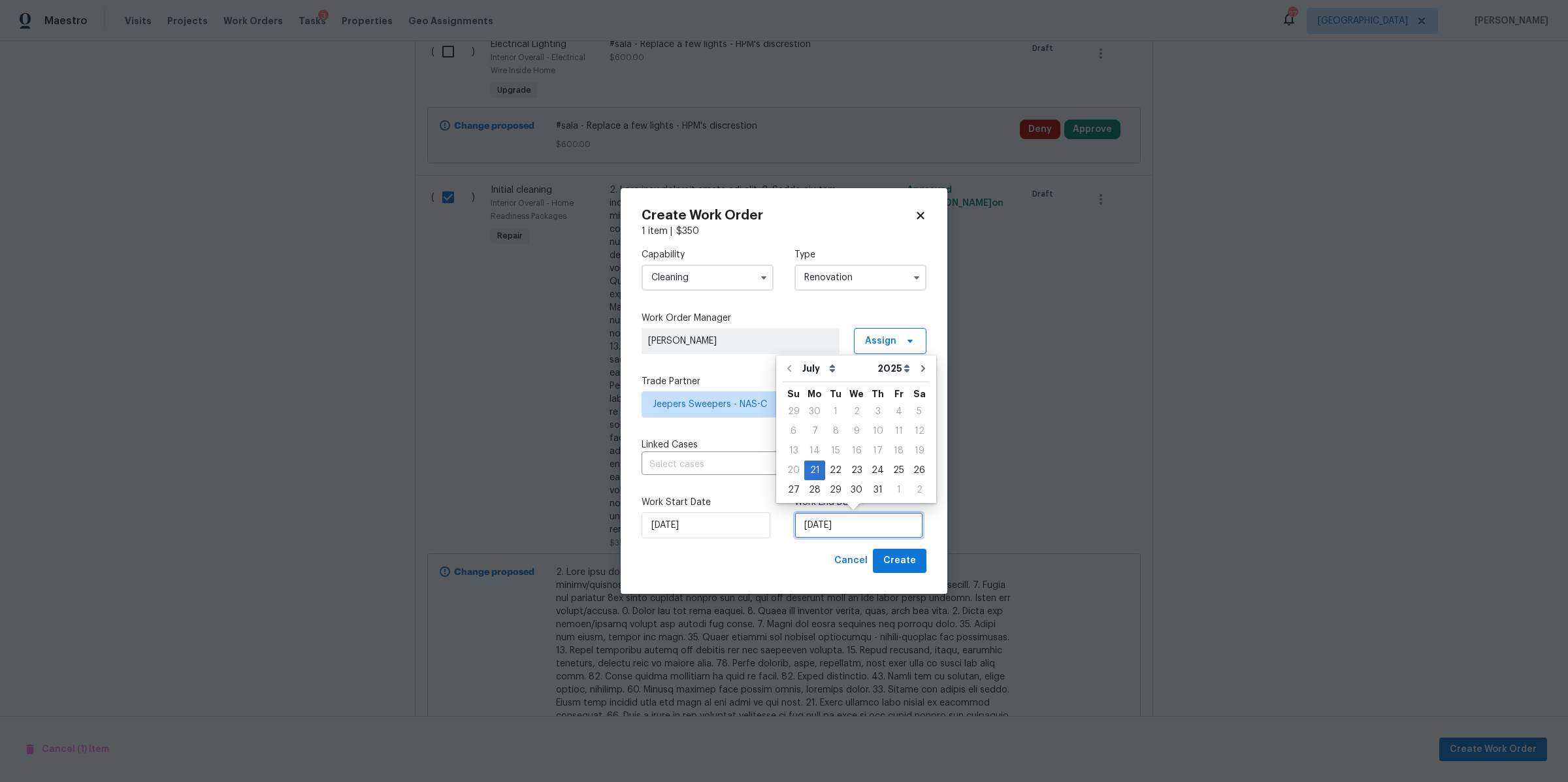 click on "[DATE]" at bounding box center [858, 525] 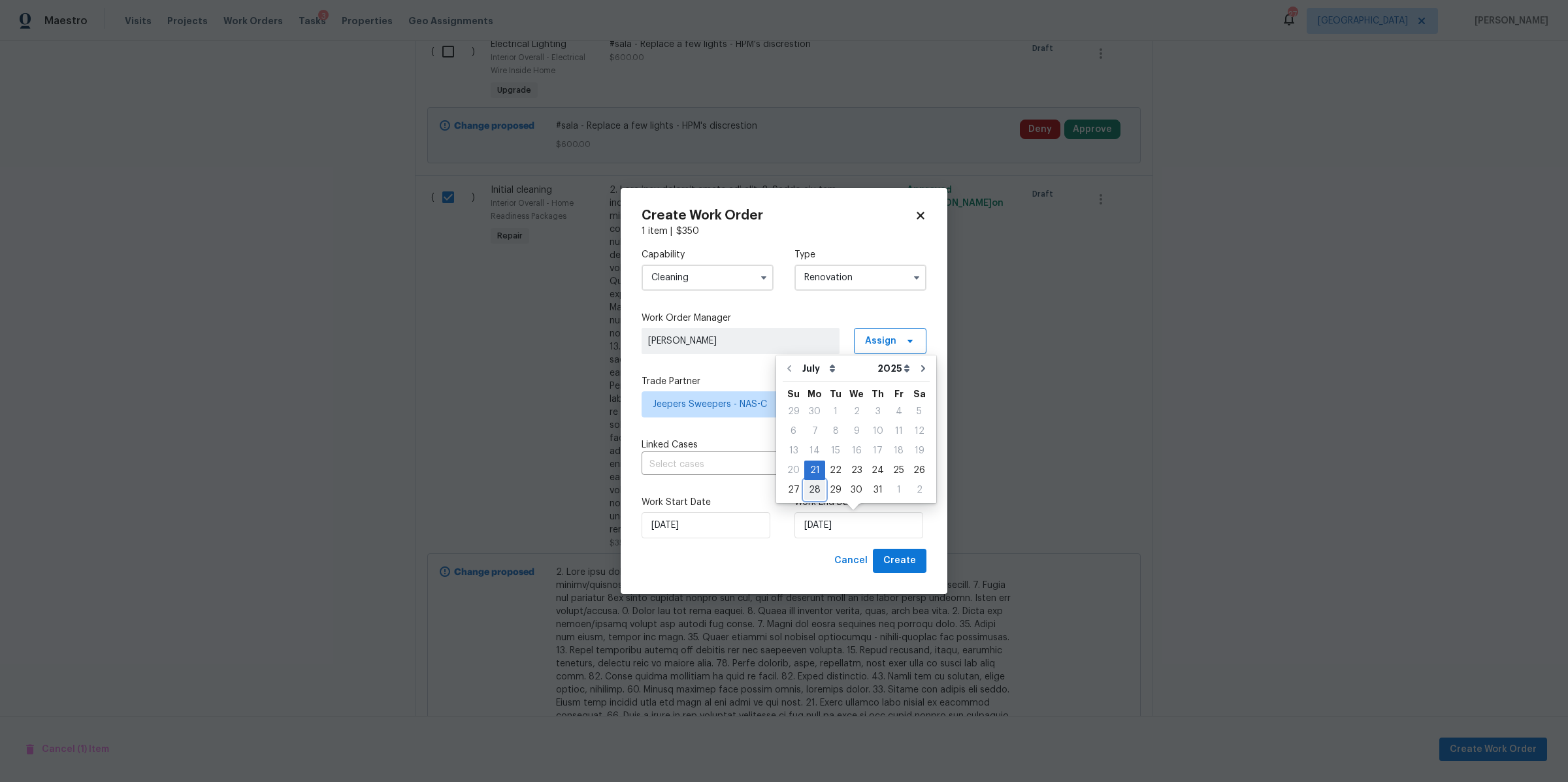 click on "28" at bounding box center [815, 490] 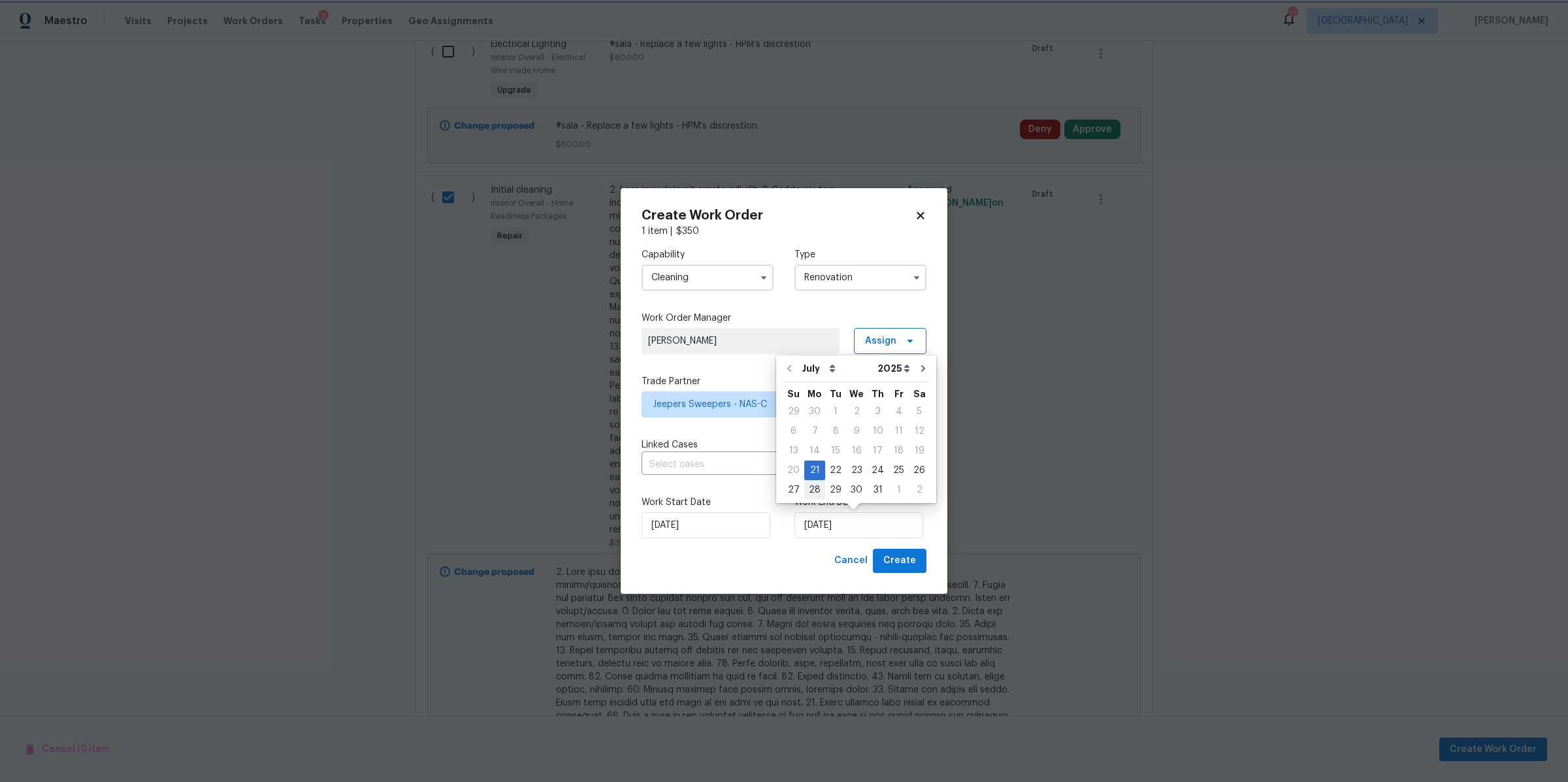 type on "7/28/2025" 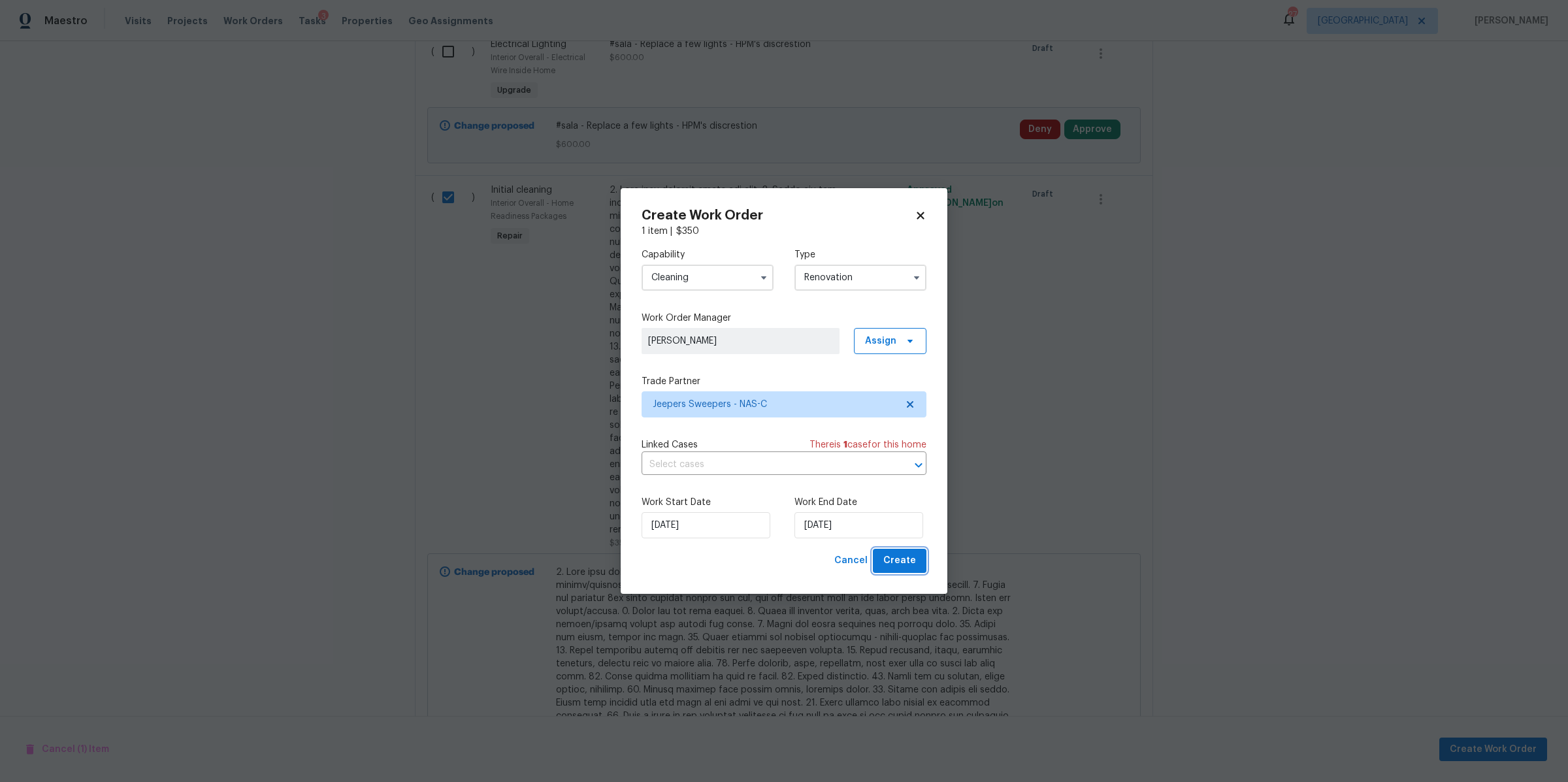 click on "Create" at bounding box center (900, 561) 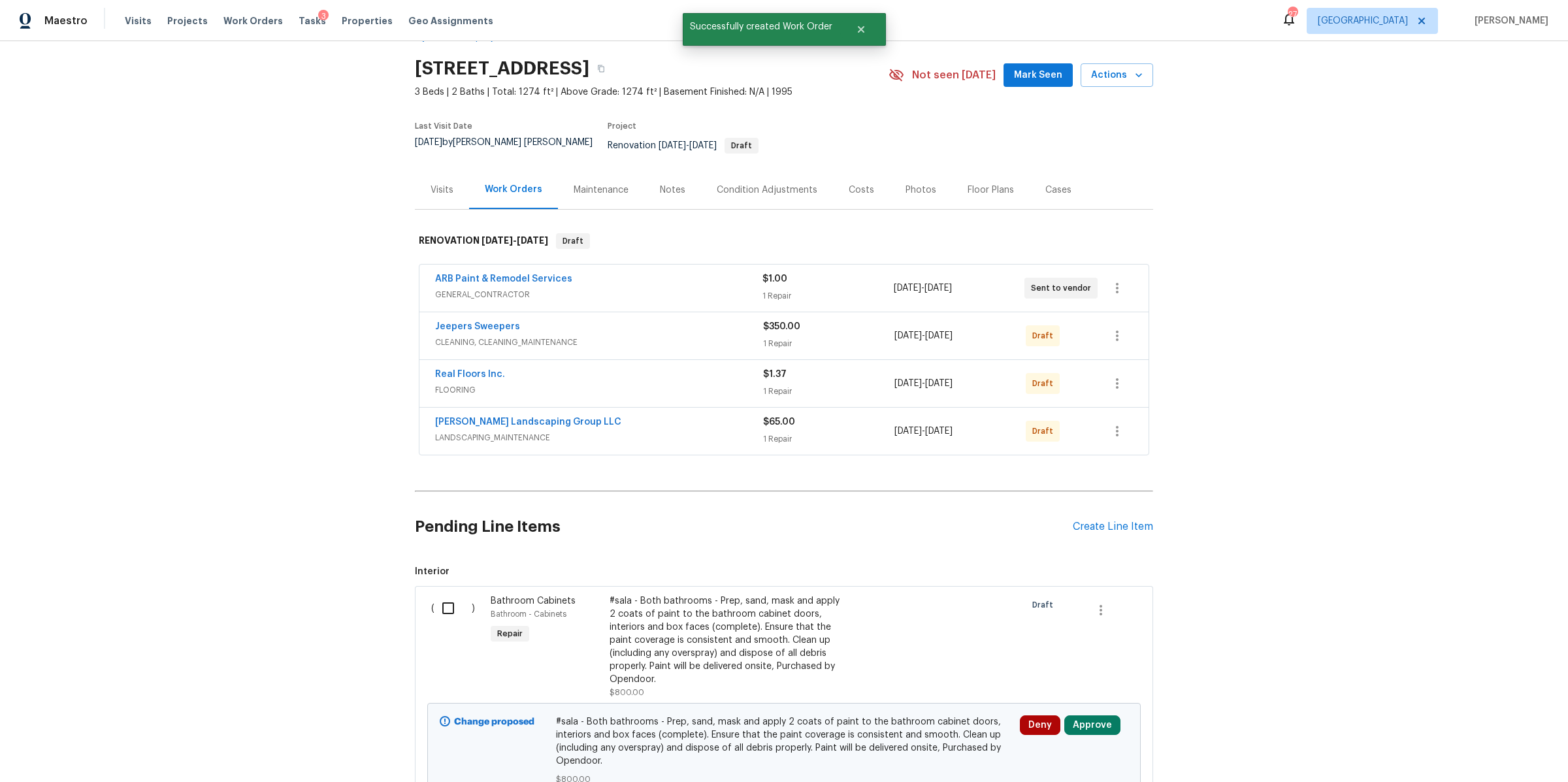 scroll, scrollTop: 0, scrollLeft: 0, axis: both 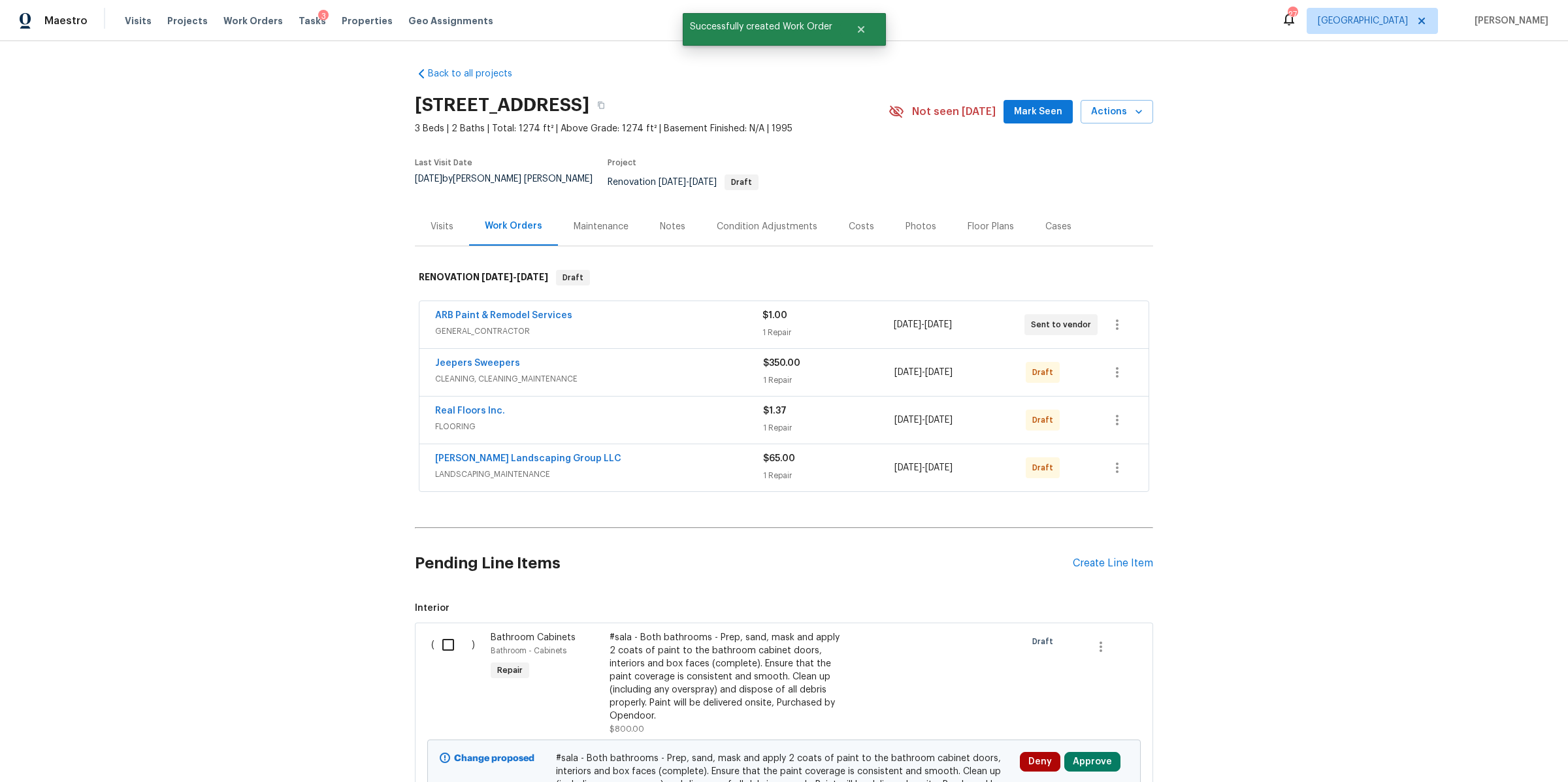 click on "Notes" at bounding box center (672, 227) 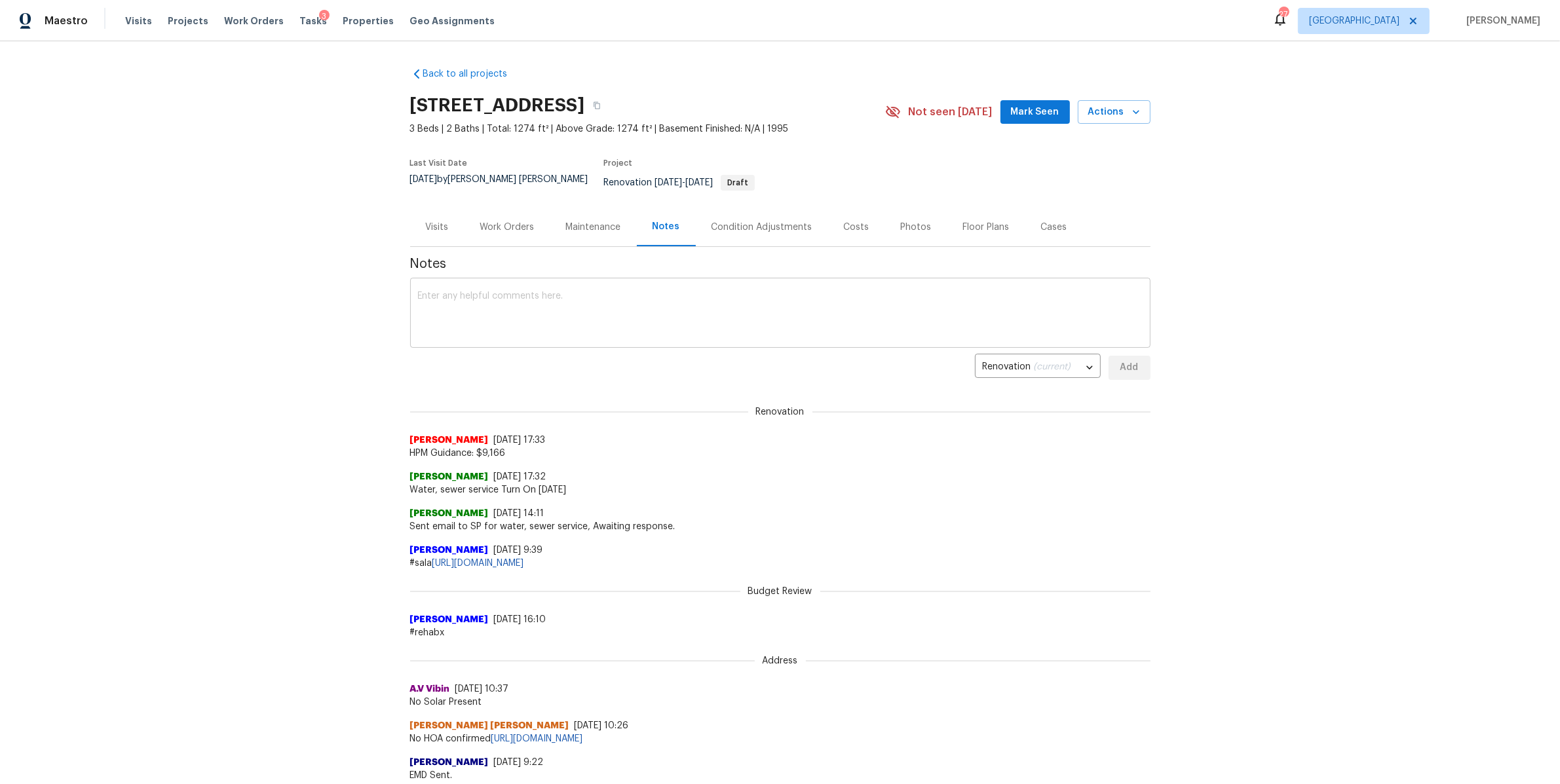 click at bounding box center [780, 314] 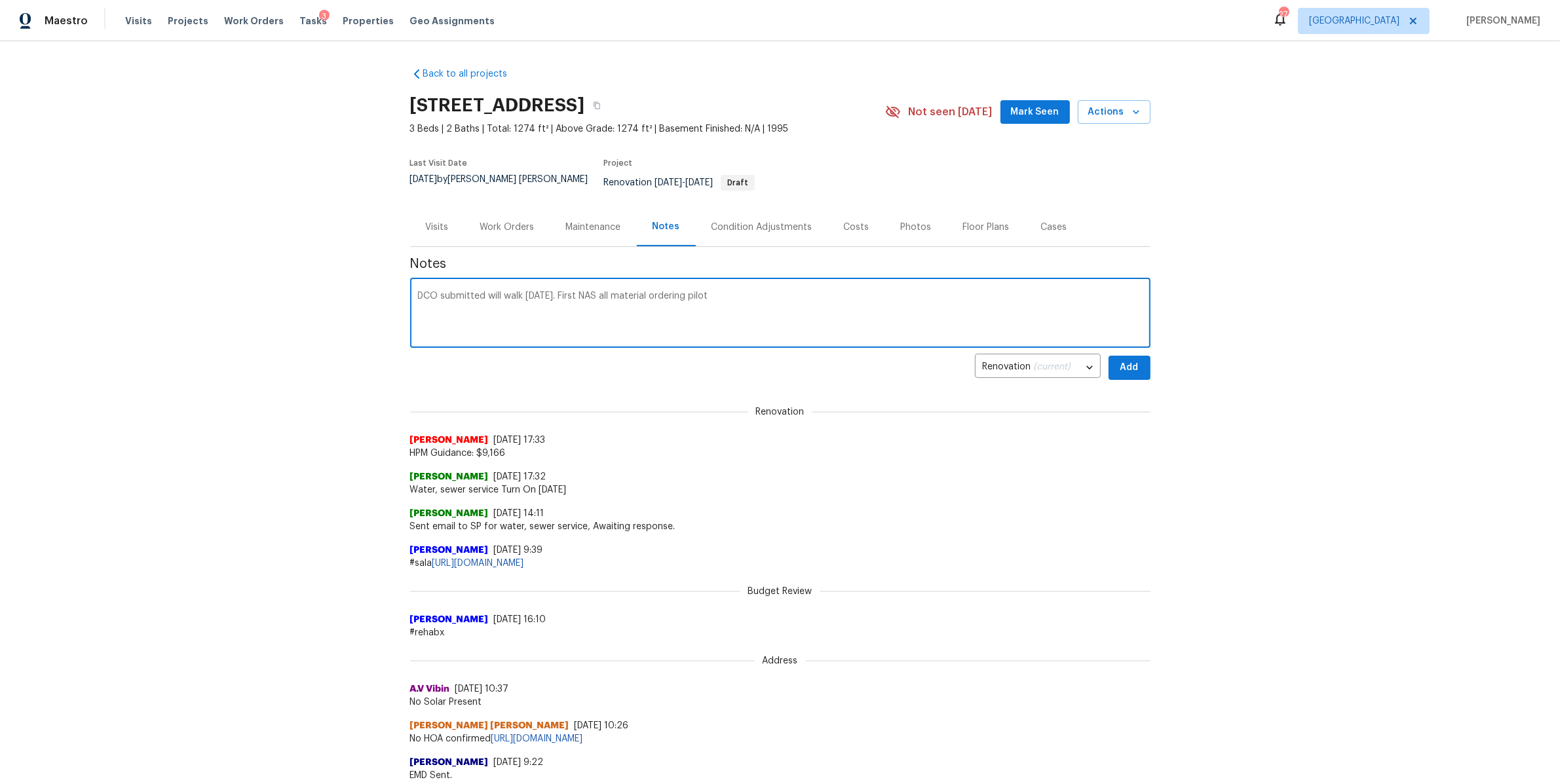 type on "DCO submitted will walk today. First NAS all material ordering pilot" 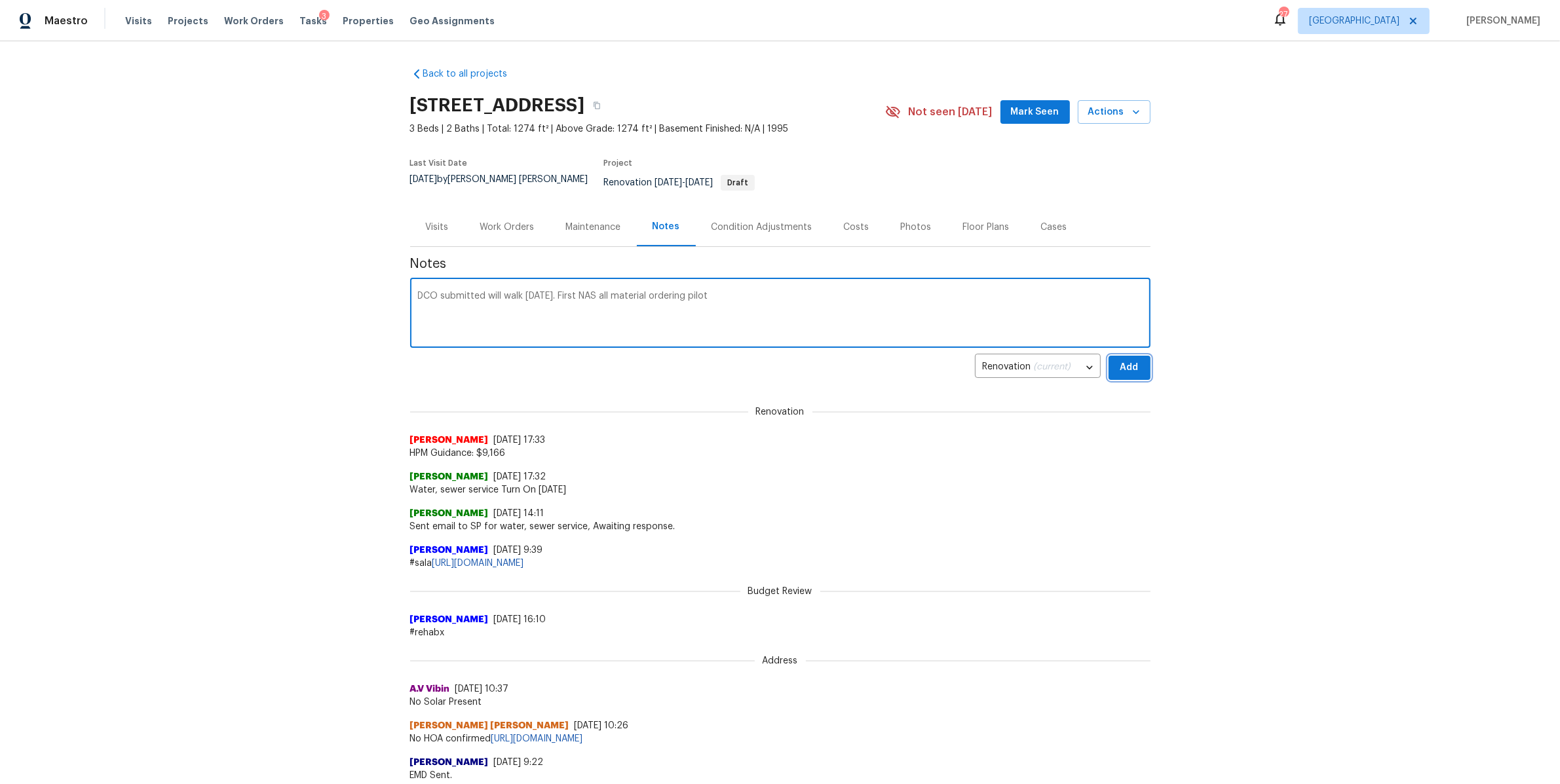 click on "Add" at bounding box center (1130, 367) 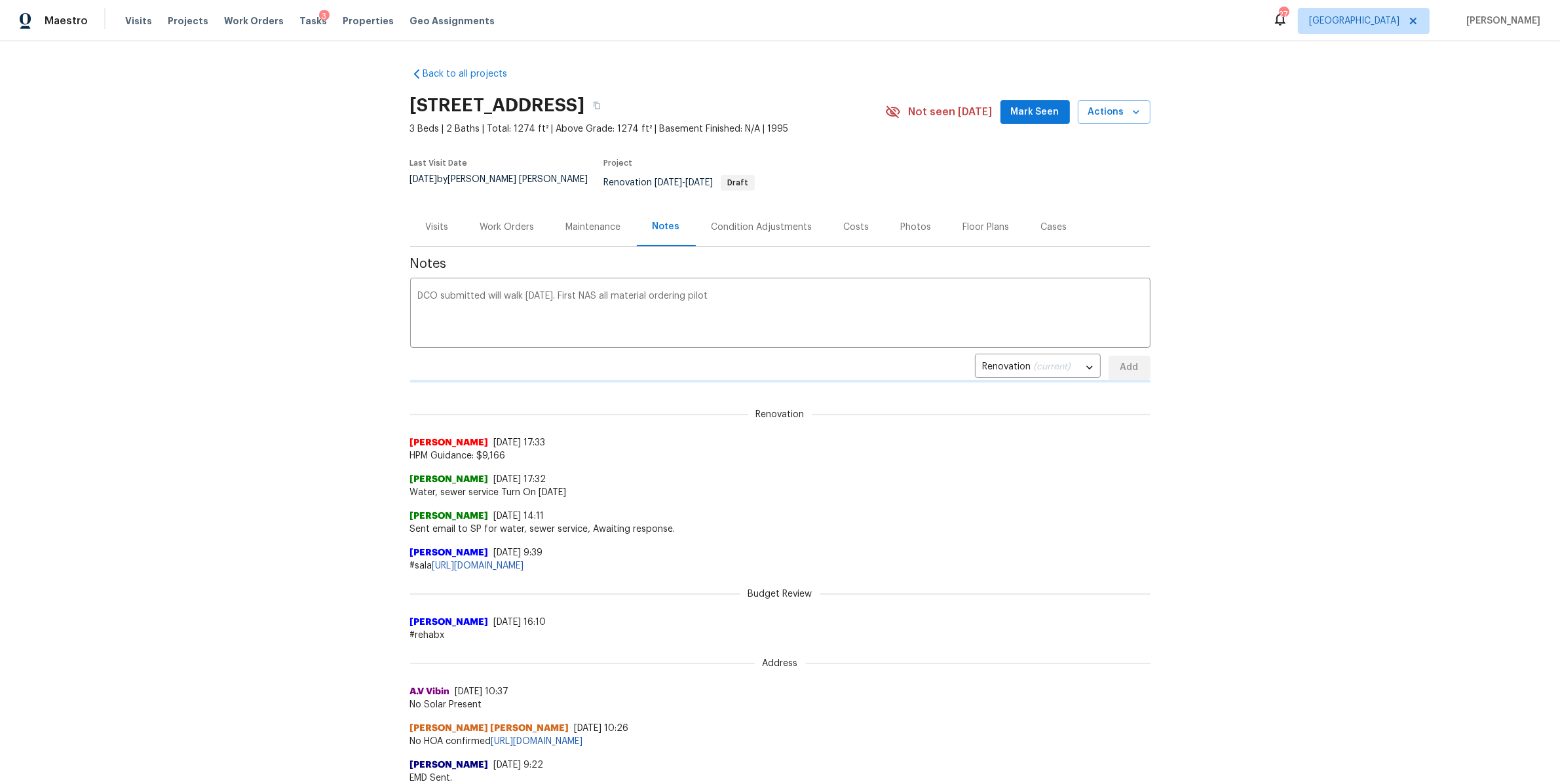 type 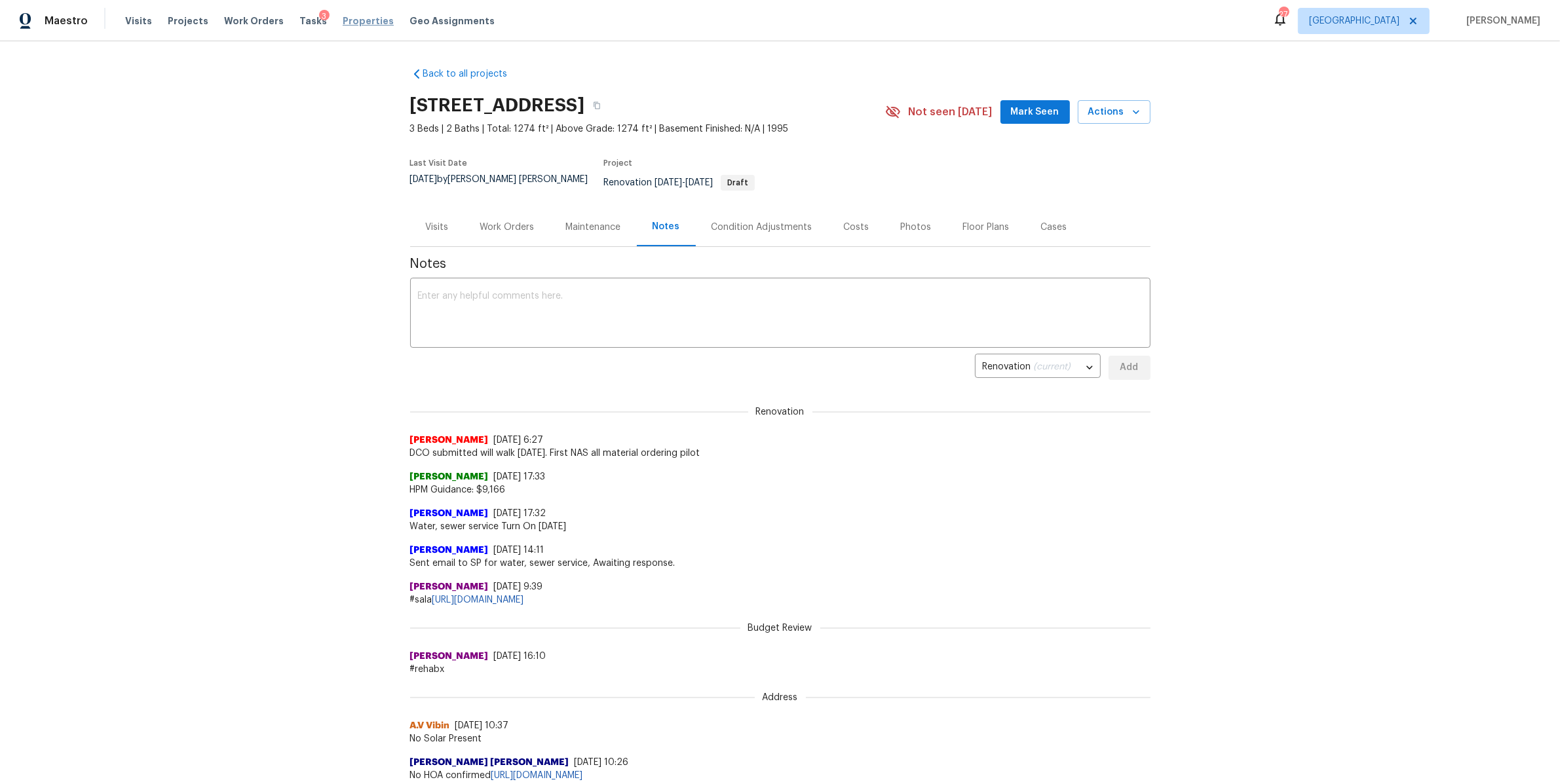 click on "Properties" at bounding box center (368, 21) 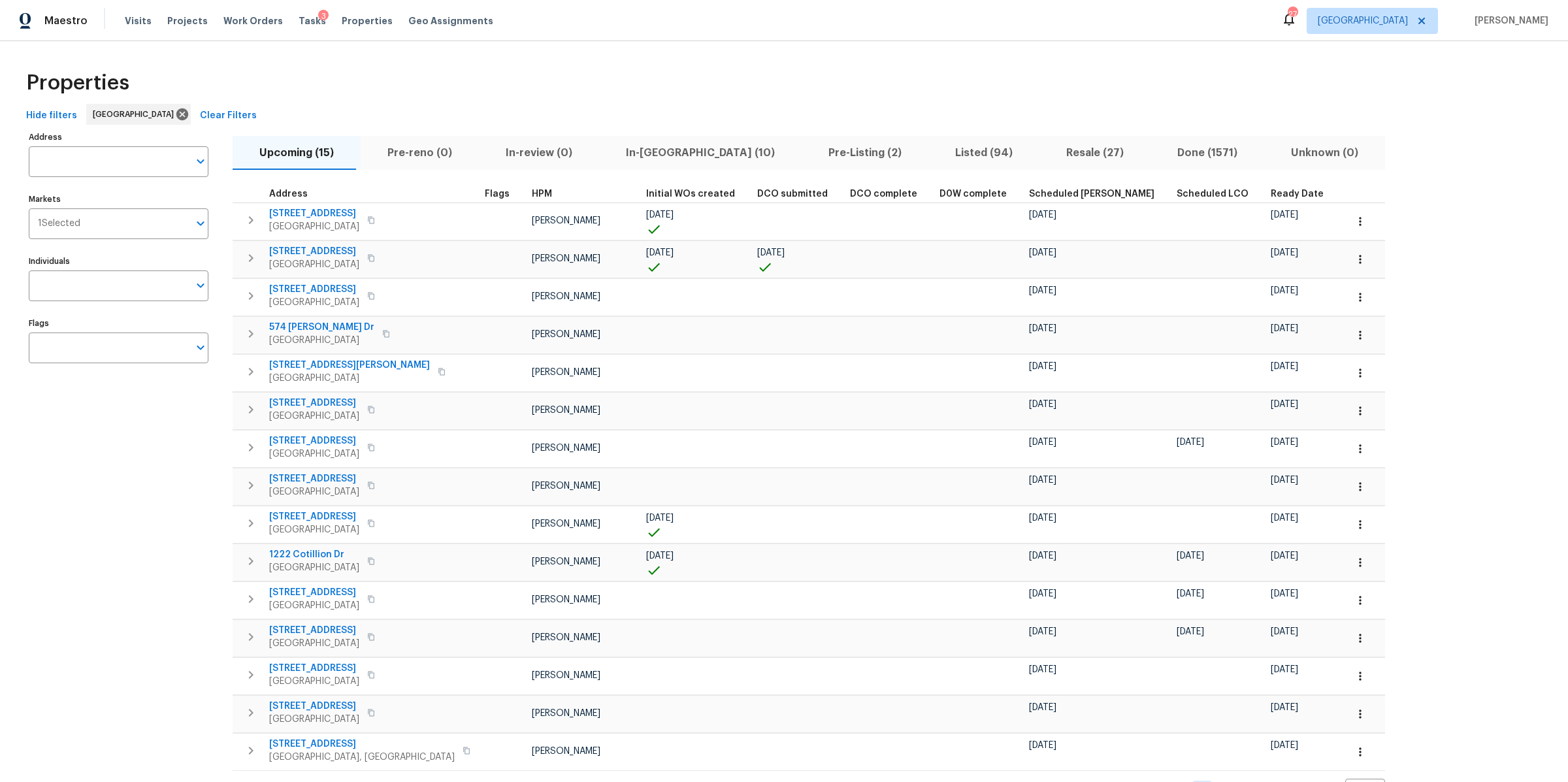 click on "In-reno (10)" at bounding box center [700, 153] 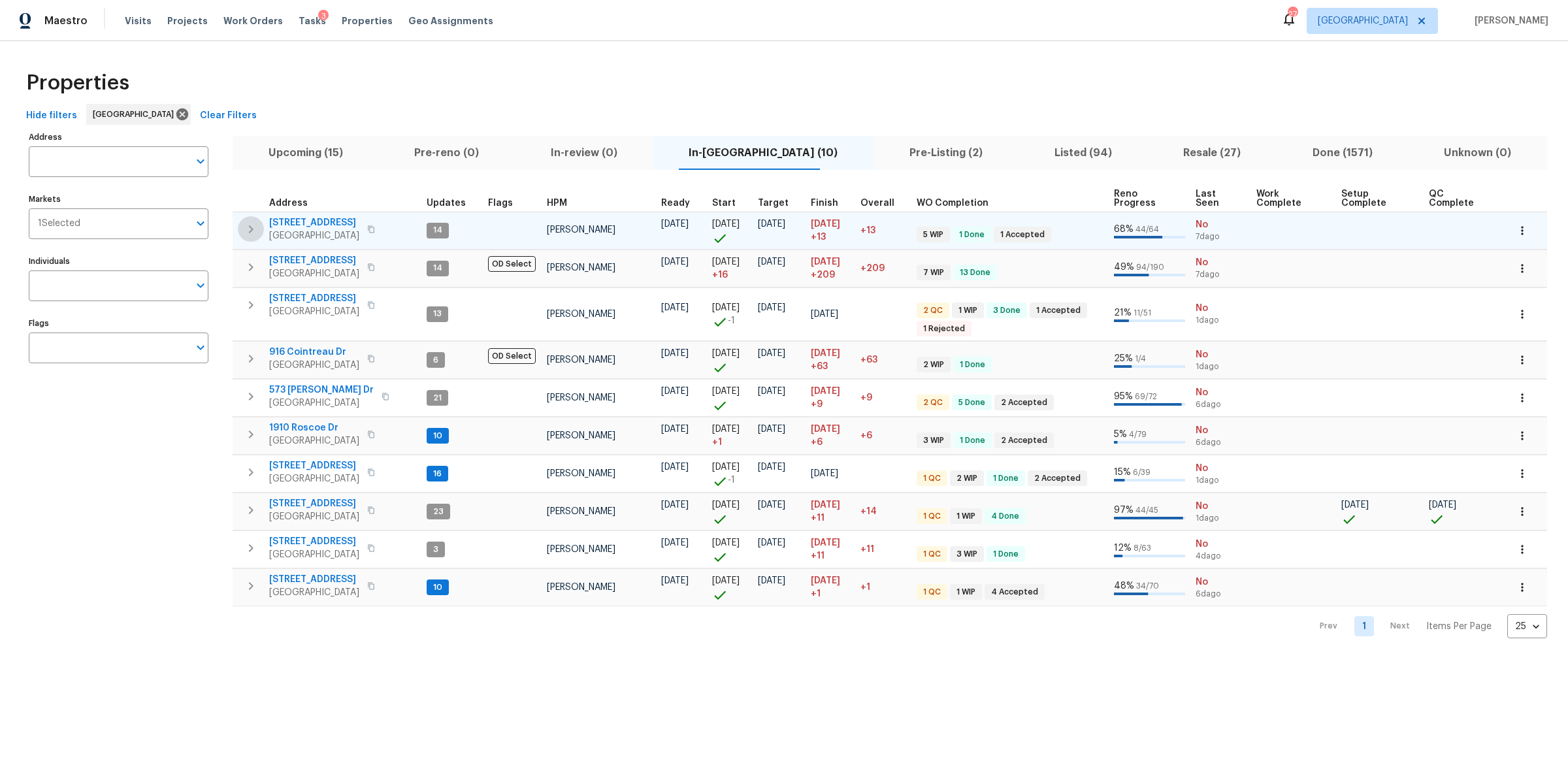 click 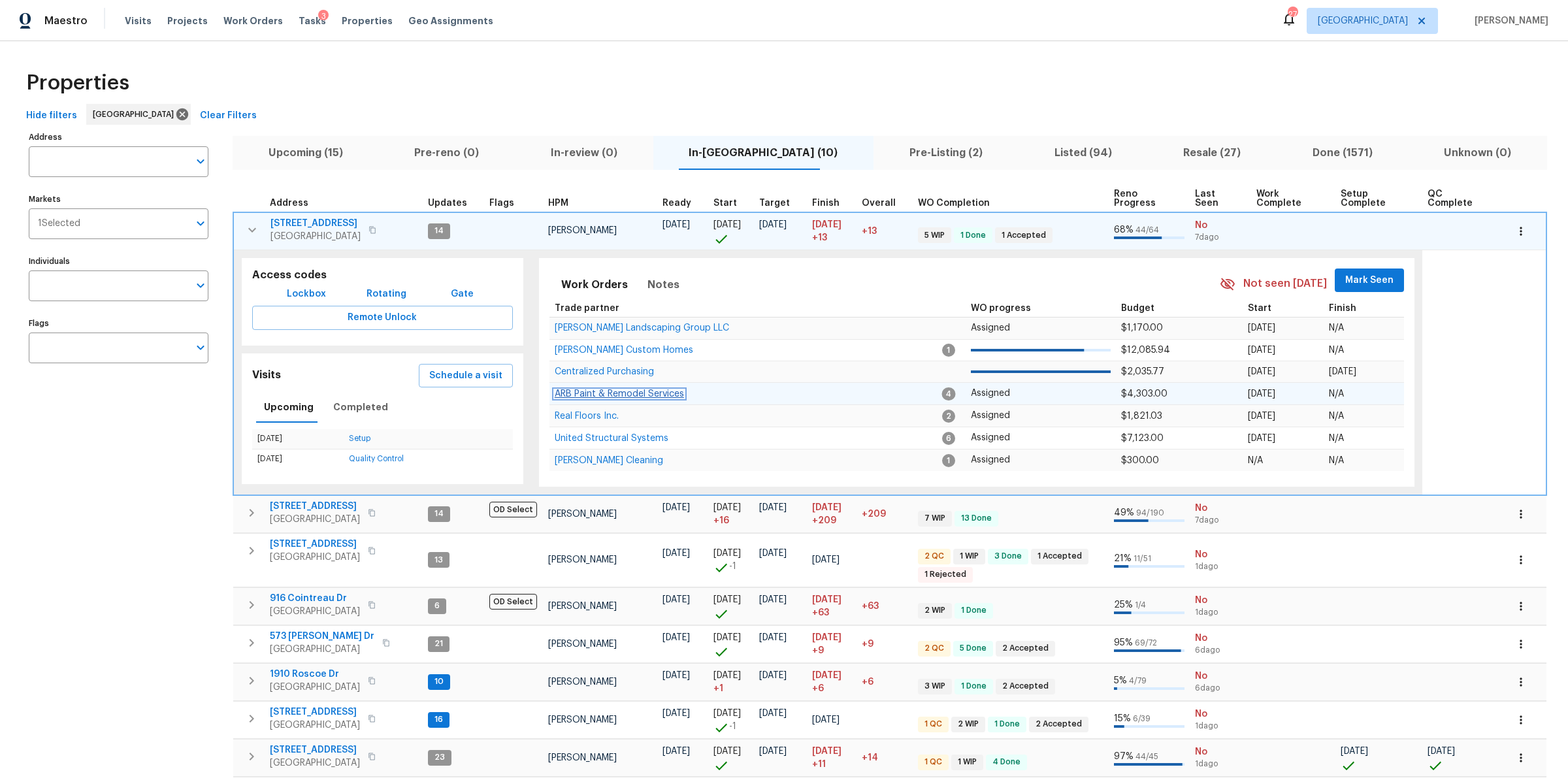 click on "ARB Paint & Remodel Services" at bounding box center (619, 394) 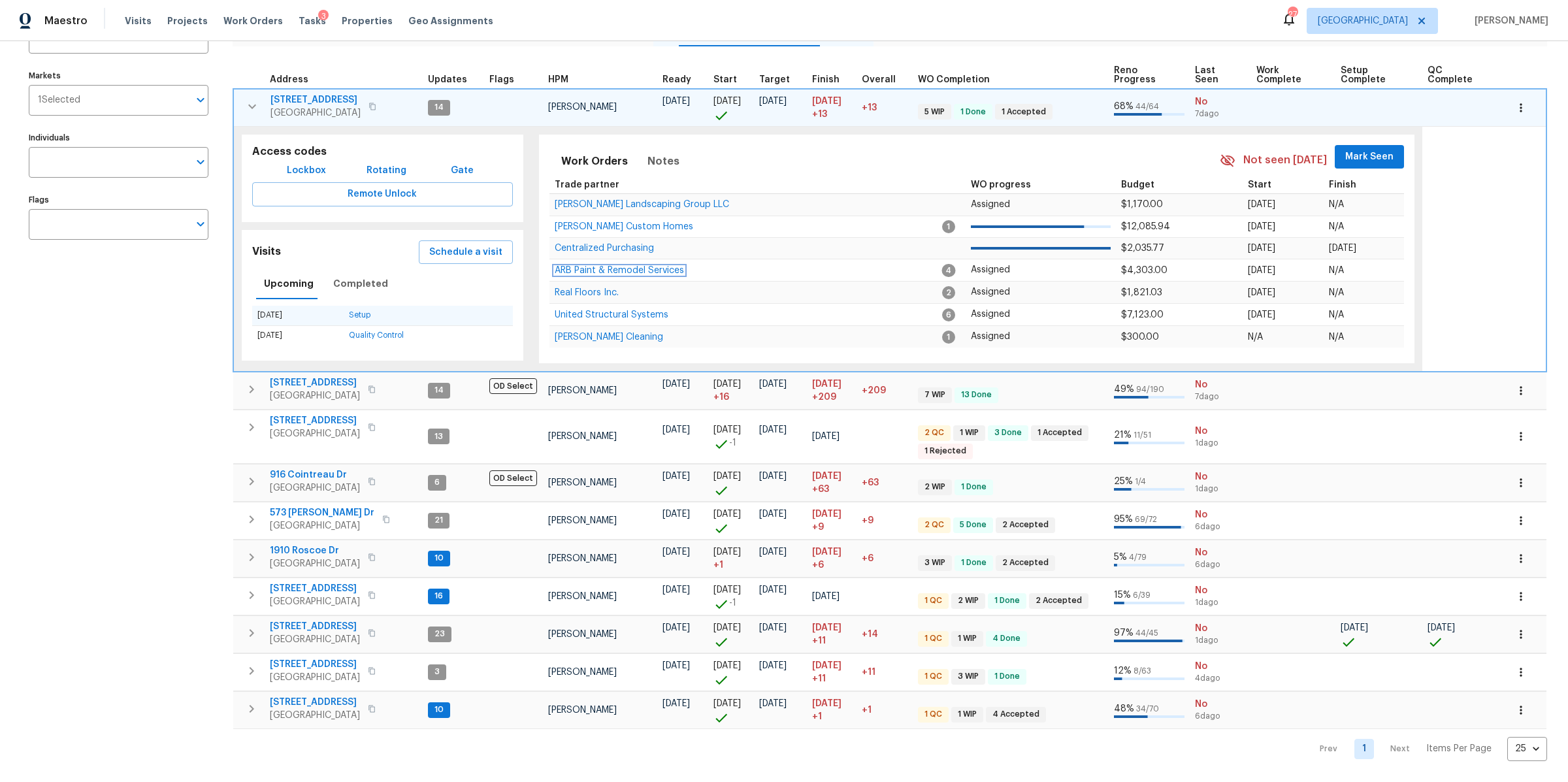 scroll, scrollTop: 149, scrollLeft: 0, axis: vertical 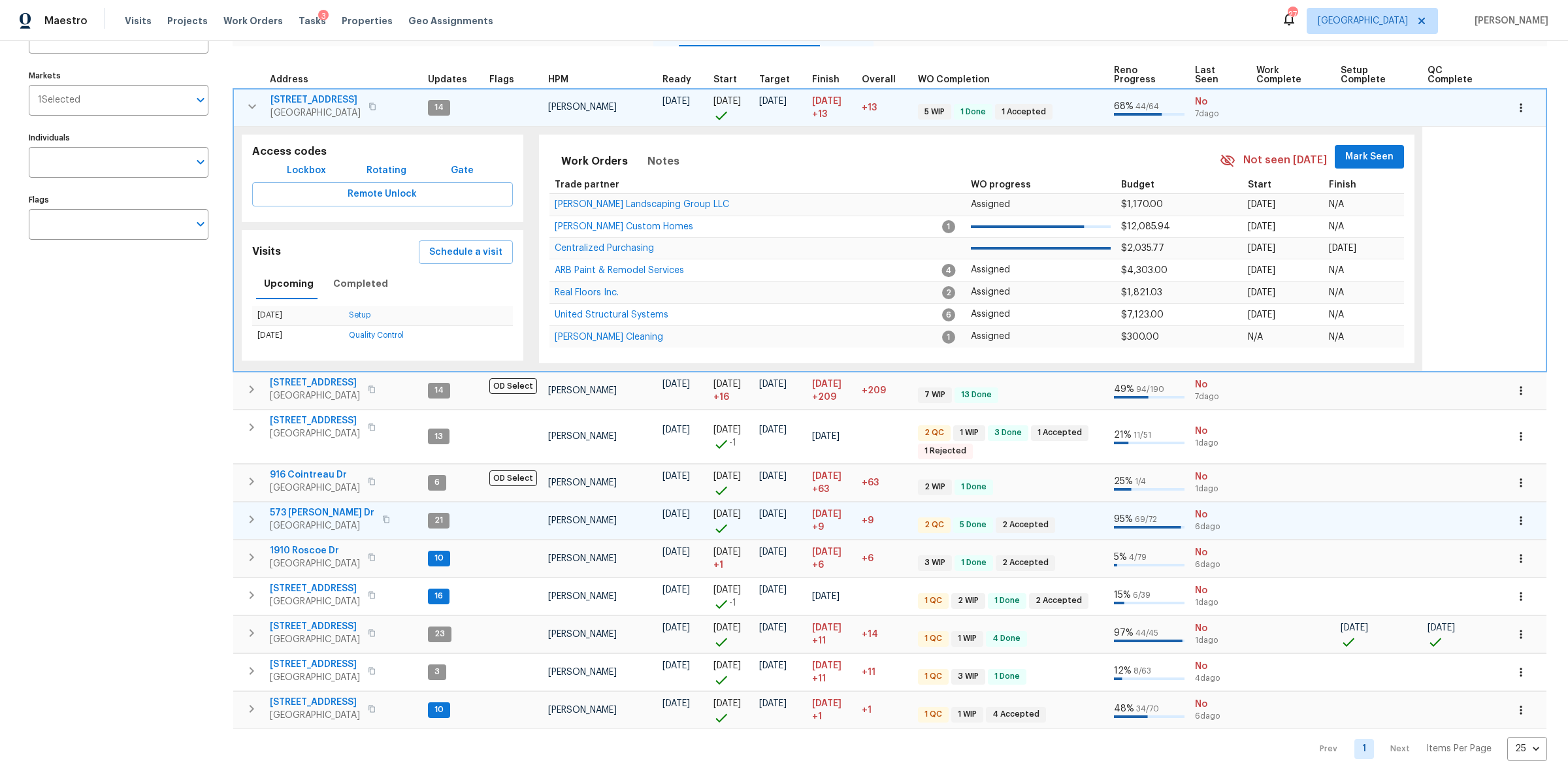 click at bounding box center (252, 519) 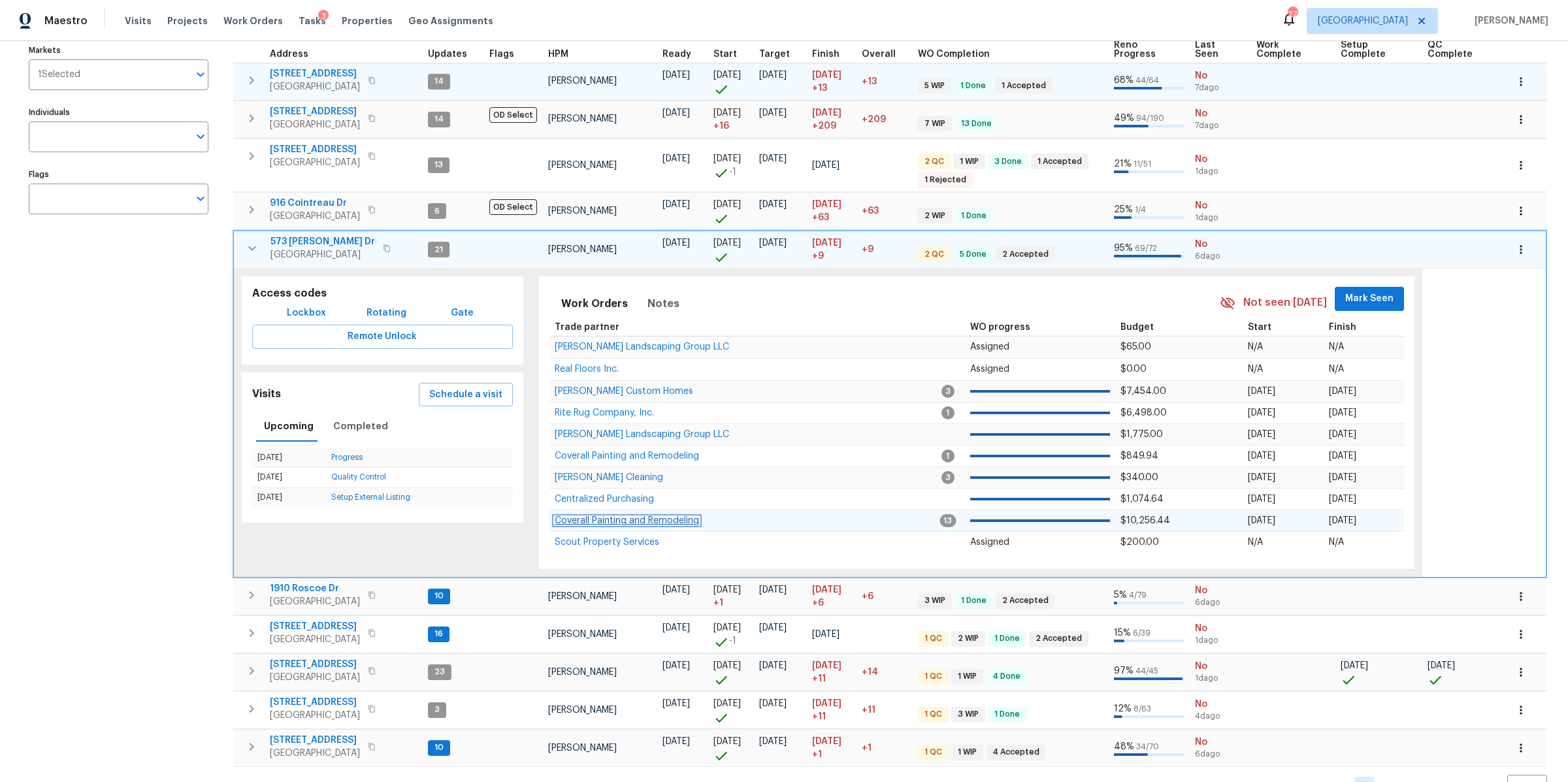 click on "Coverall Painting and Remodeling" at bounding box center (627, 521) 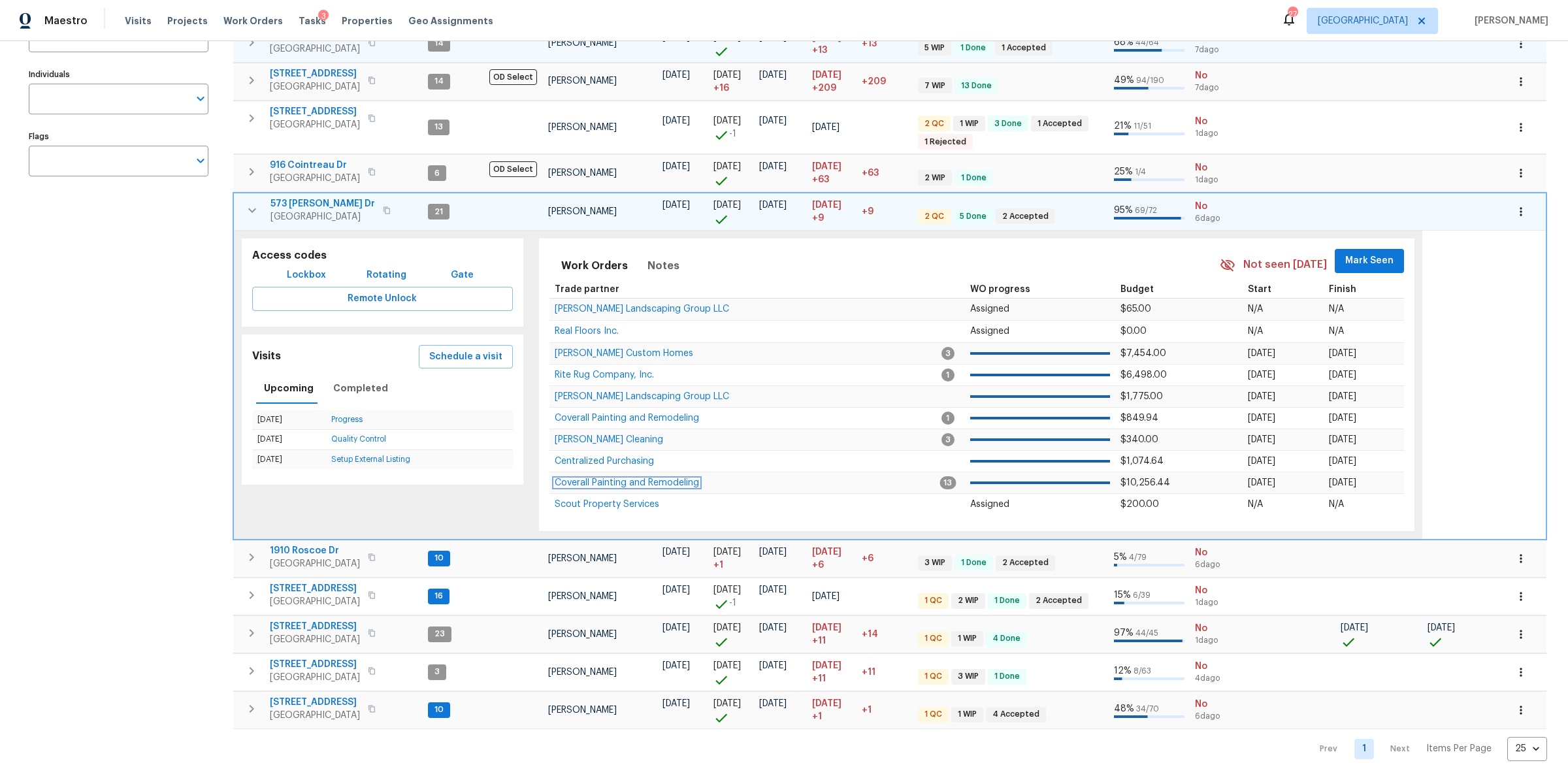 scroll, scrollTop: 206, scrollLeft: 0, axis: vertical 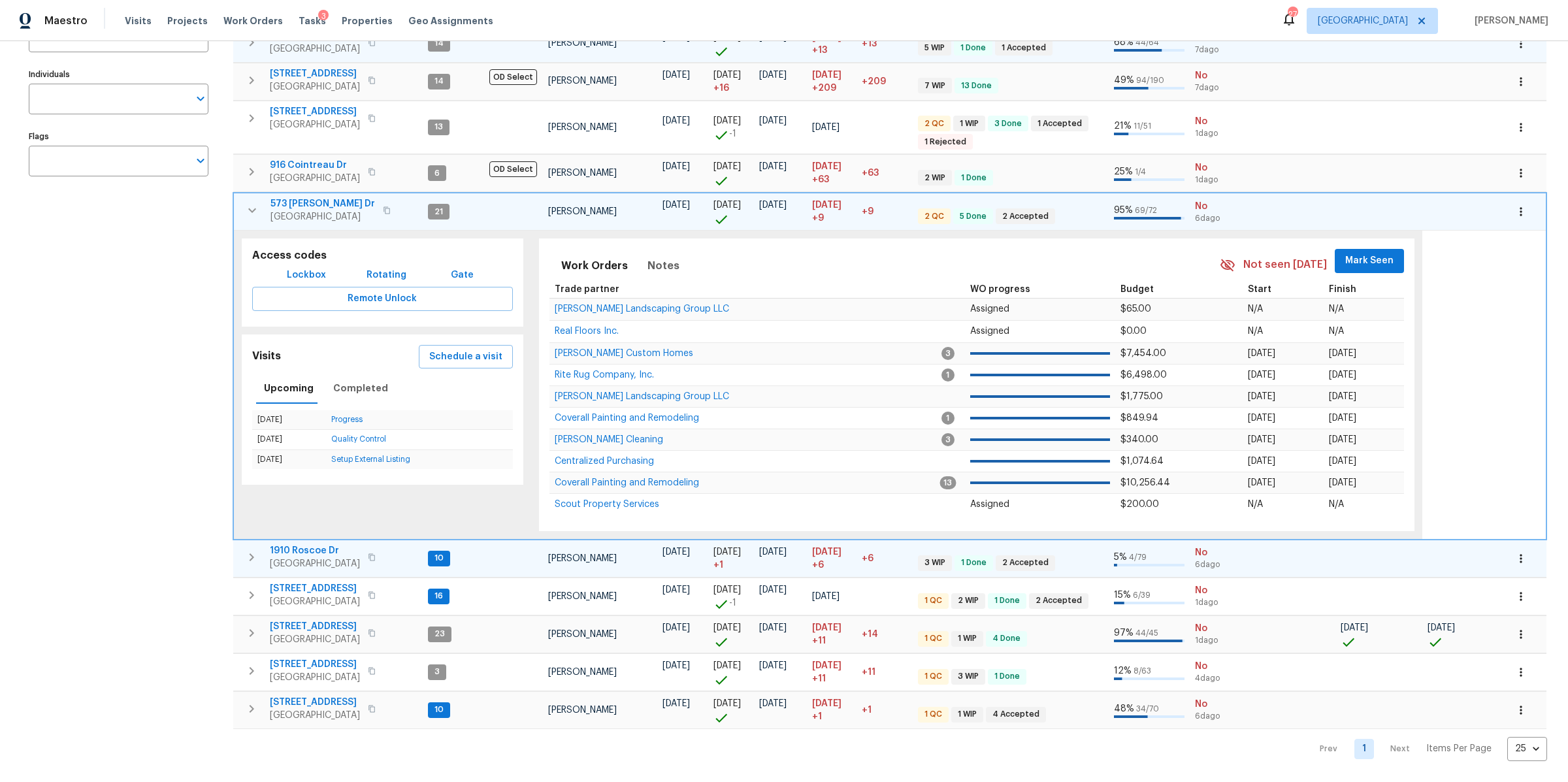 click 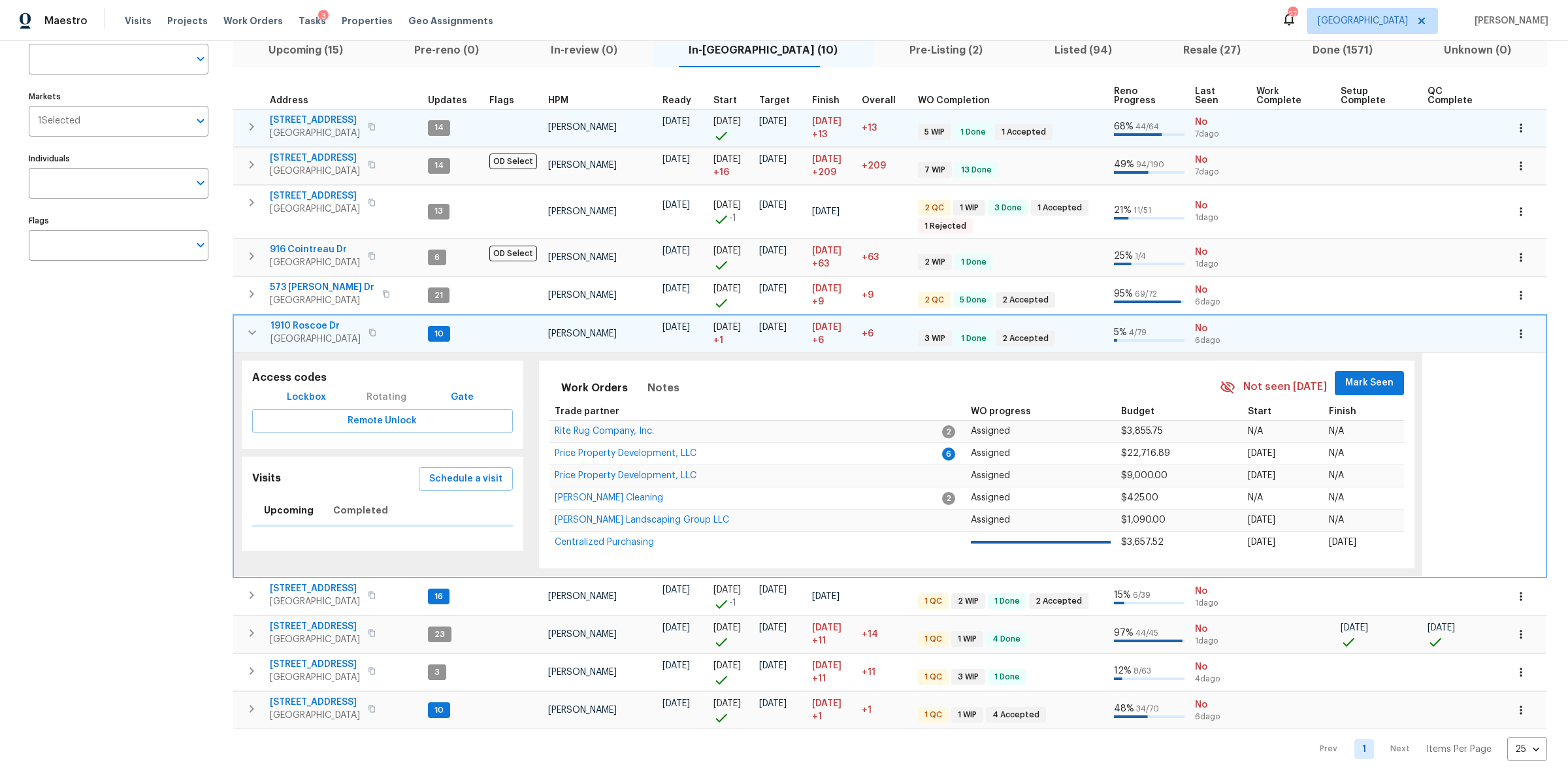 scroll, scrollTop: 165, scrollLeft: 0, axis: vertical 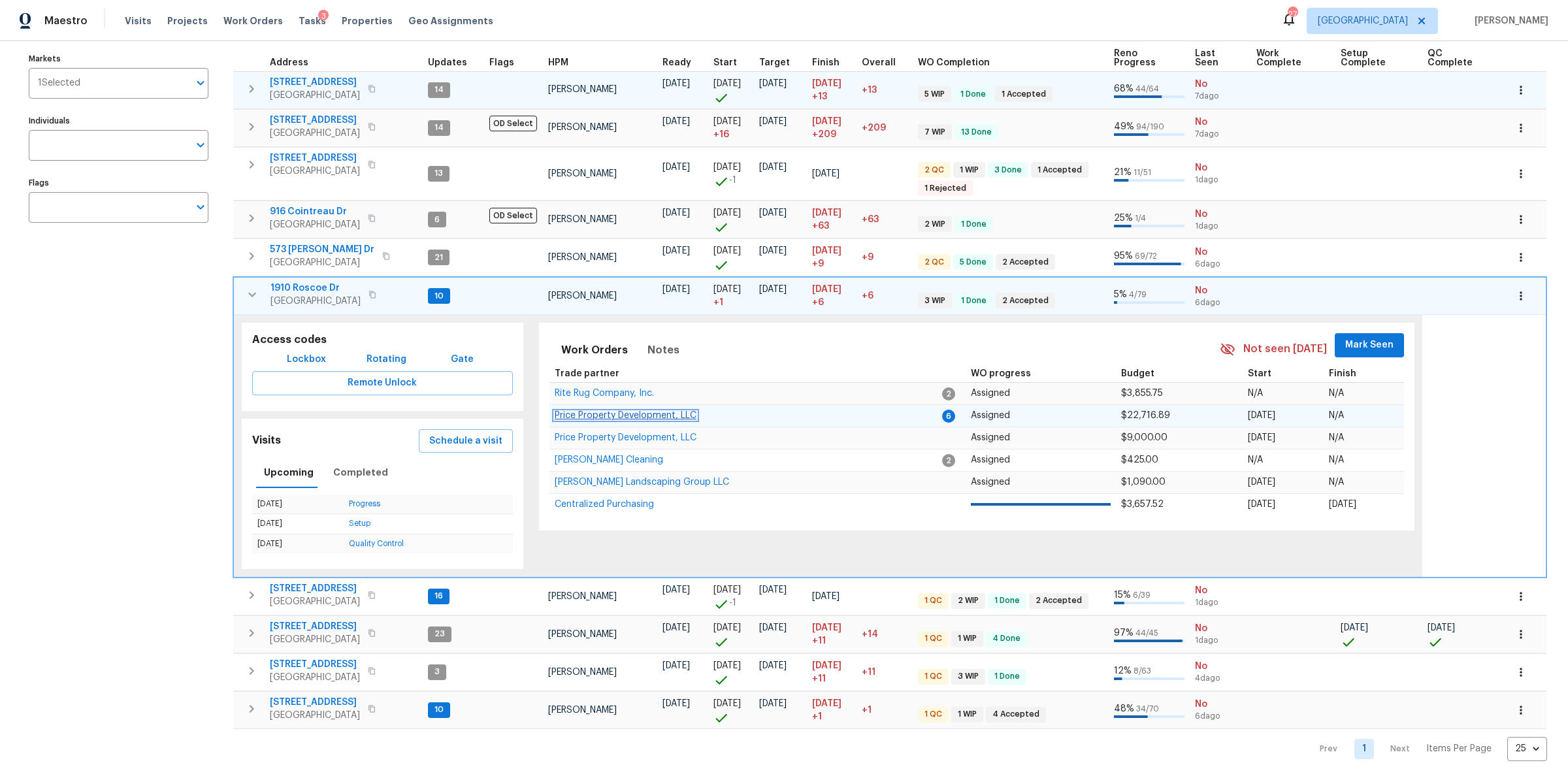 click on "Price Property Development, LLC" at bounding box center [625, 415] 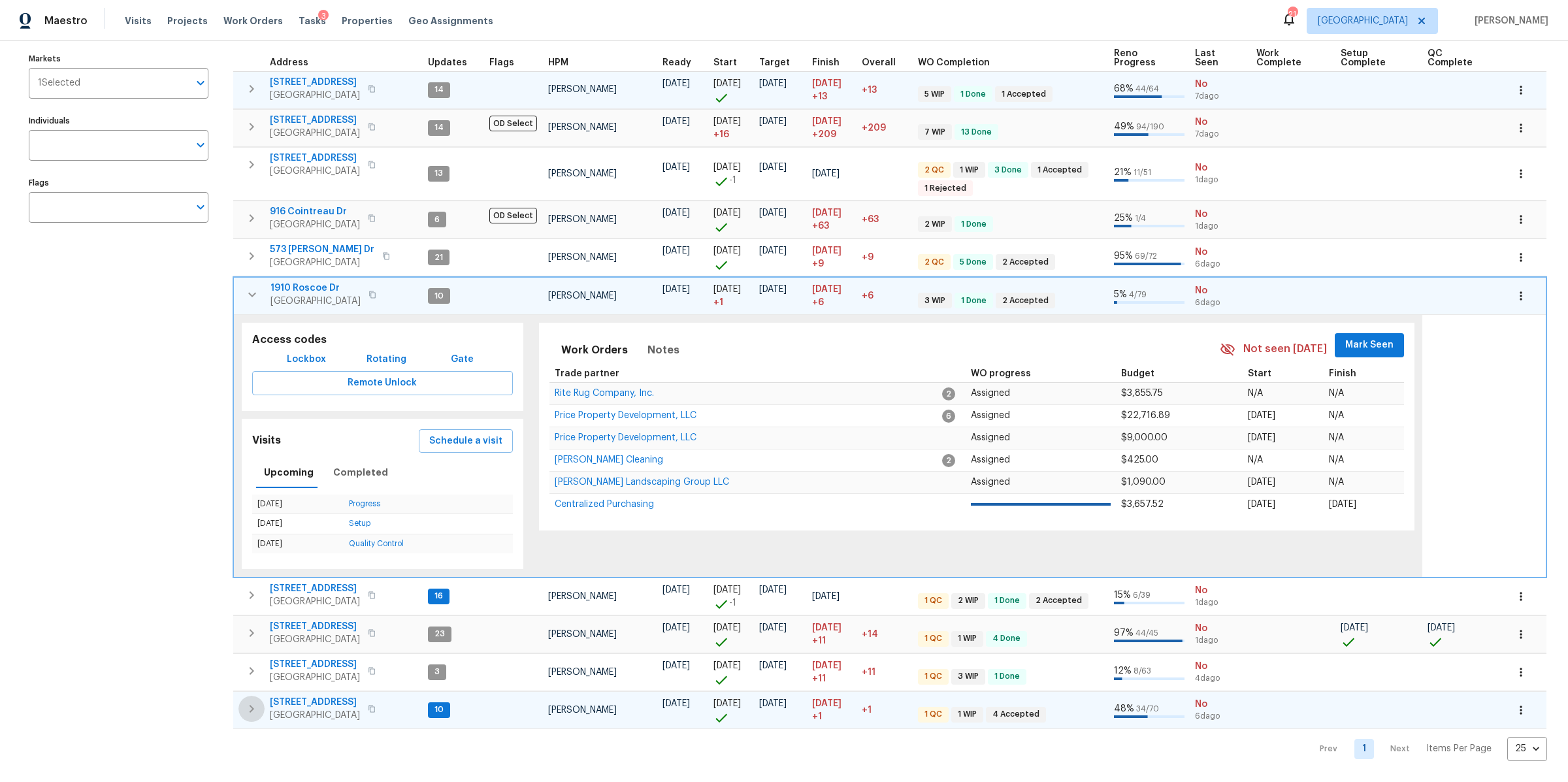 click 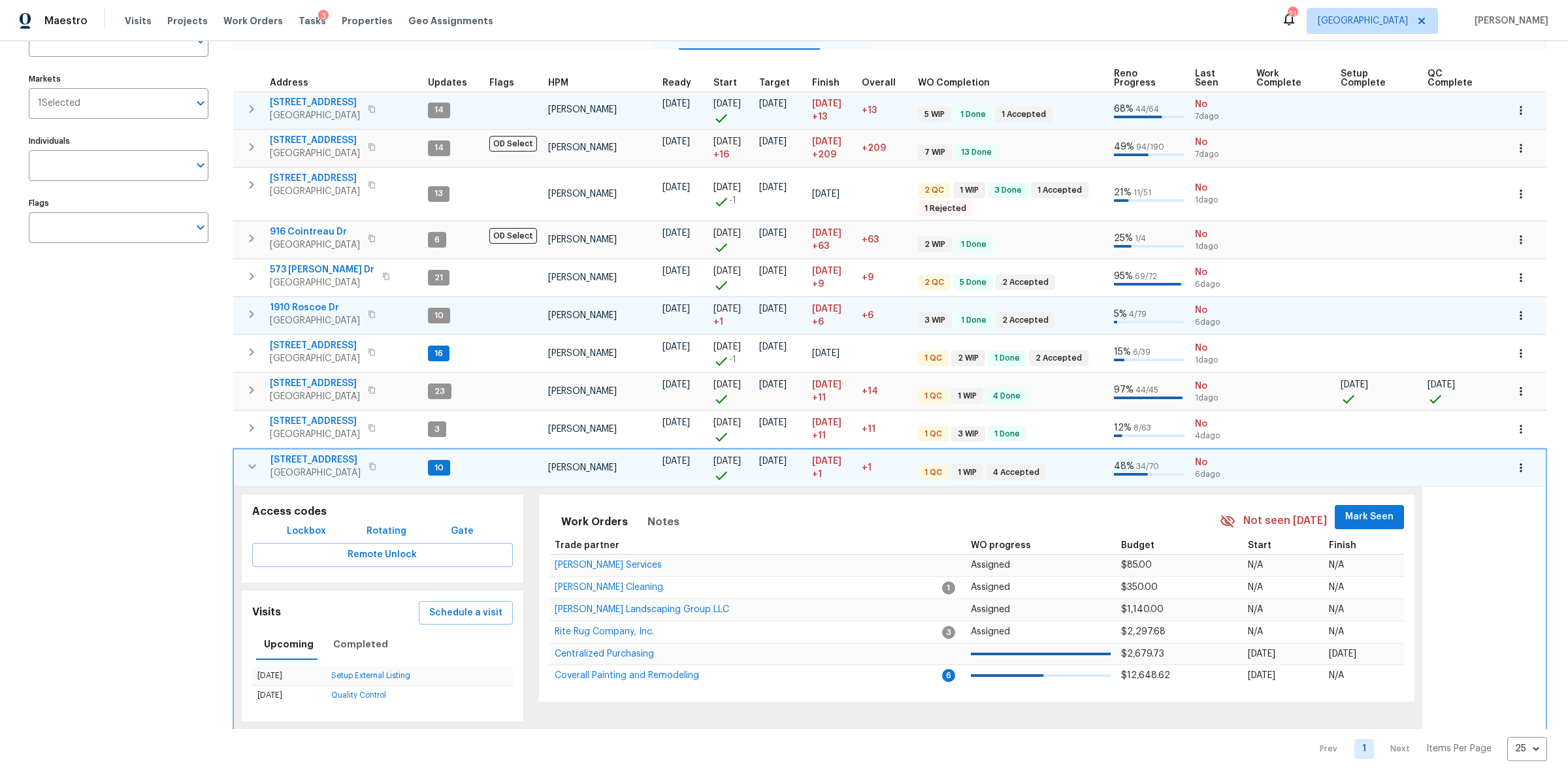 scroll, scrollTop: 145, scrollLeft: 0, axis: vertical 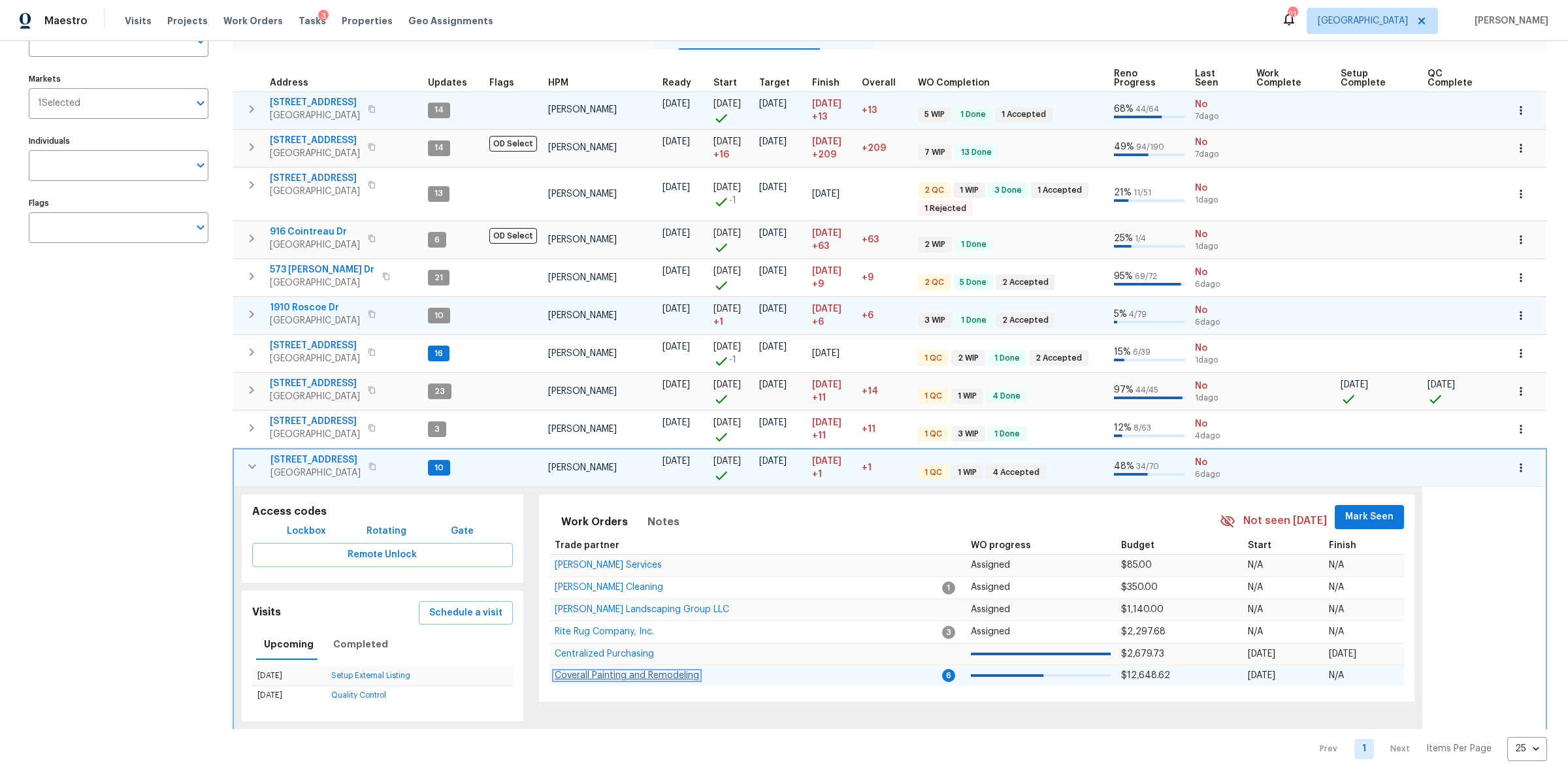 click on "Coverall Painting and Remodeling" at bounding box center [627, 676] 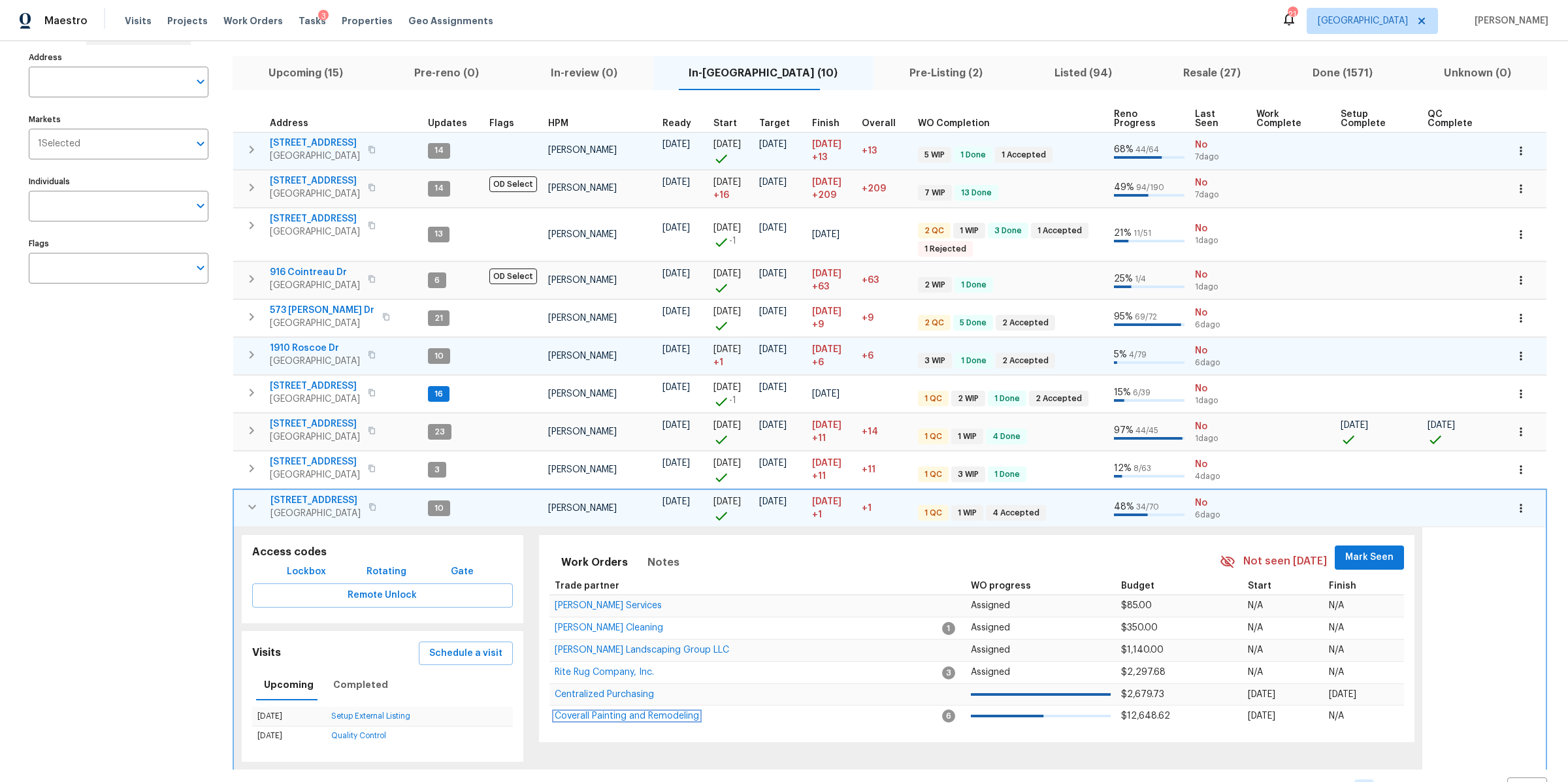 scroll, scrollTop: 0, scrollLeft: 0, axis: both 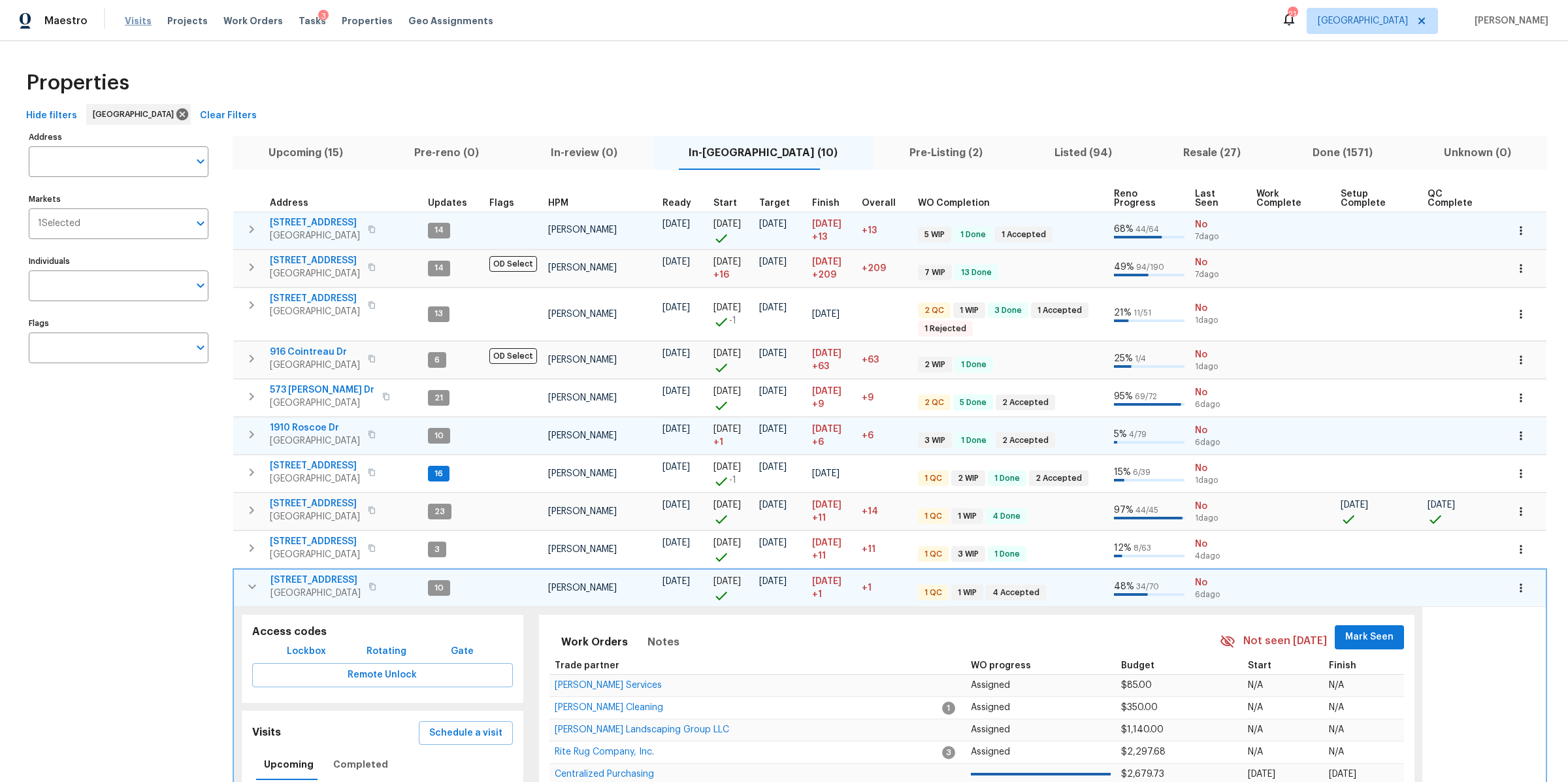 click on "Visits" at bounding box center [138, 21] 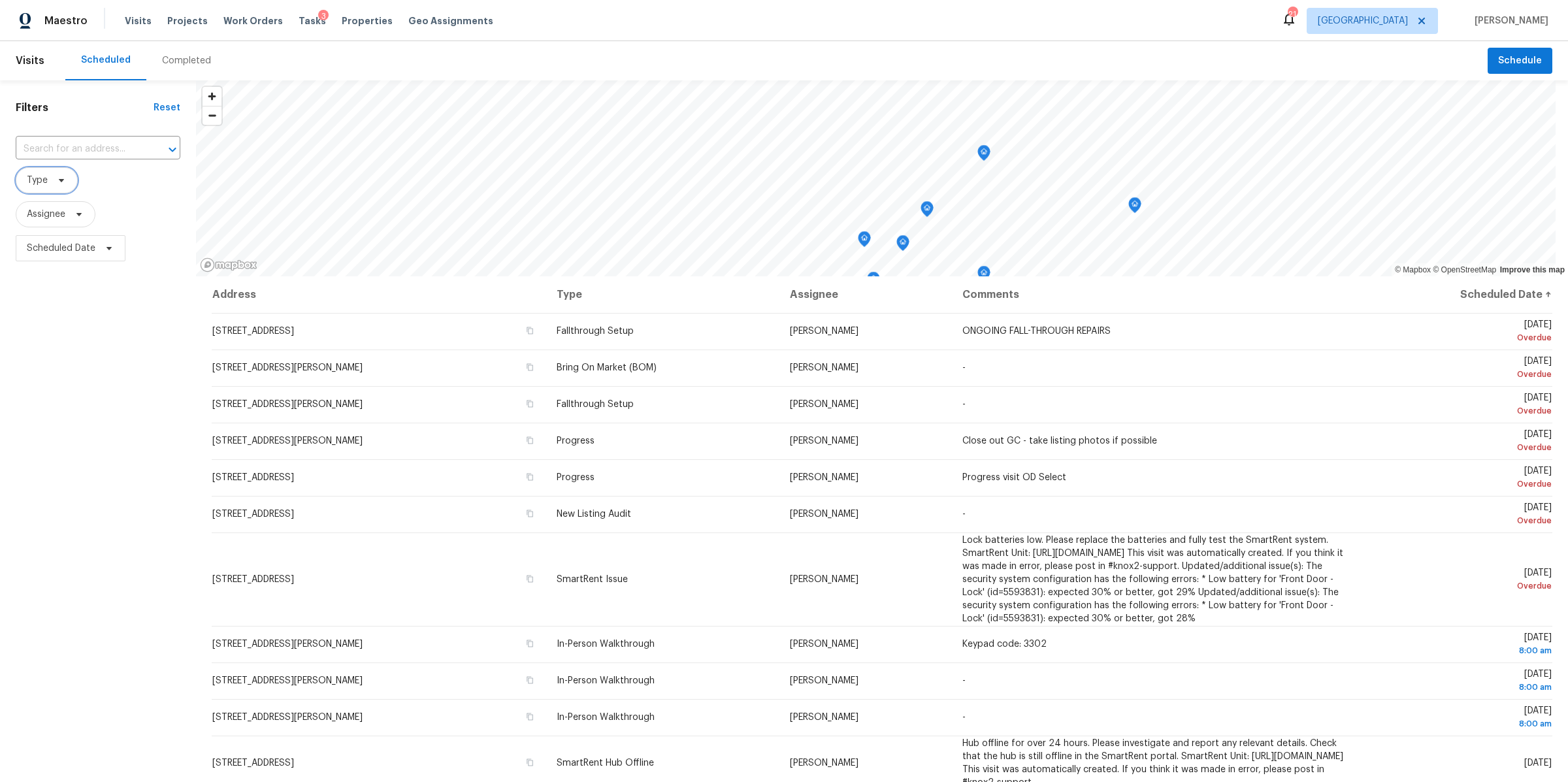 click 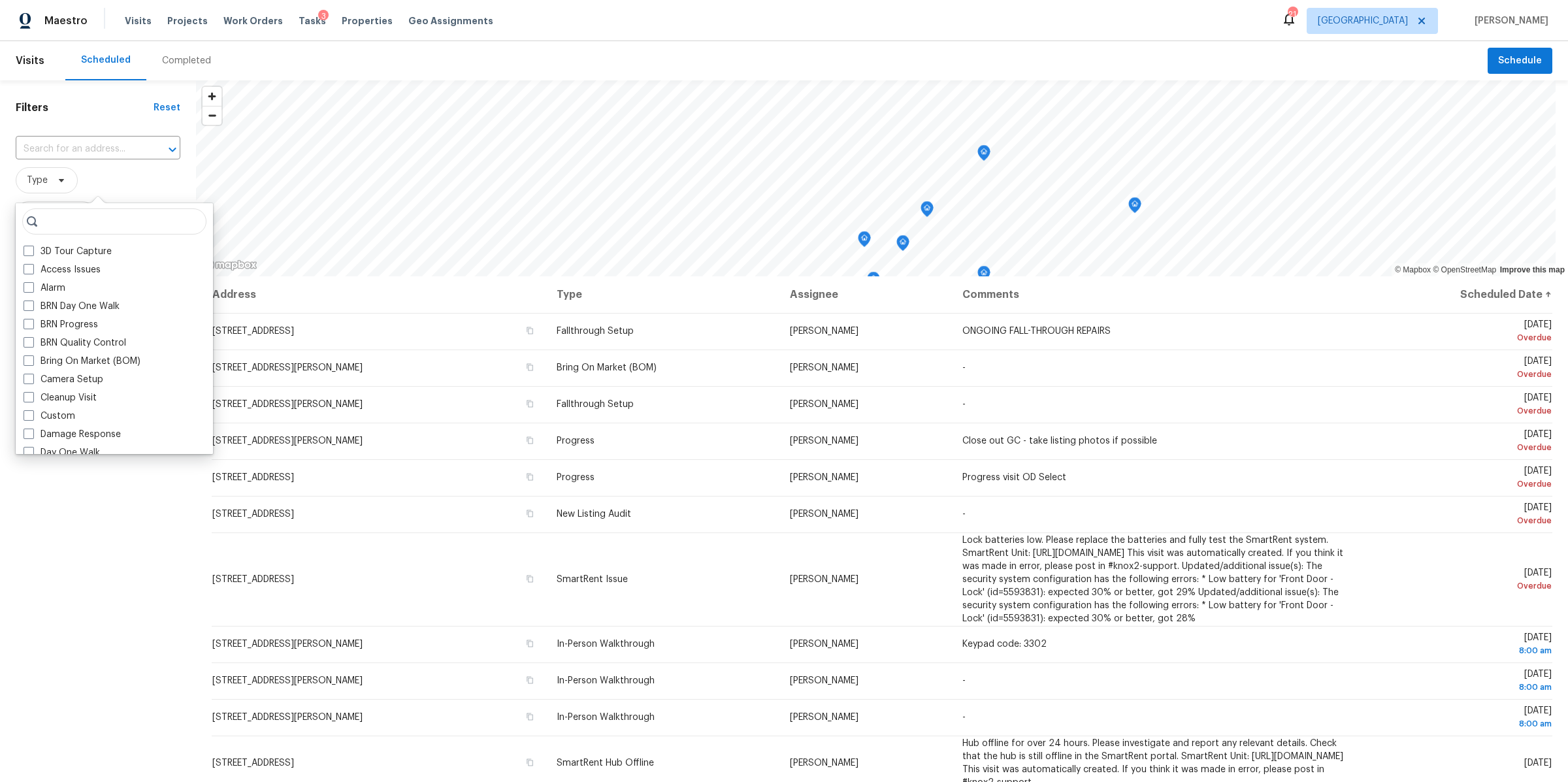 click on "Type" at bounding box center [98, 180] 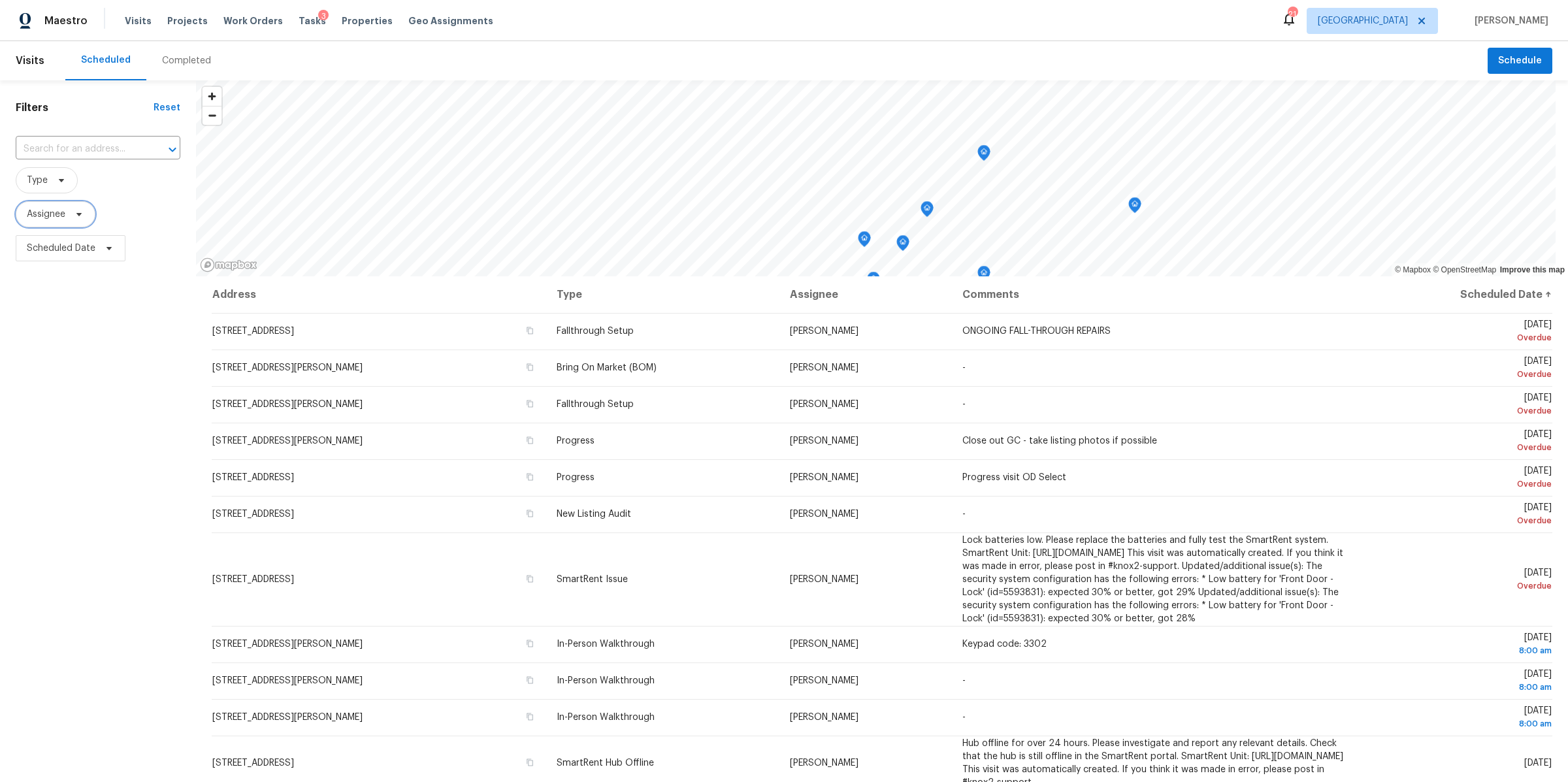 click 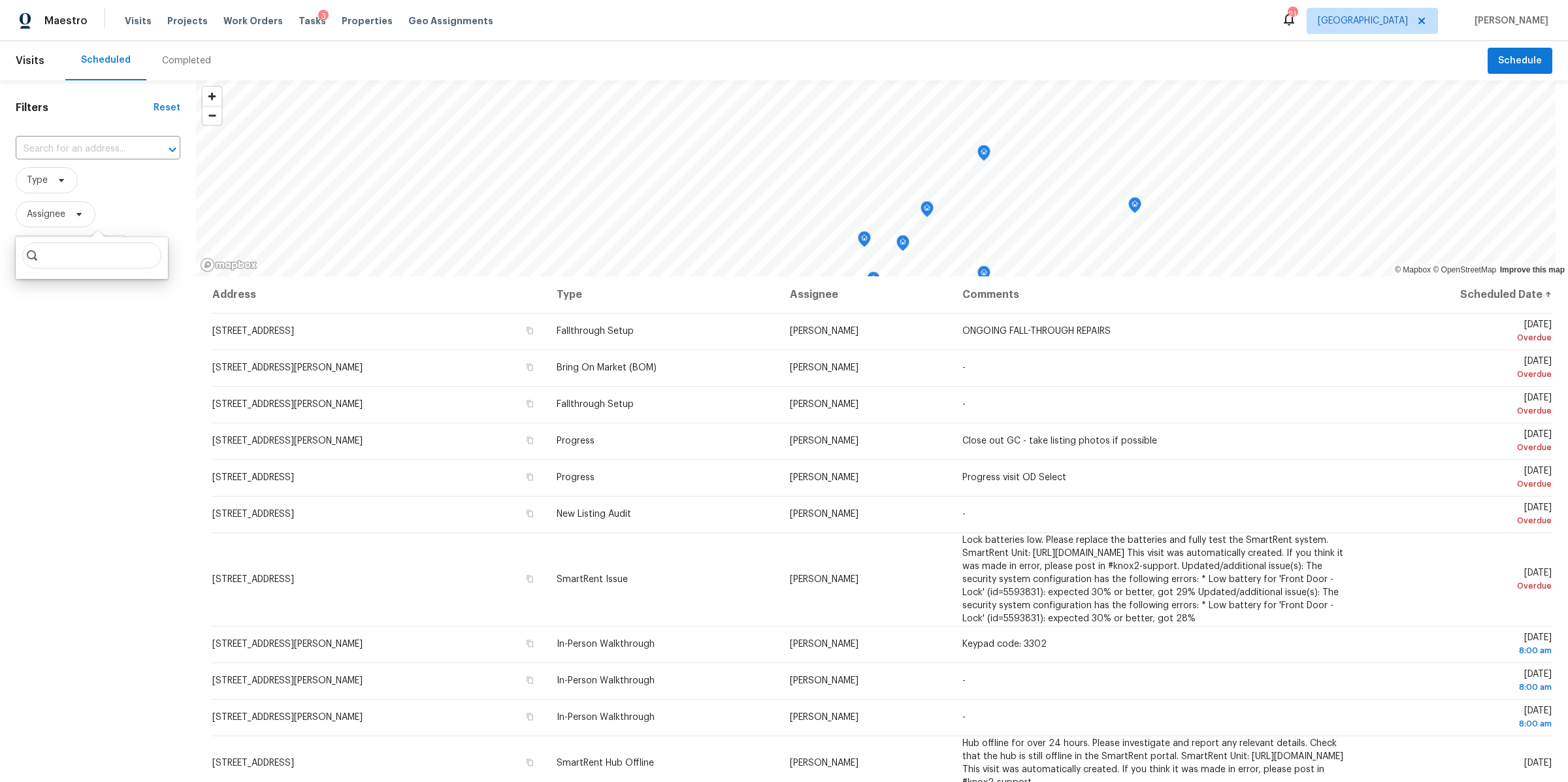 click on "Assignee" at bounding box center [98, 214] 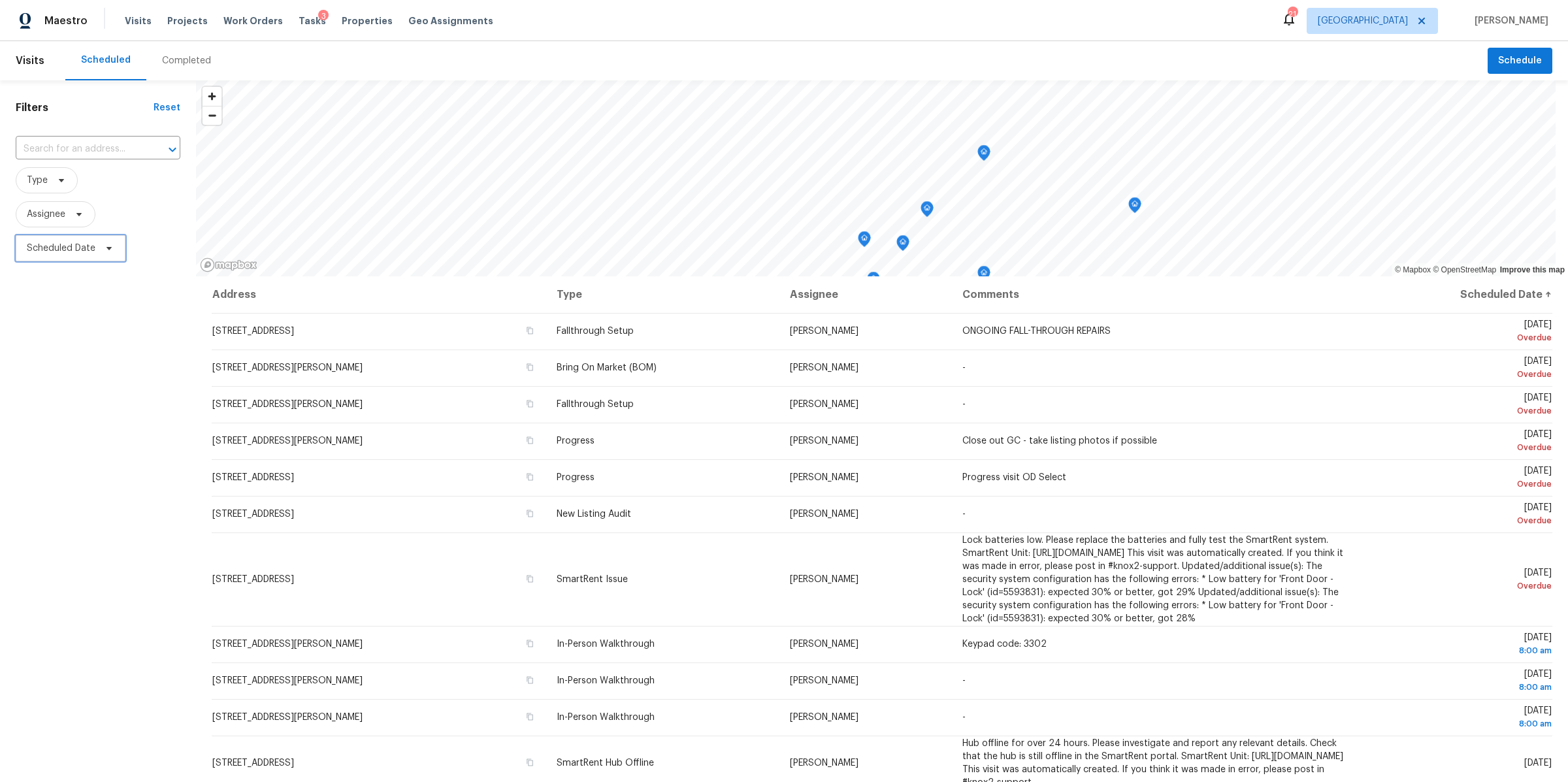 click 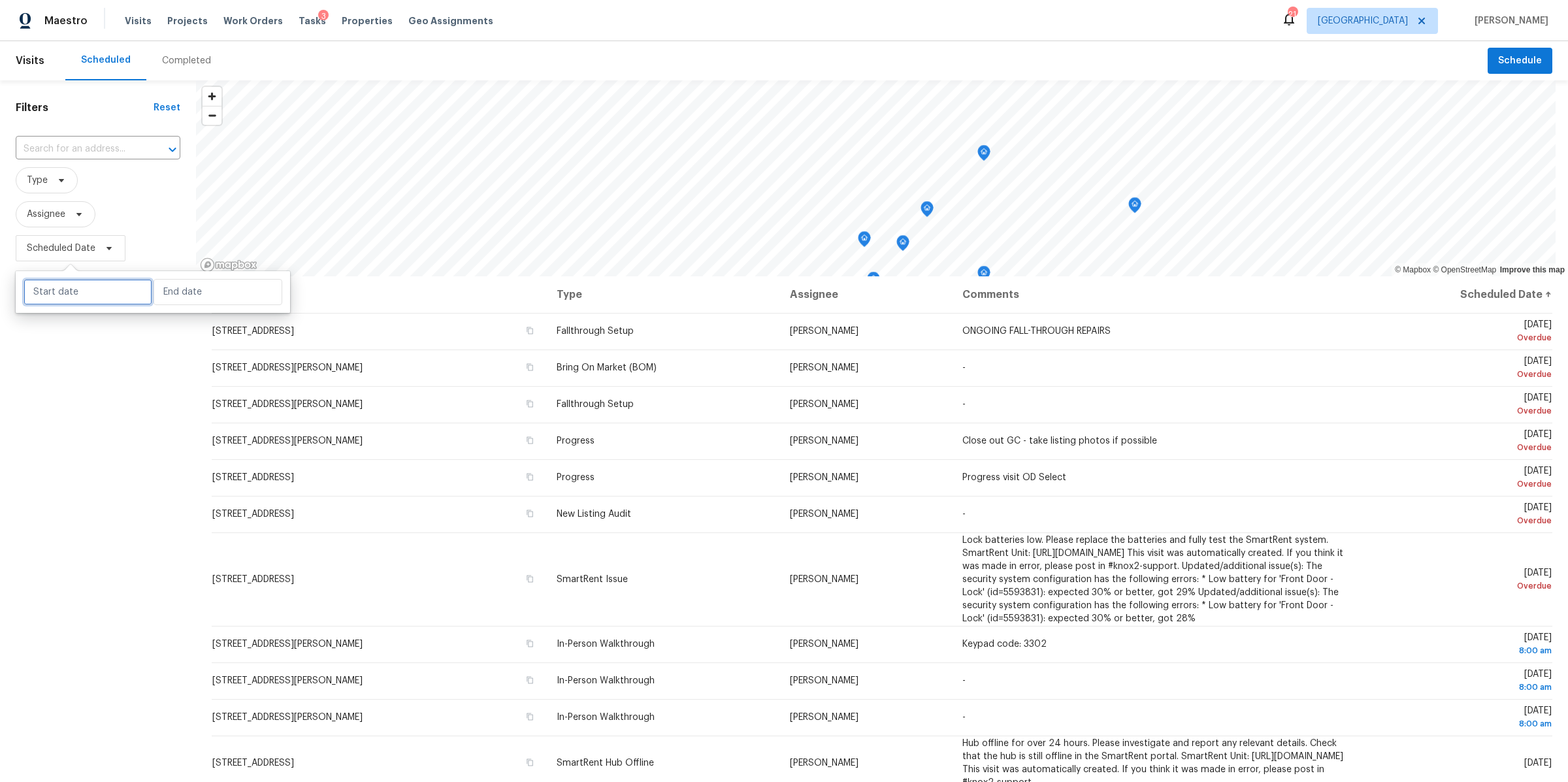 click at bounding box center (88, 292) 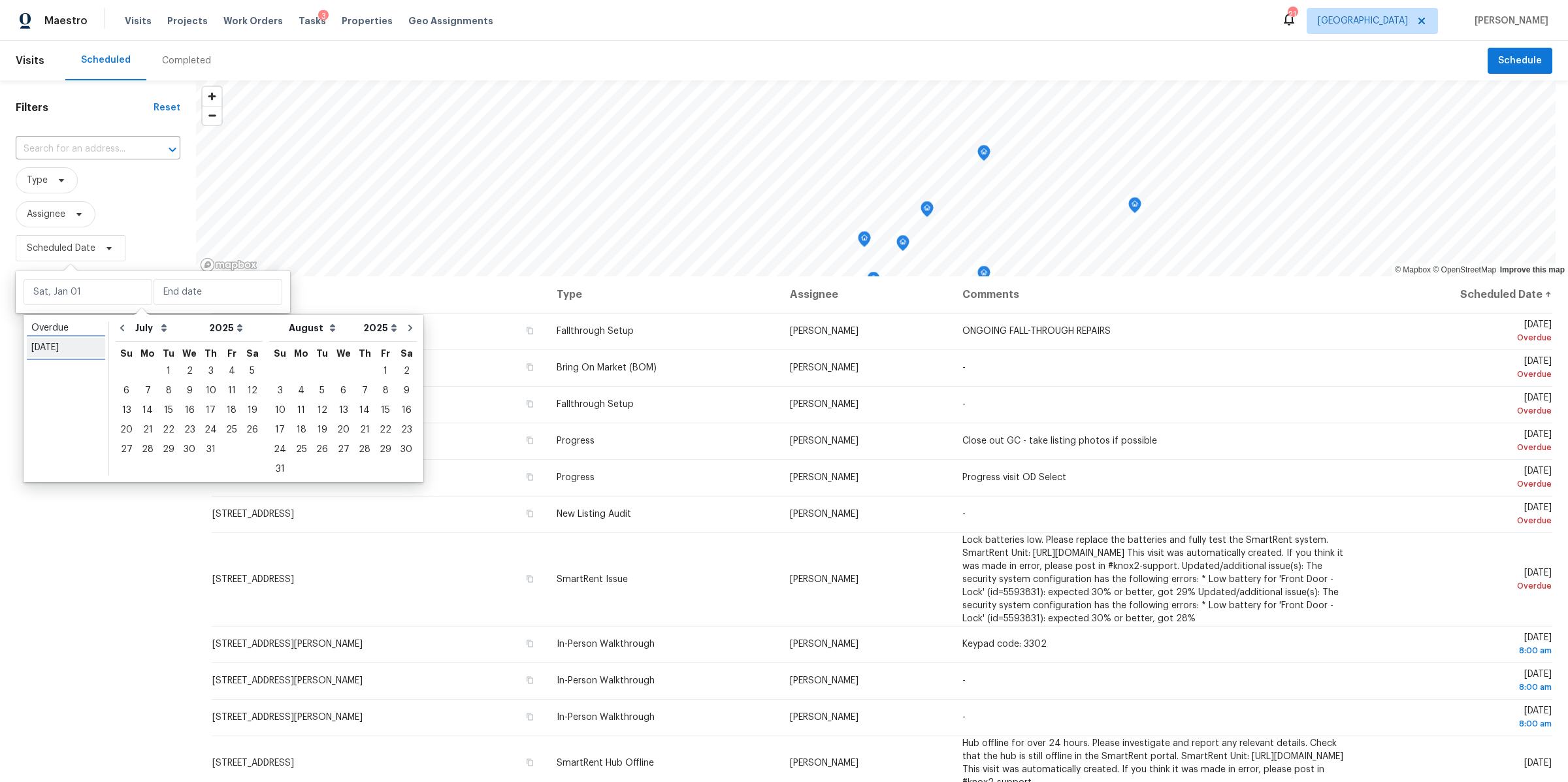 click on "Today" at bounding box center [66, 348] 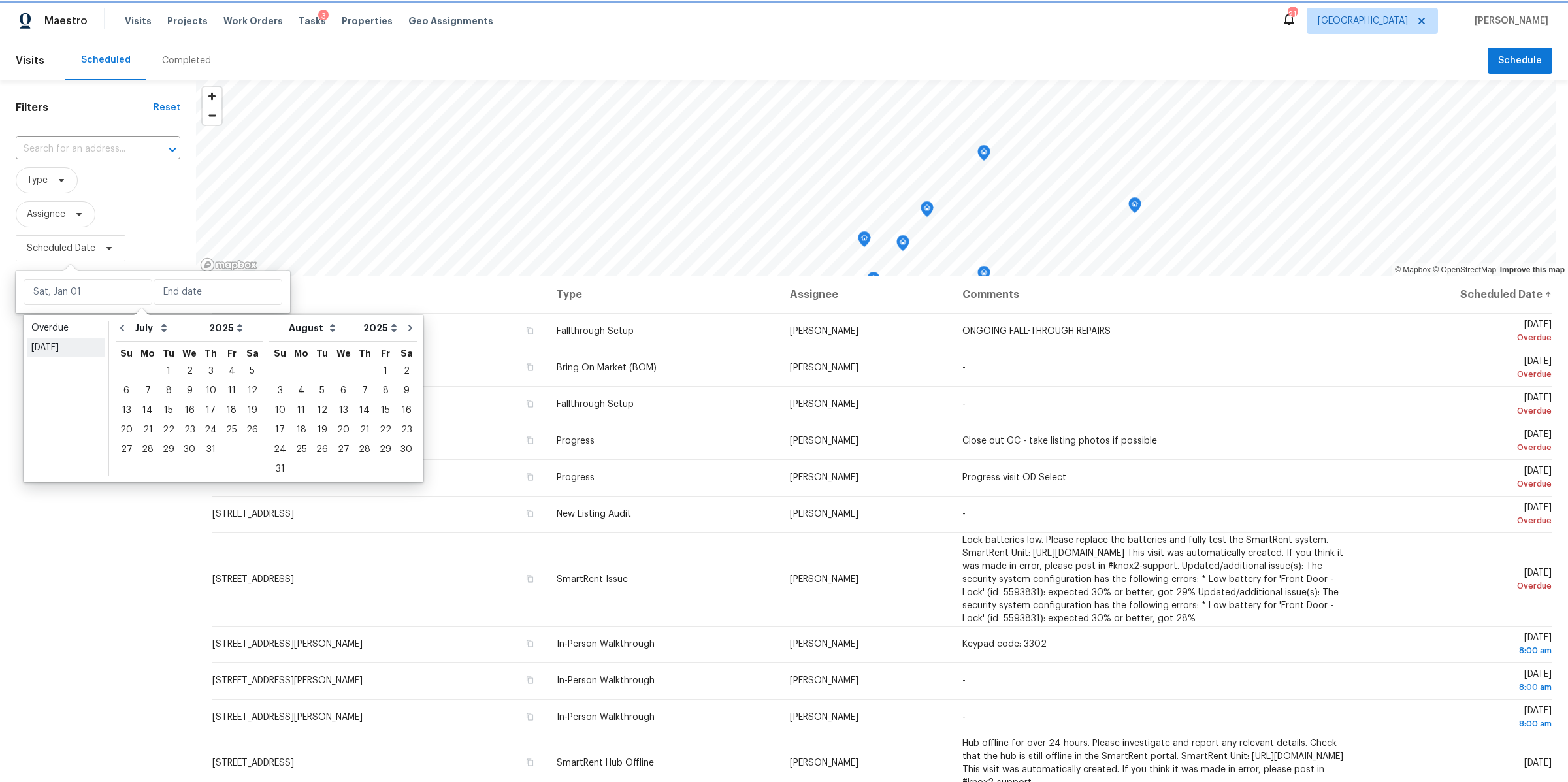 type on "[DATE]" 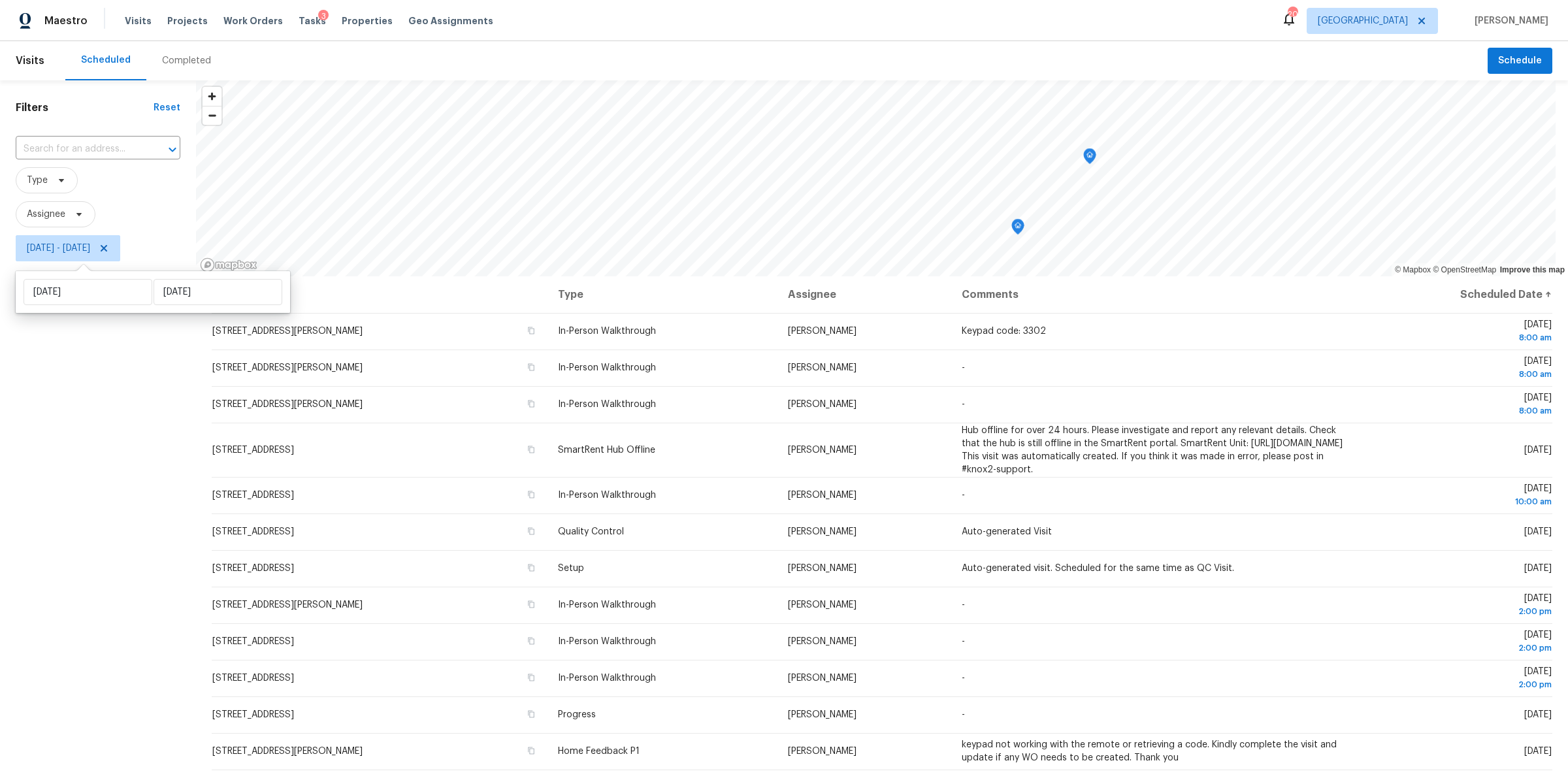 click on "Filters Reset ​ Type Assignee Tue, Jul 15 - Tue, Jul 15" at bounding box center (98, 491) 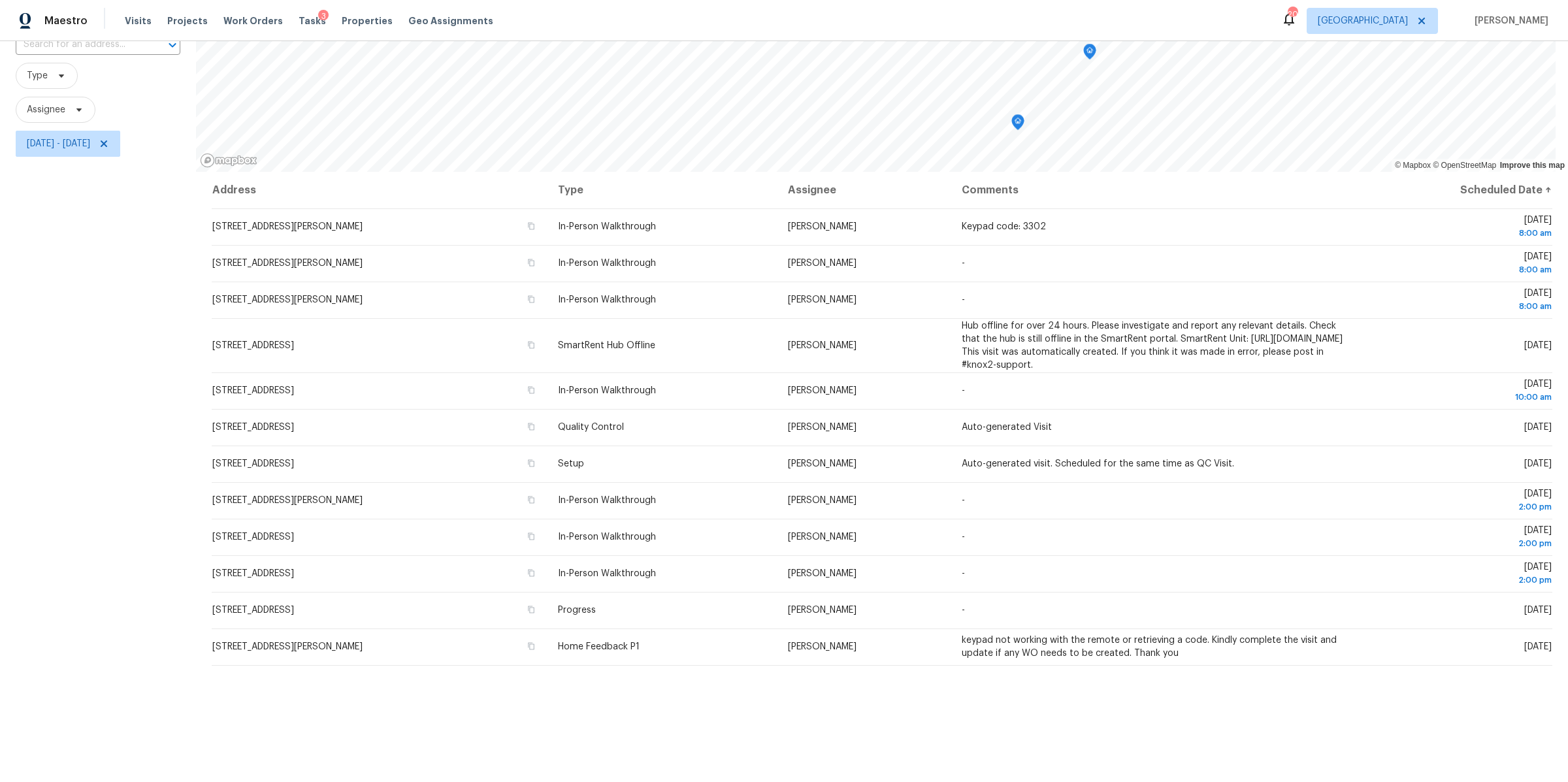 scroll, scrollTop: 105, scrollLeft: 0, axis: vertical 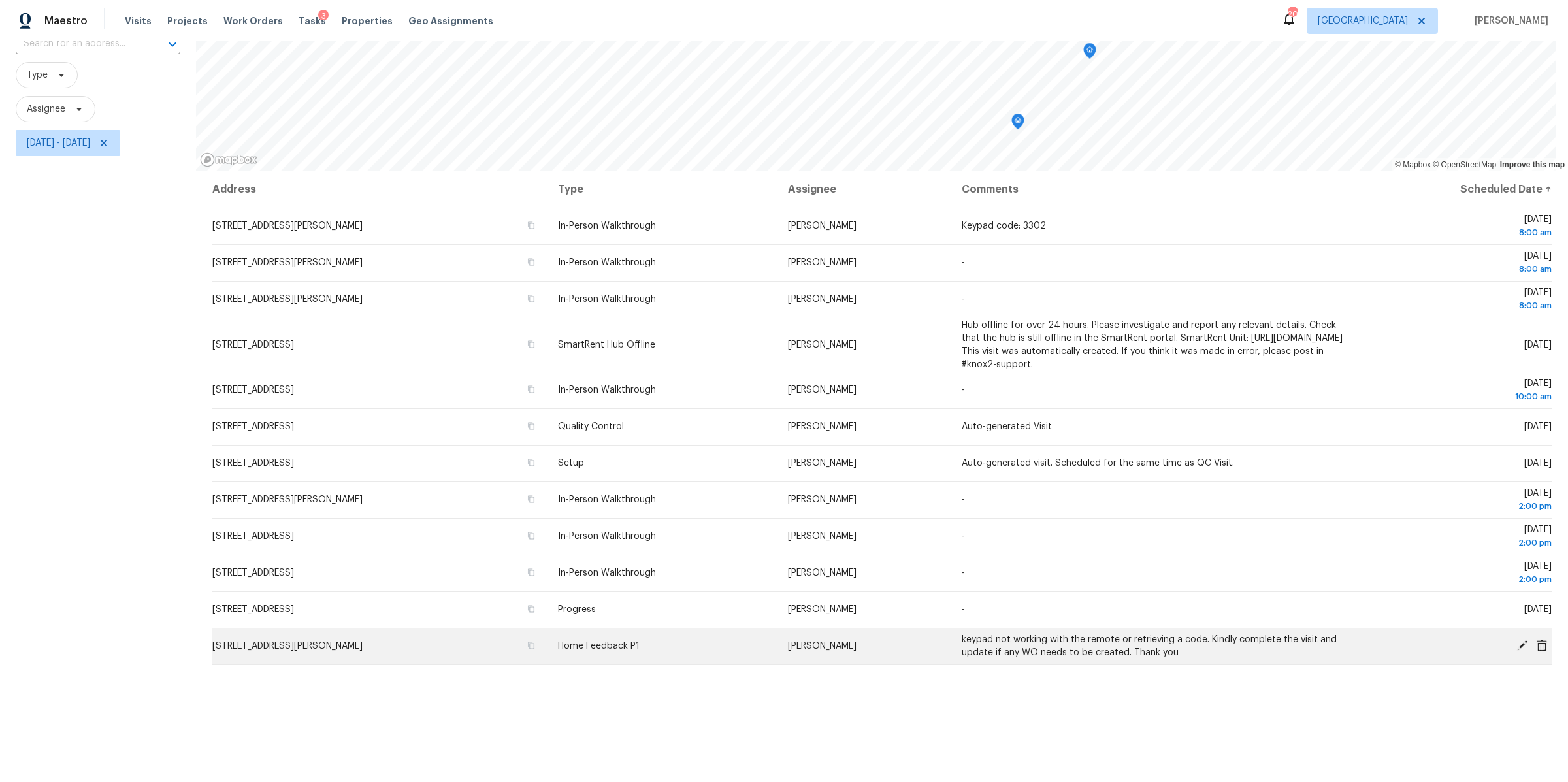 click 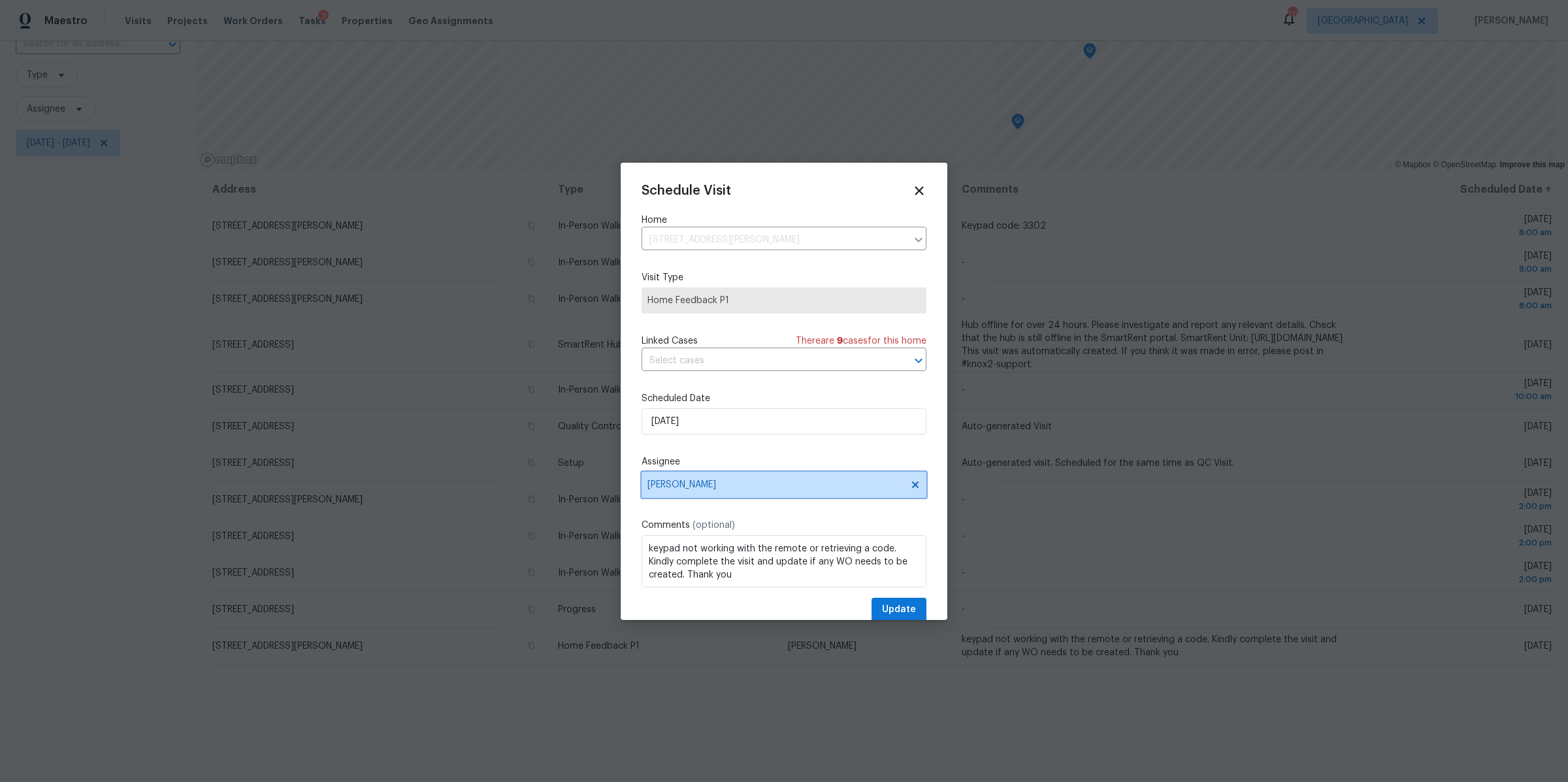 click on "[PERSON_NAME]" at bounding box center [776, 485] 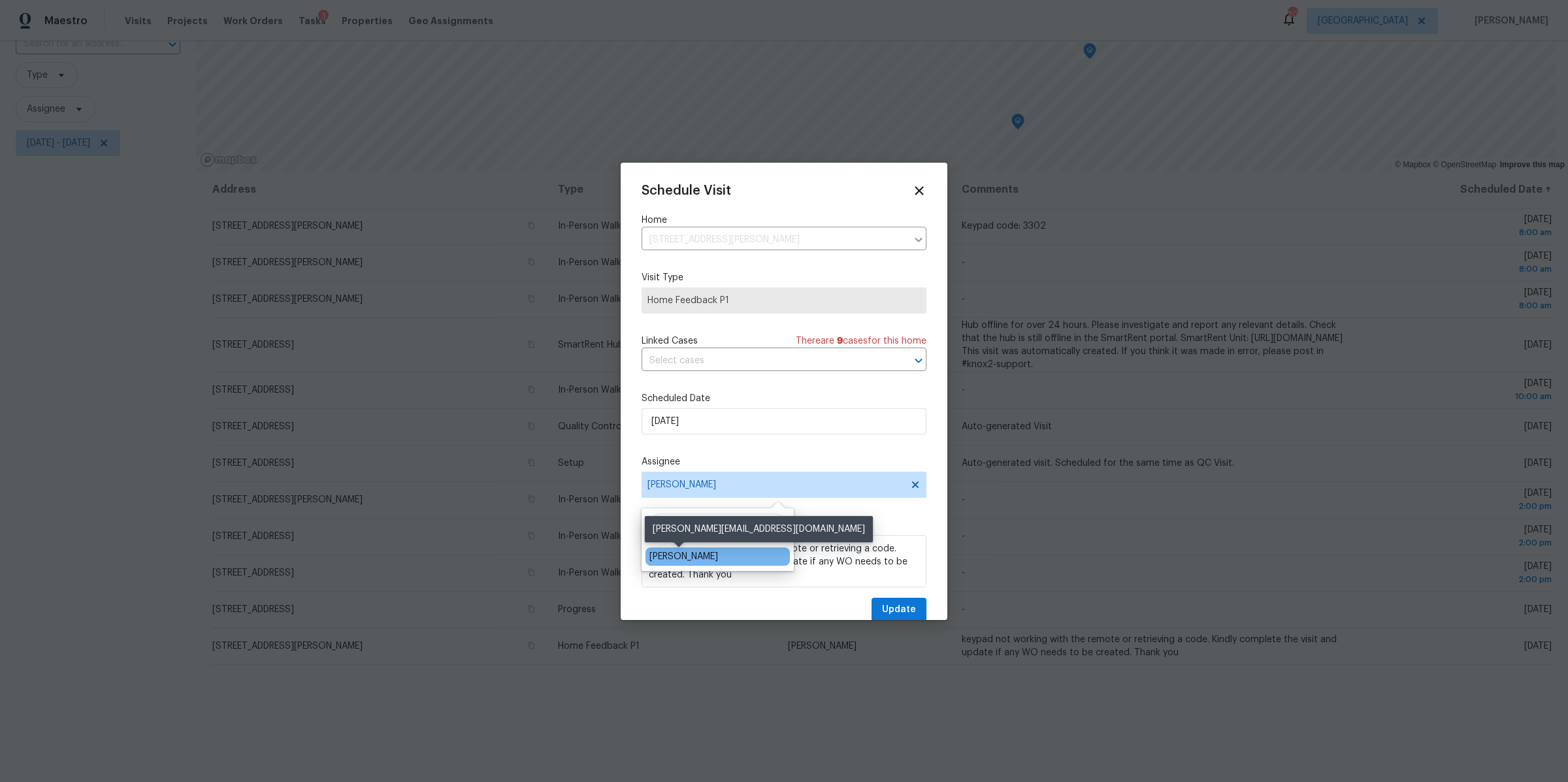 type on "[PERSON_NAME]" 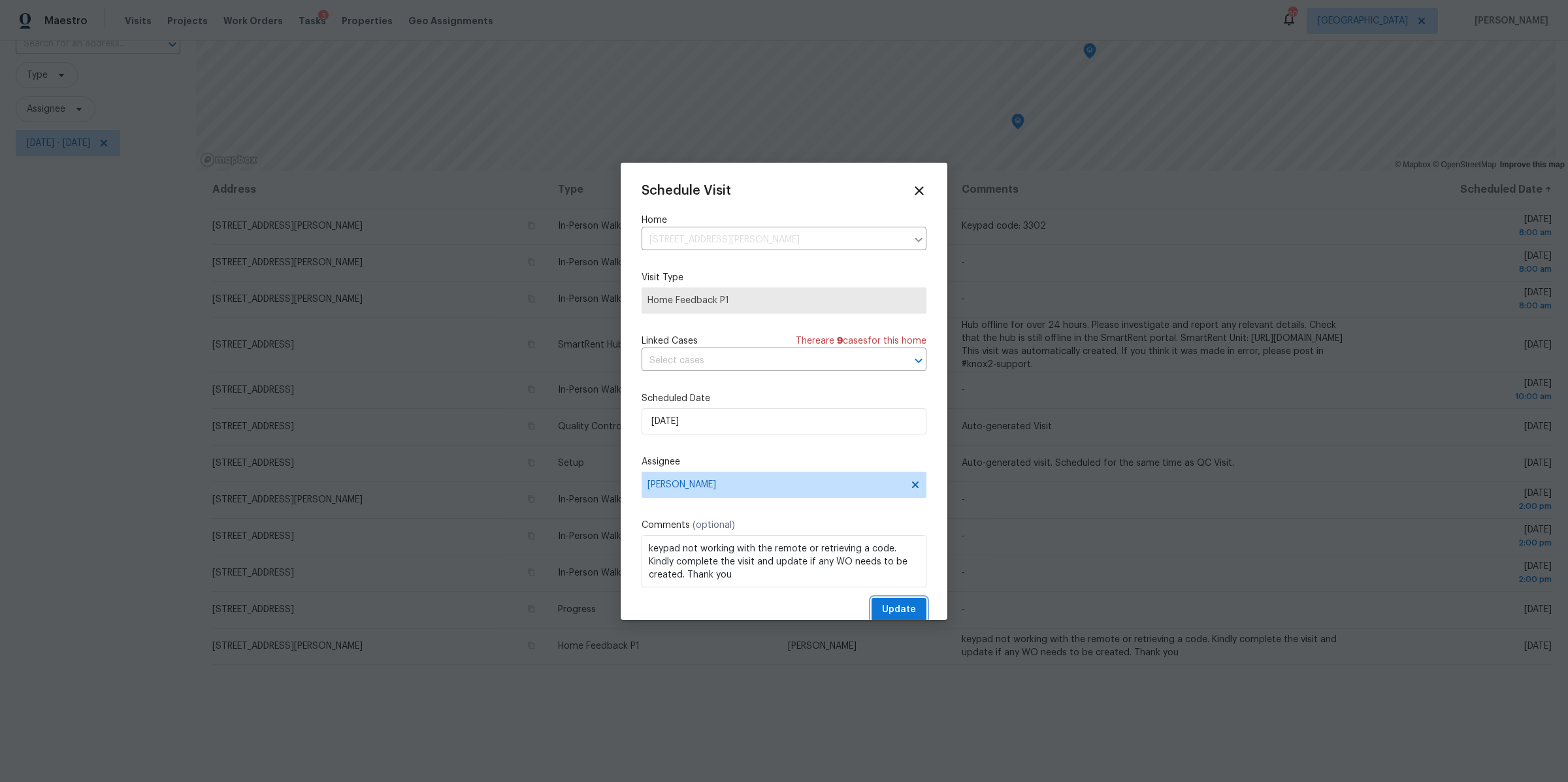 click on "Update" at bounding box center [899, 610] 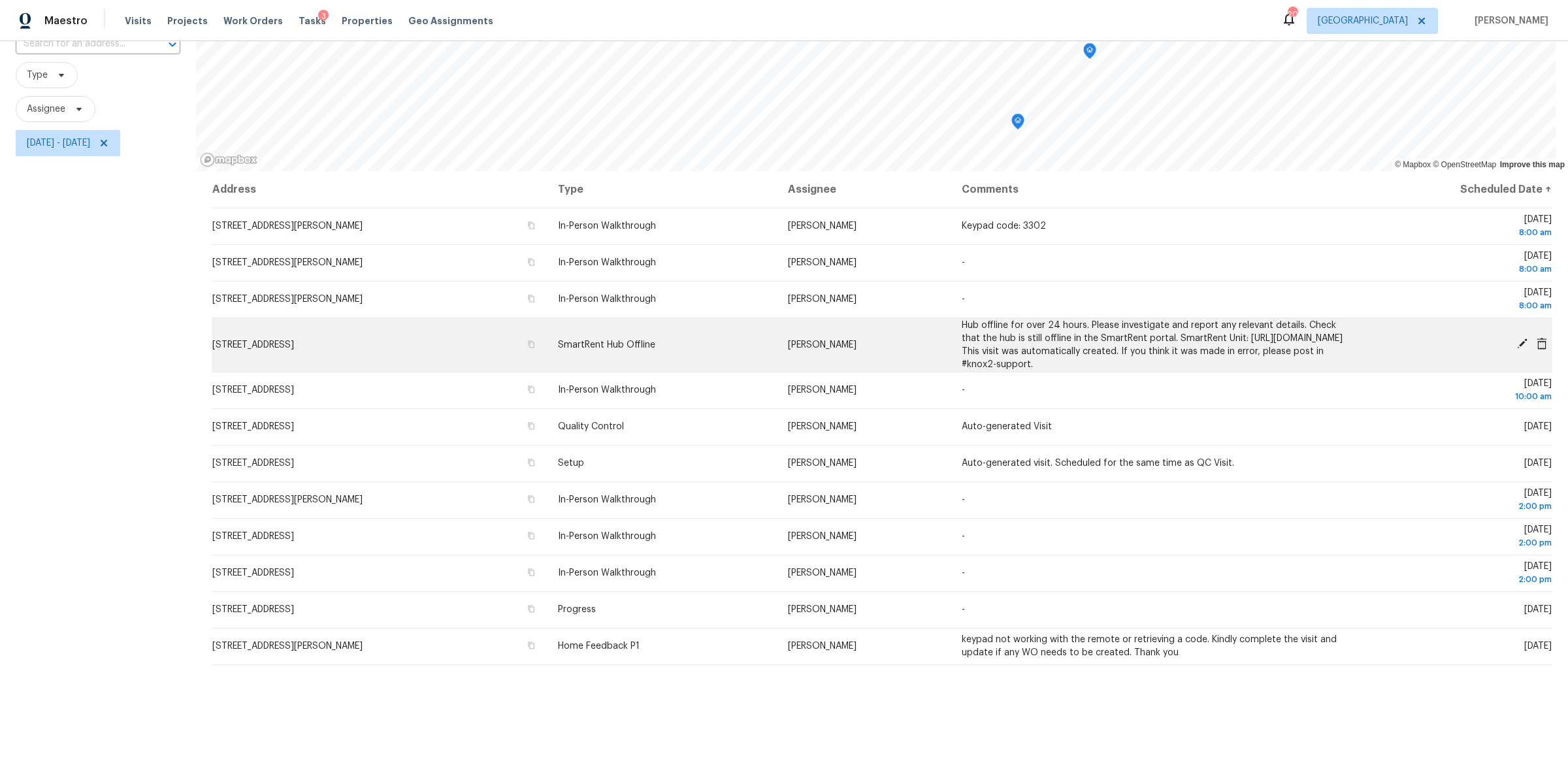click 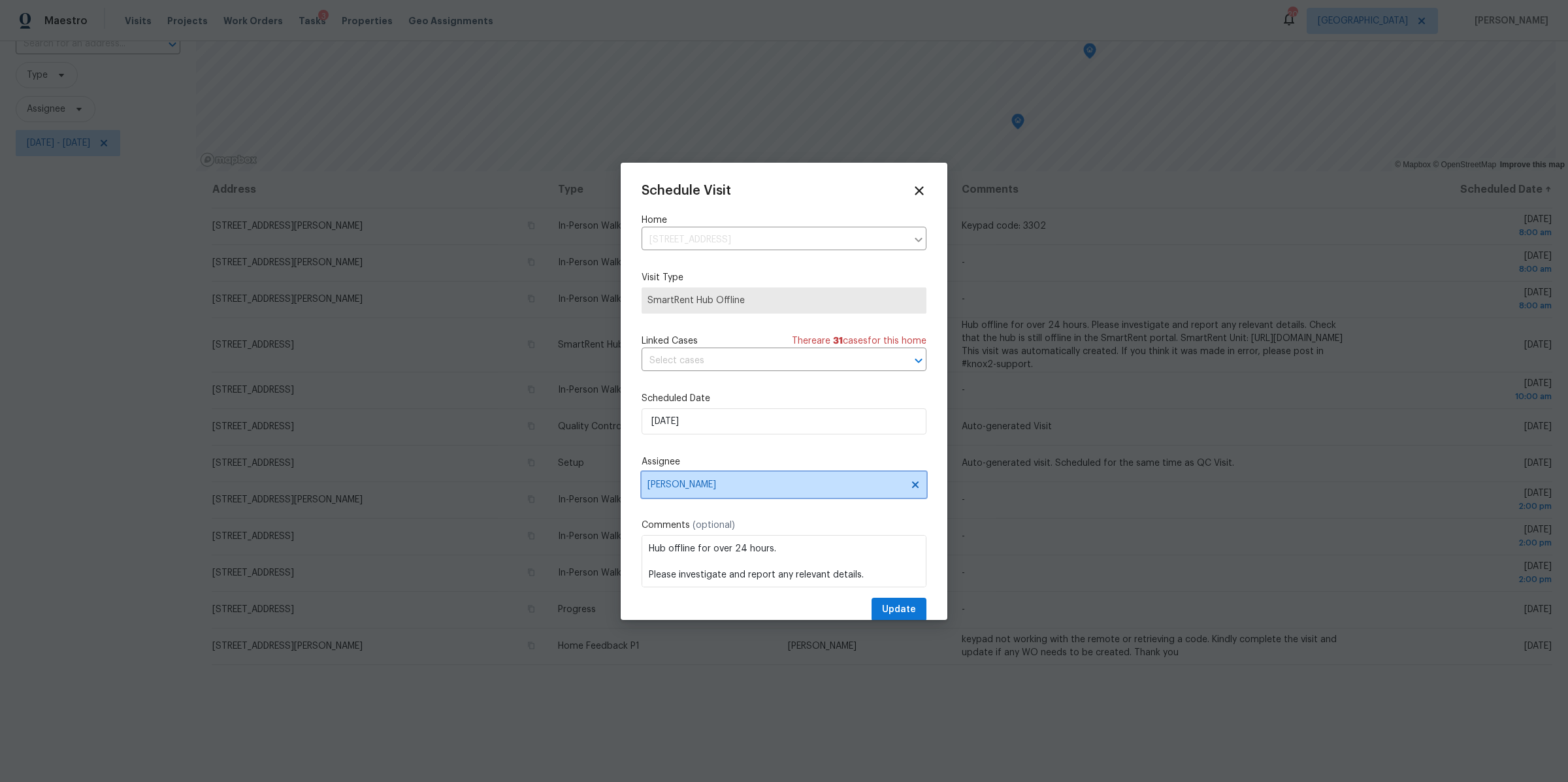 click on "[PERSON_NAME]" at bounding box center [784, 485] 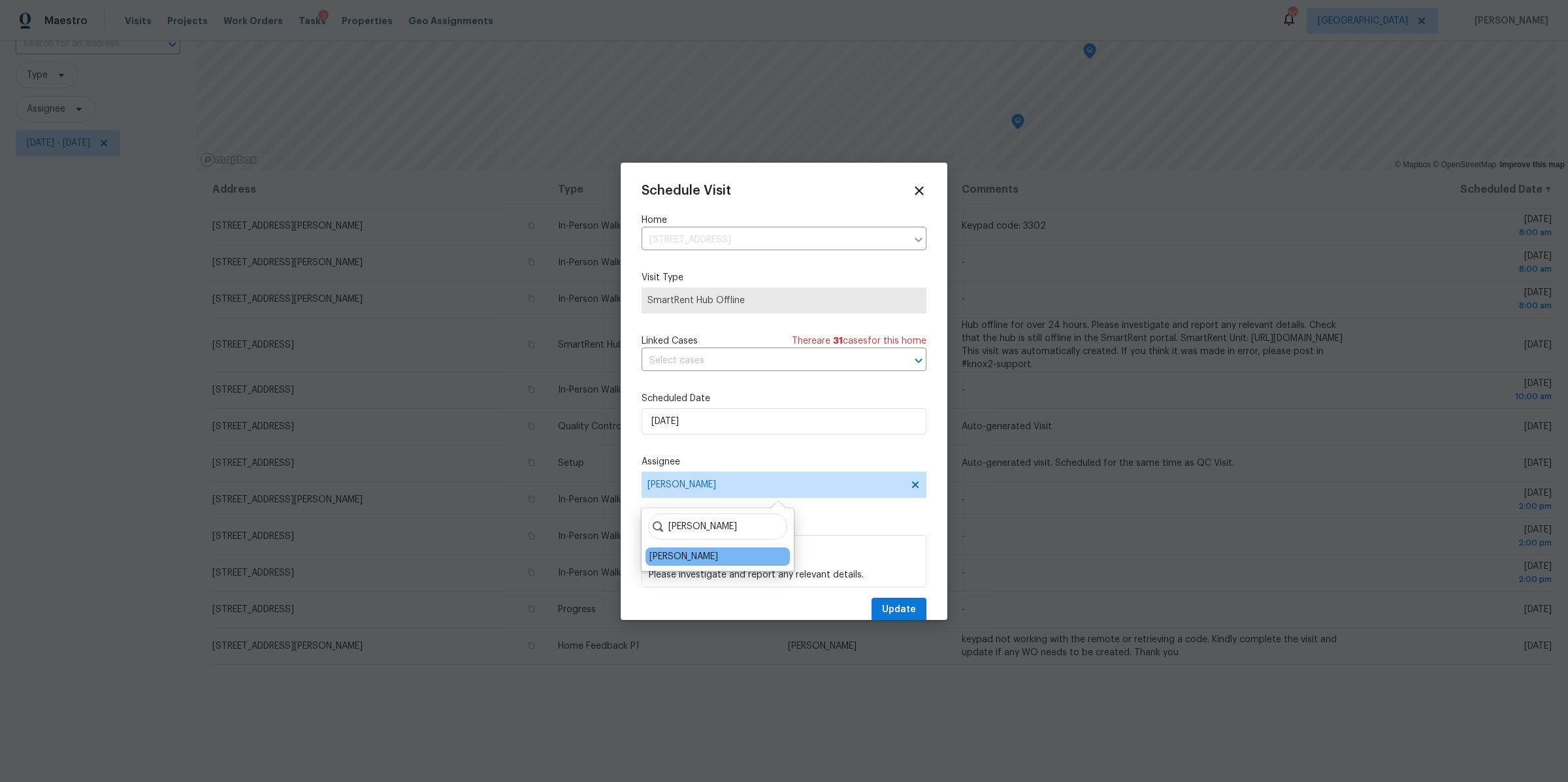 type on "[PERSON_NAME]" 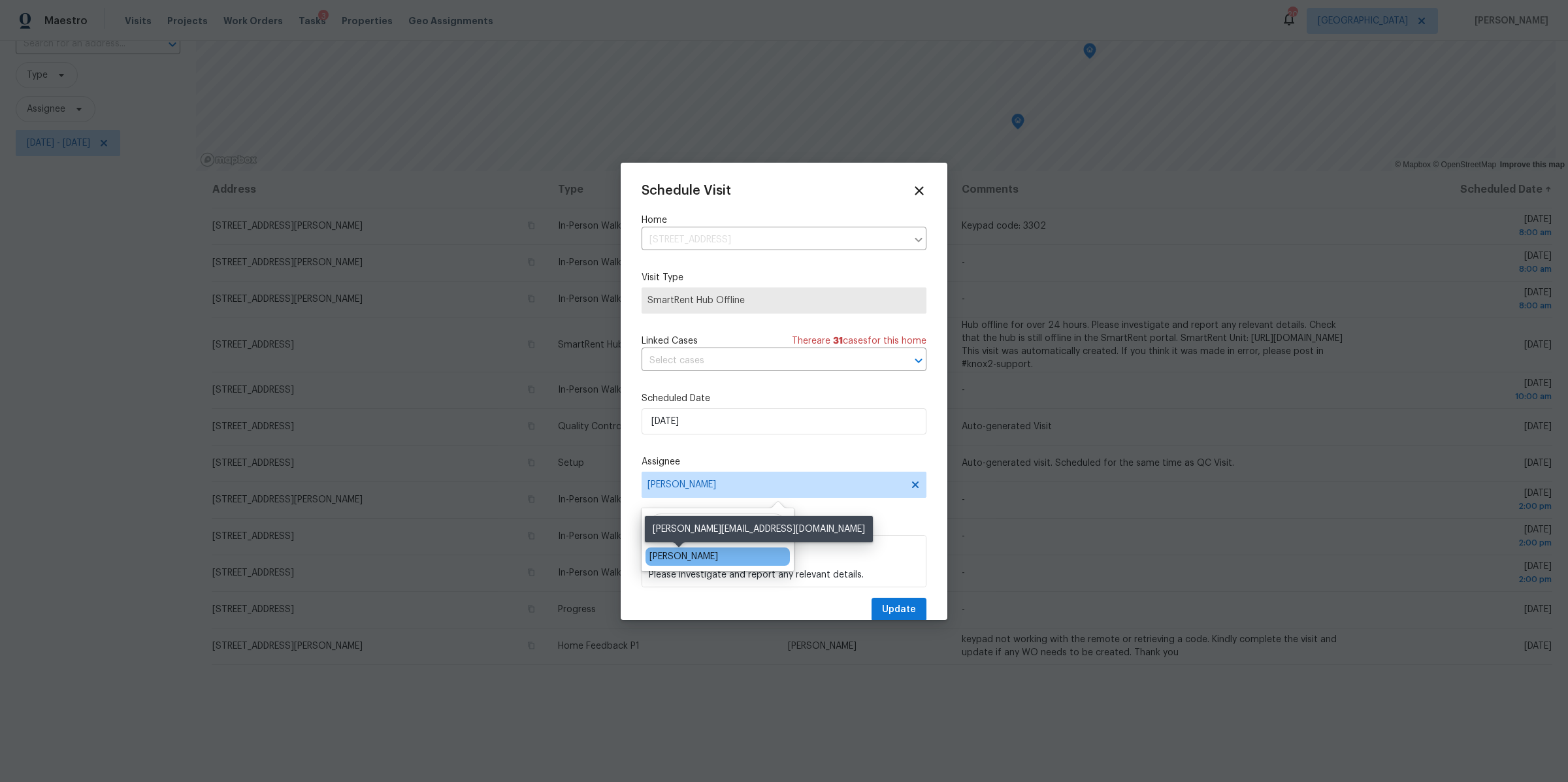click on "[PERSON_NAME]" at bounding box center [683, 557] 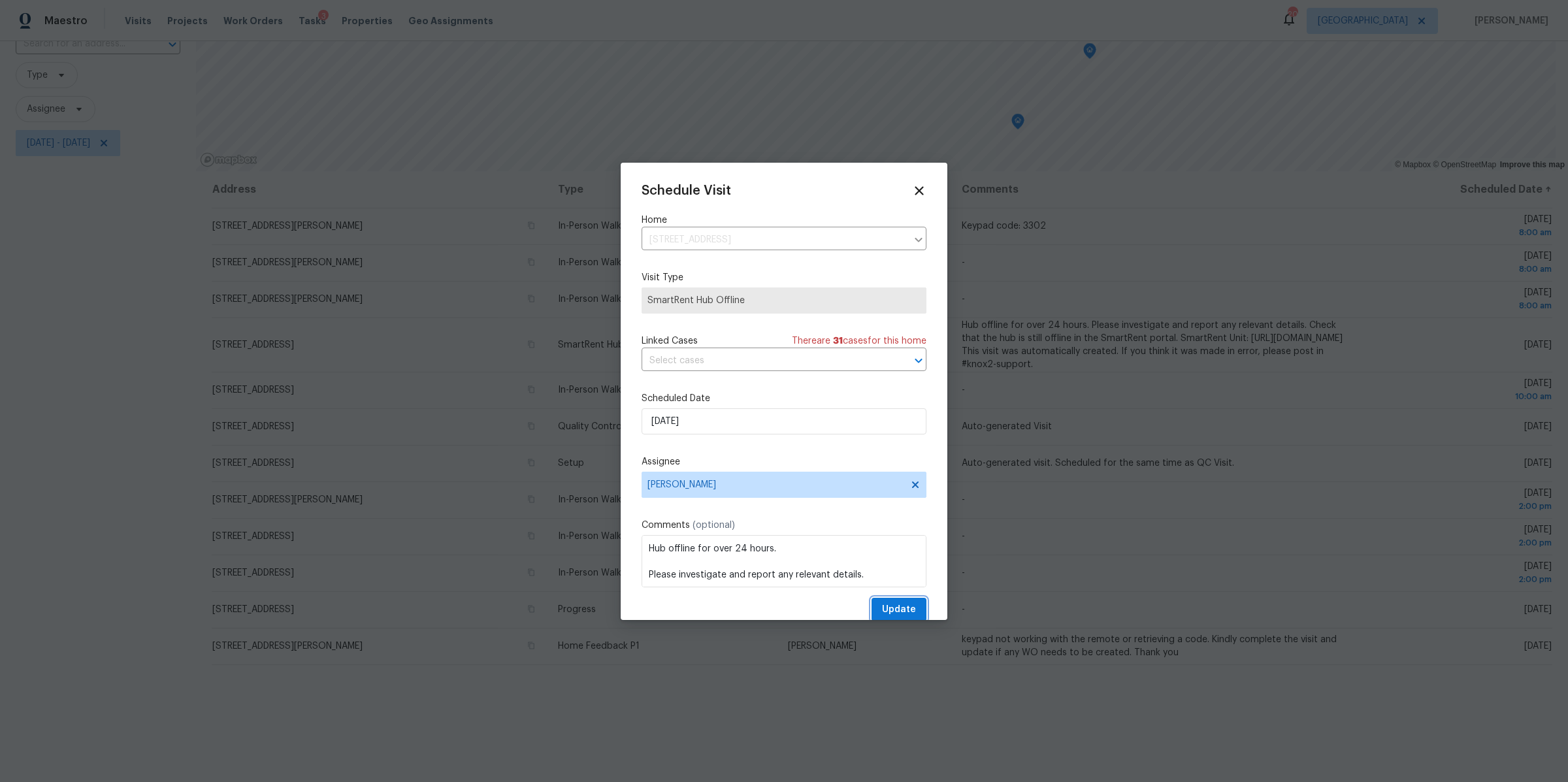 click on "Update" at bounding box center (899, 610) 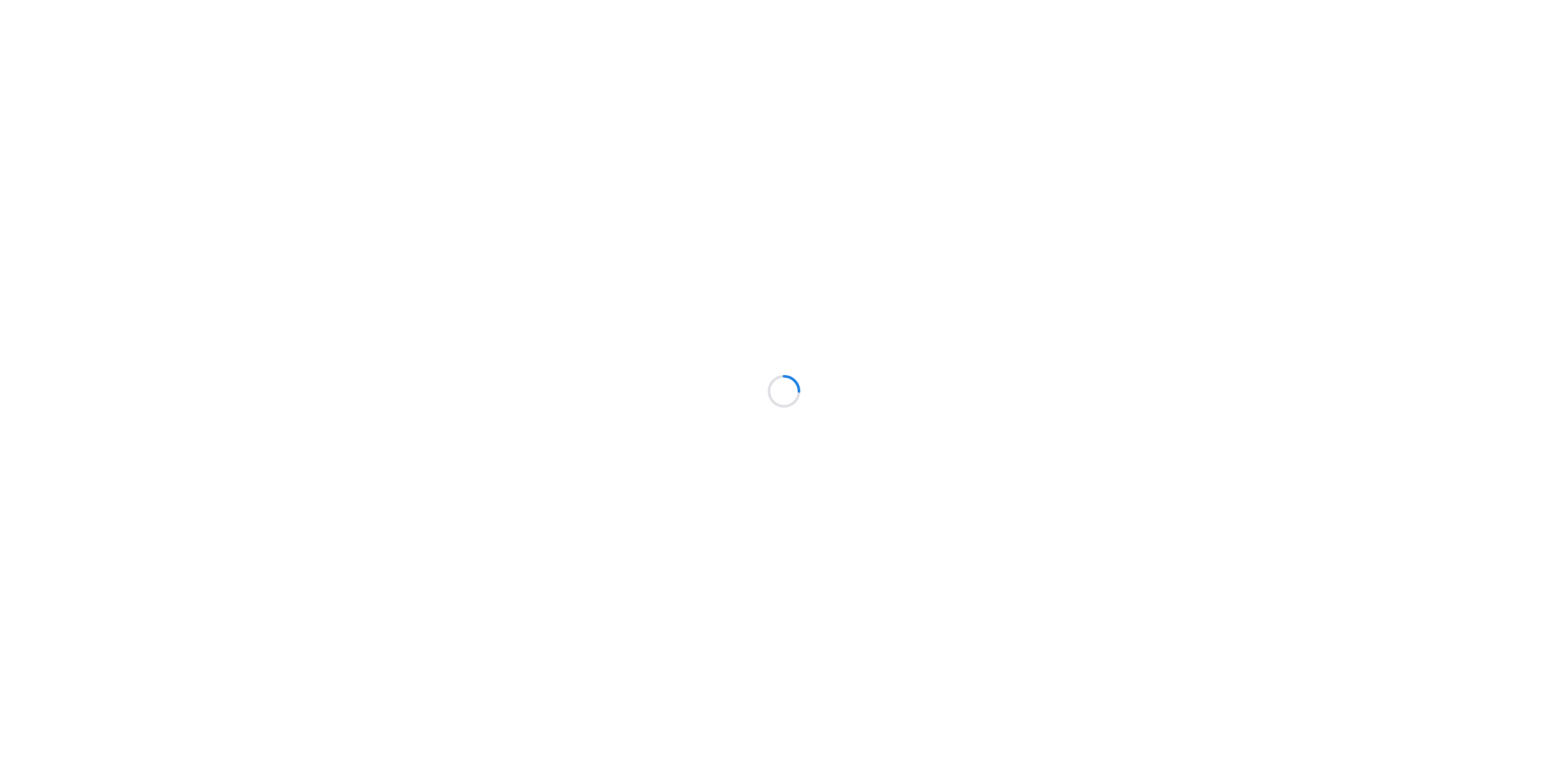 scroll, scrollTop: 0, scrollLeft: 0, axis: both 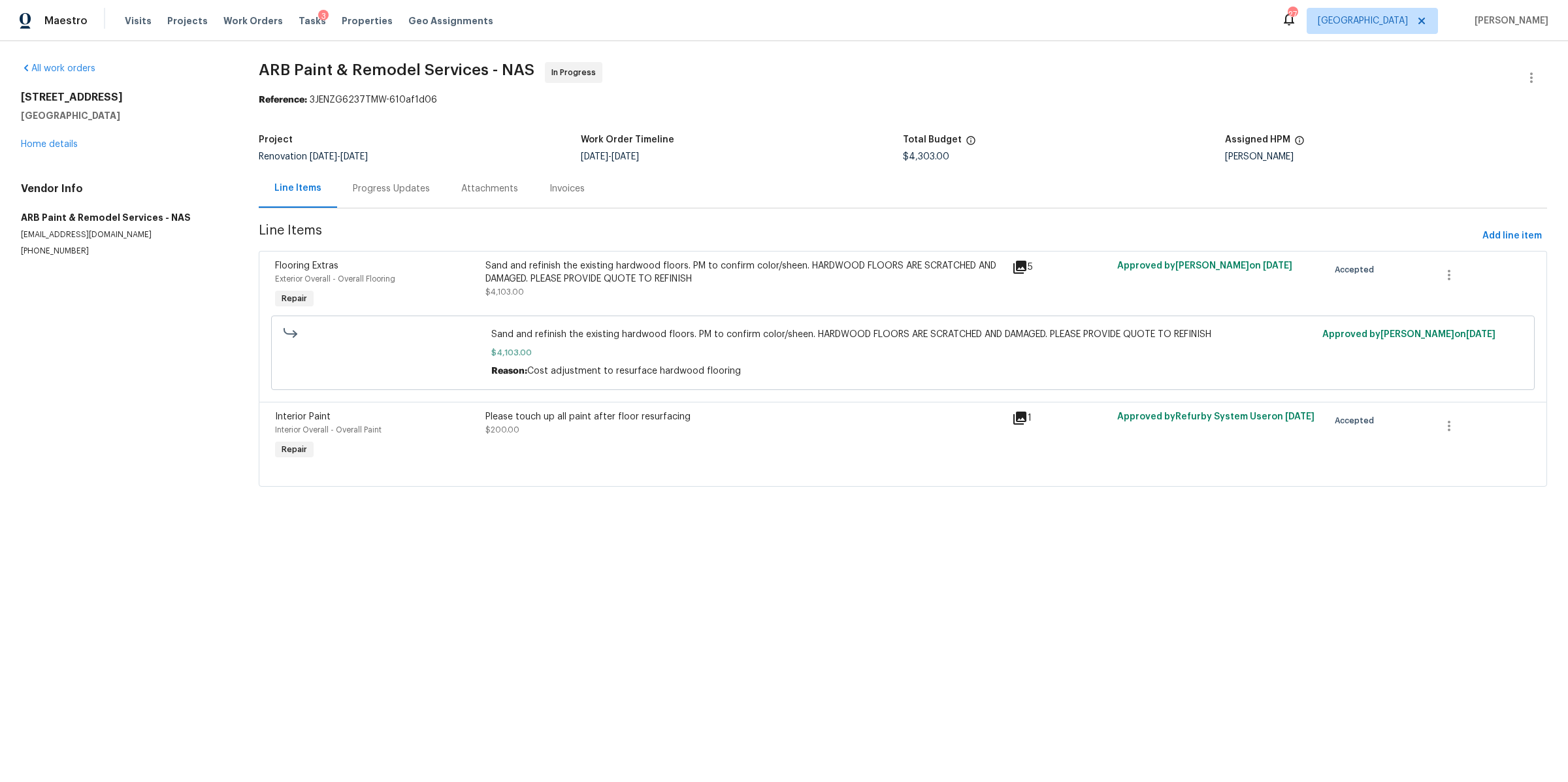 click on "Progress Updates" at bounding box center [391, 189] 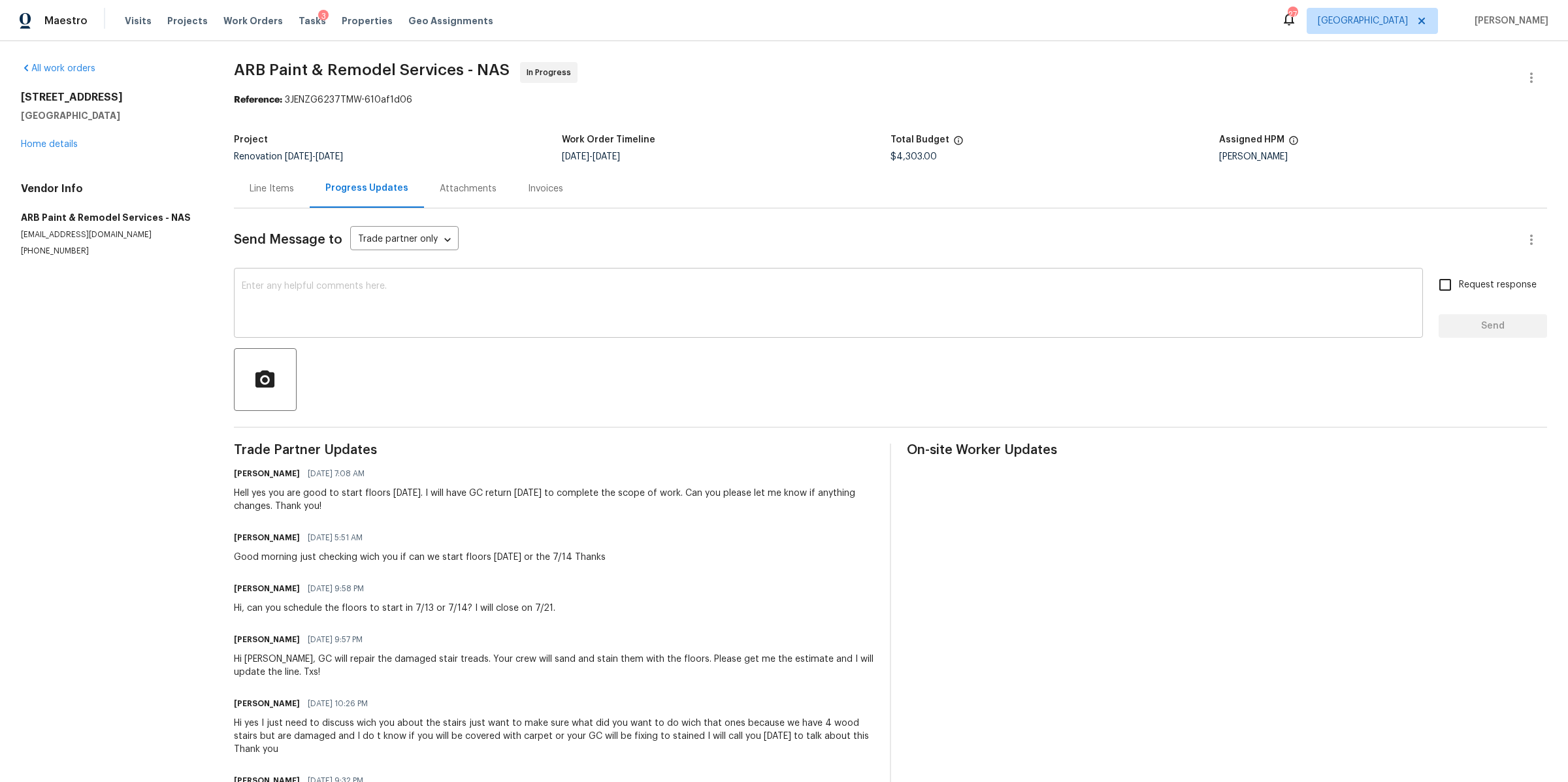 click at bounding box center (828, 304) 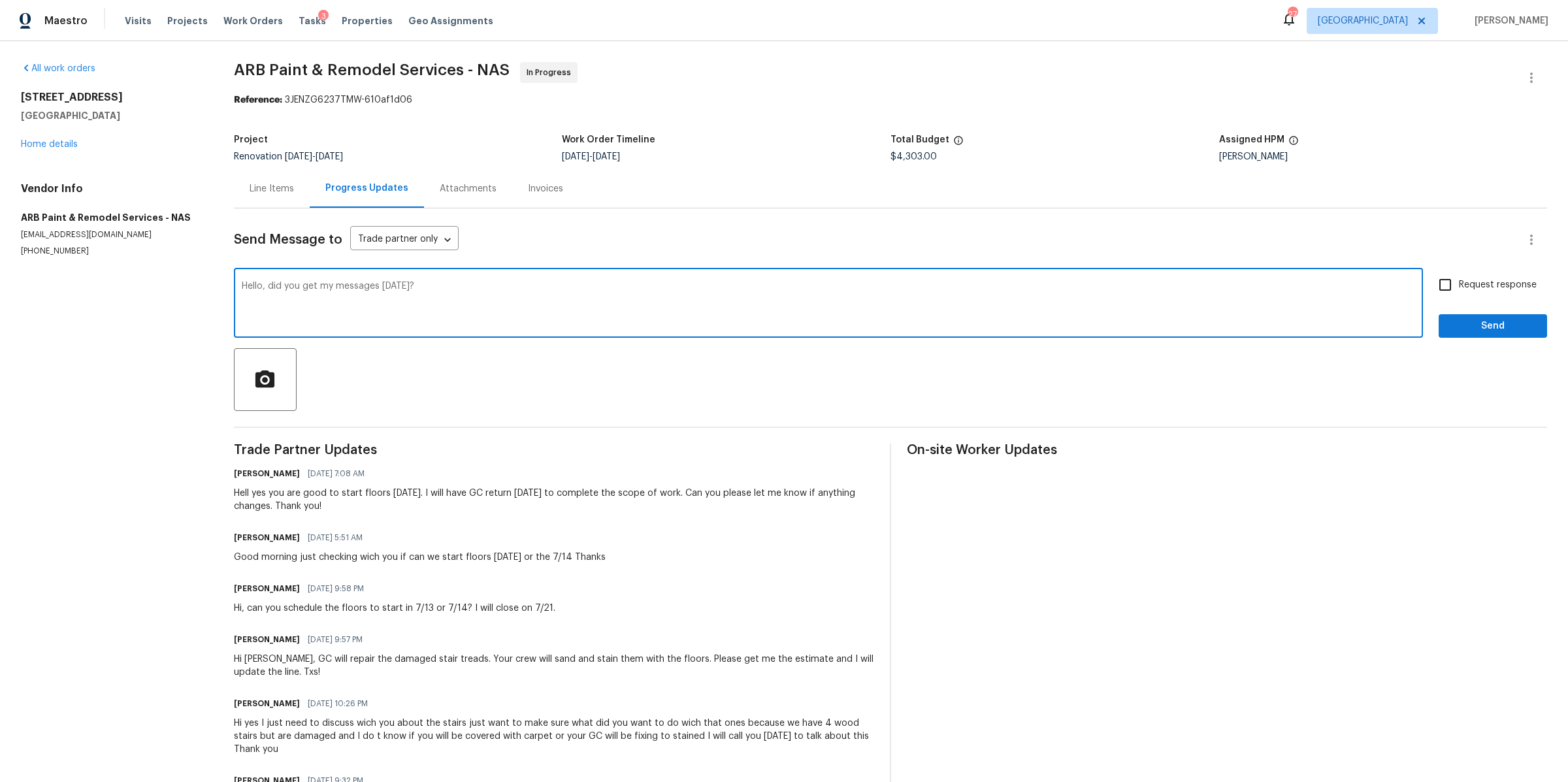 type on "Hello, did you get my messages yesterday?" 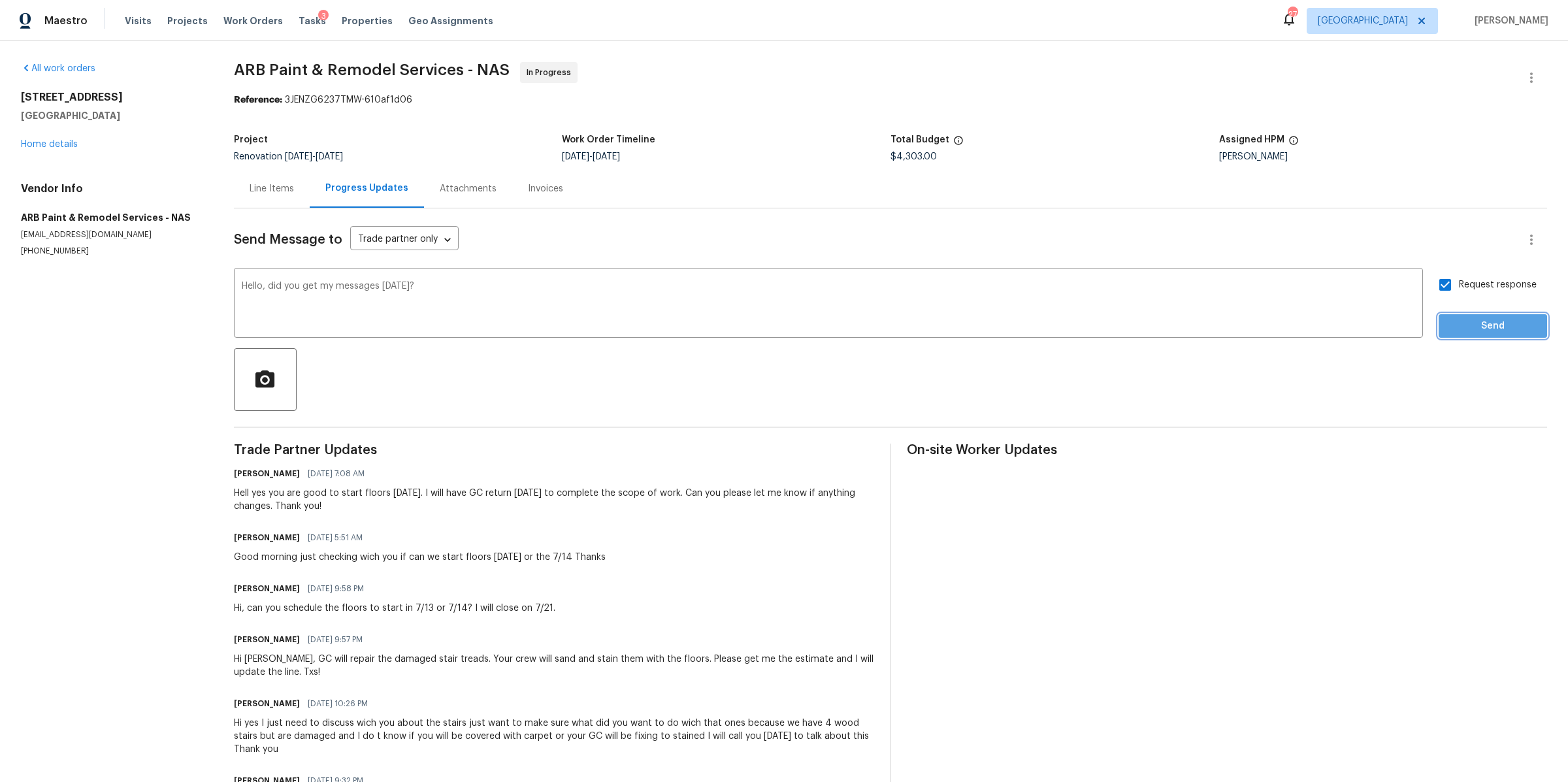 click on "Send" at bounding box center [1493, 326] 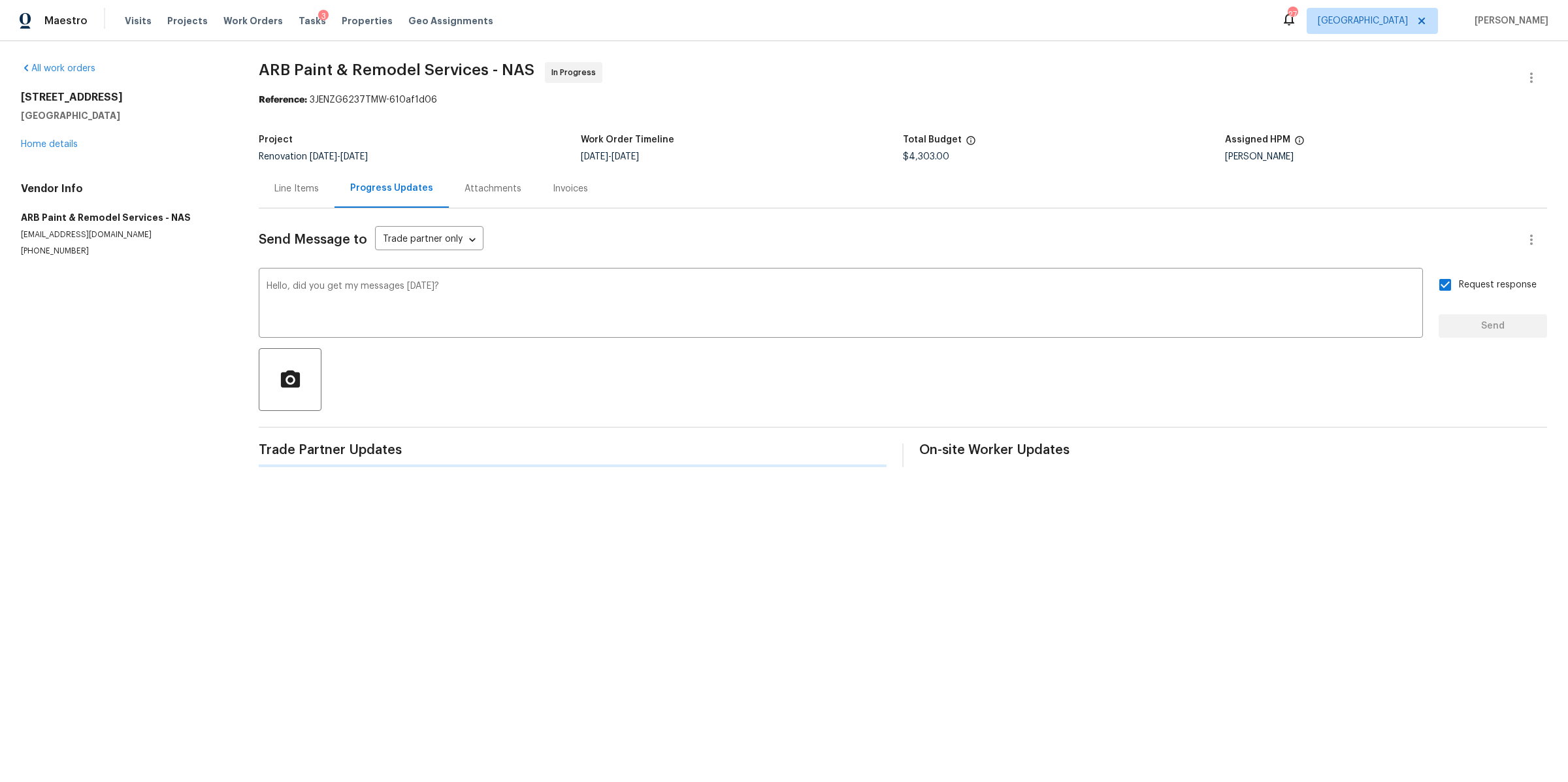 type 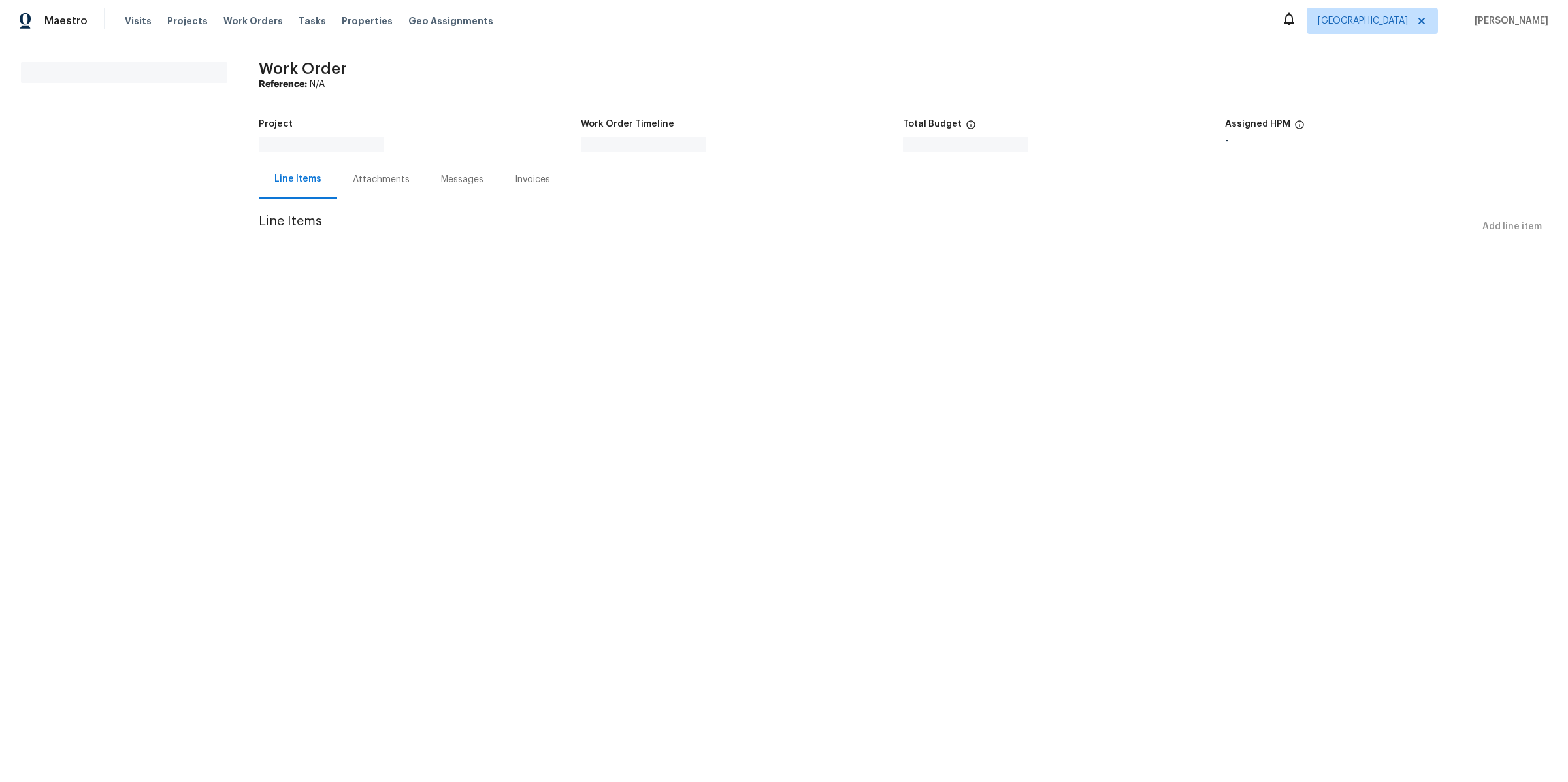 scroll, scrollTop: 0, scrollLeft: 0, axis: both 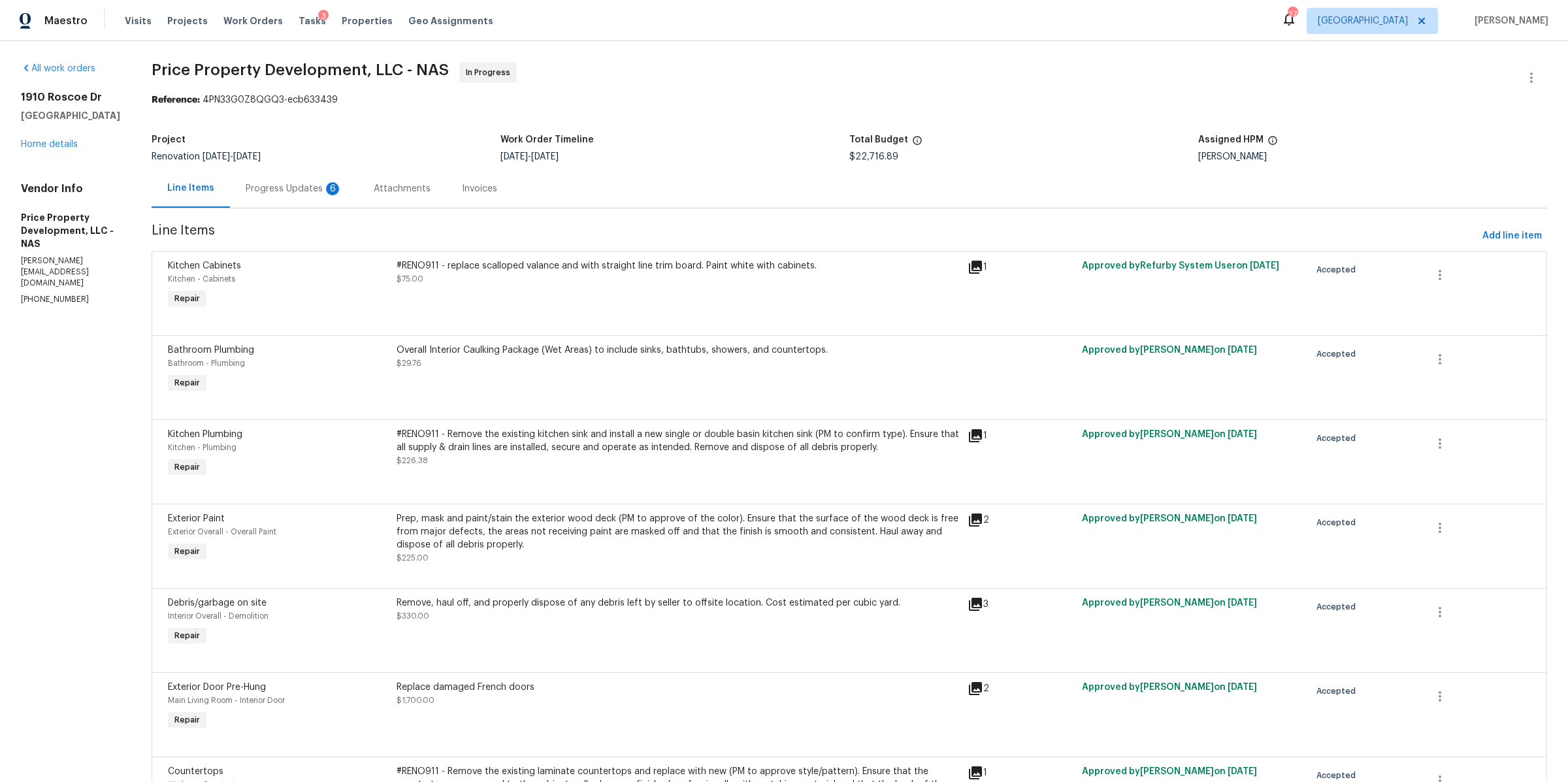 click on "Progress Updates 6" at bounding box center (294, 189) 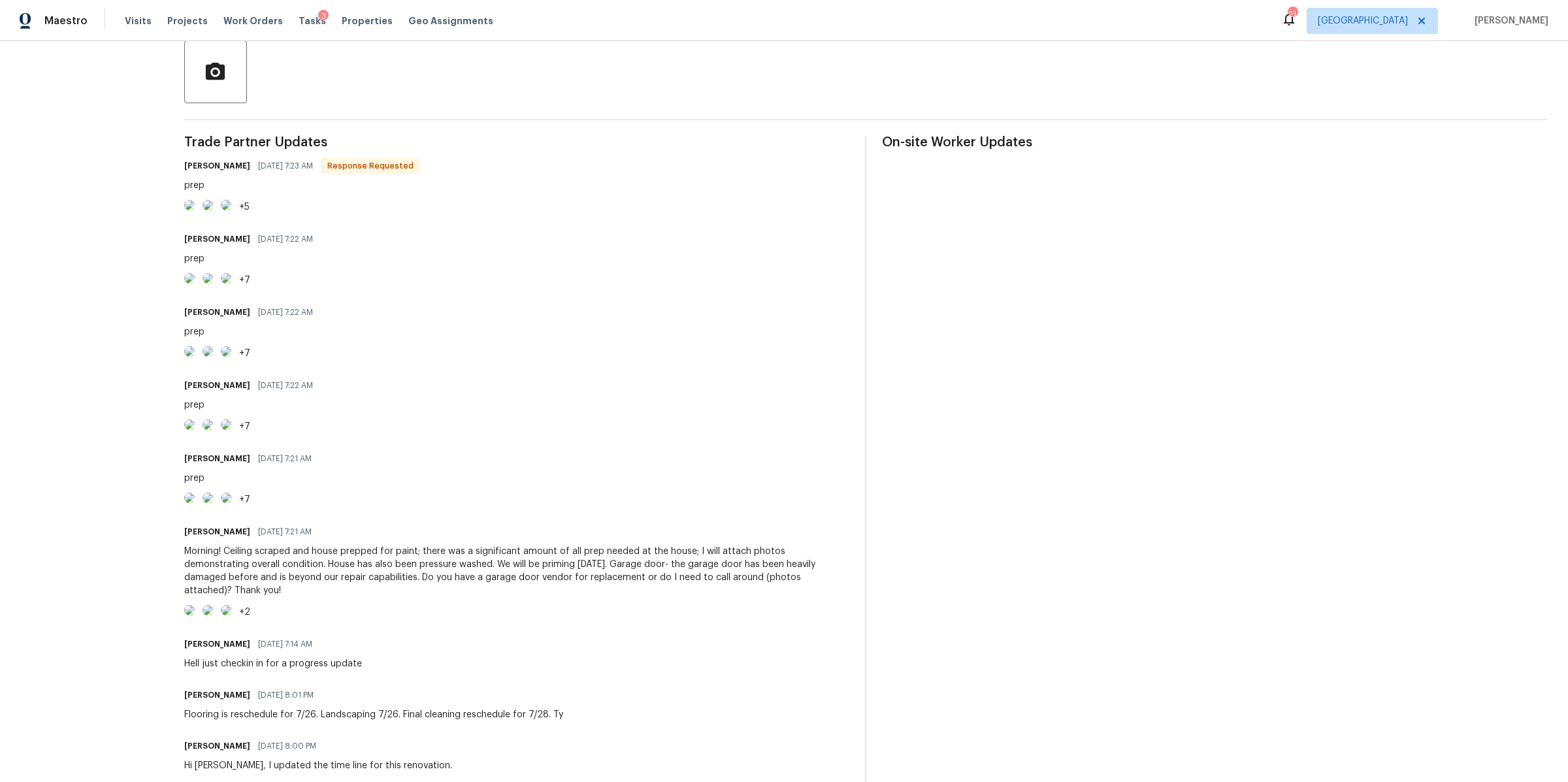 scroll, scrollTop: 310, scrollLeft: 0, axis: vertical 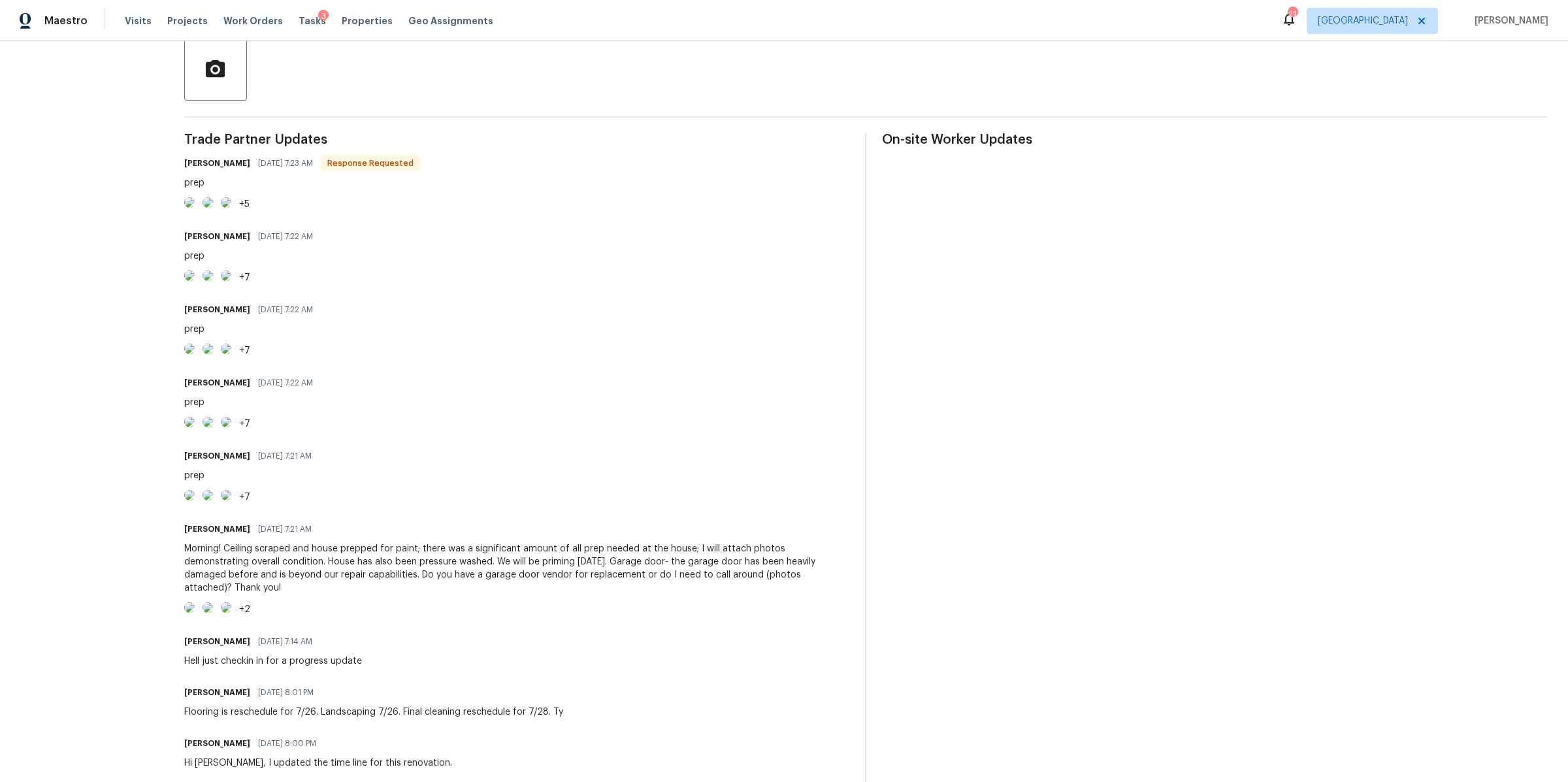 click at bounding box center [189, 349] 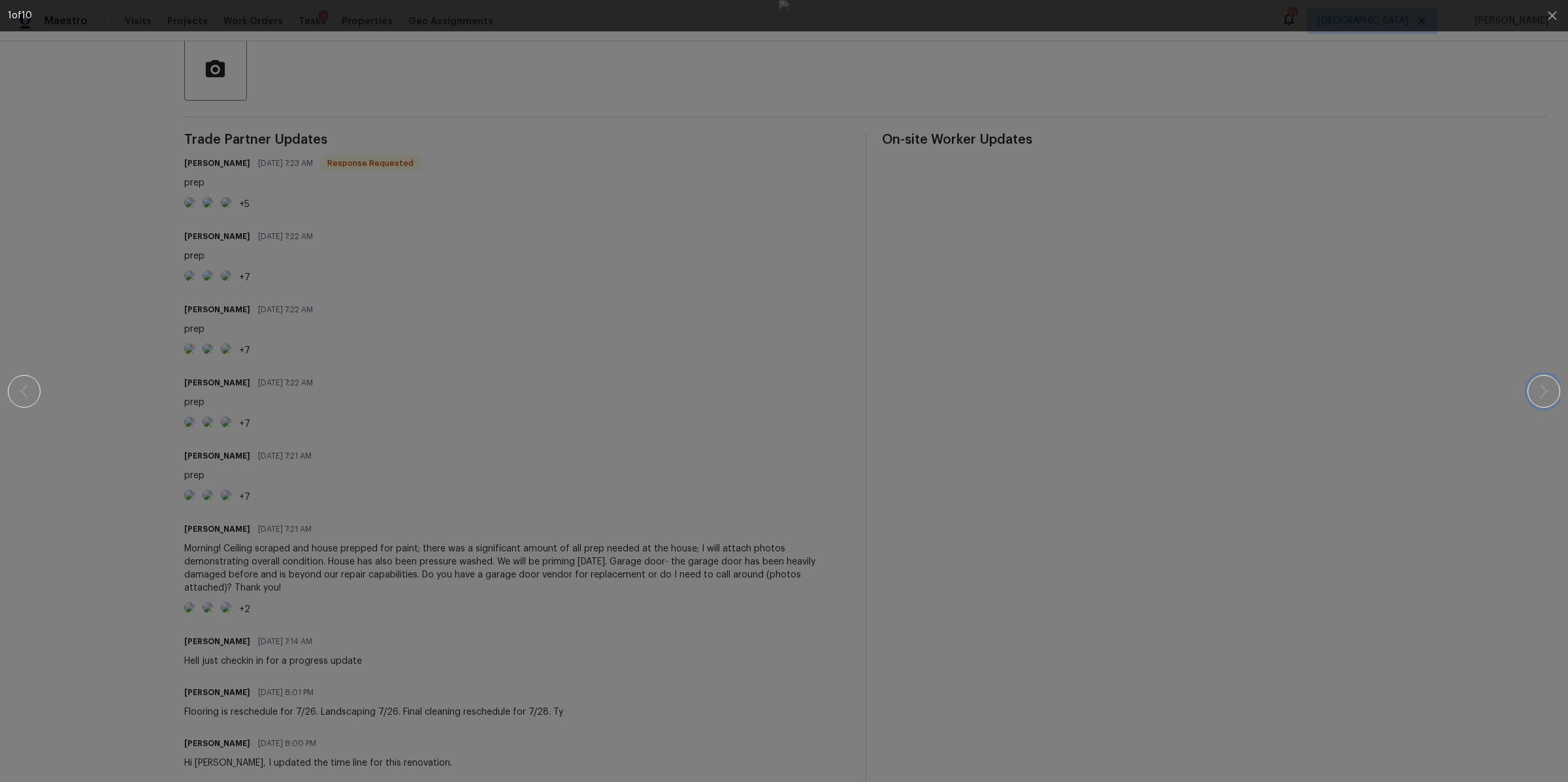 click 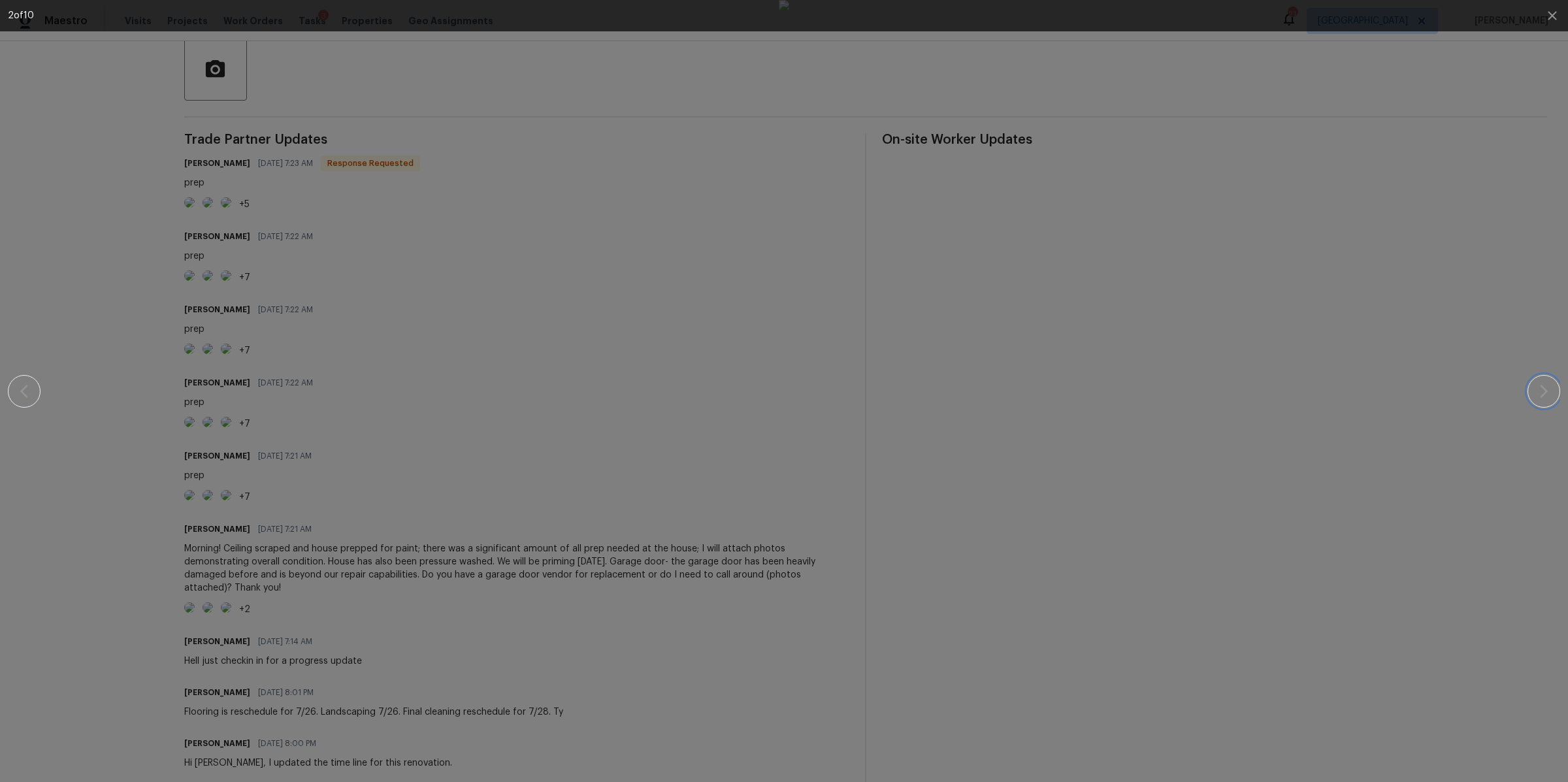 click 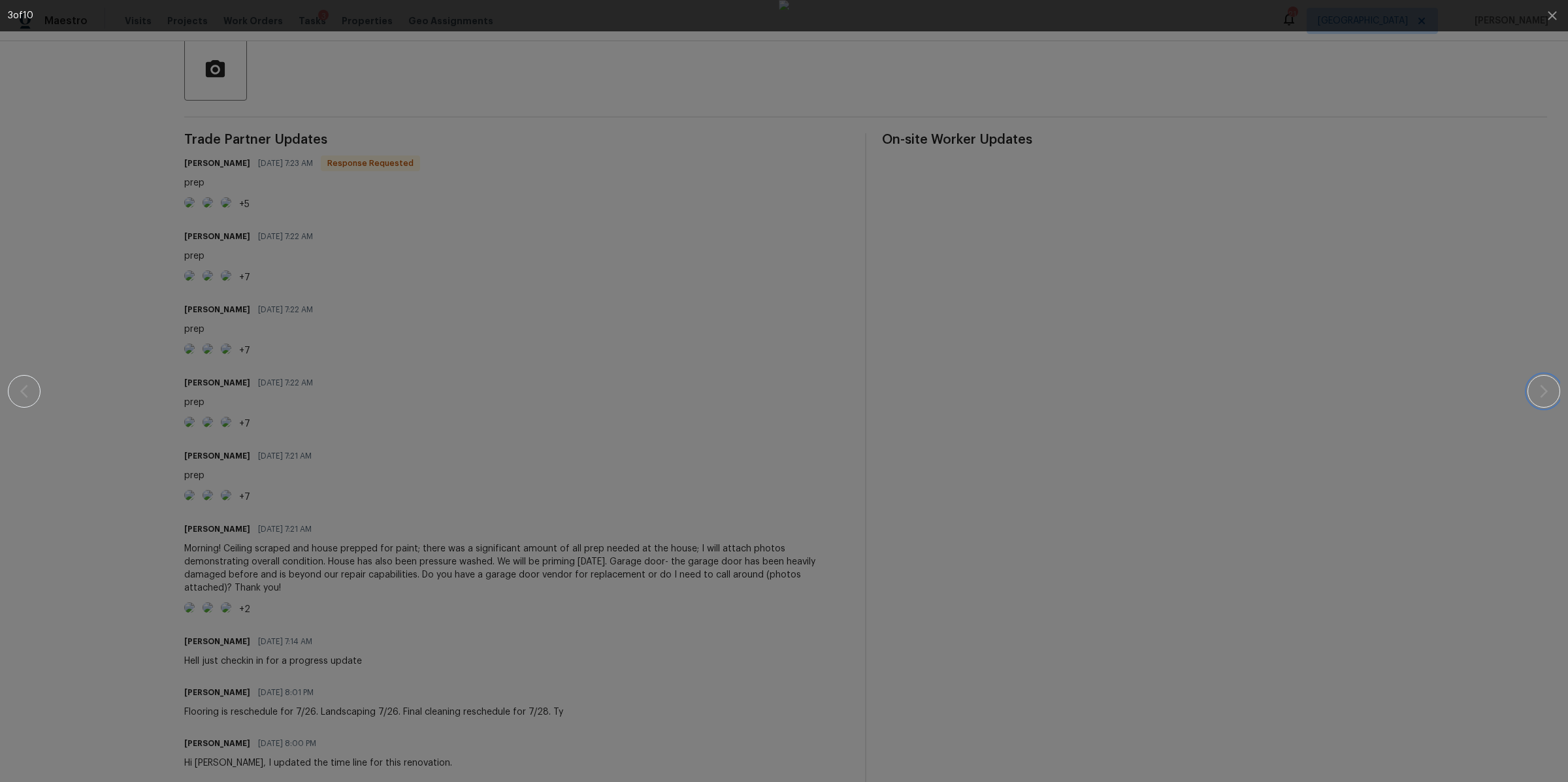 click 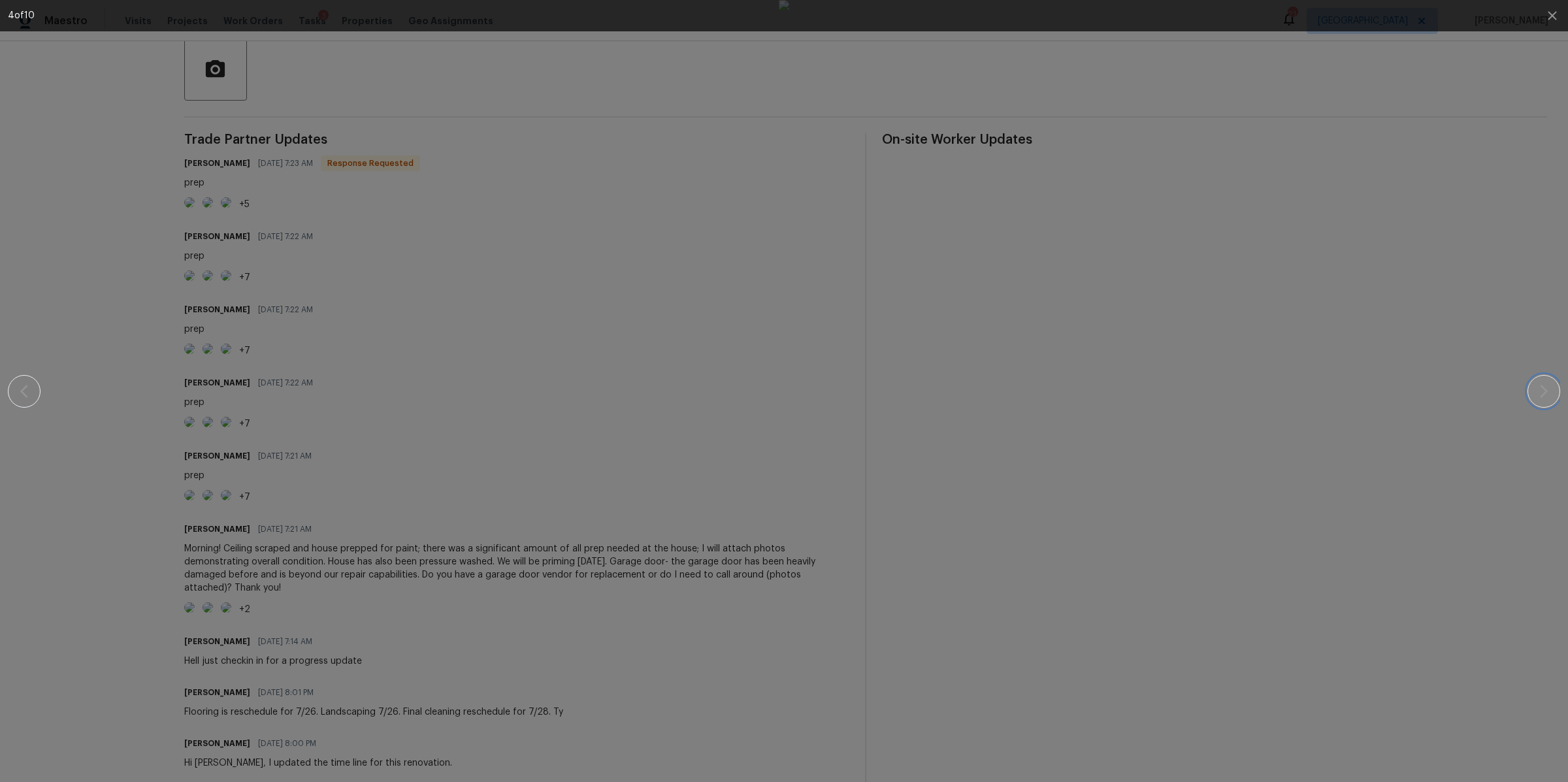 click 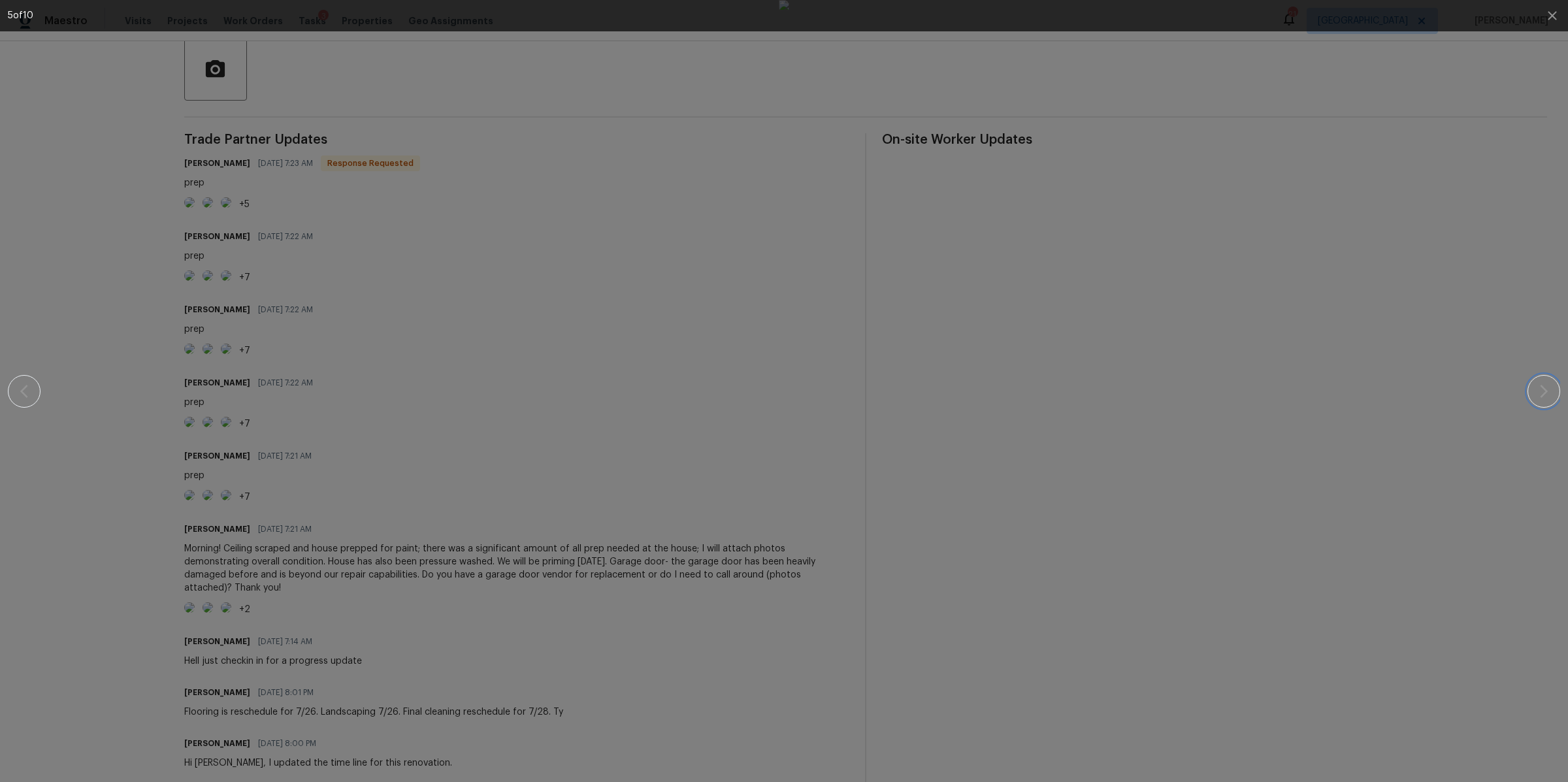 click 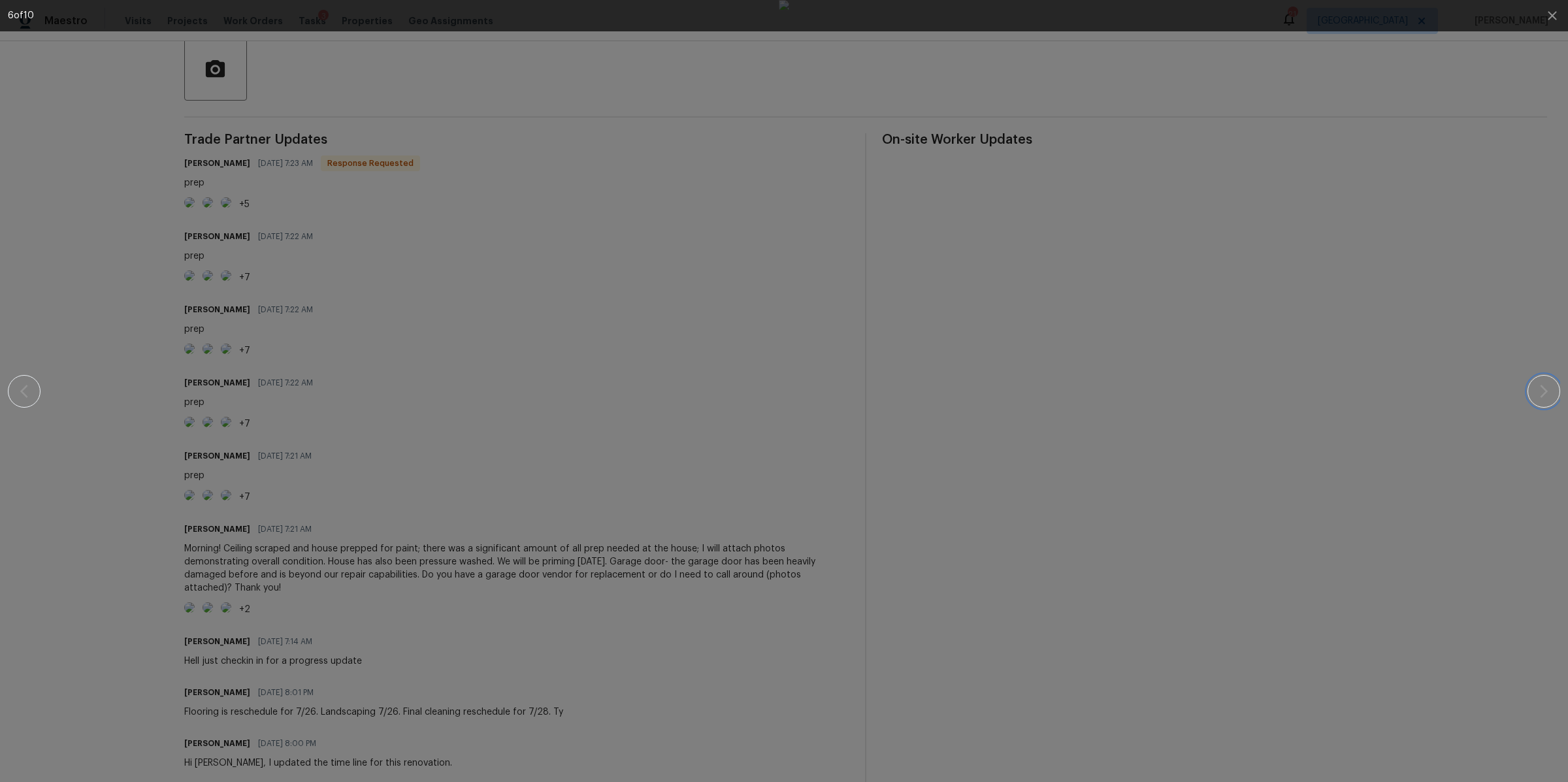 click 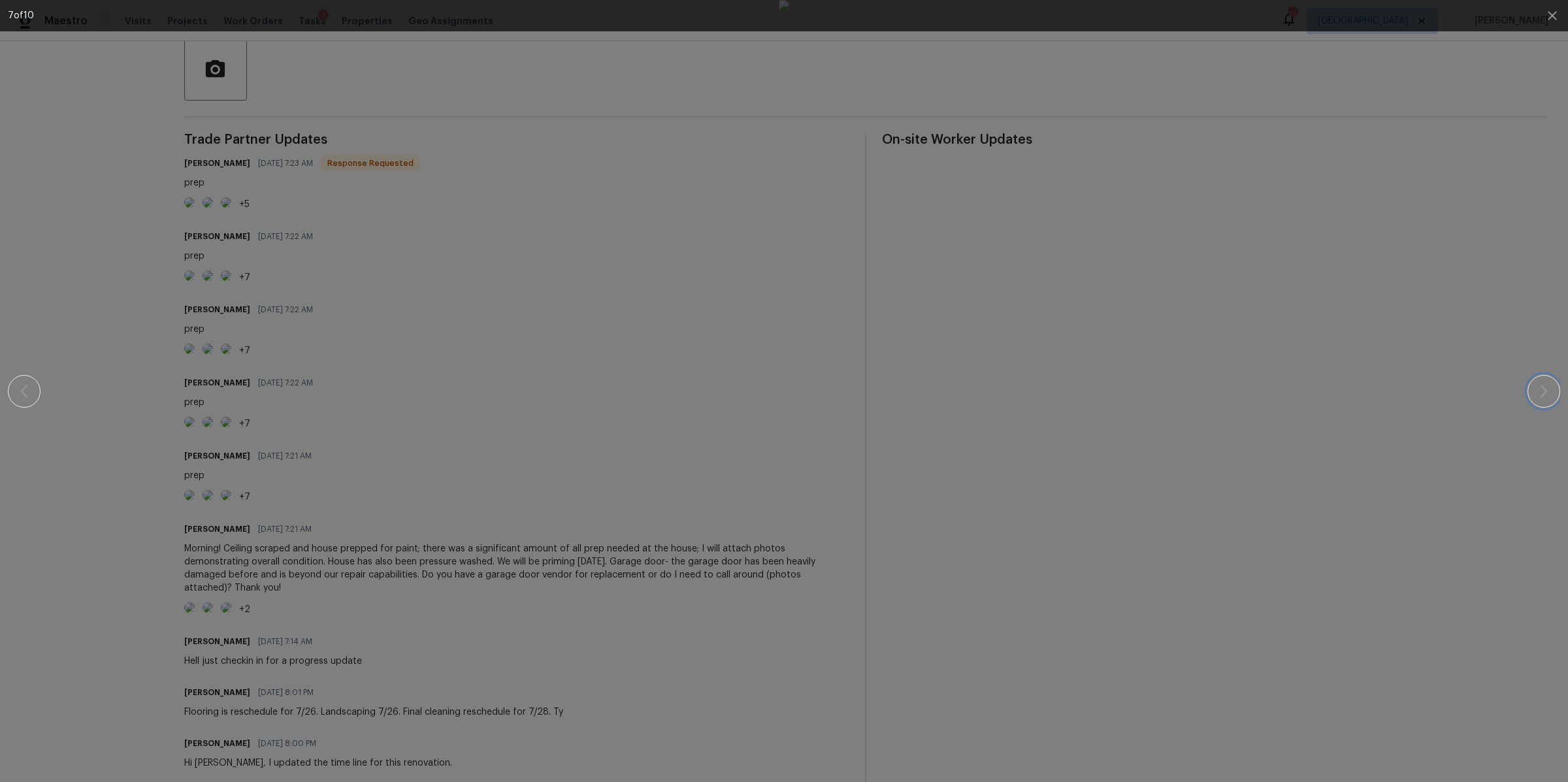 click 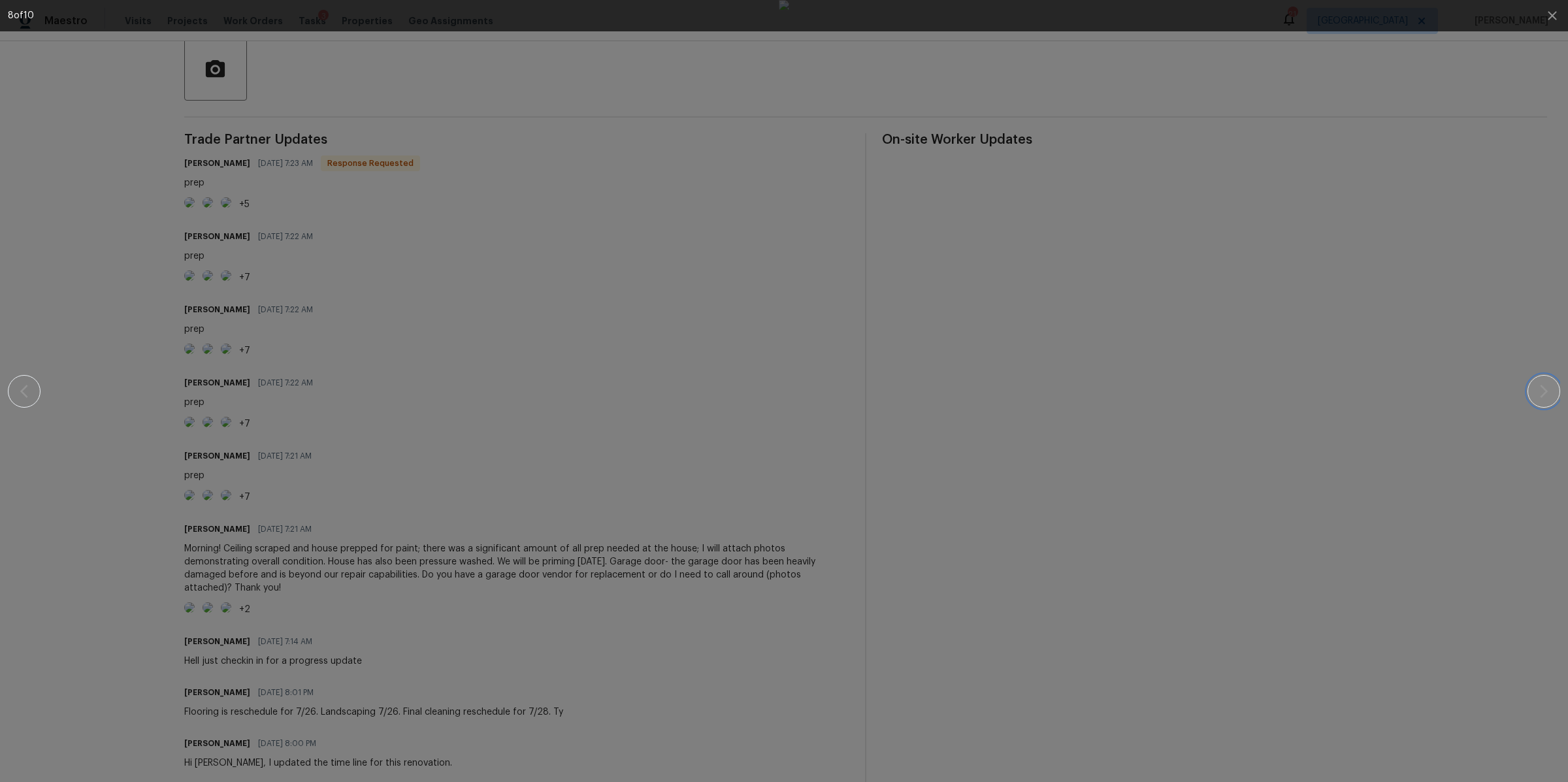 click 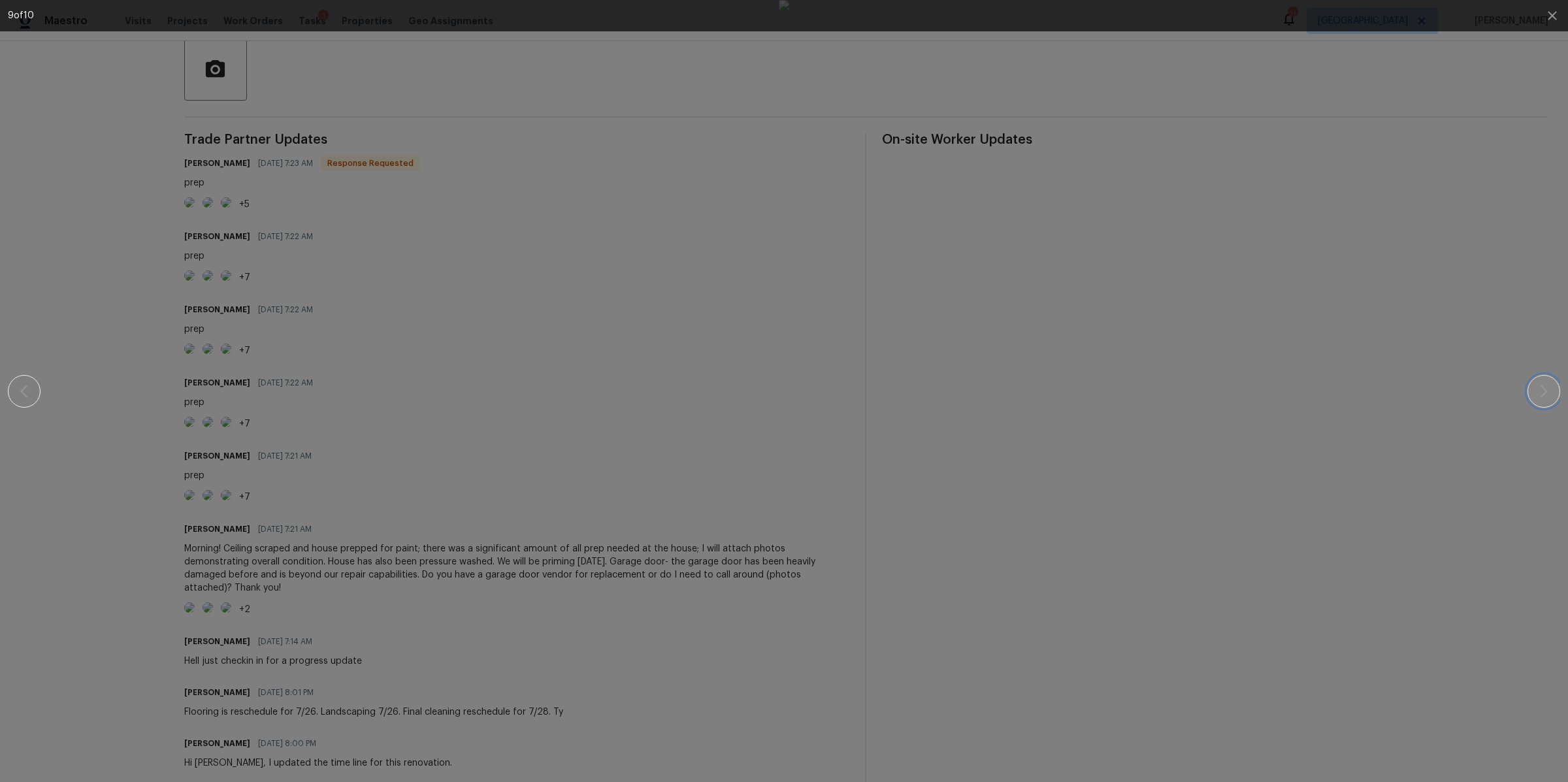 click 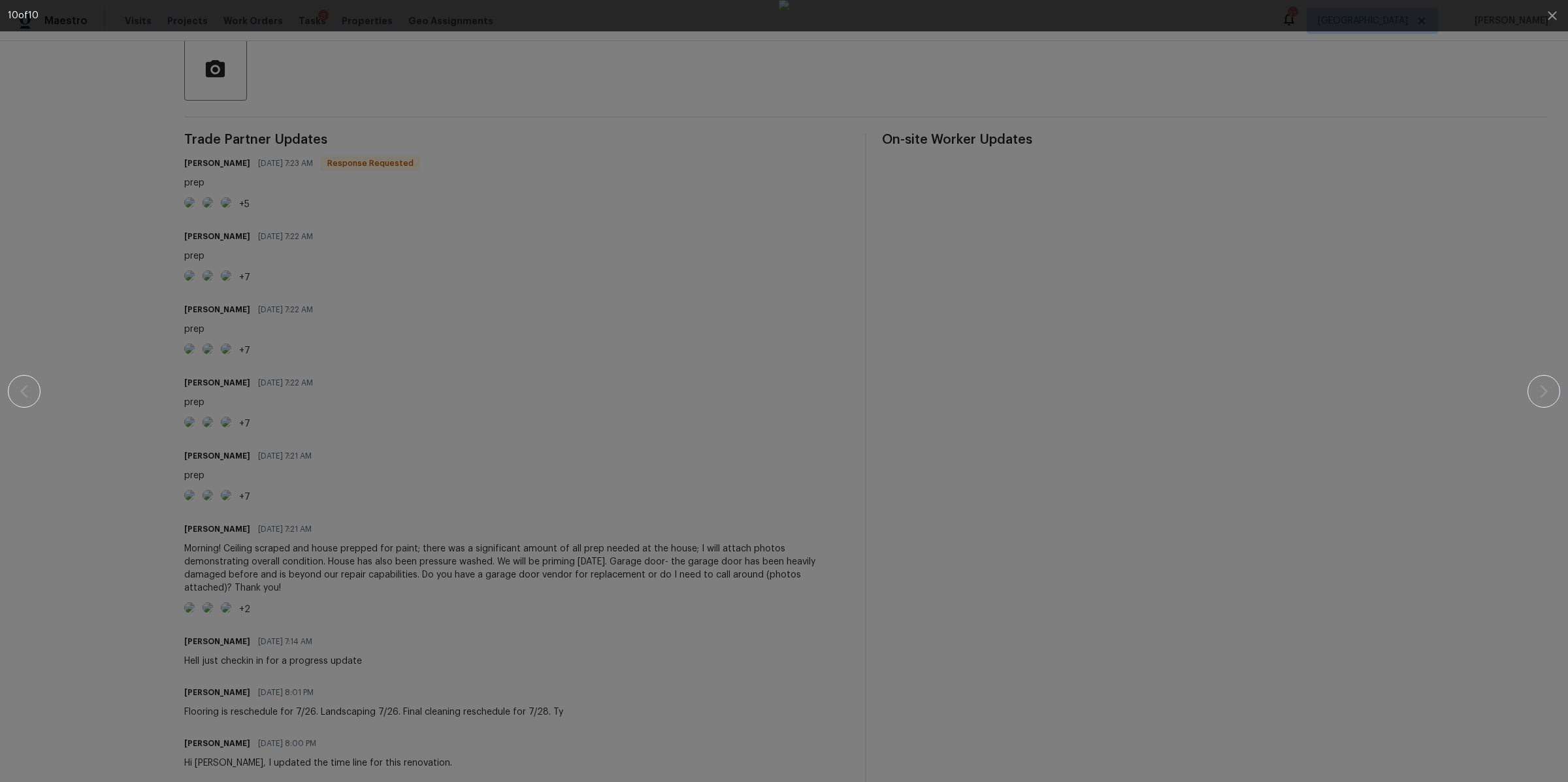 click at bounding box center [784, 391] 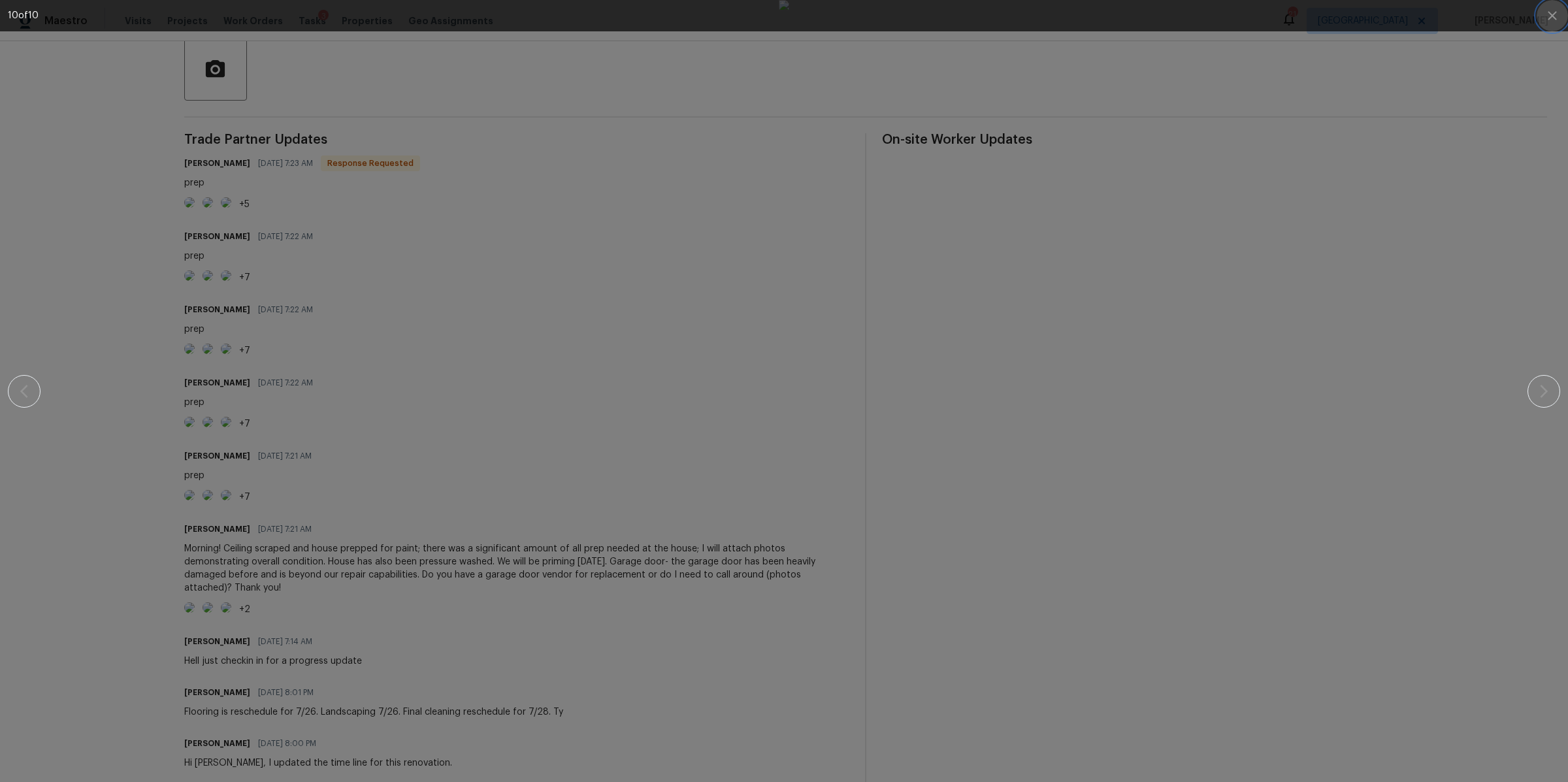 click 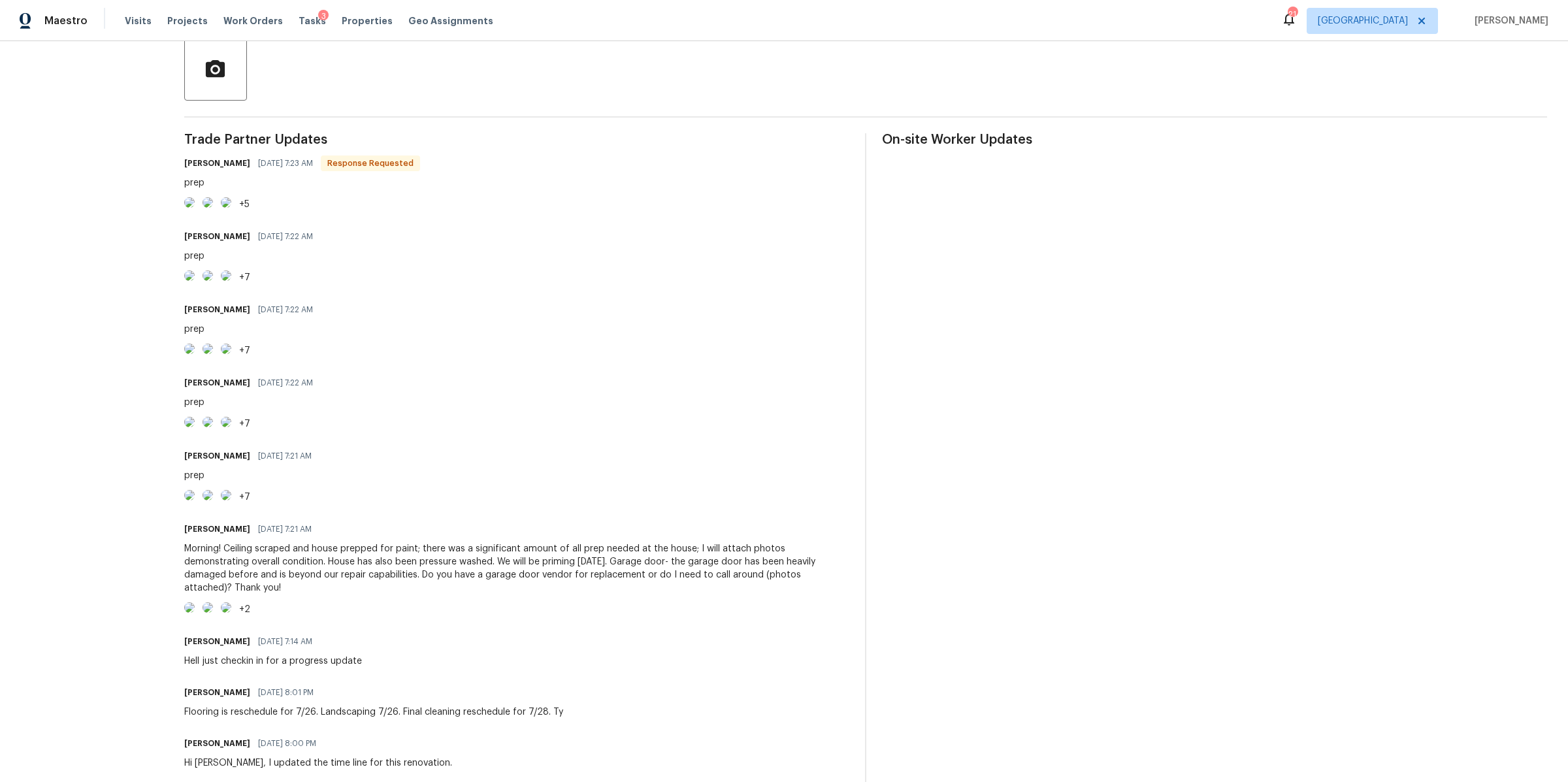 scroll, scrollTop: 0, scrollLeft: 0, axis: both 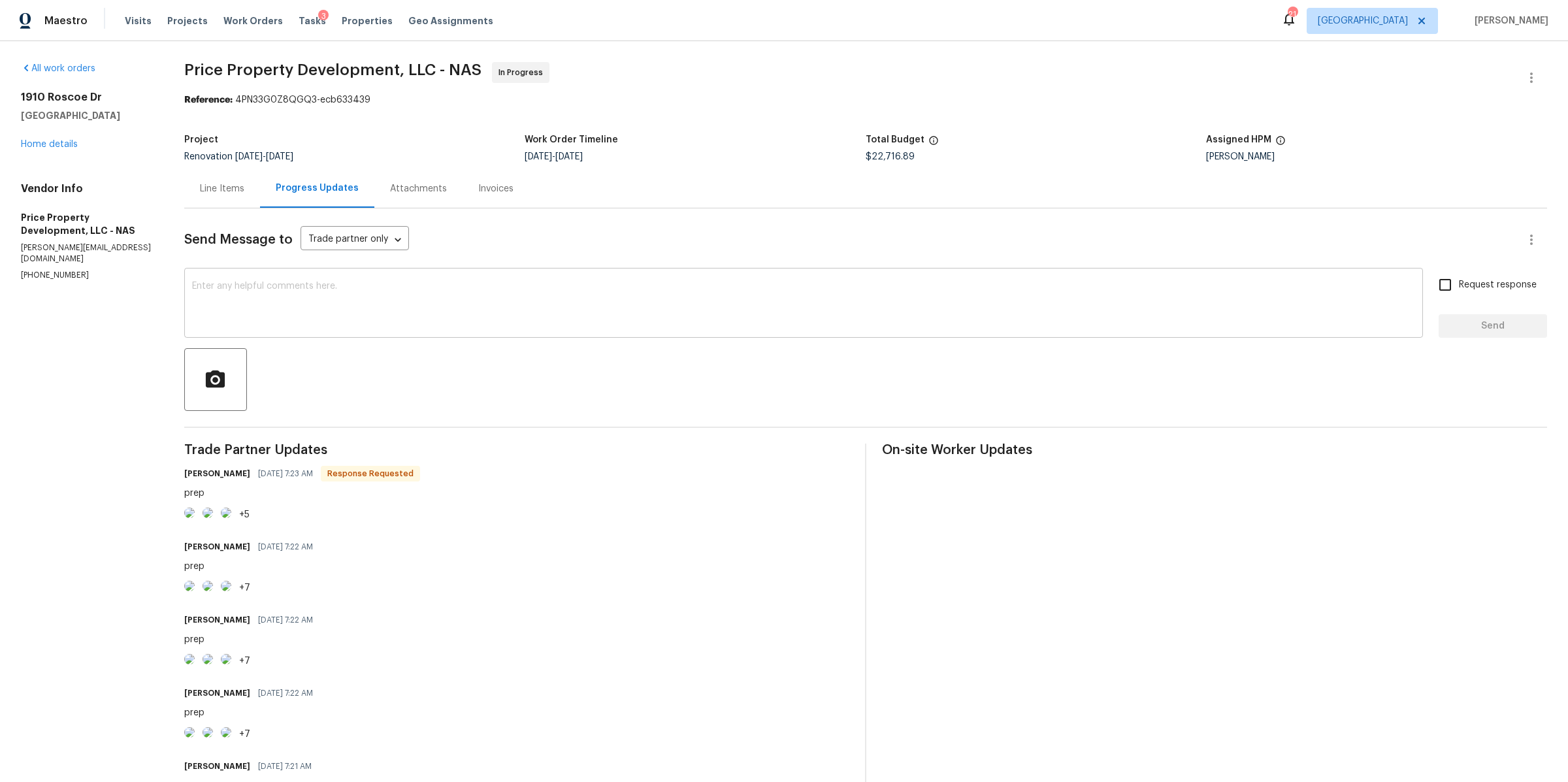 click at bounding box center (804, 304) 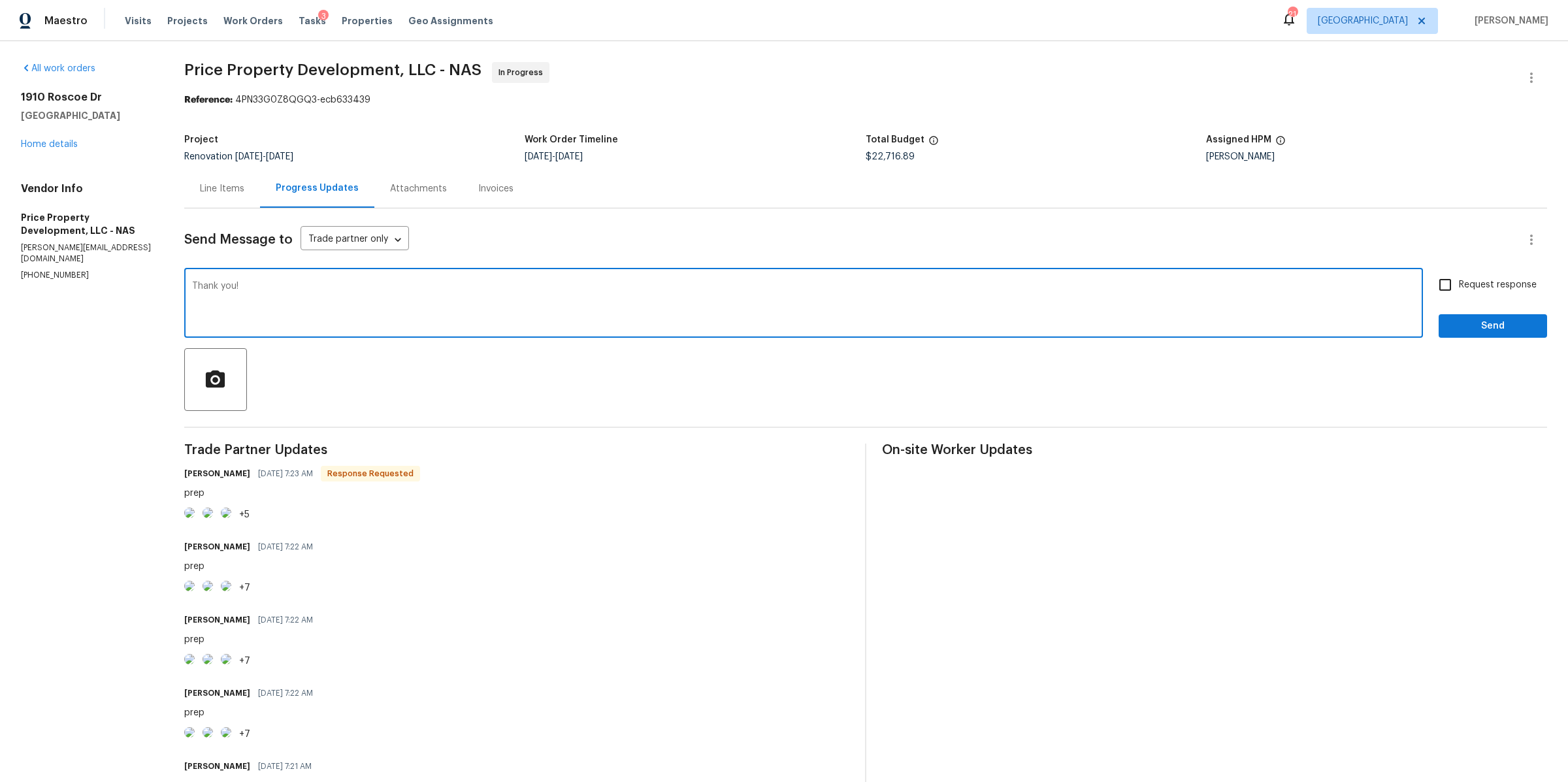 type on "Thank you!" 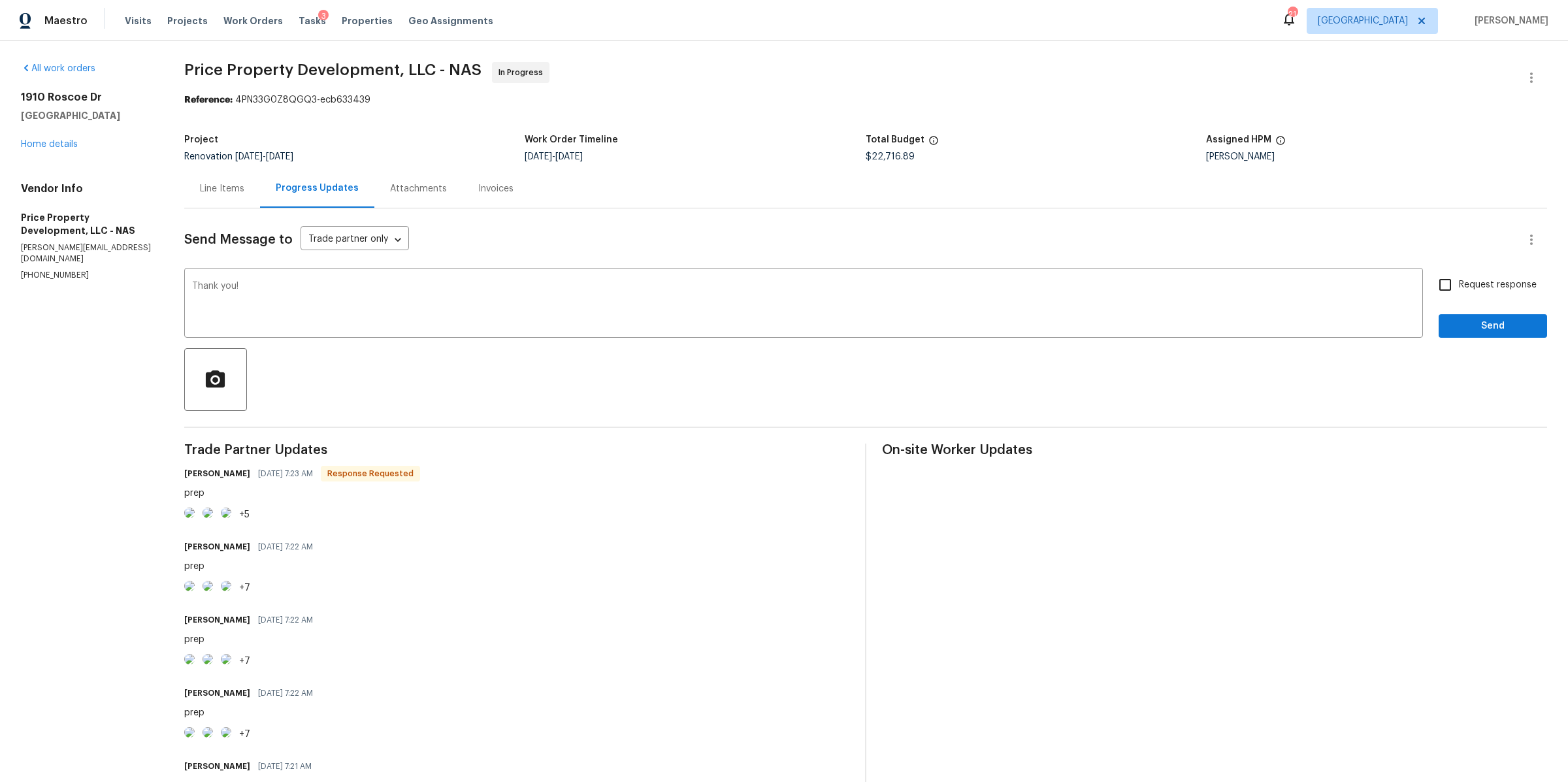 click on "Request response" at bounding box center [1484, 285] 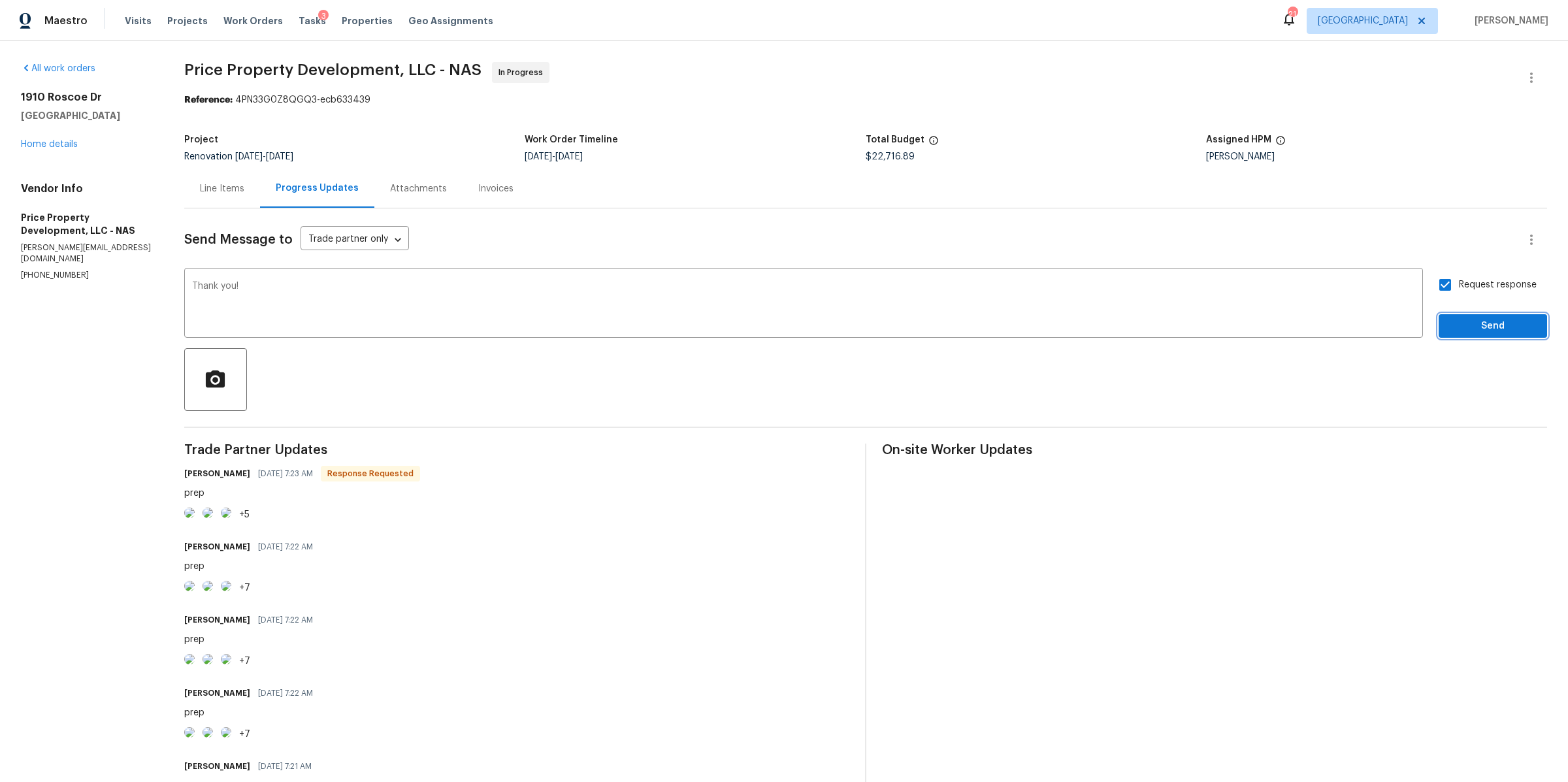 click on "Send" at bounding box center [1493, 326] 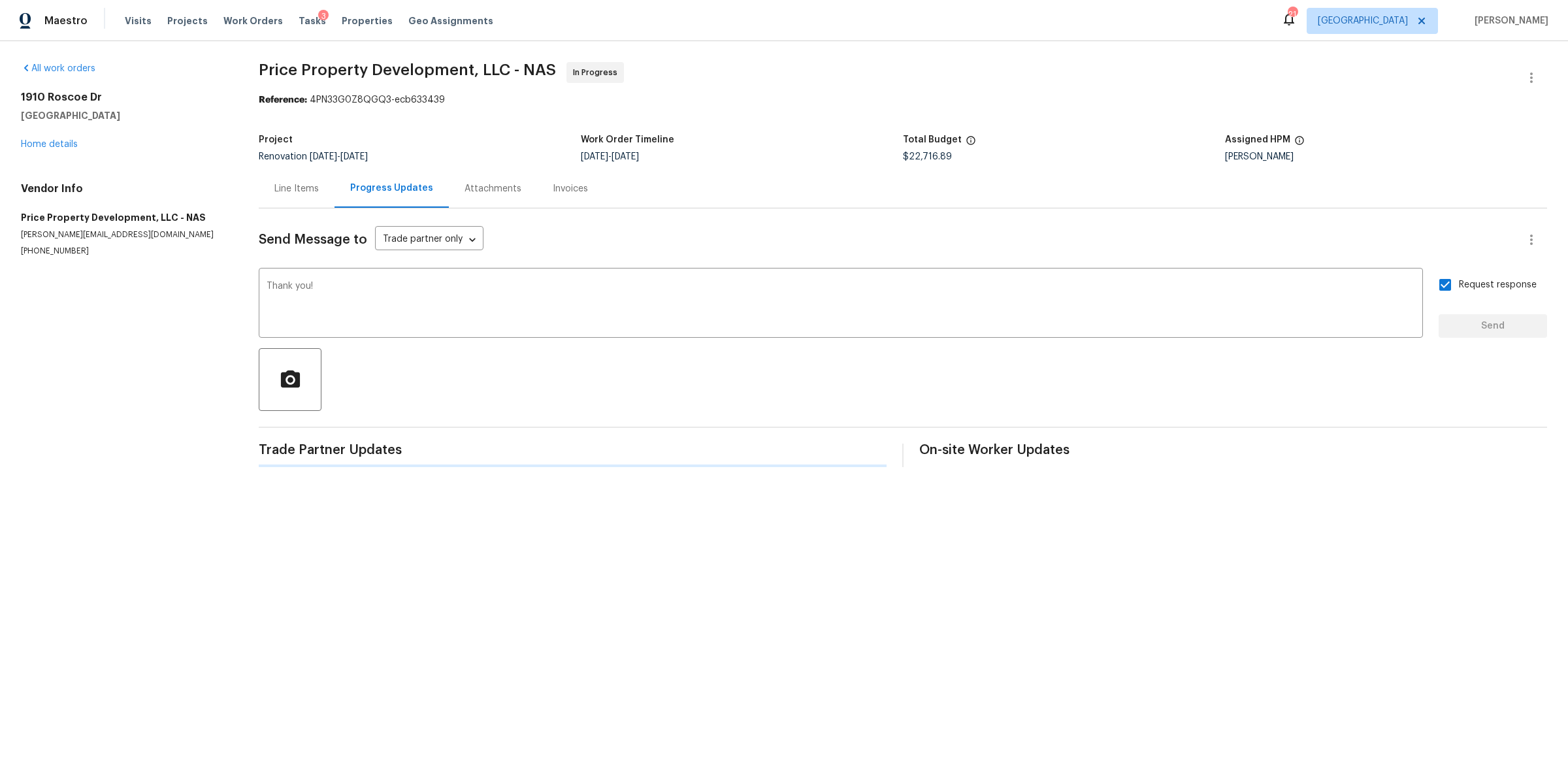 type 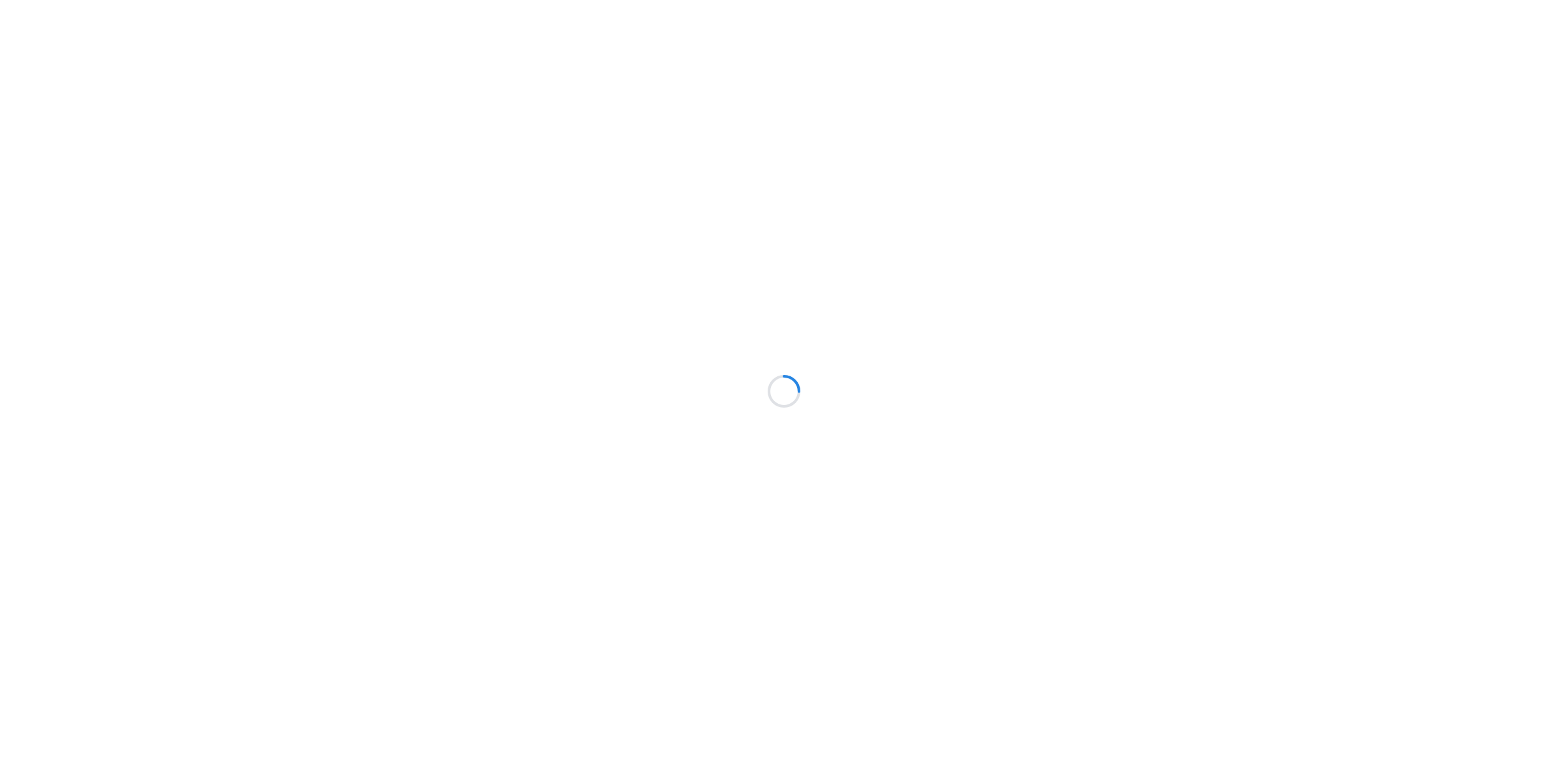 scroll, scrollTop: 0, scrollLeft: 0, axis: both 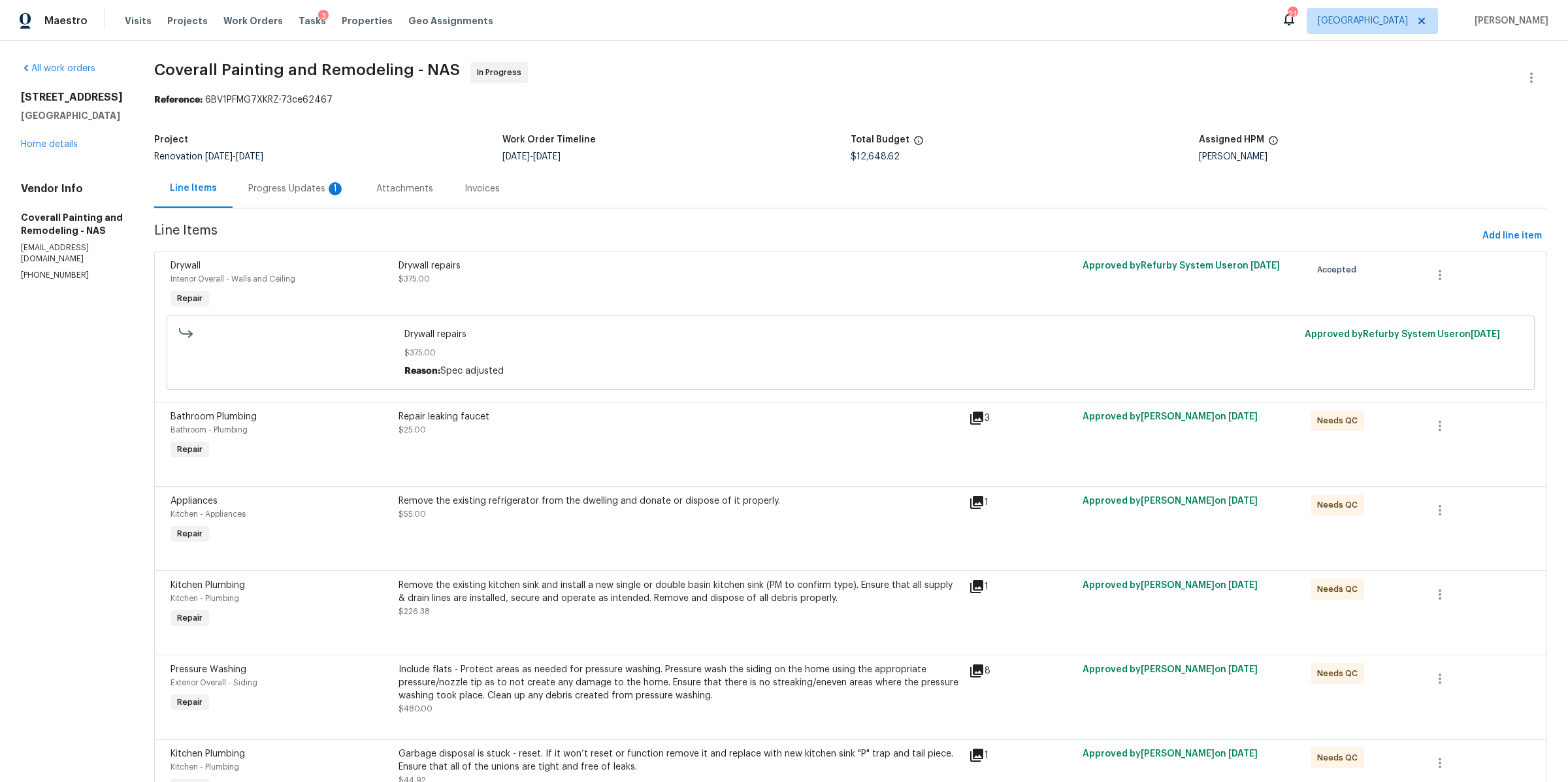 click on "Progress Updates 1" at bounding box center (297, 189) 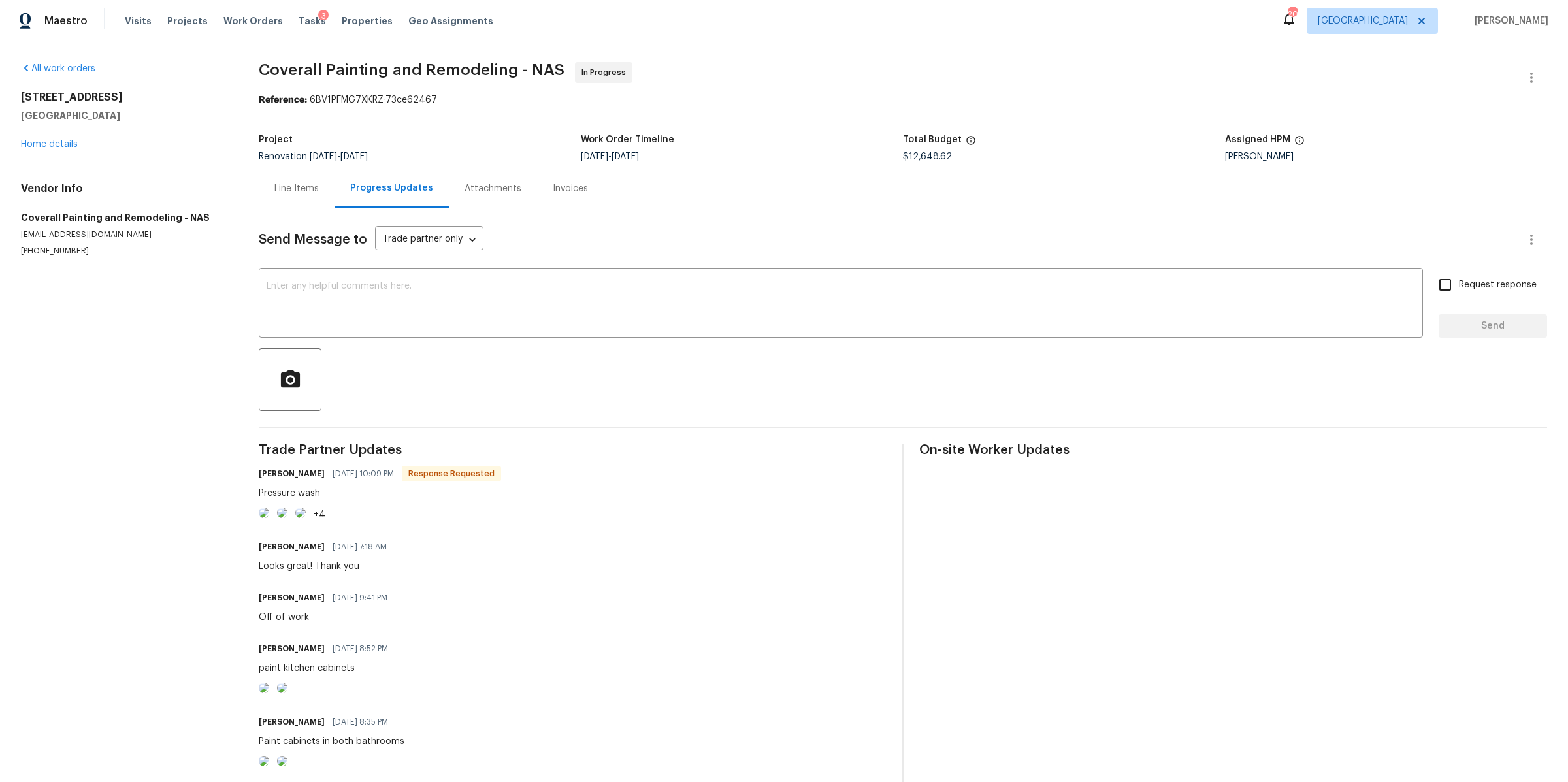 click at bounding box center [264, 513] 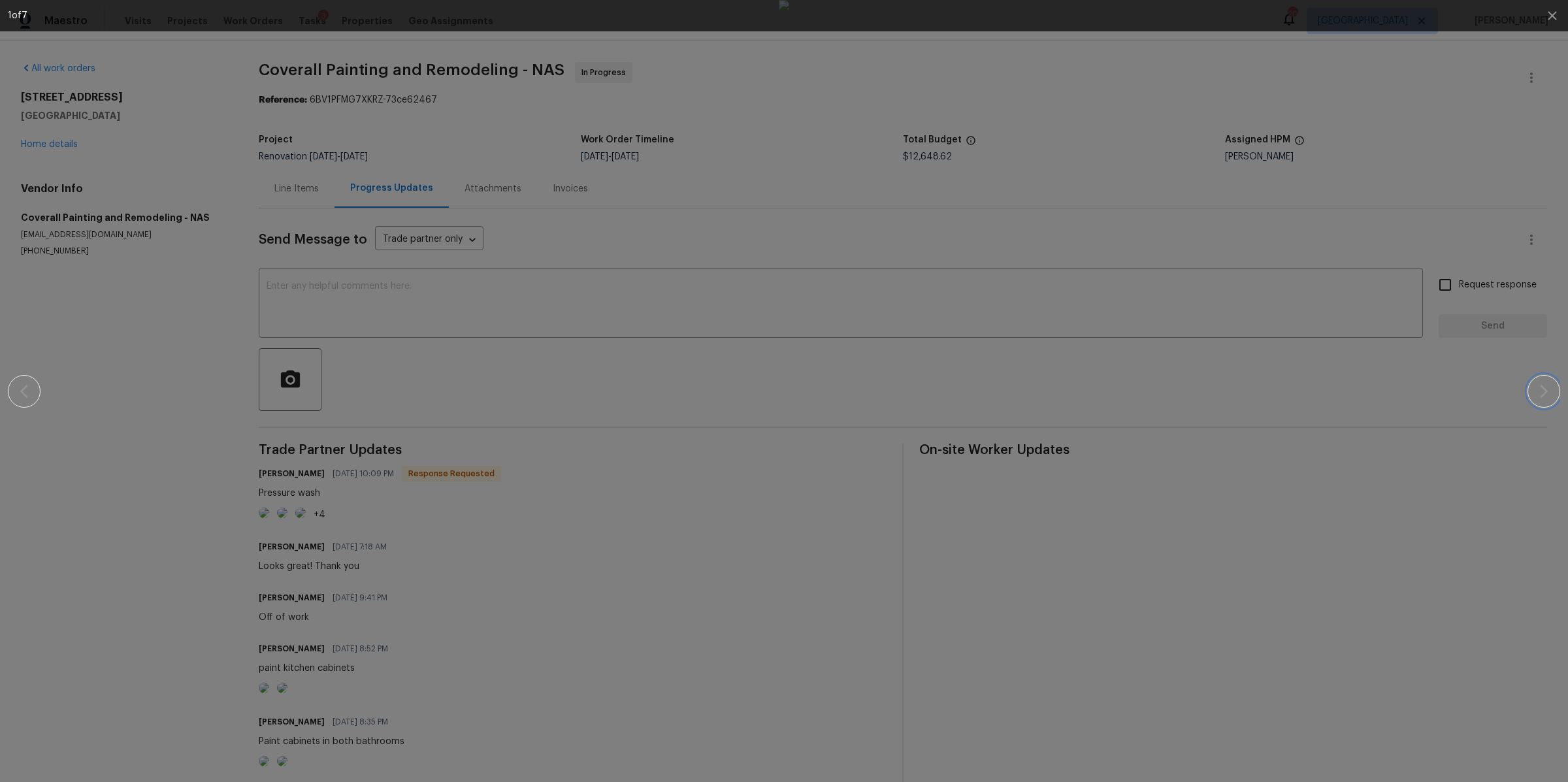 click 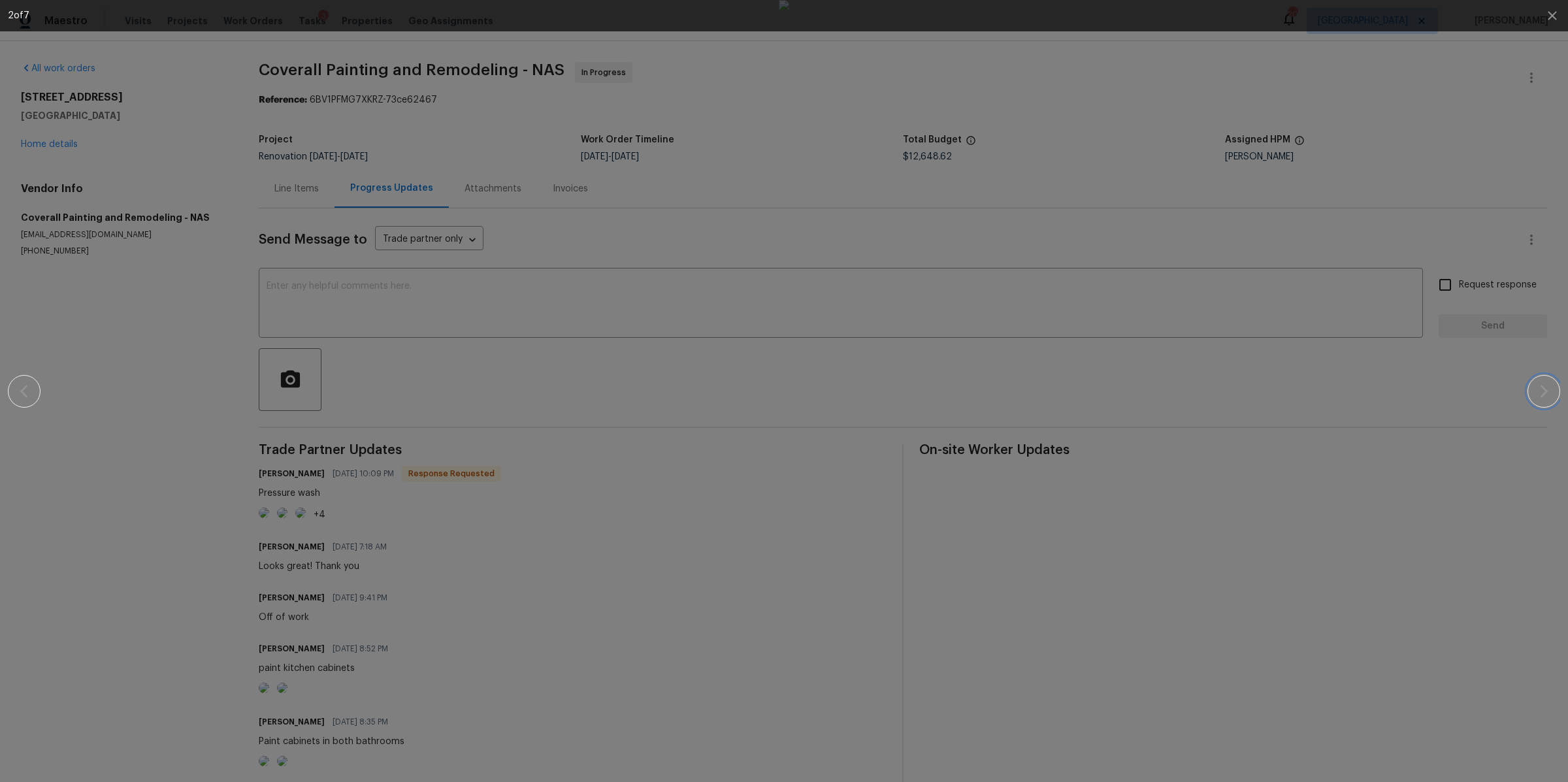 click 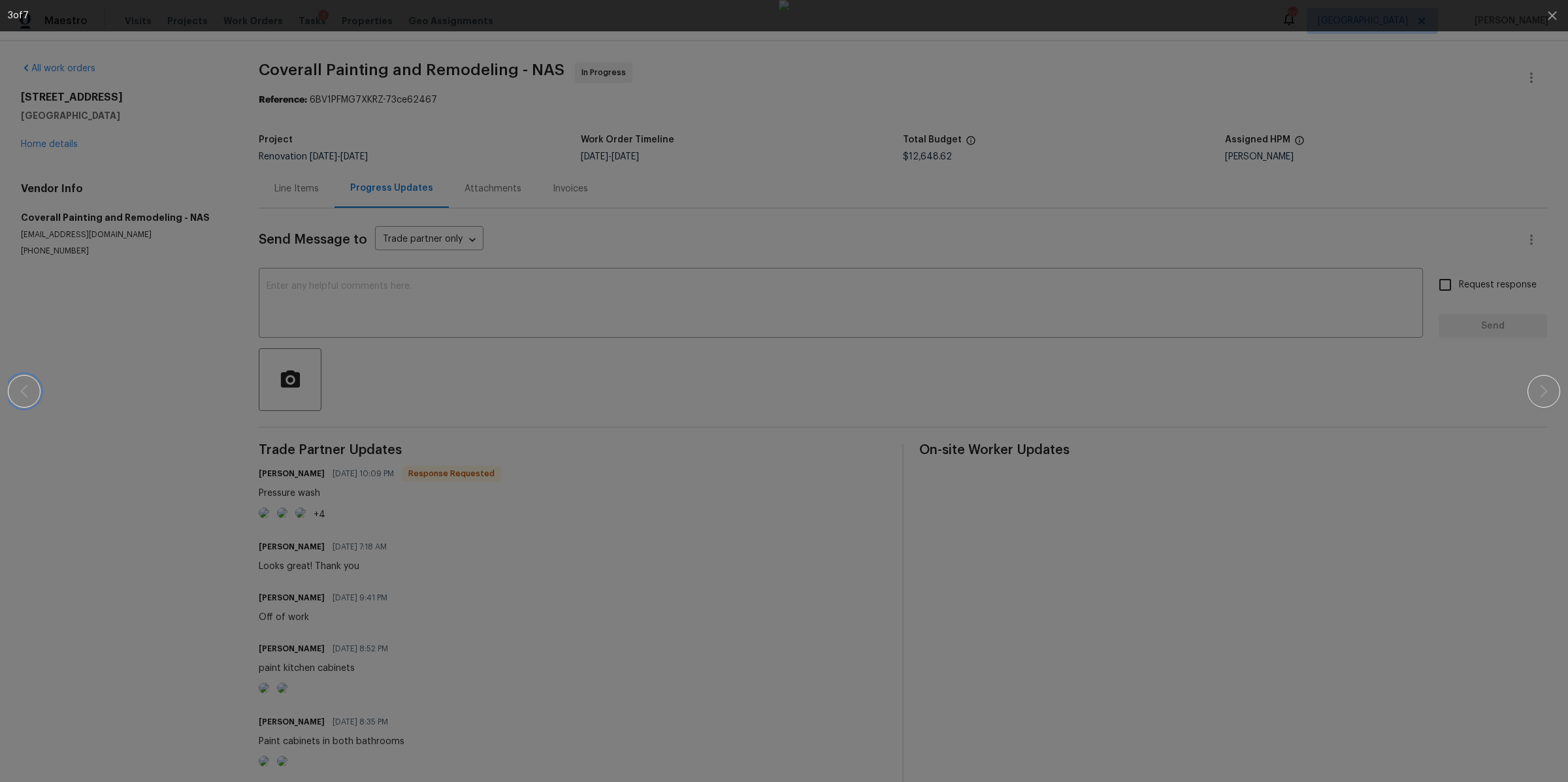 click 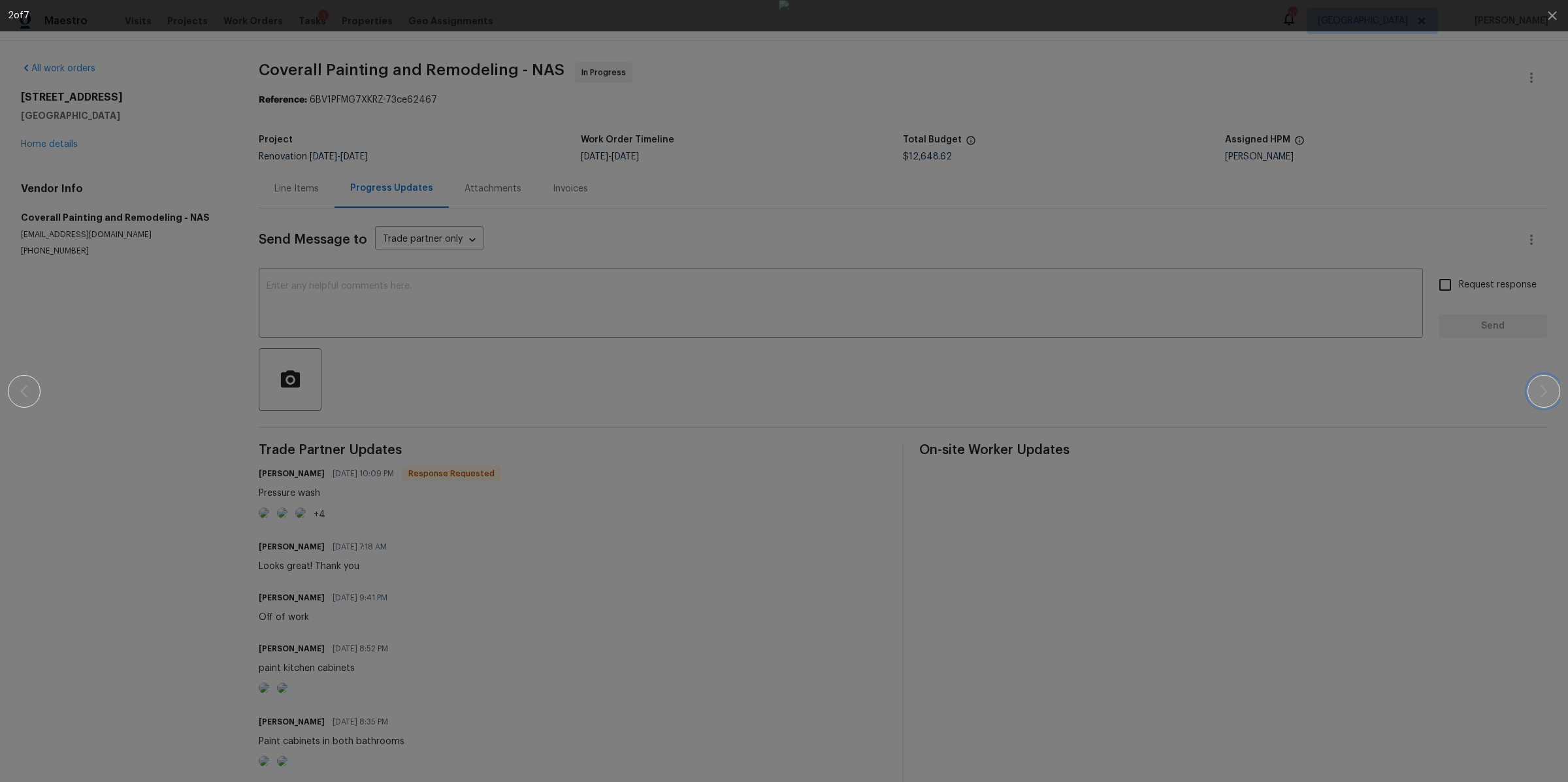 click 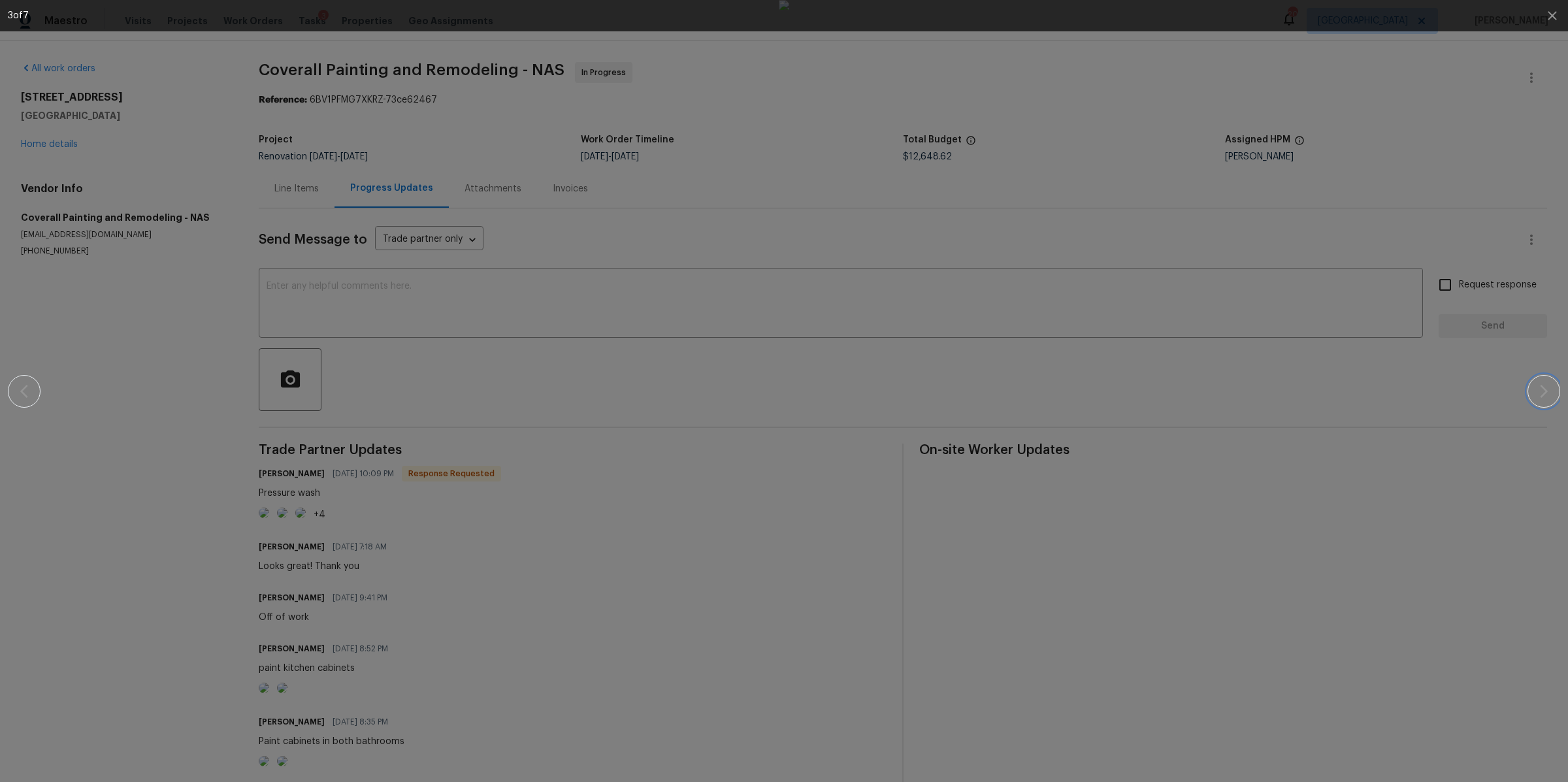 click 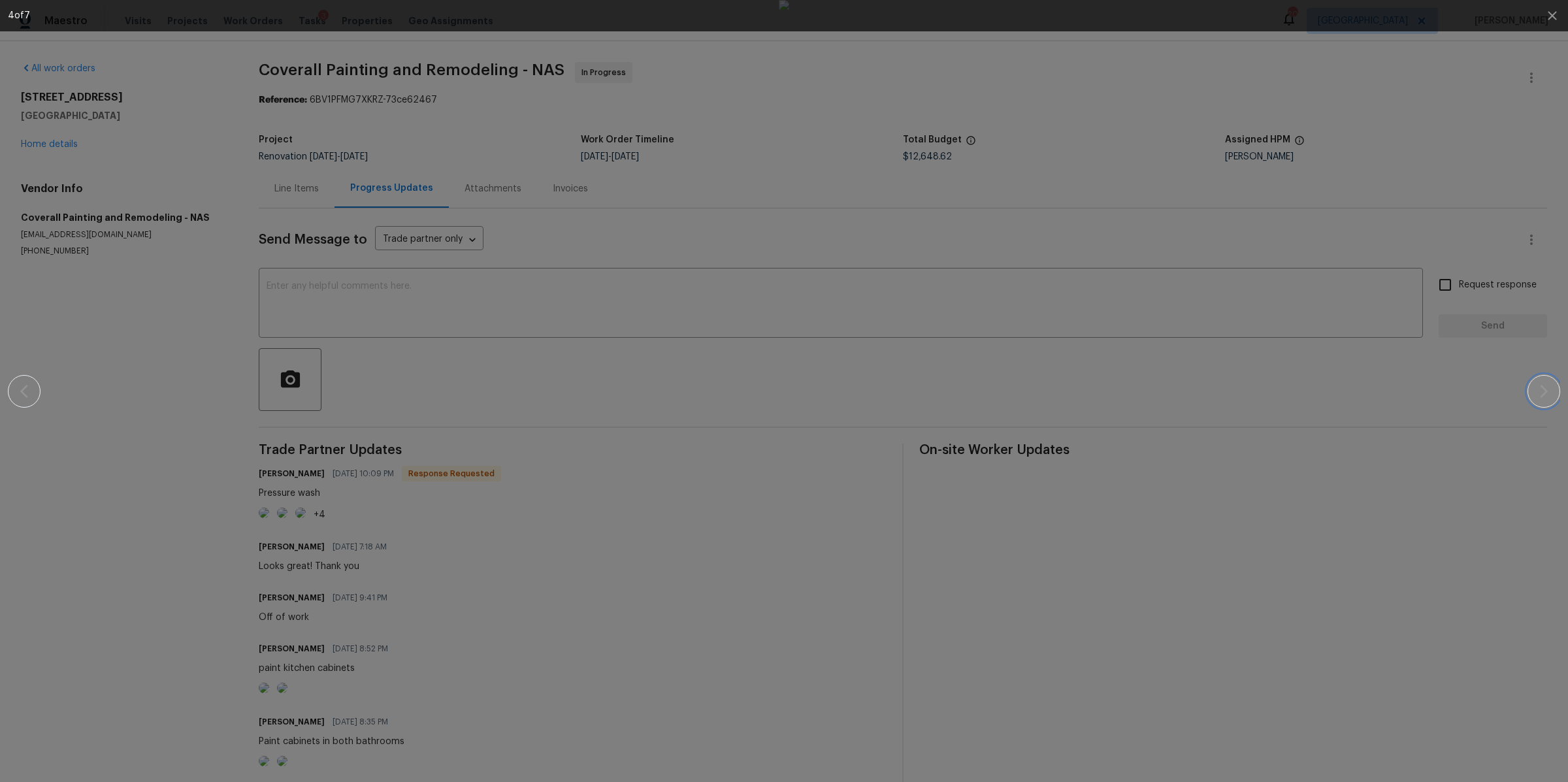 click 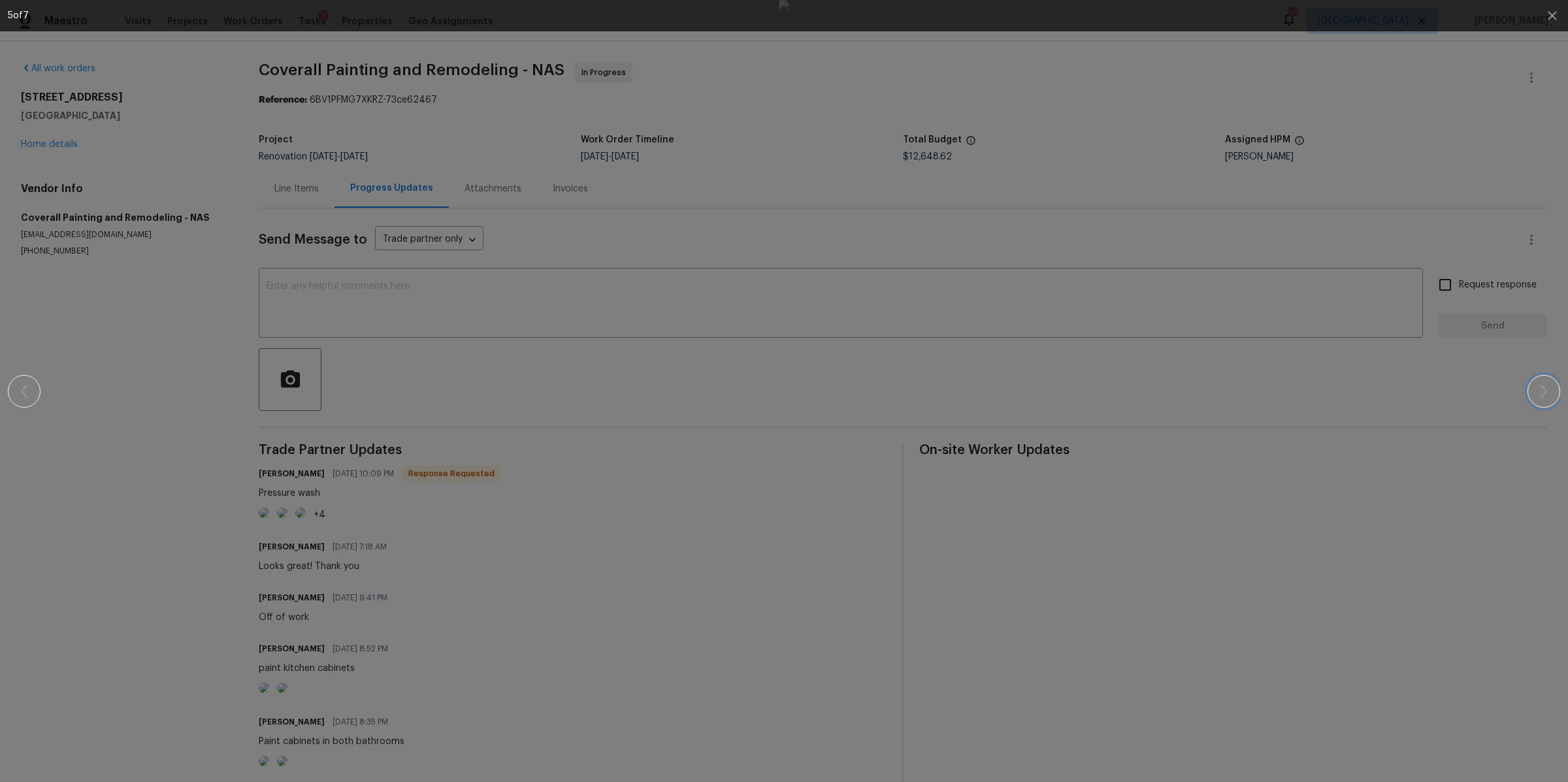 click 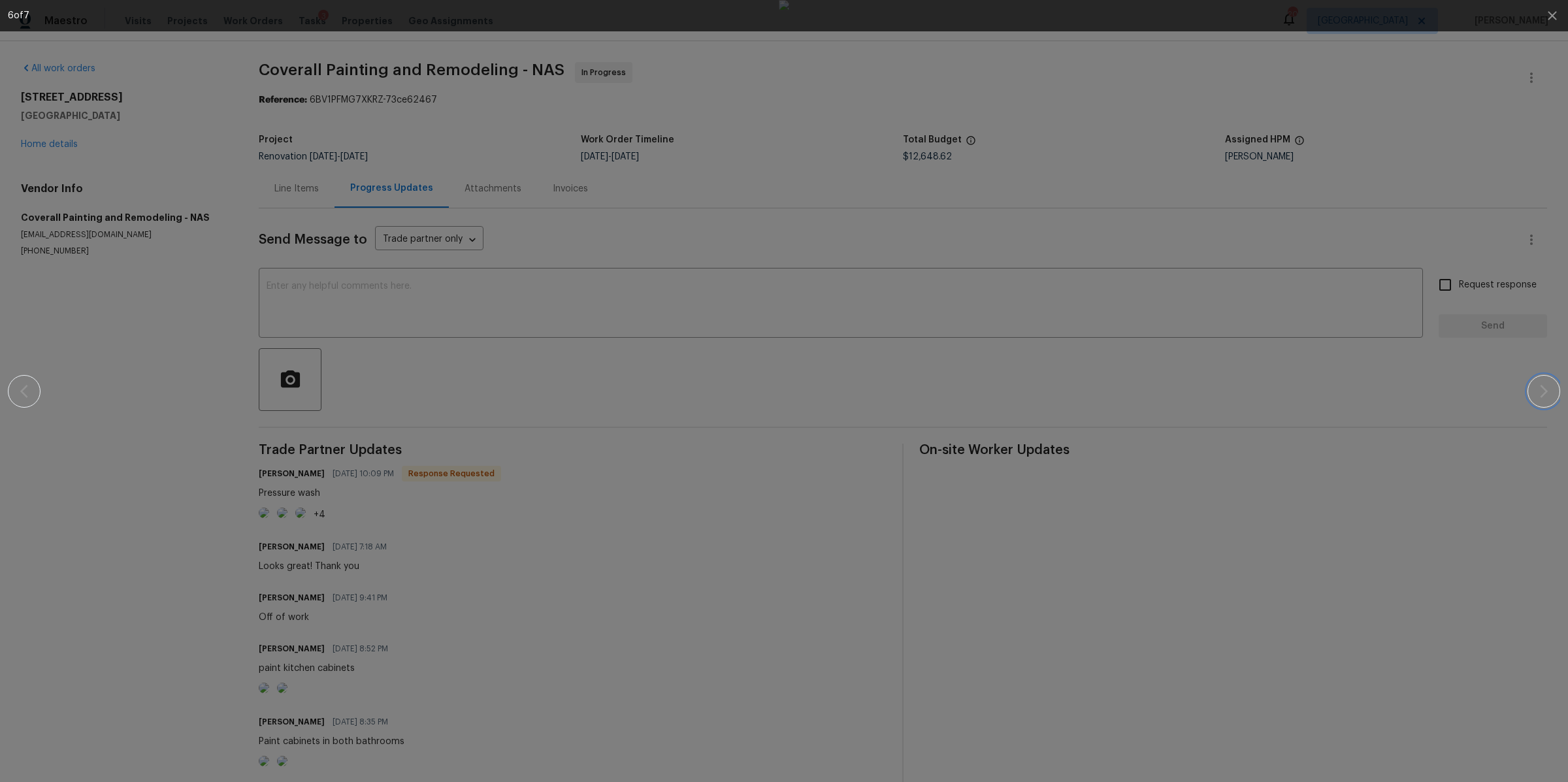 click 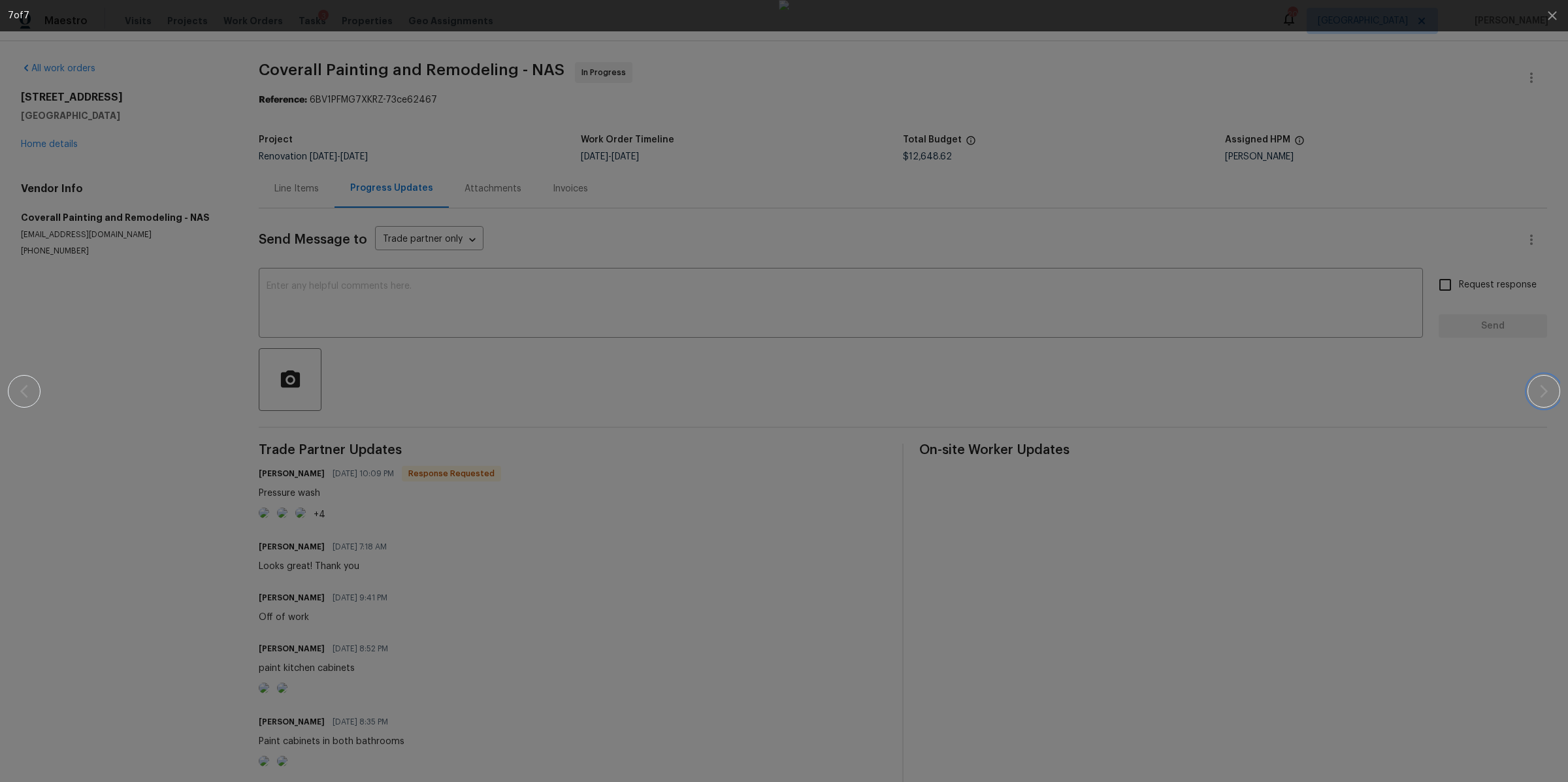 click 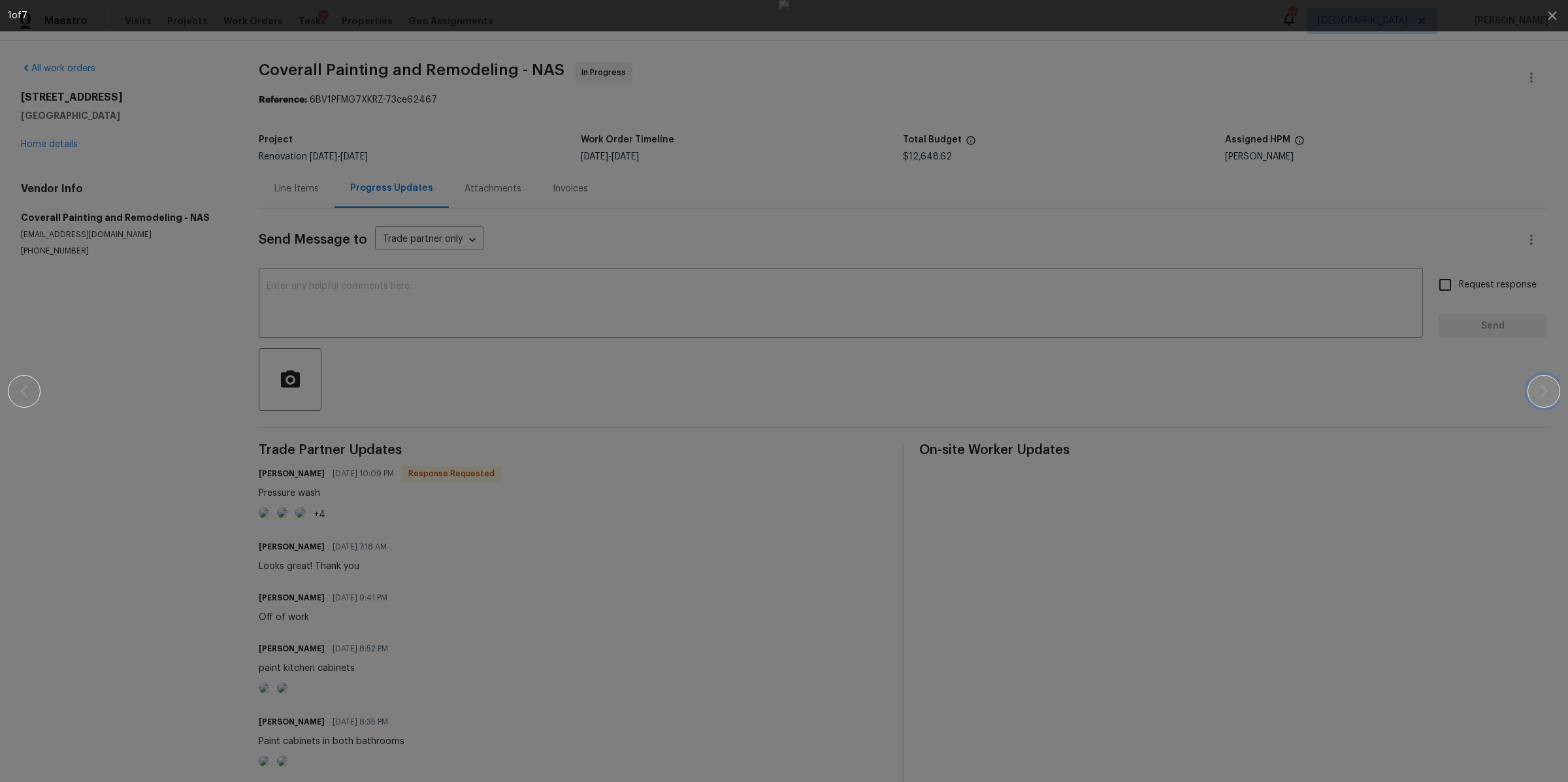click 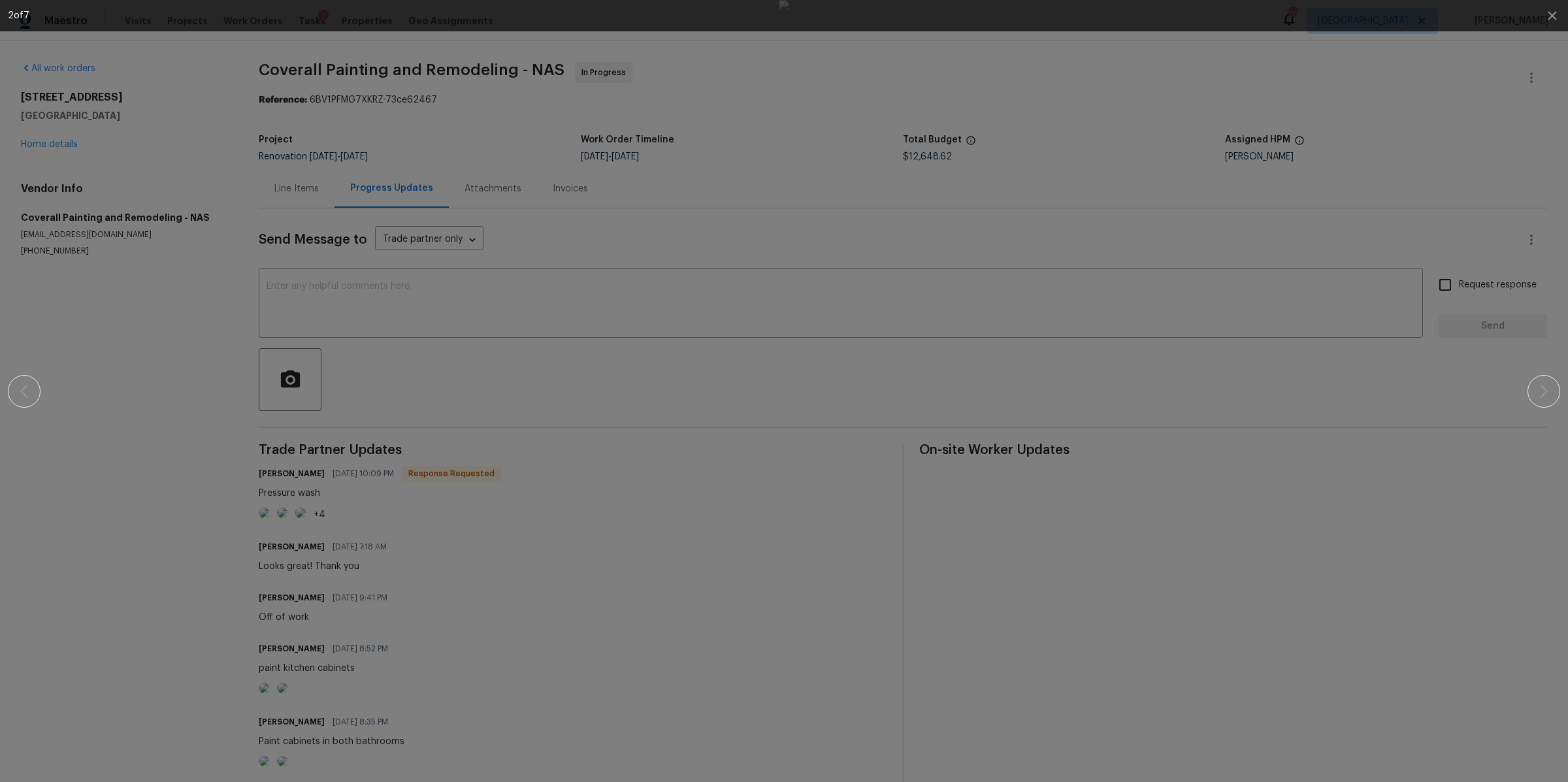 click at bounding box center [784, 391] 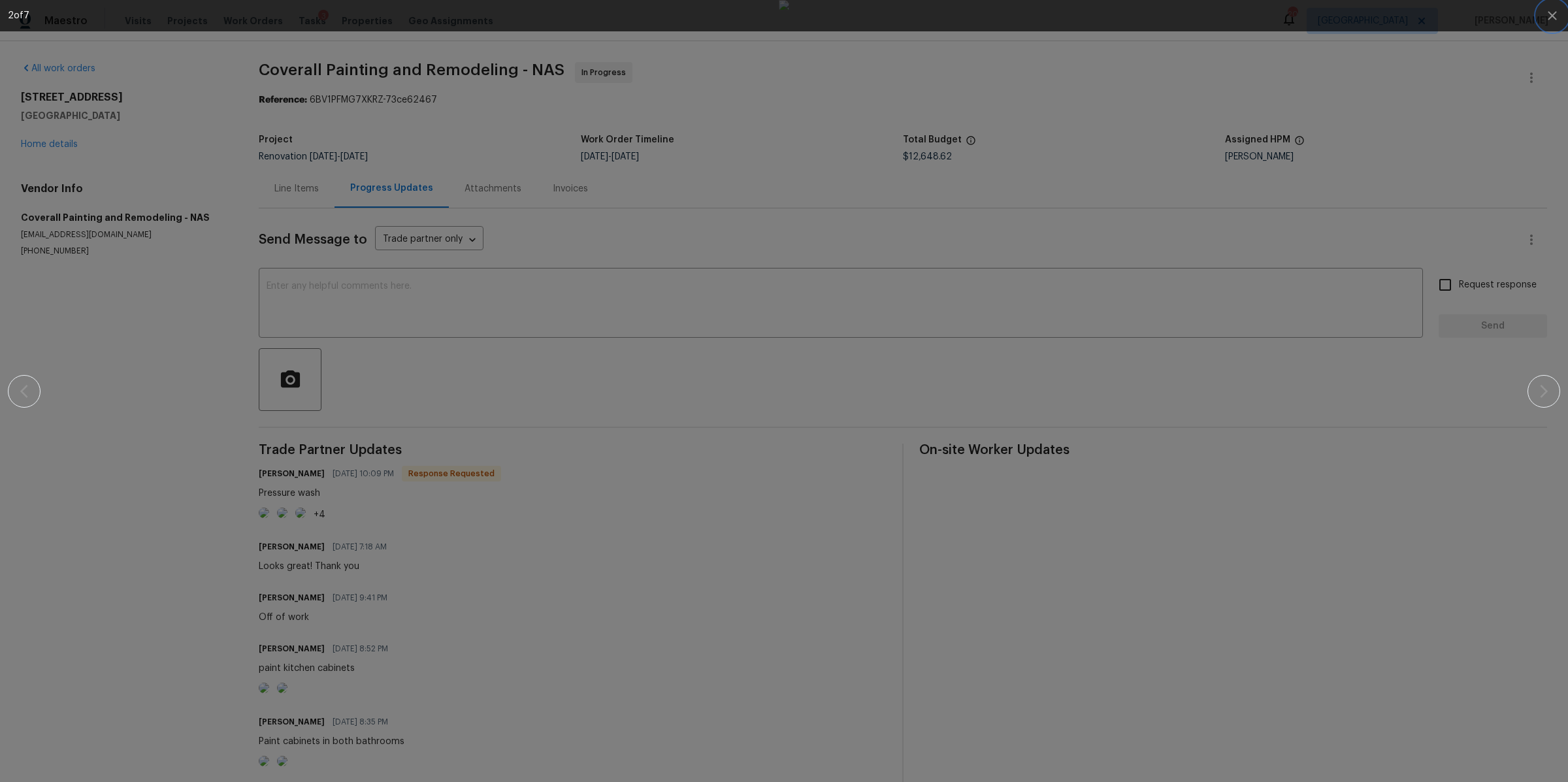 click 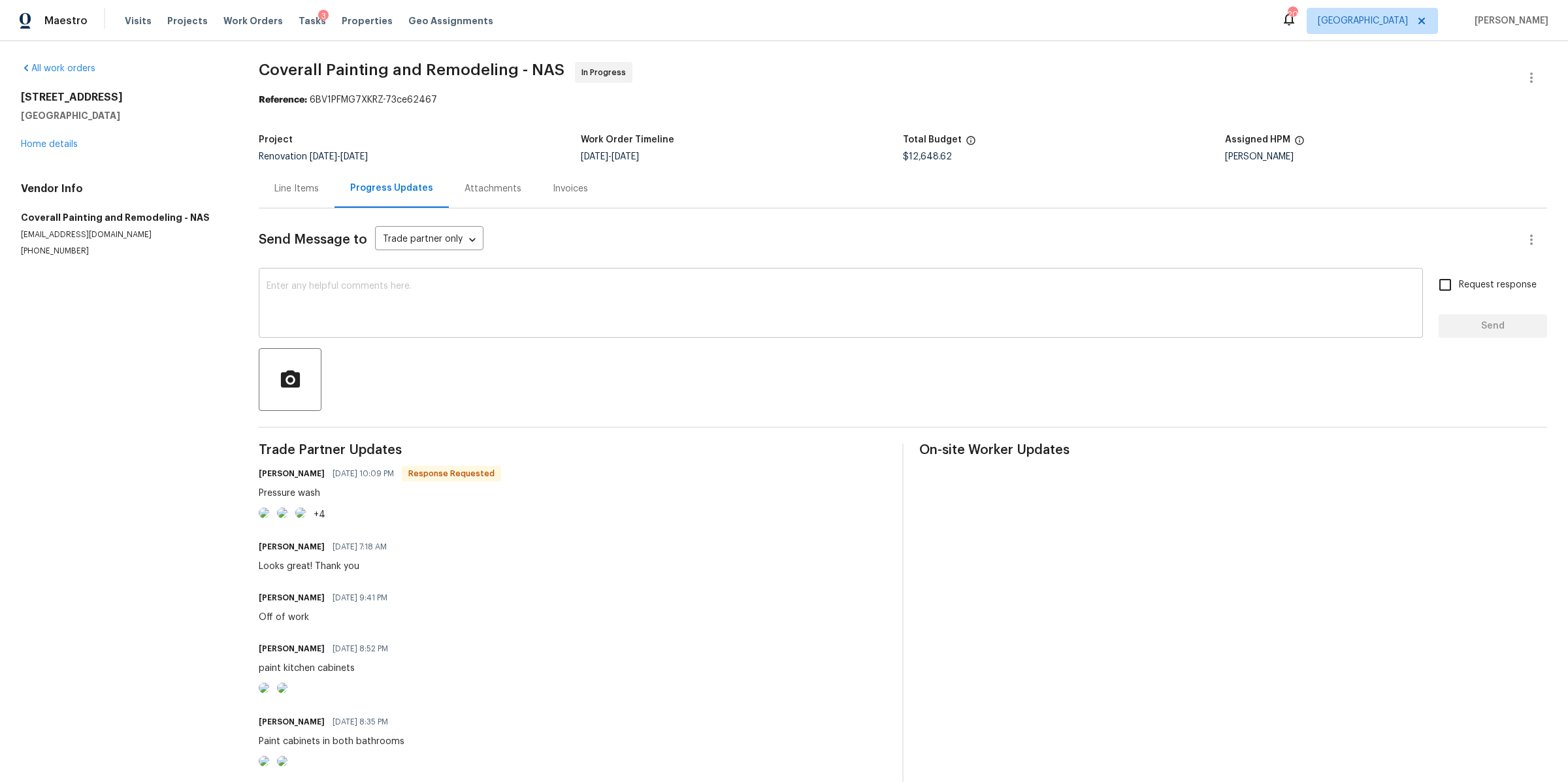 click on "x ​" at bounding box center (841, 304) 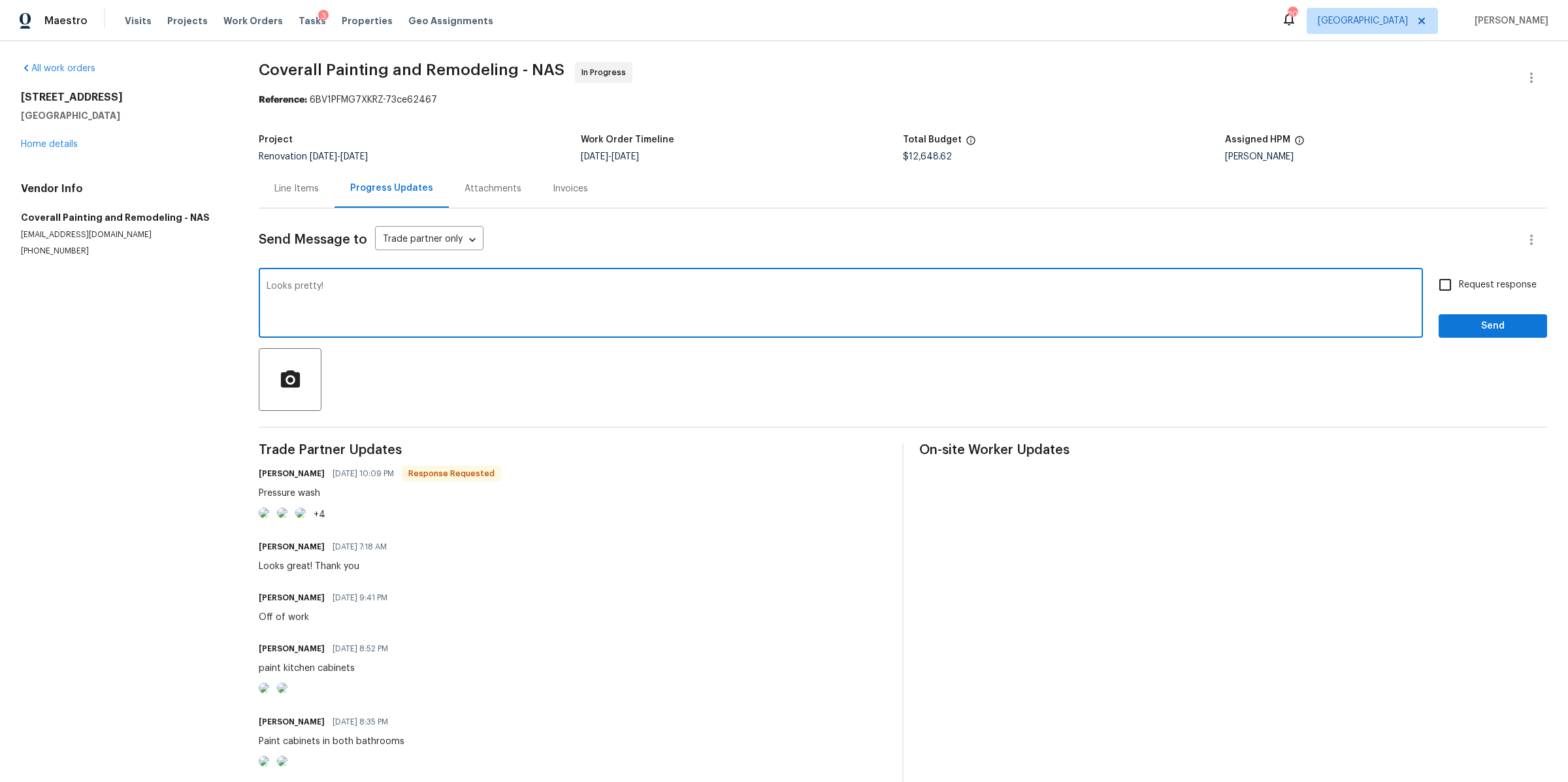 type on "Looks pretty!" 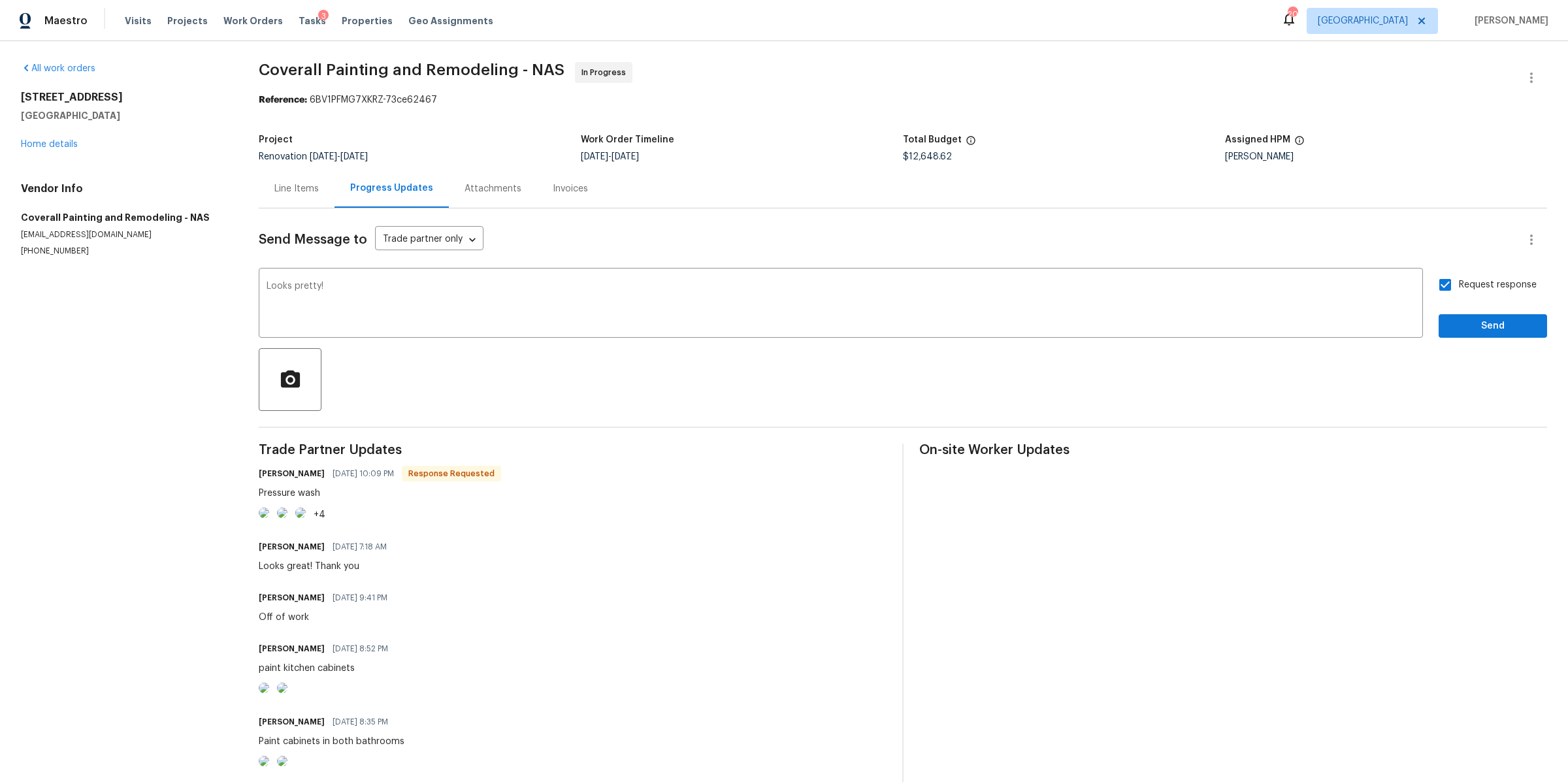 click on "Send Message to Trade partner only Trade partner only ​ Looks pretty! x ​ Request response Send Trade Partner Updates [PERSON_NAME] [DATE] 10:09 PM Response Requested Pressure wash  +4 Brianna Bidco [DATE] 7:18 AM Looks great! Thank you [PERSON_NAME] [DATE] 9:41 PM Off of work [PERSON_NAME] [DATE] 8:52 PM paint kitchen cabinets [PERSON_NAME] [DATE] 8:35 PM Paint cabinets in both bathrooms [PERSON_NAME] [DATE] 7:01 AM Looks great! [PERSON_NAME] [DATE] 8:02 PM paint garage  +1 [PERSON_NAME] [DATE] 6:45 AM Primer  +3 [PERSON_NAME] [DATE] 7:35 PM Appliances are scheduled for delivery 7/14. Please have microwave and range disconnected for them to take with them. Thank you. [PERSON_NAME] [DATE] 7:33 PM Correction on flooring date. Carpet and vinyl are scheduled for 7/18. [PERSON_NAME] [DATE] 7:33 PM Flooring is scheduled for 7/19. Cleaning is scheduled for 7/19. Please schedule floor rejuvenation for 7/20. I will close the property on 7/21. [PERSON_NAME]" at bounding box center (903, 704) 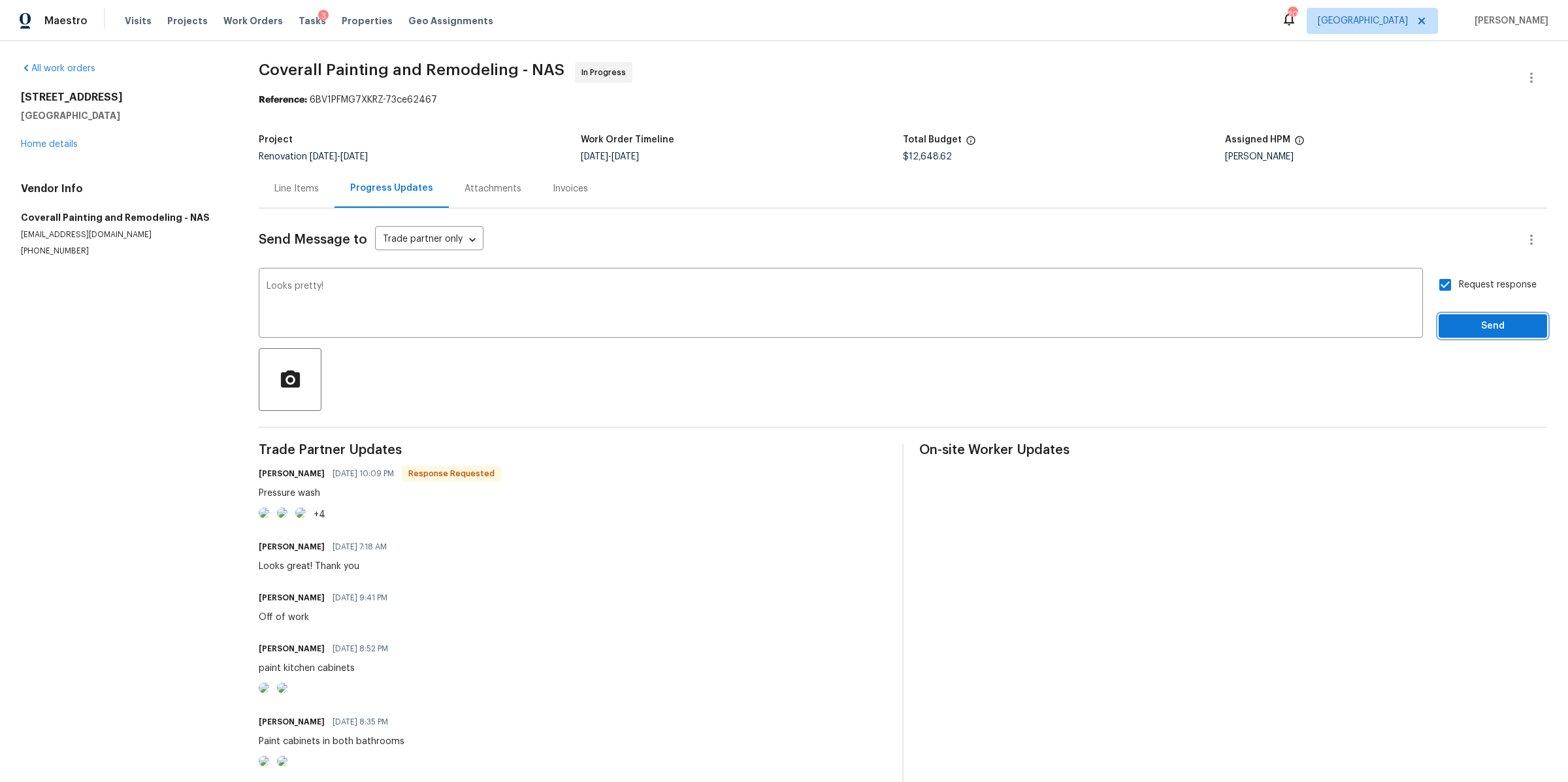 click on "Send" at bounding box center (1493, 326) 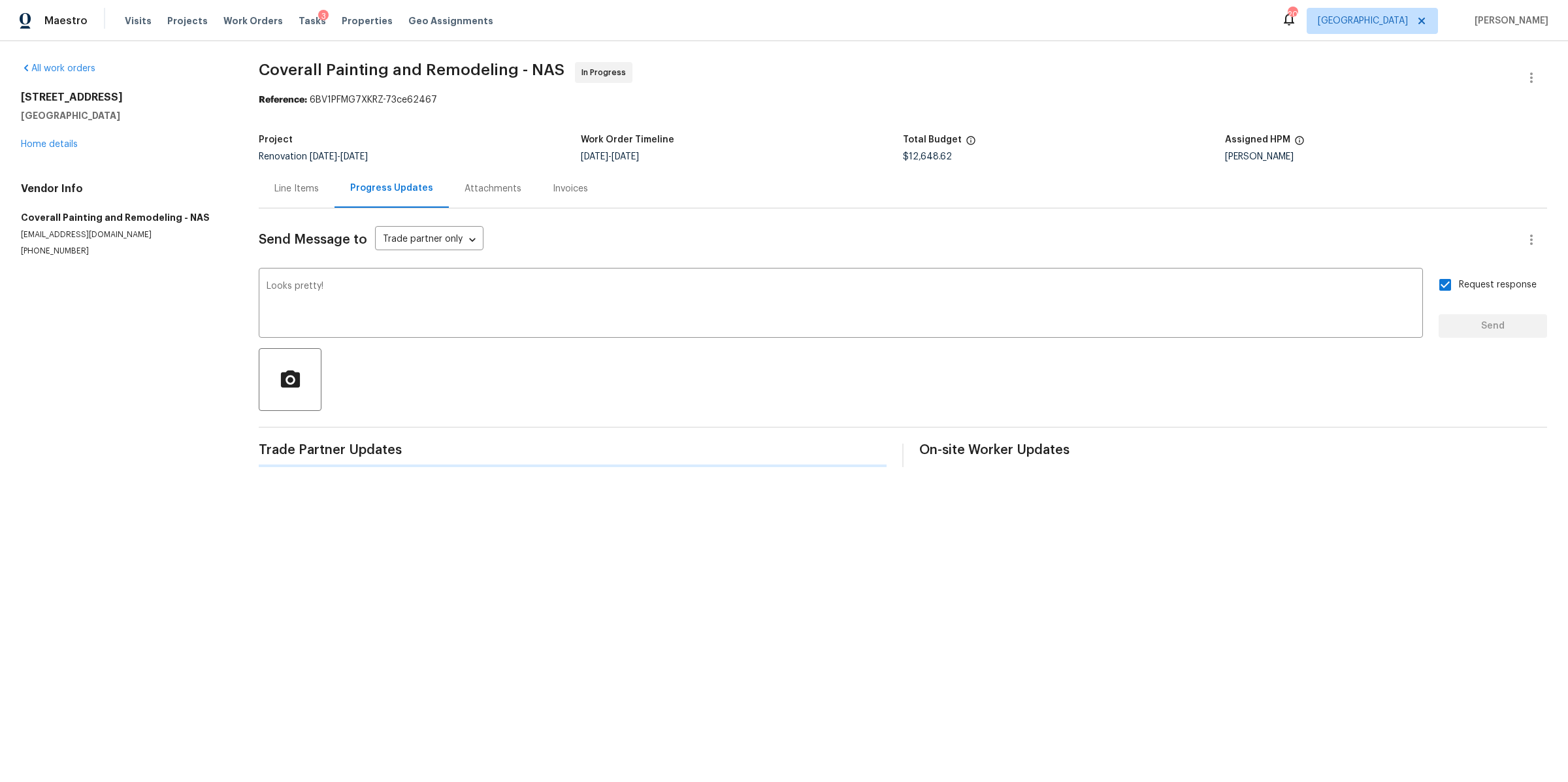 type 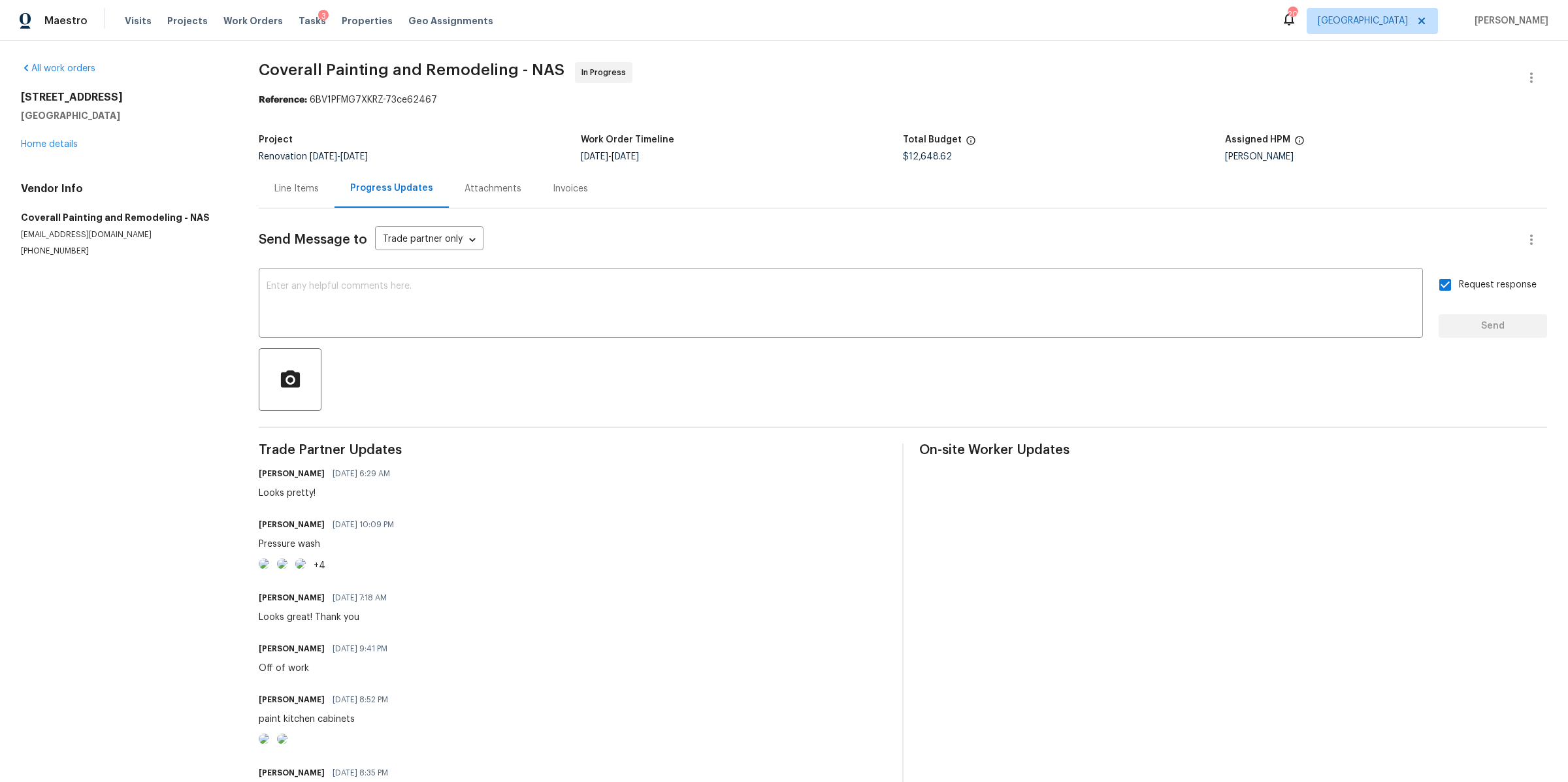 click on "Visits Projects Work Orders Tasks 3 Properties Geo Assignments" at bounding box center [317, 21] 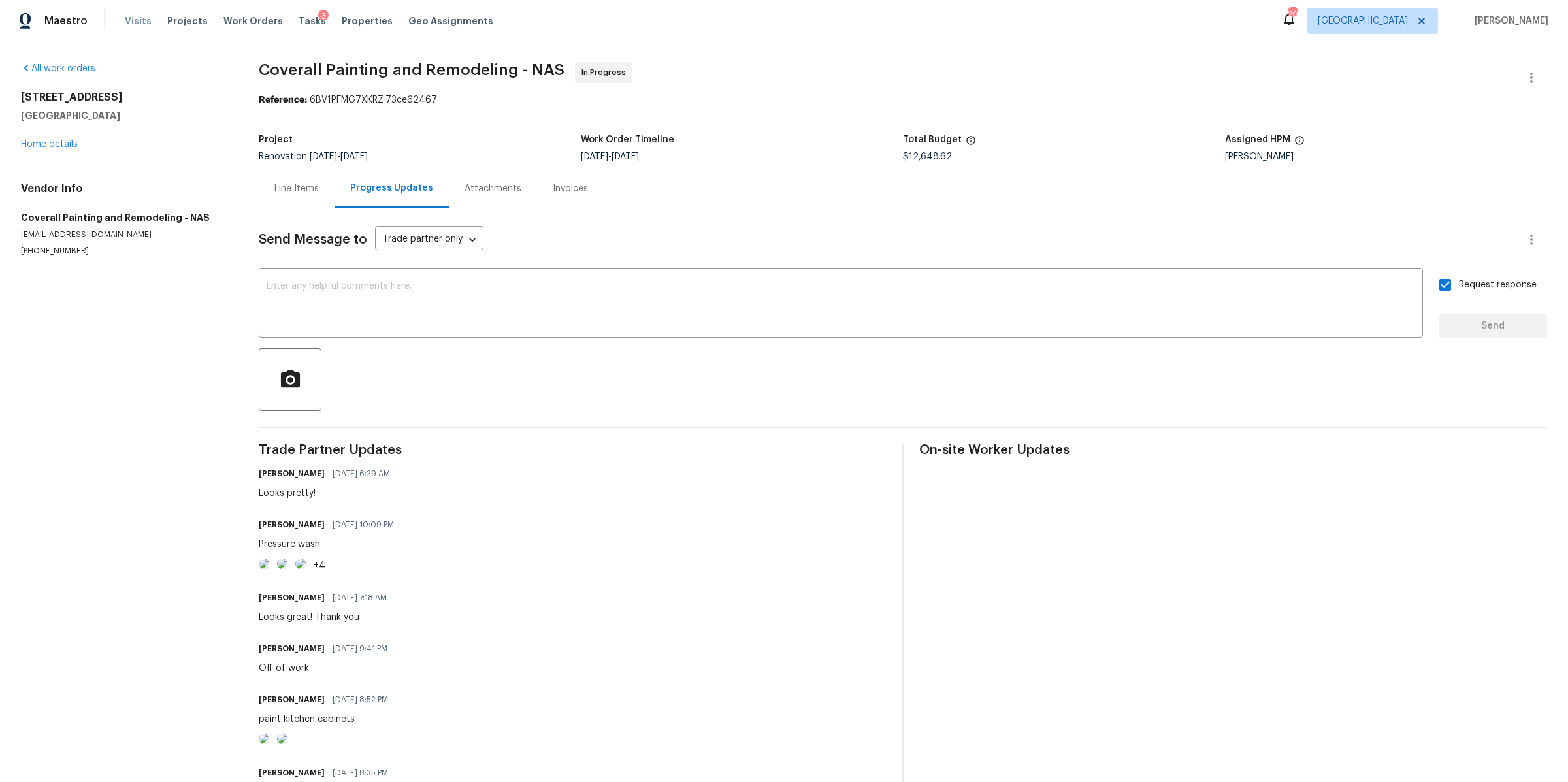 click on "Visits" at bounding box center [138, 21] 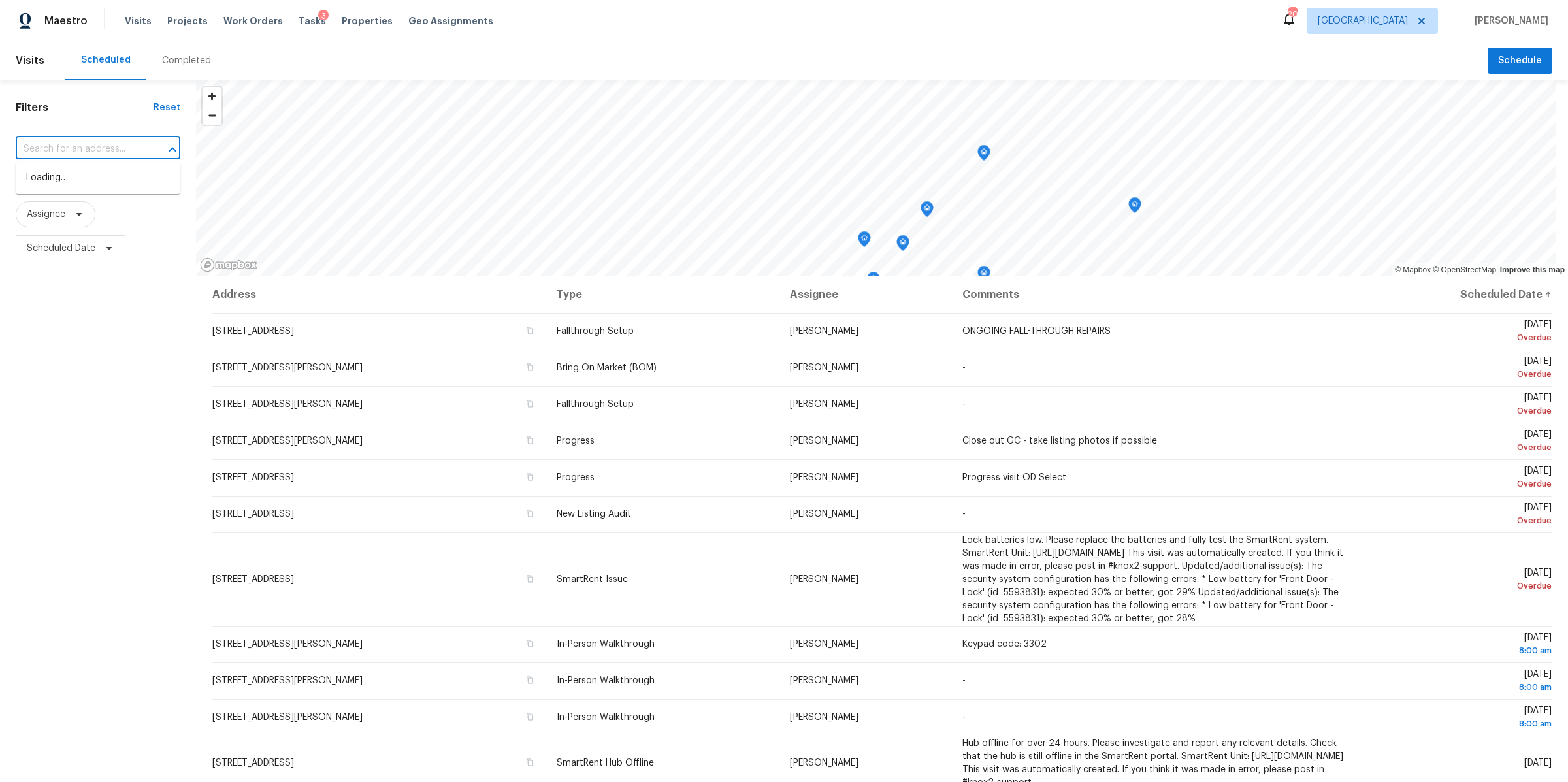 click at bounding box center (80, 149) 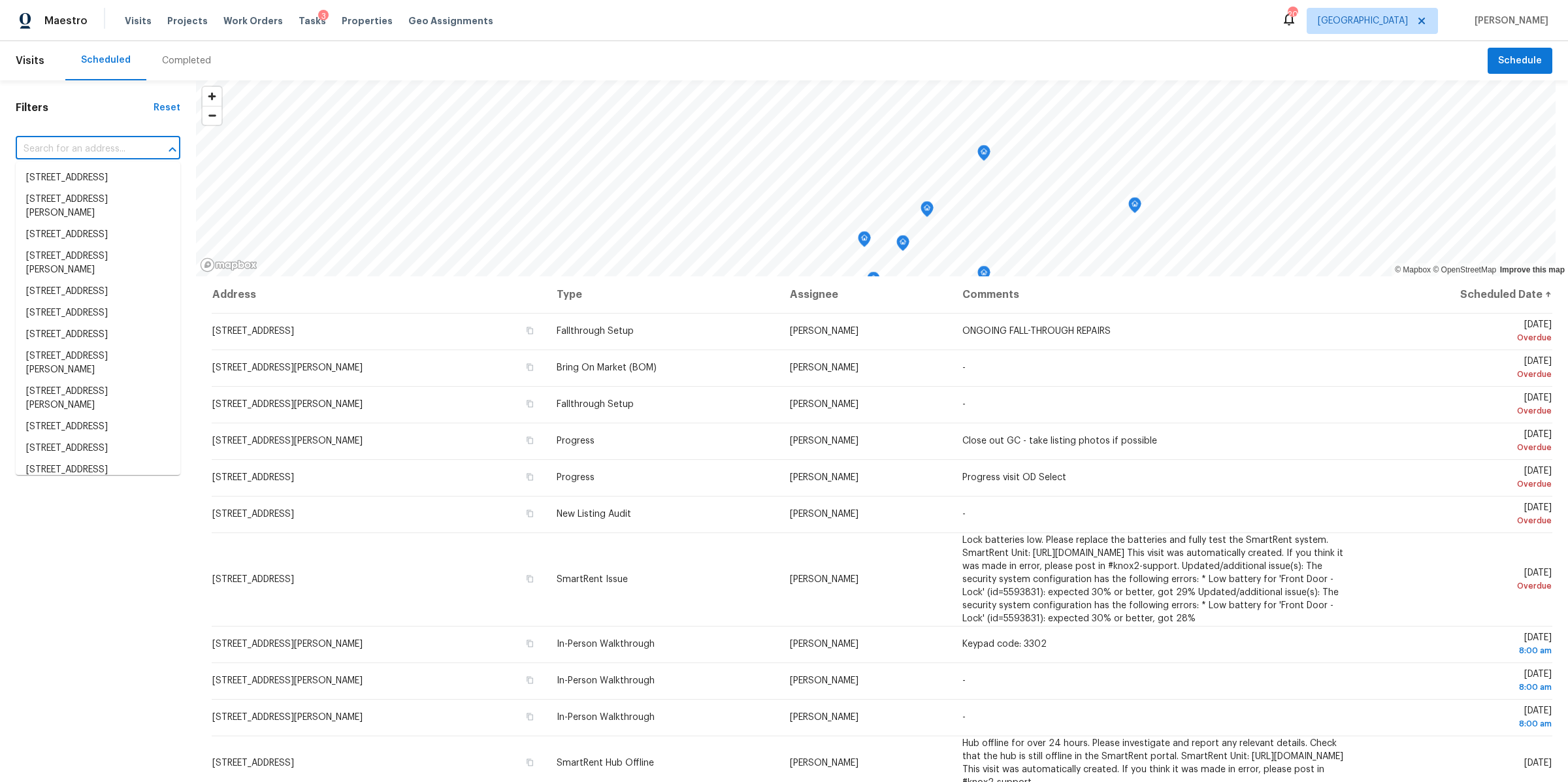 paste on "[STREET_ADDRESS]" 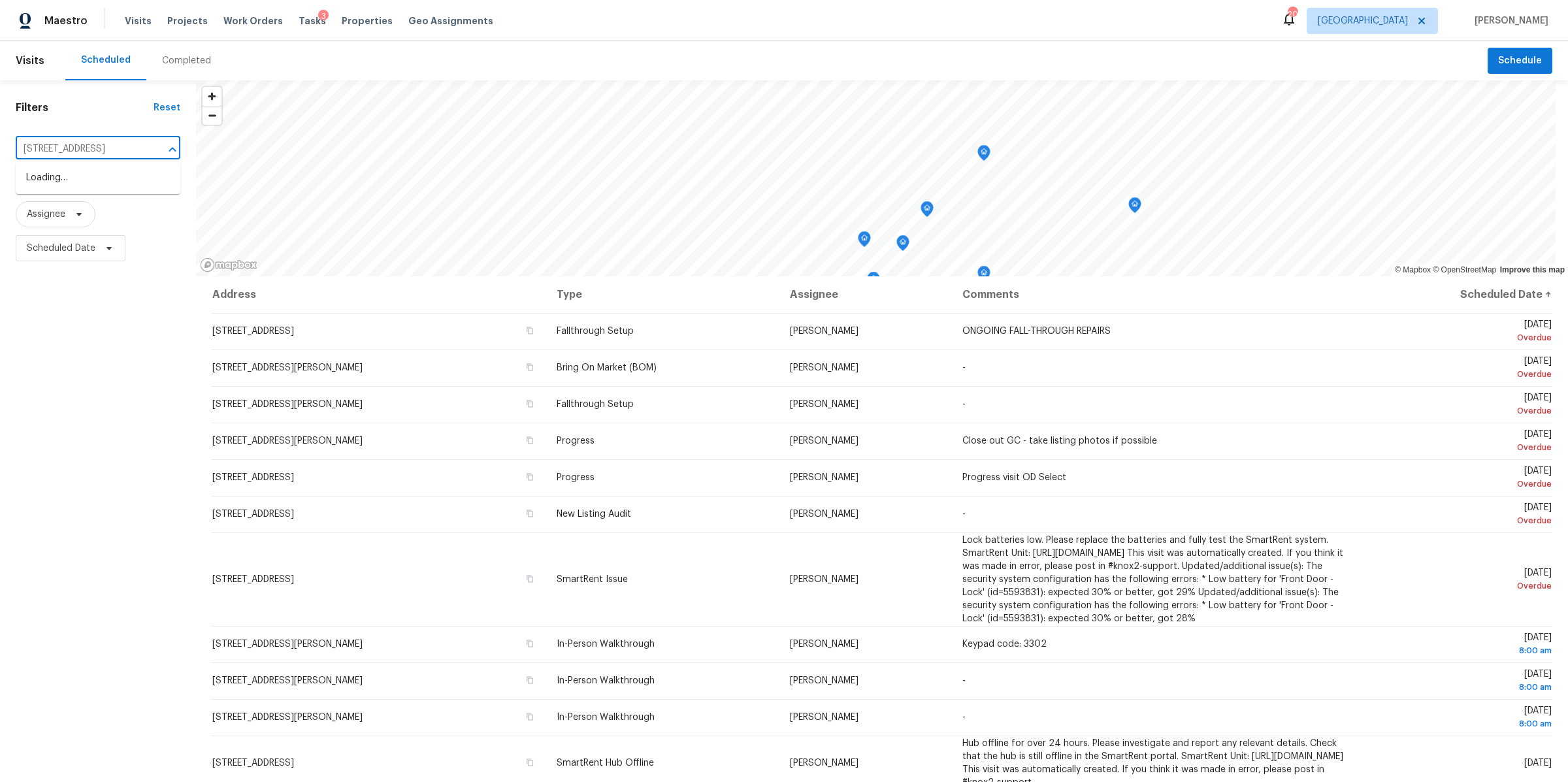 scroll, scrollTop: 0, scrollLeft: 54, axis: horizontal 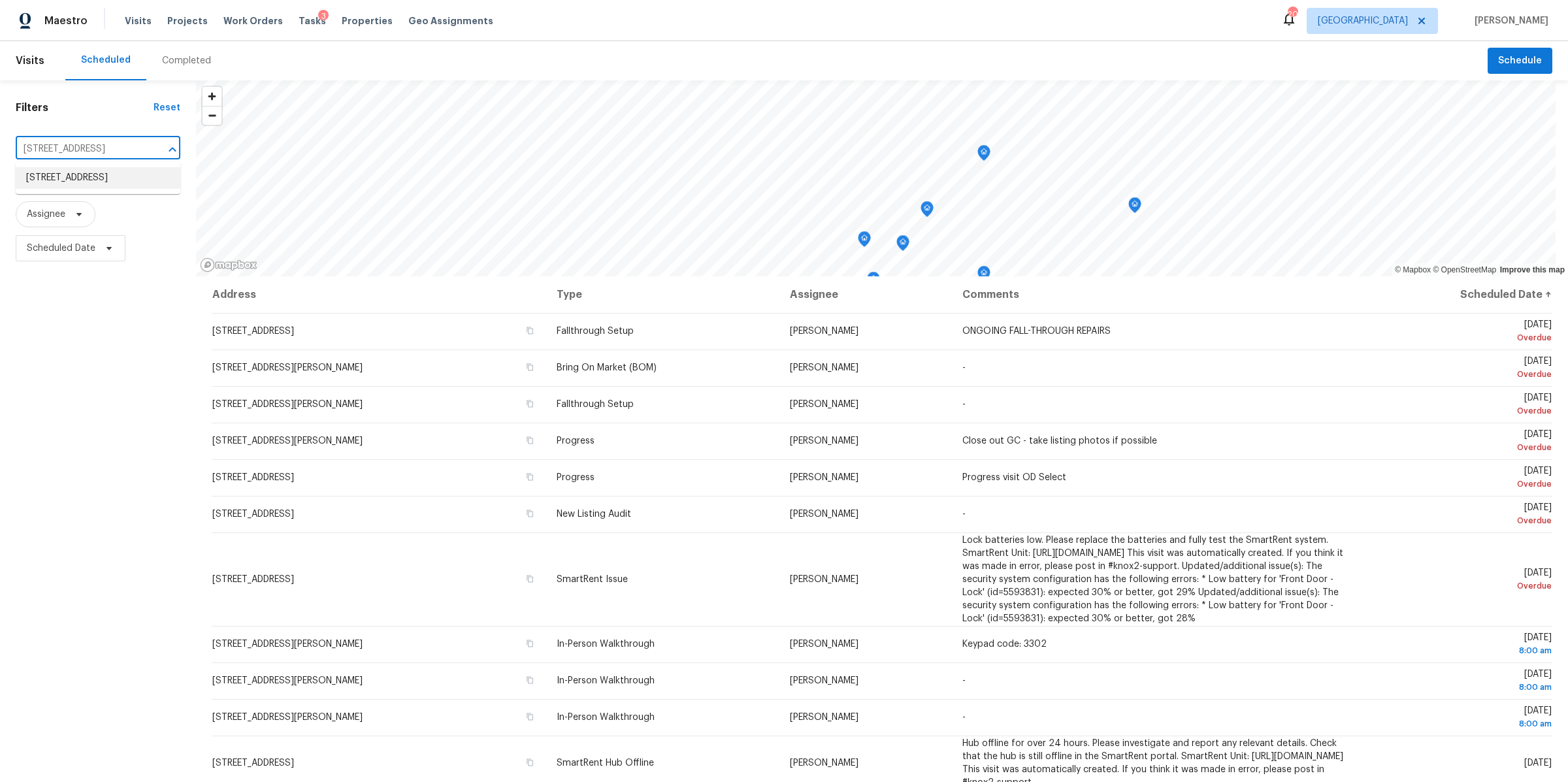 click on "[STREET_ADDRESS]" at bounding box center (98, 178) 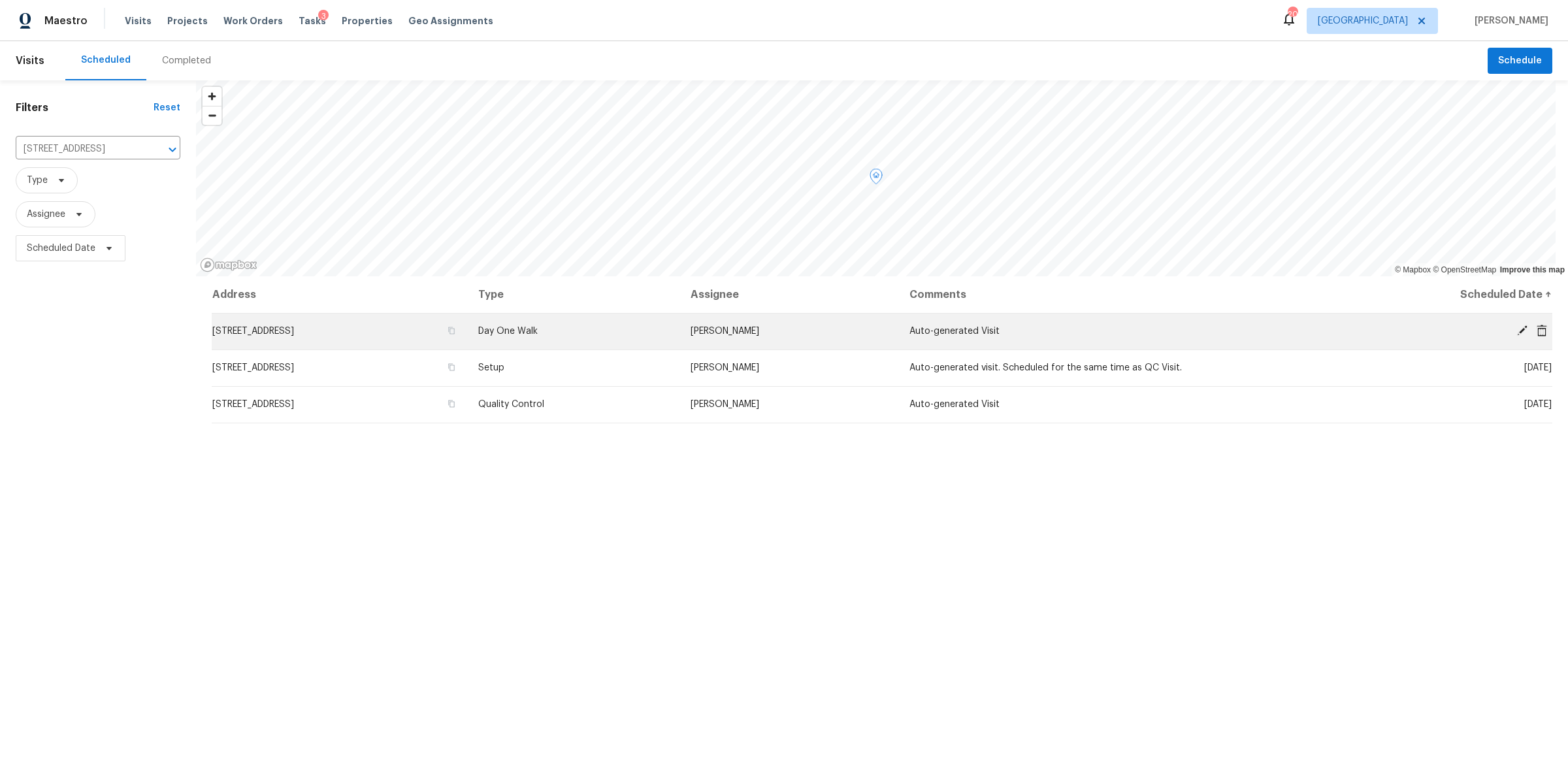 click 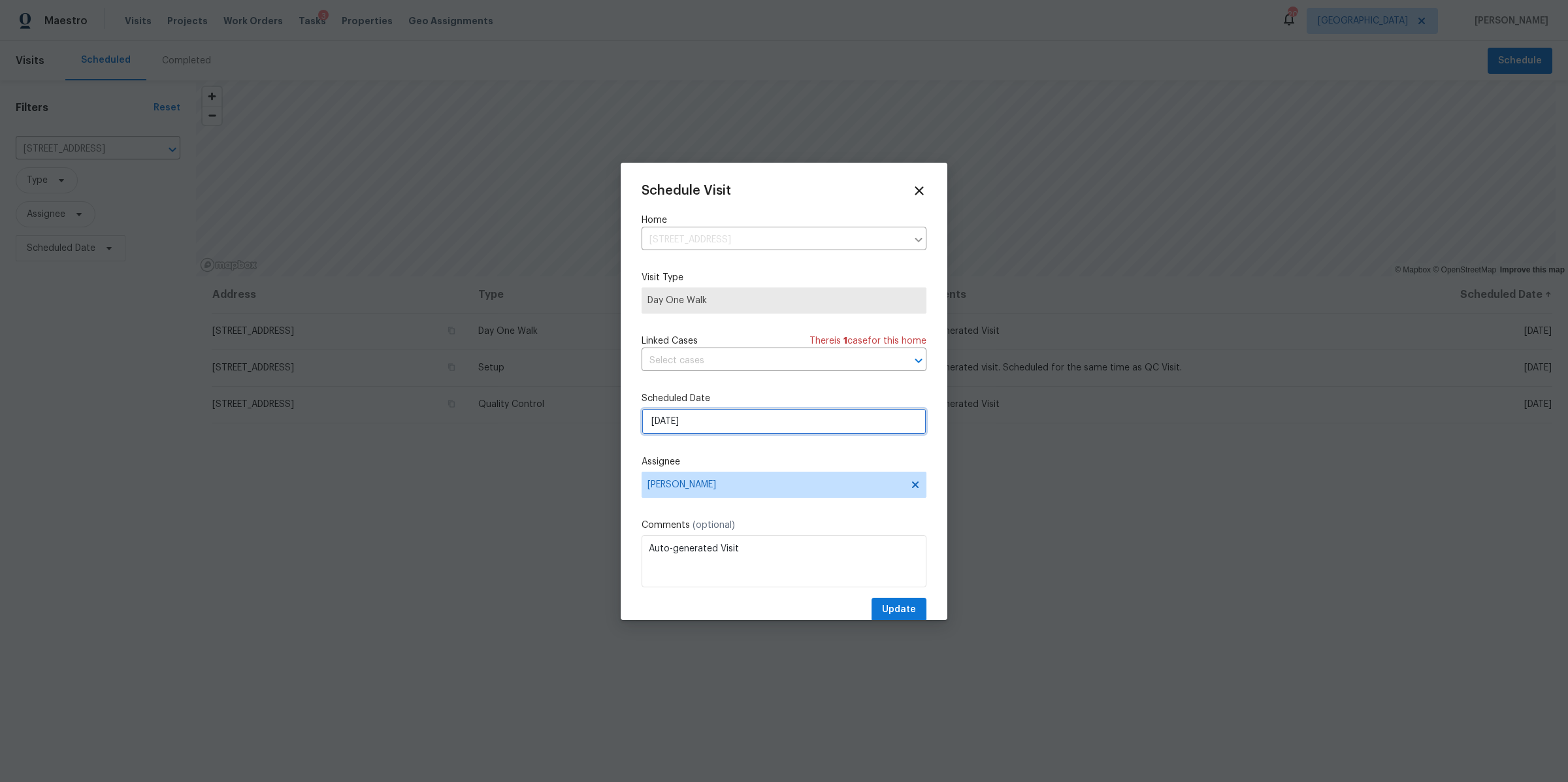 click on "[DATE]" at bounding box center [784, 421] 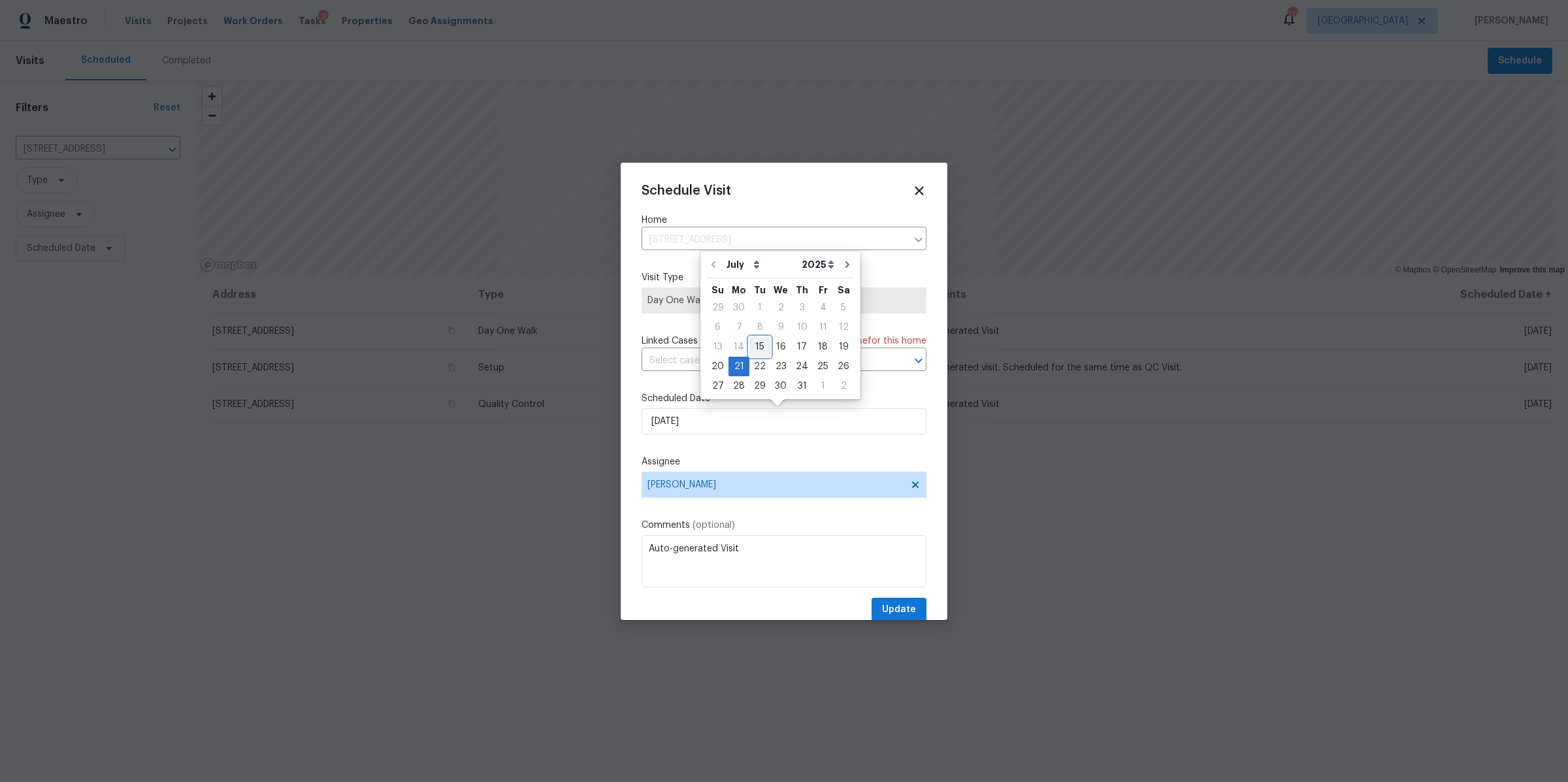 click on "15" at bounding box center [760, 347] 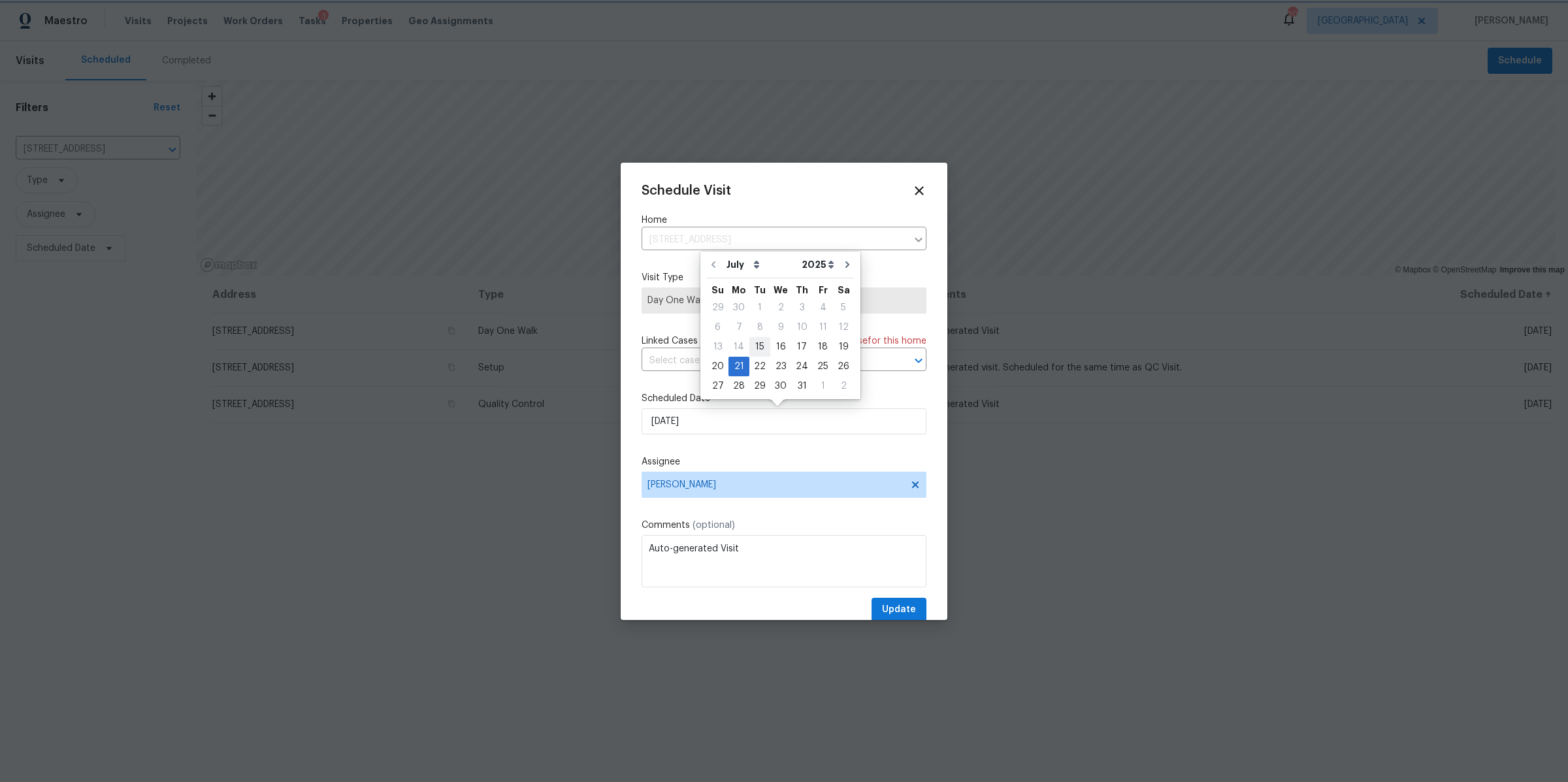 type on "[DATE]" 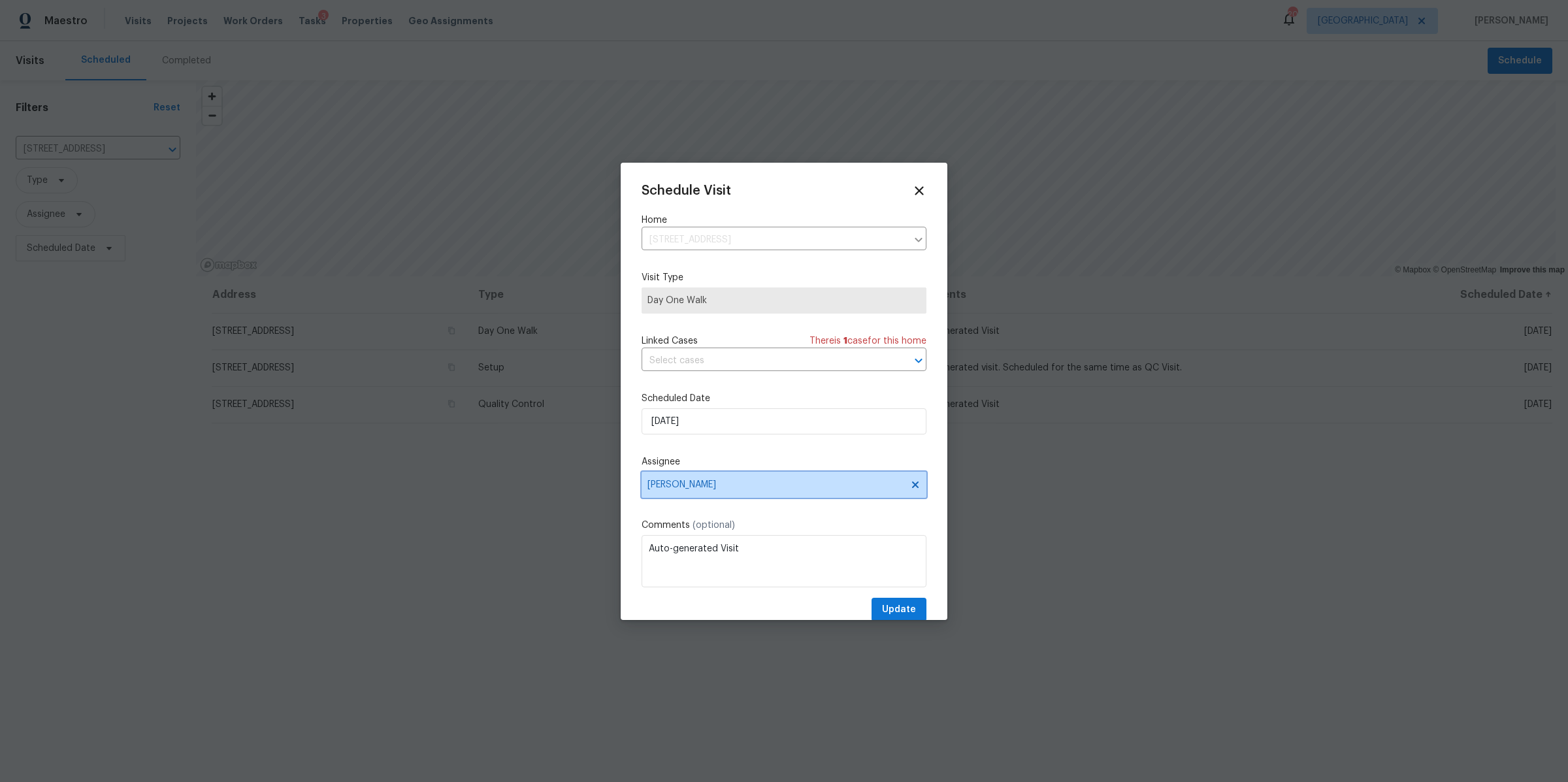 click on "[PERSON_NAME]" at bounding box center [776, 485] 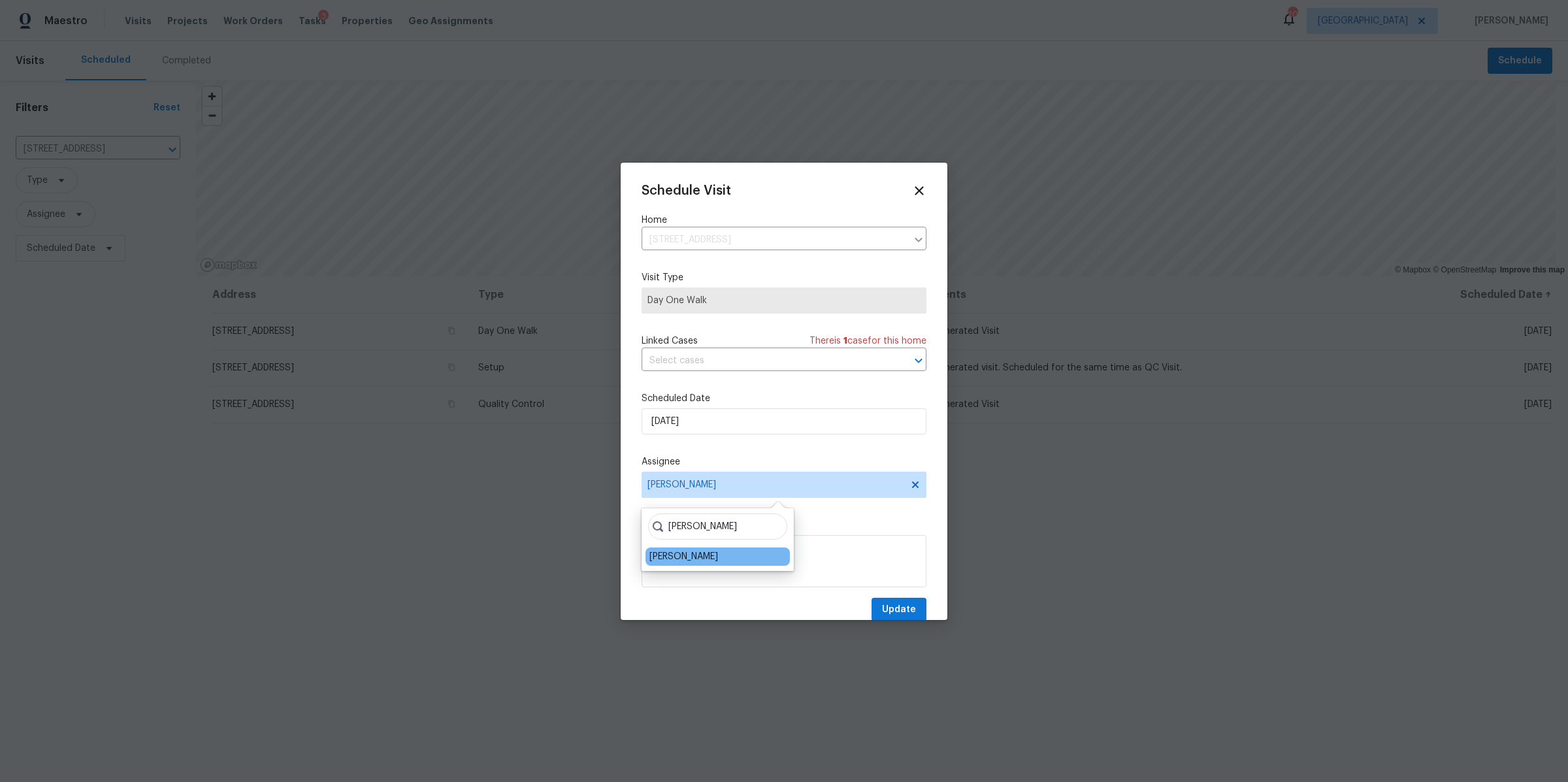 type on "[PERSON_NAME]" 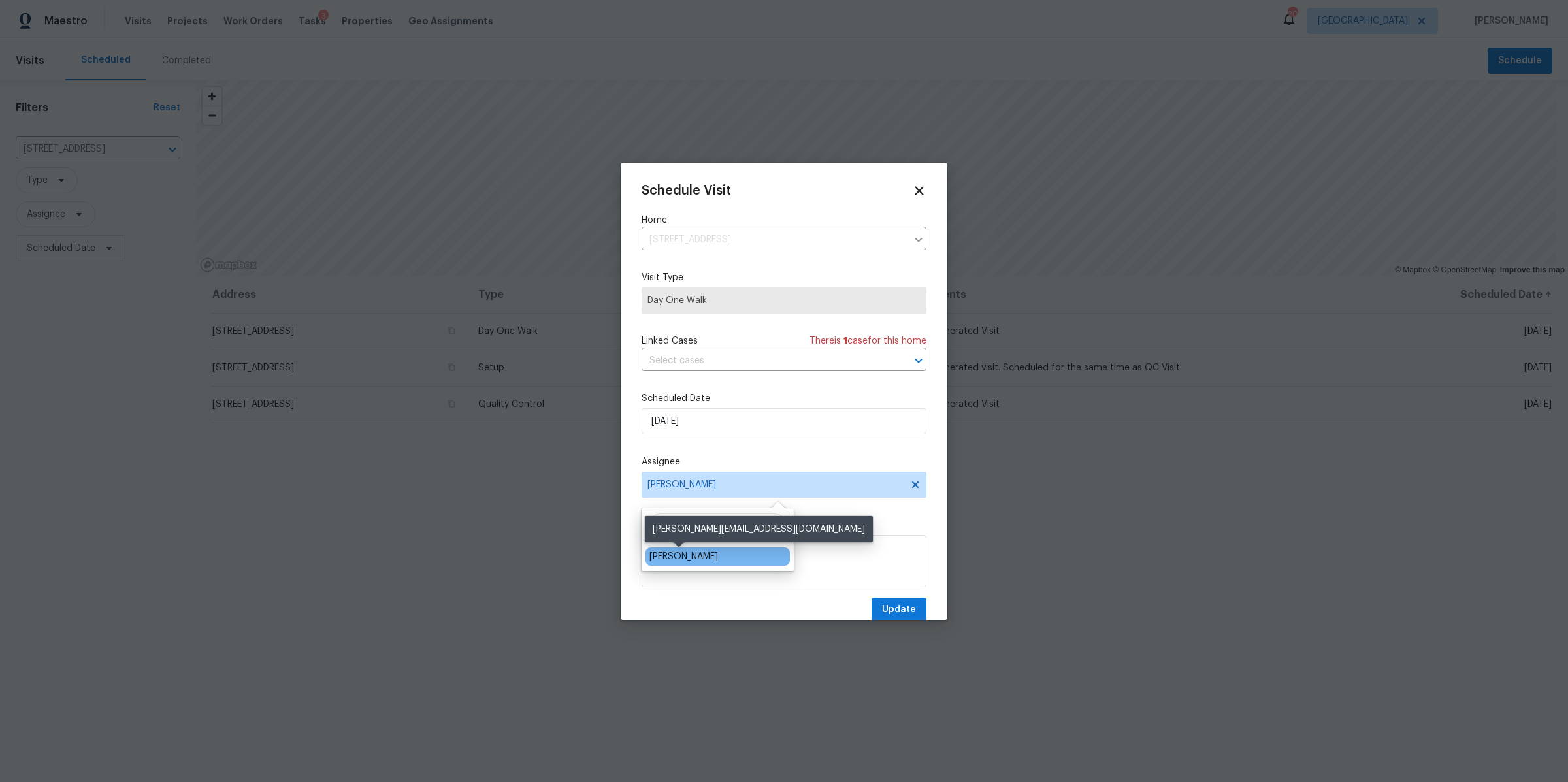 click on "[PERSON_NAME]" at bounding box center [683, 557] 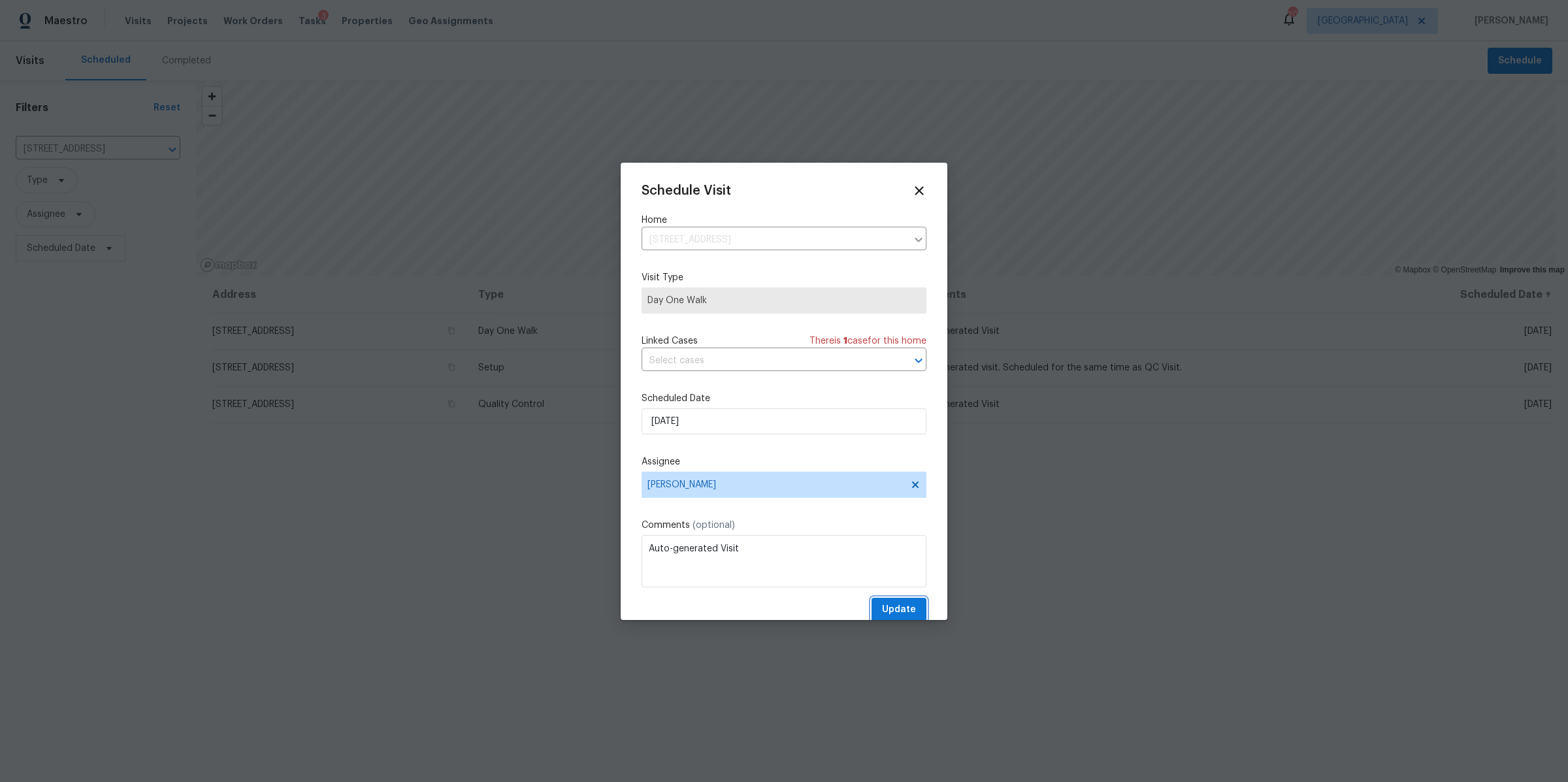 click on "Update" at bounding box center (899, 610) 